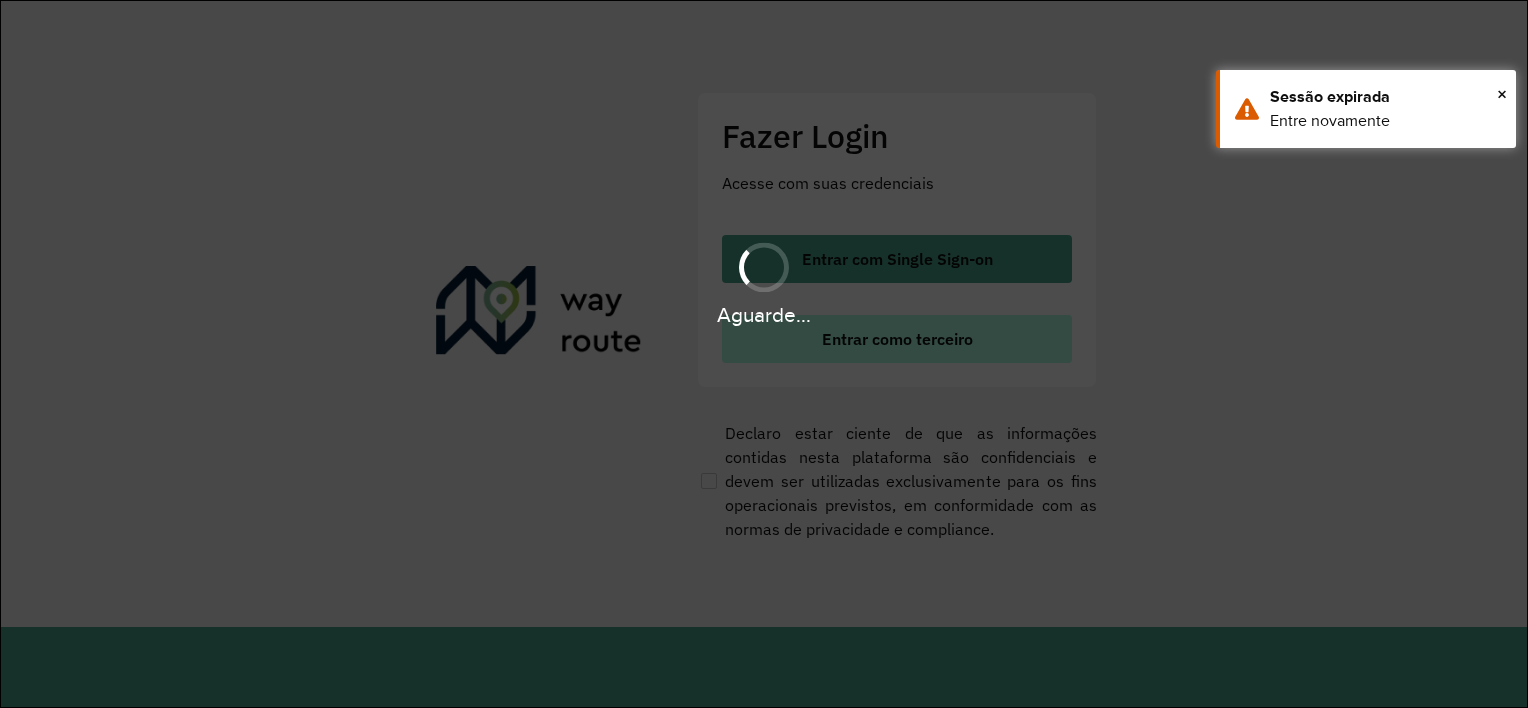 scroll, scrollTop: 0, scrollLeft: 0, axis: both 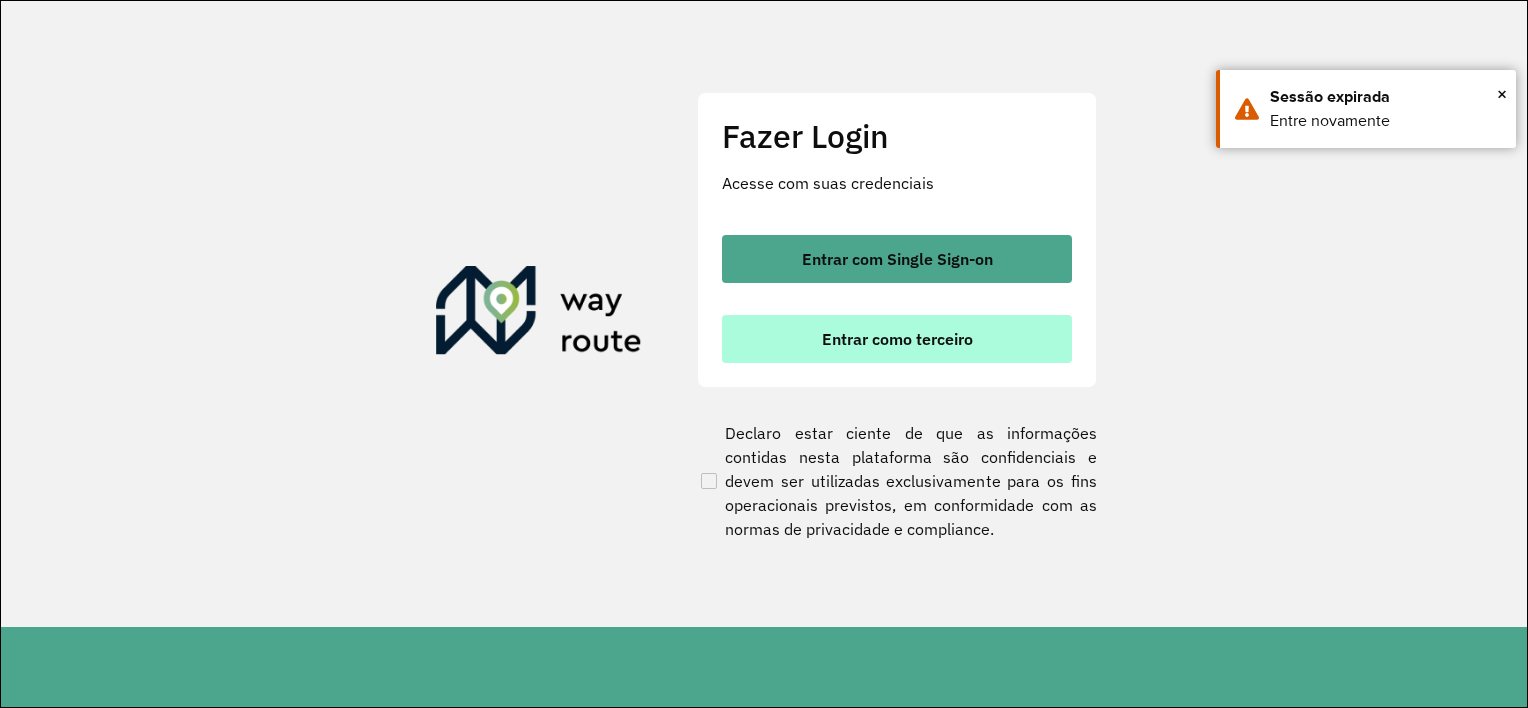 click on "Entrar como terceiro" at bounding box center [897, 339] 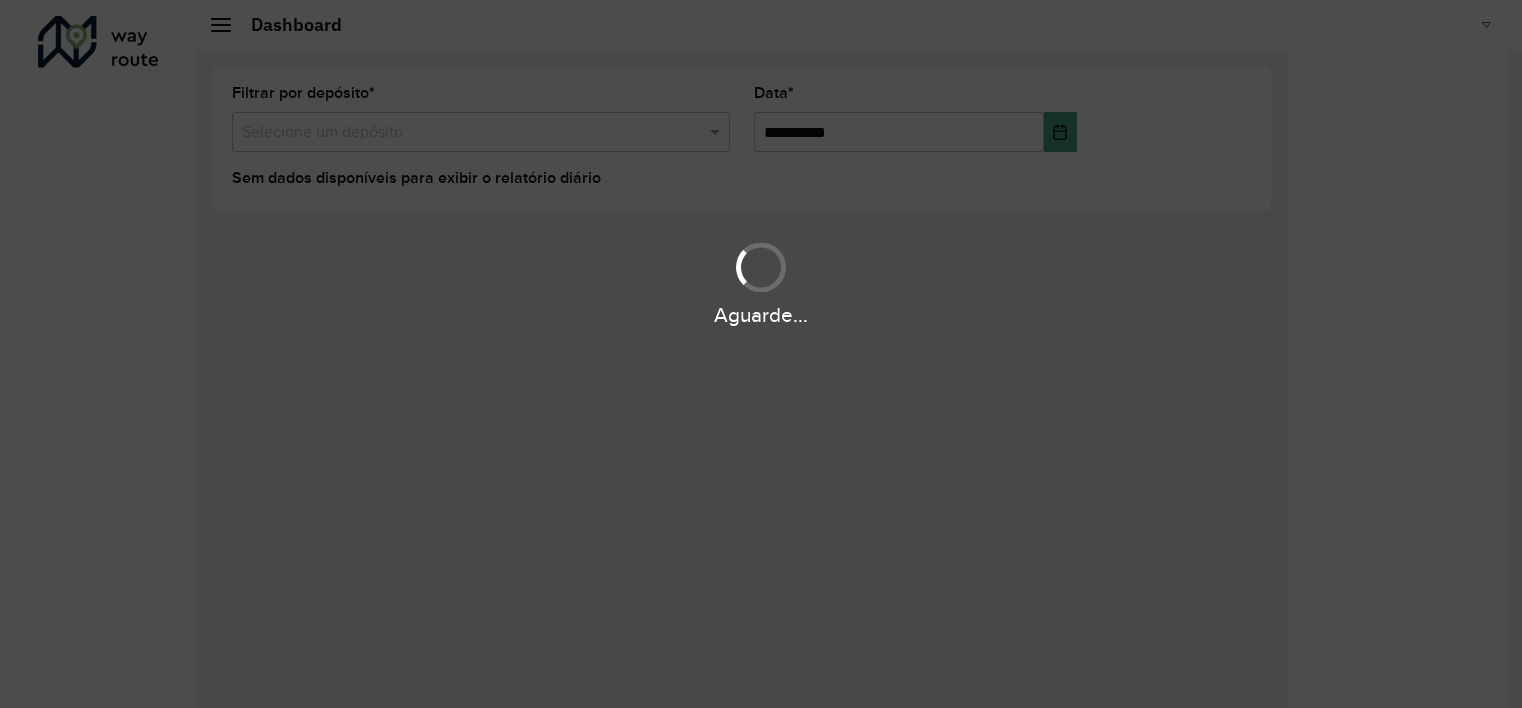 scroll, scrollTop: 0, scrollLeft: 0, axis: both 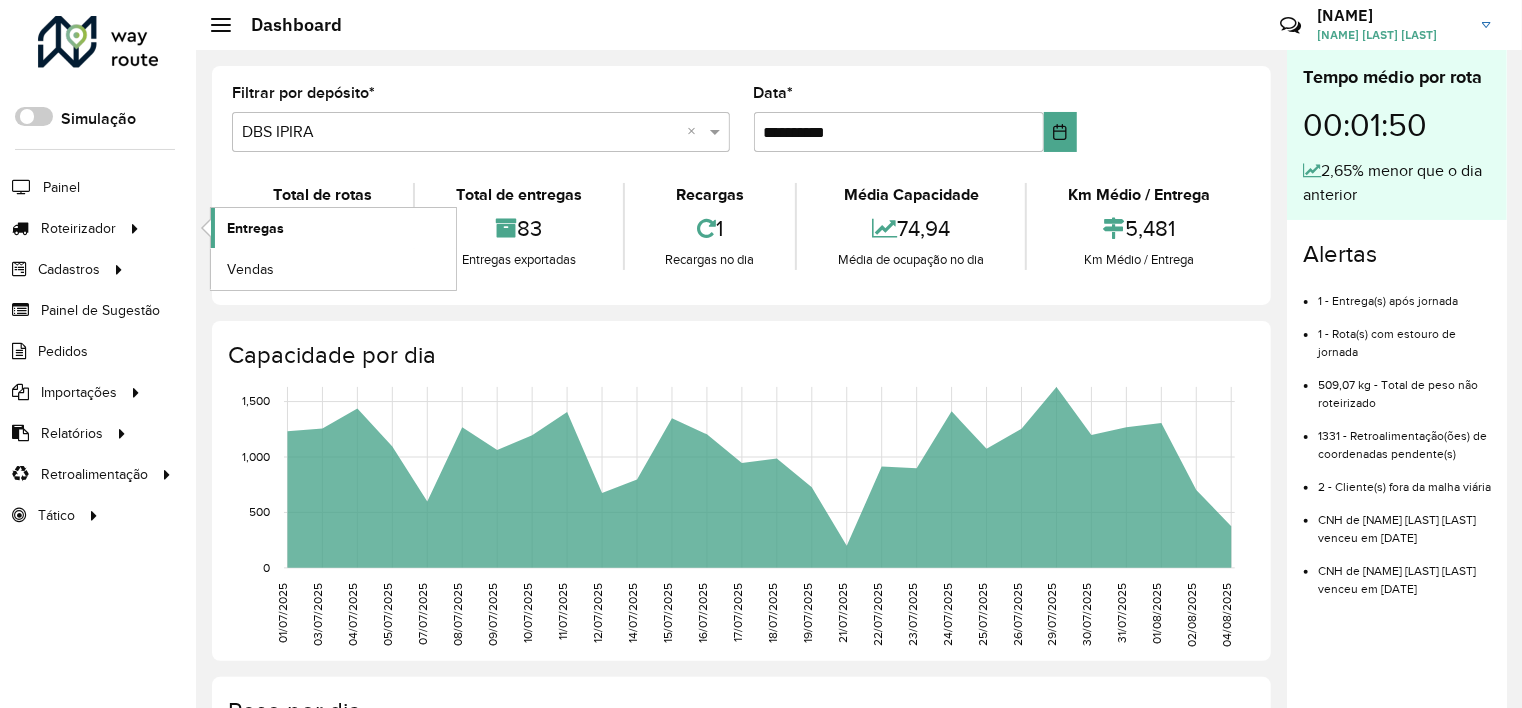 click on "Entregas" 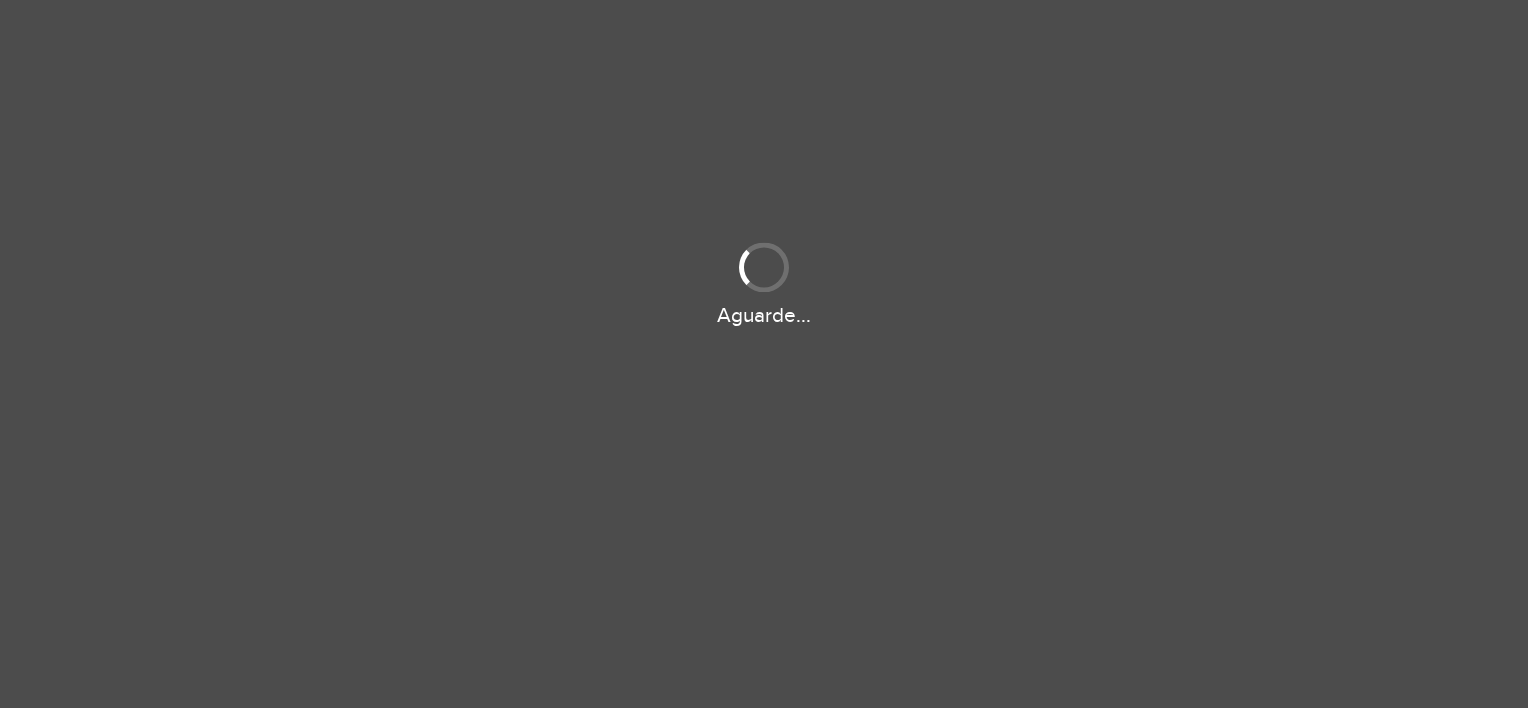 scroll, scrollTop: 0, scrollLeft: 0, axis: both 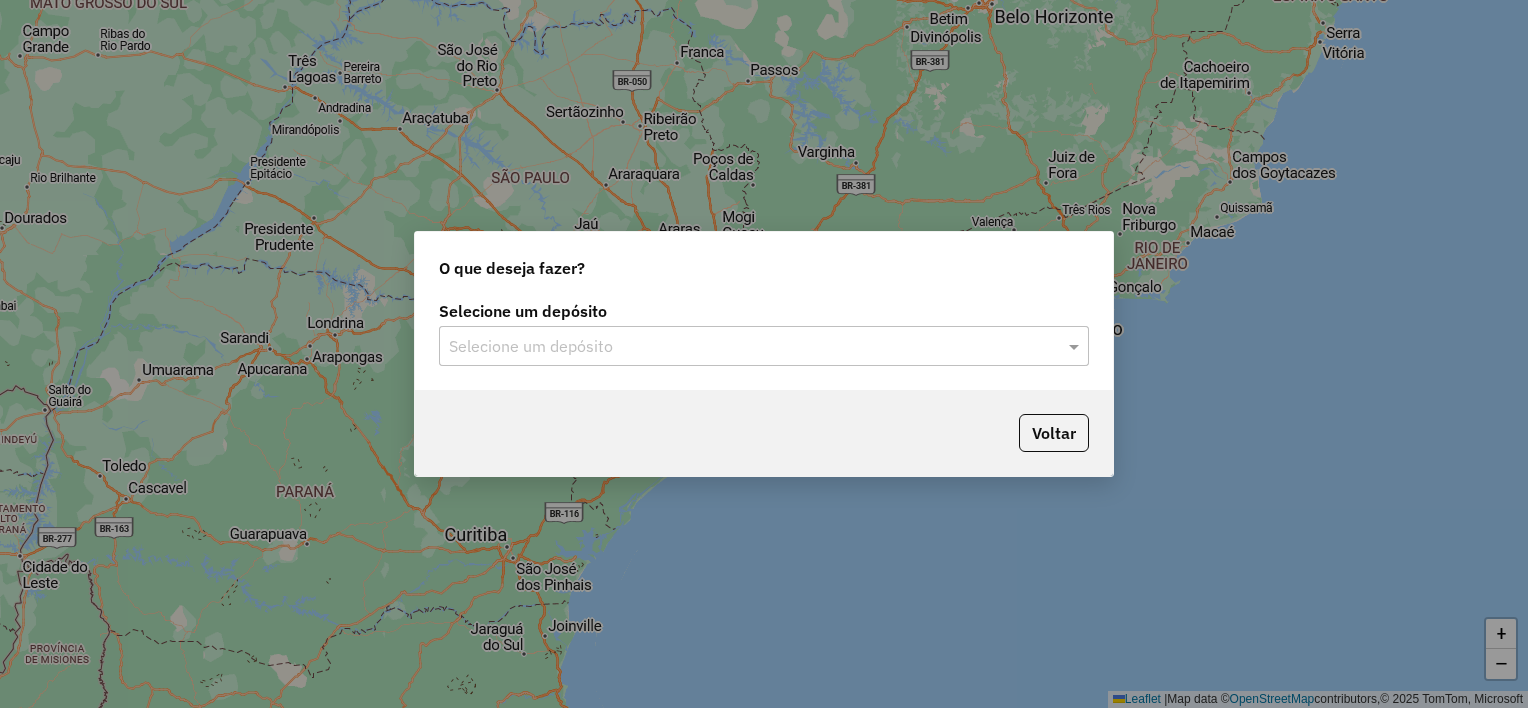 click 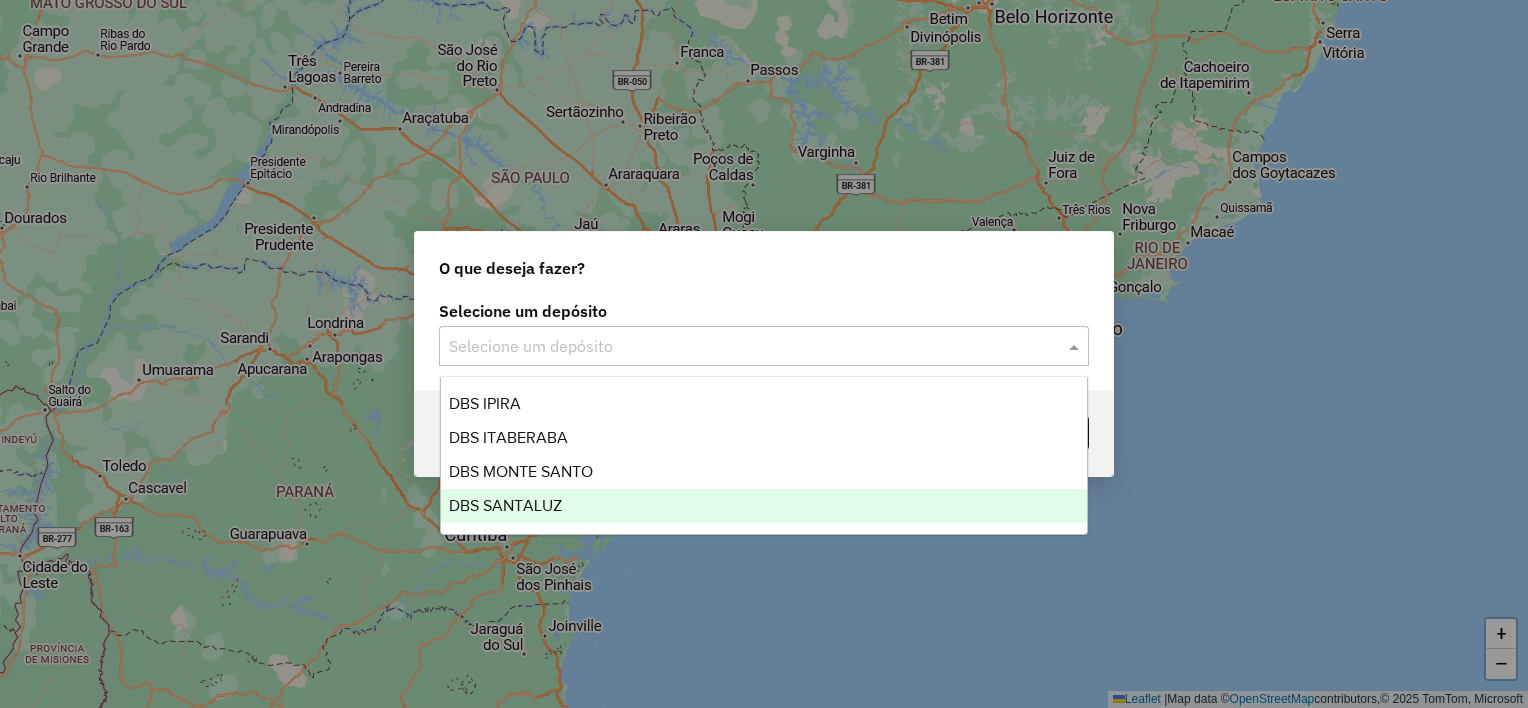 click on "DBS SANTALUZ" at bounding box center (764, 506) 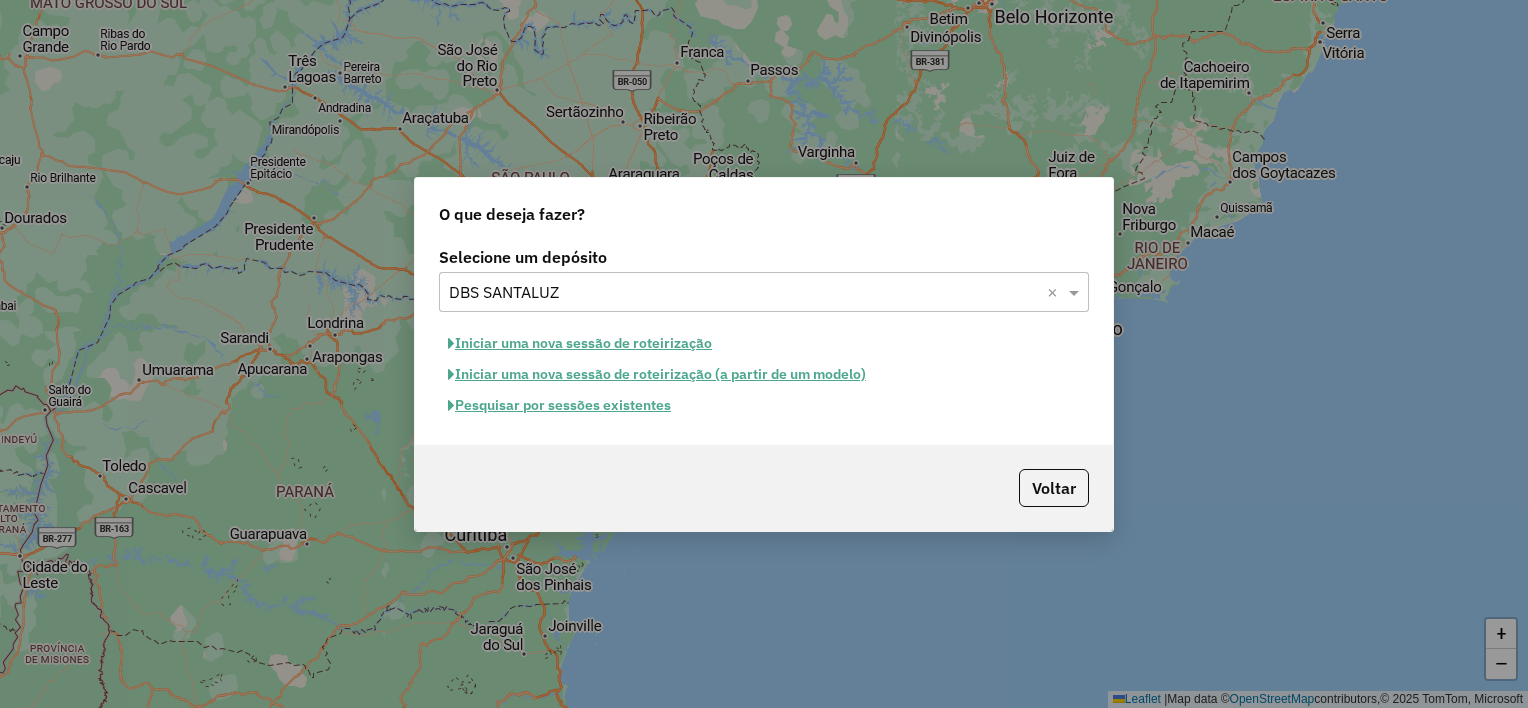 click on "Iniciar uma nova sessão de roteirização" 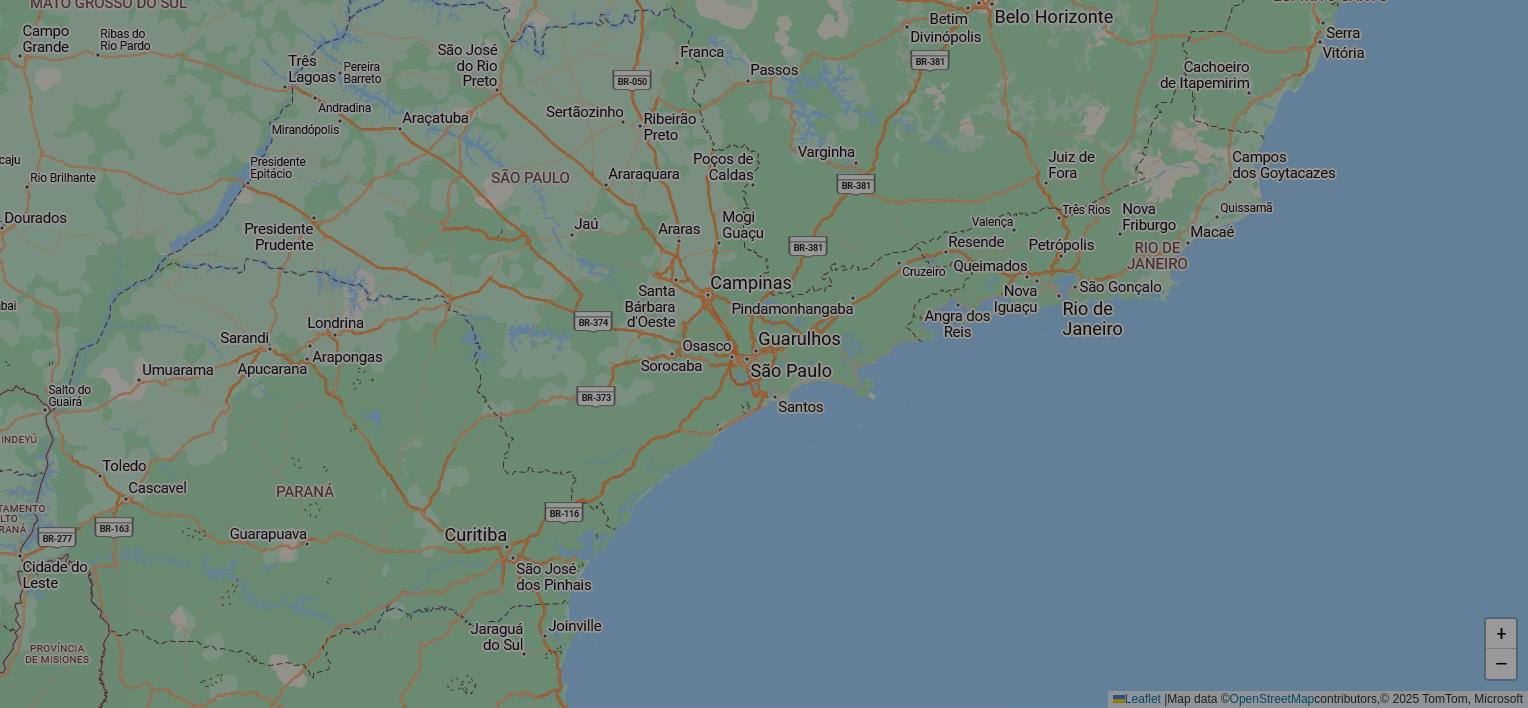 select on "*" 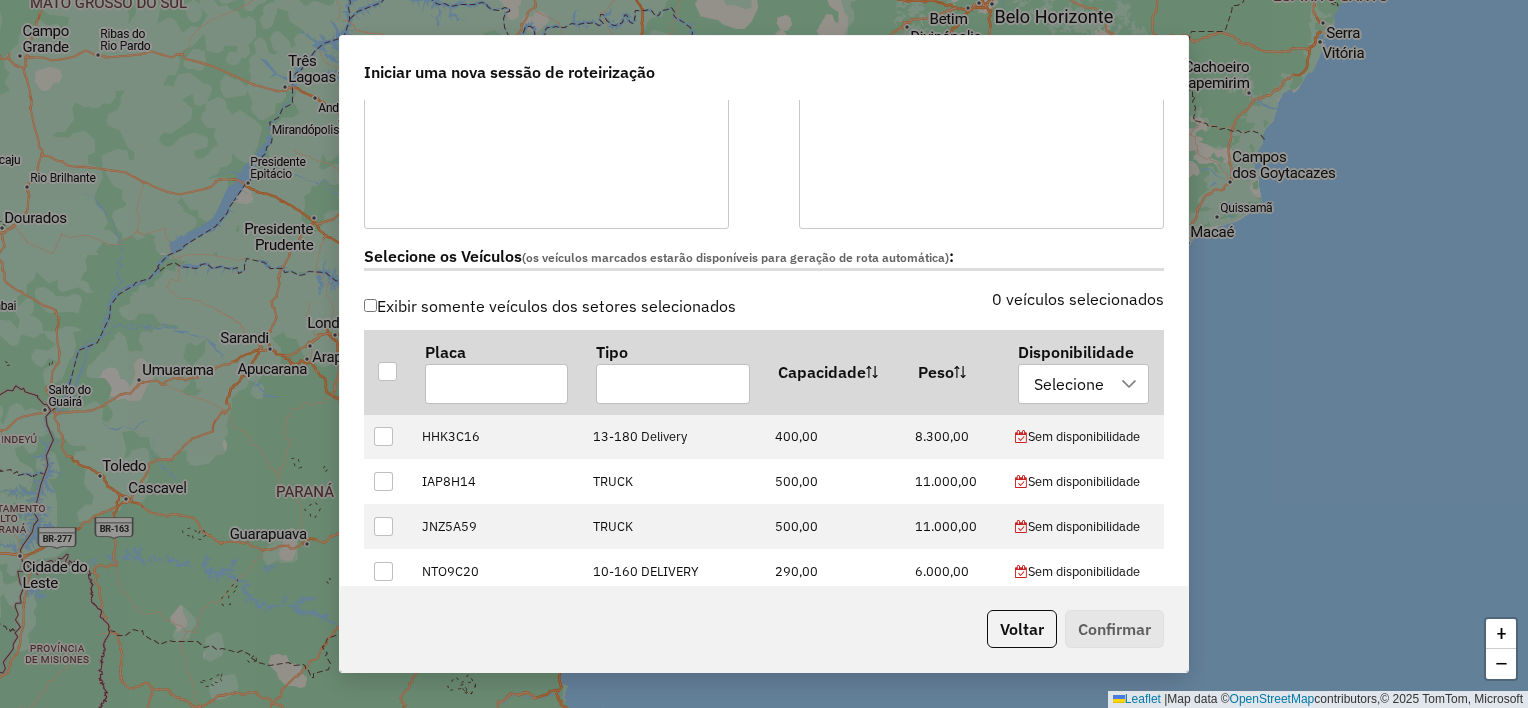 scroll, scrollTop: 500, scrollLeft: 0, axis: vertical 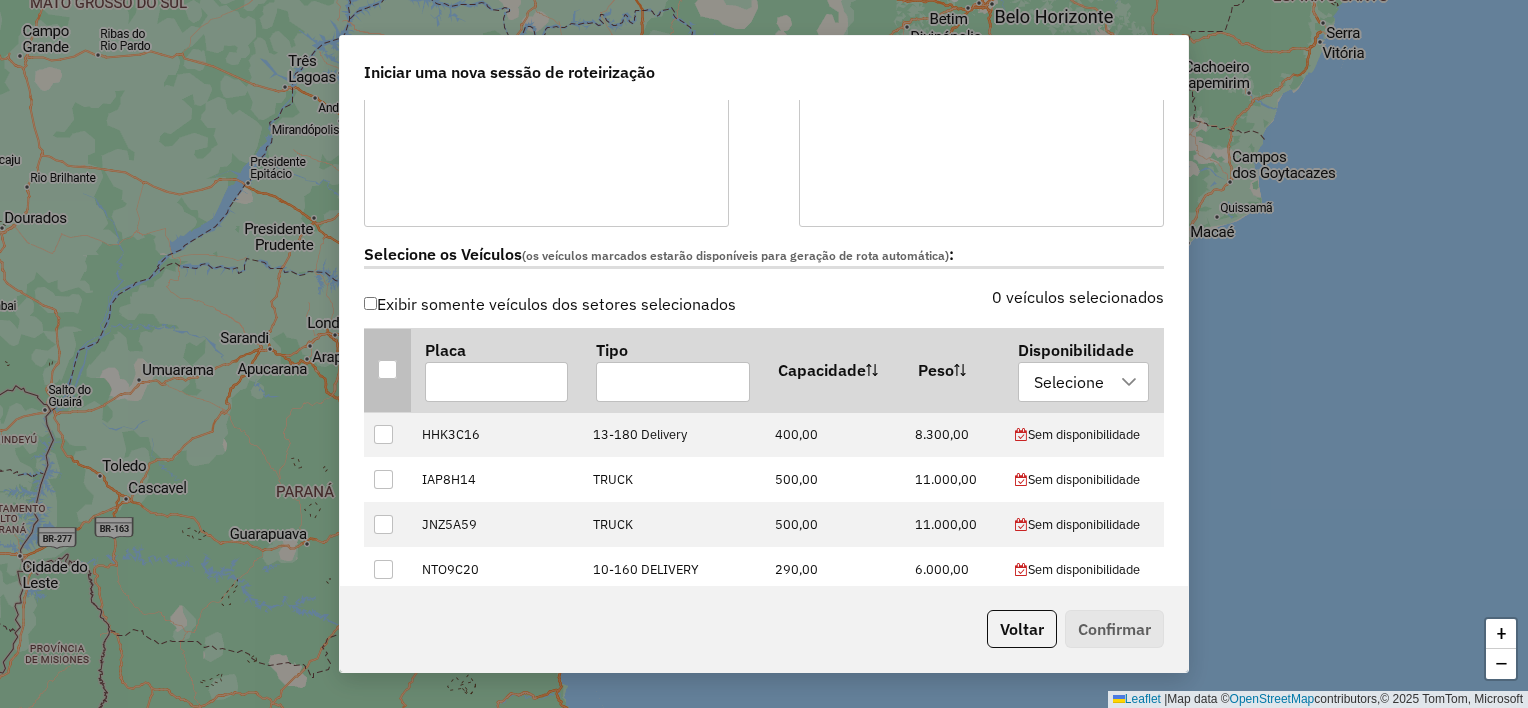 click at bounding box center [387, 369] 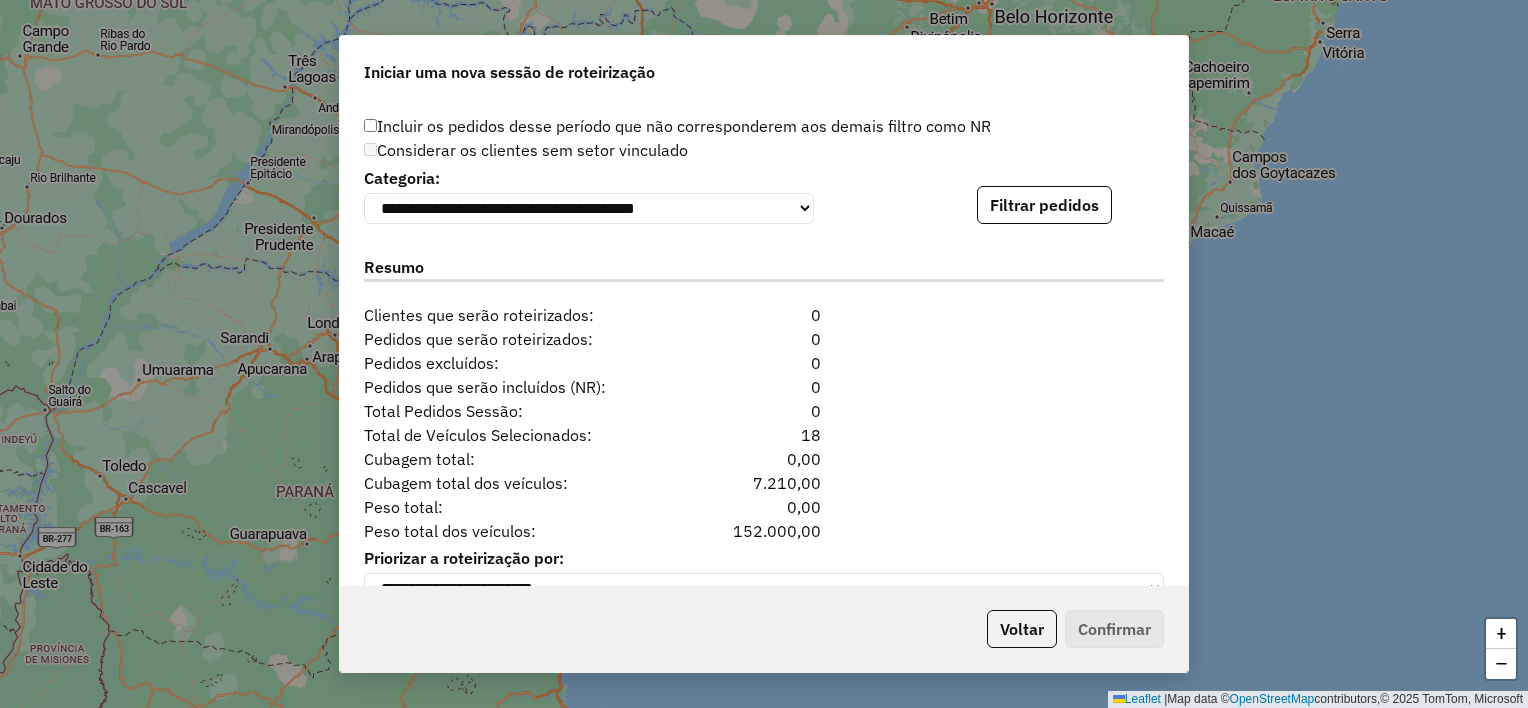 scroll, scrollTop: 2000, scrollLeft: 0, axis: vertical 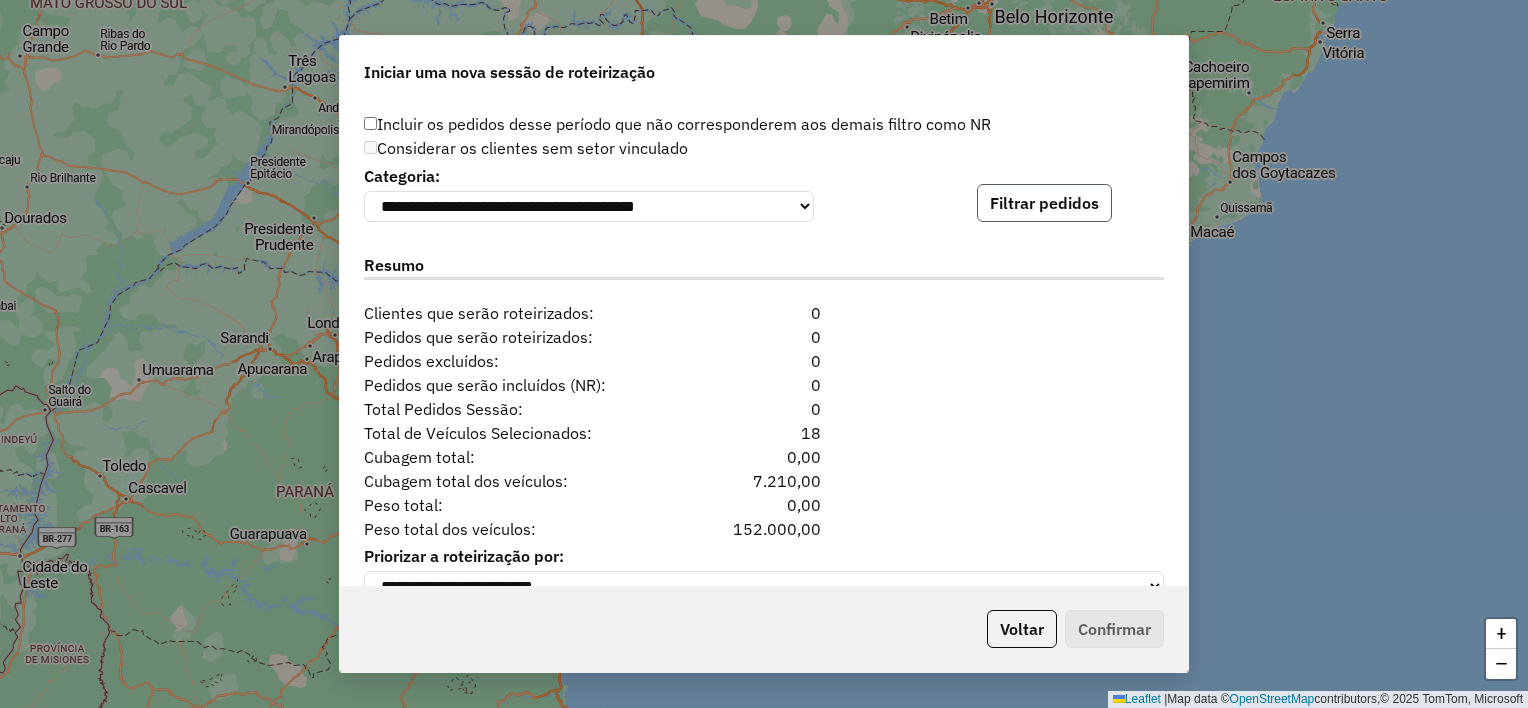 click on "Filtrar pedidos" 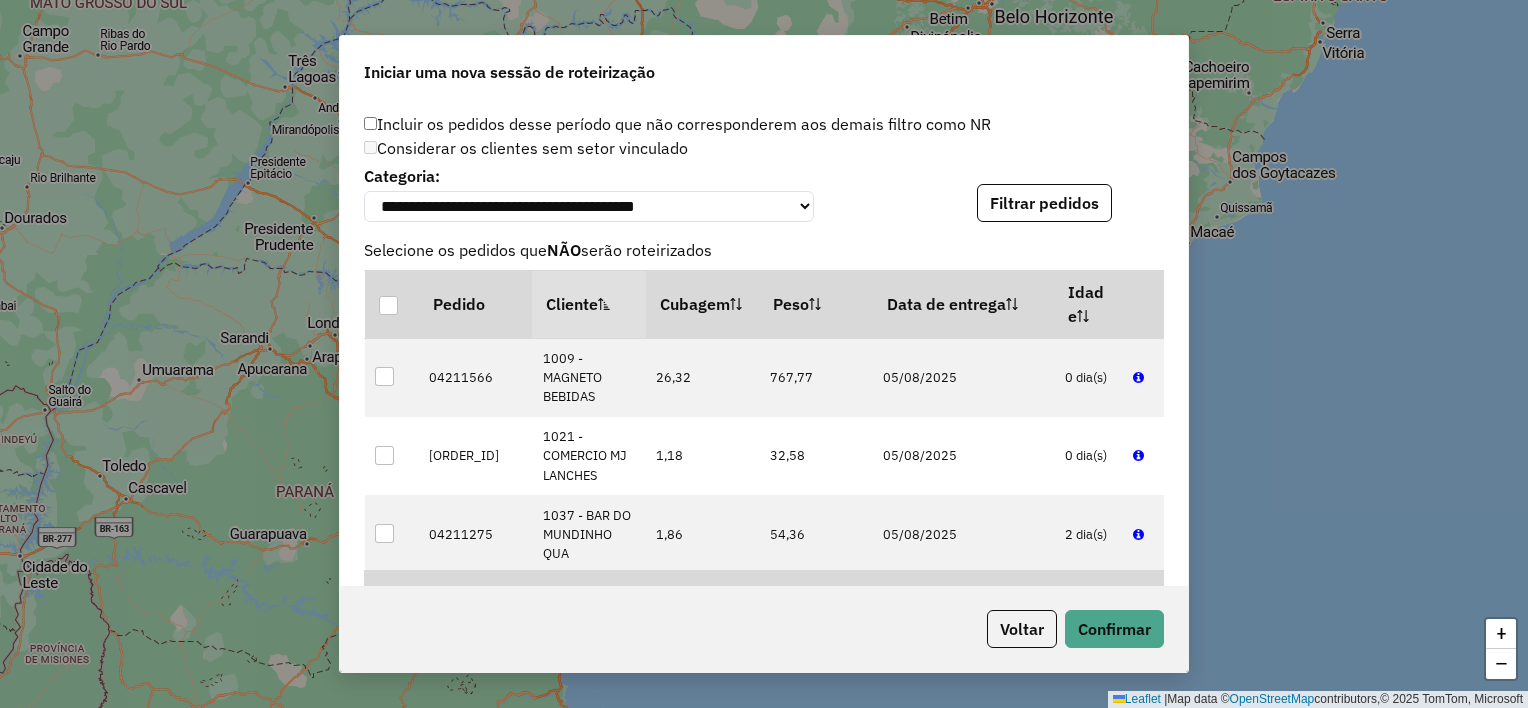 scroll, scrollTop: 2460, scrollLeft: 0, axis: vertical 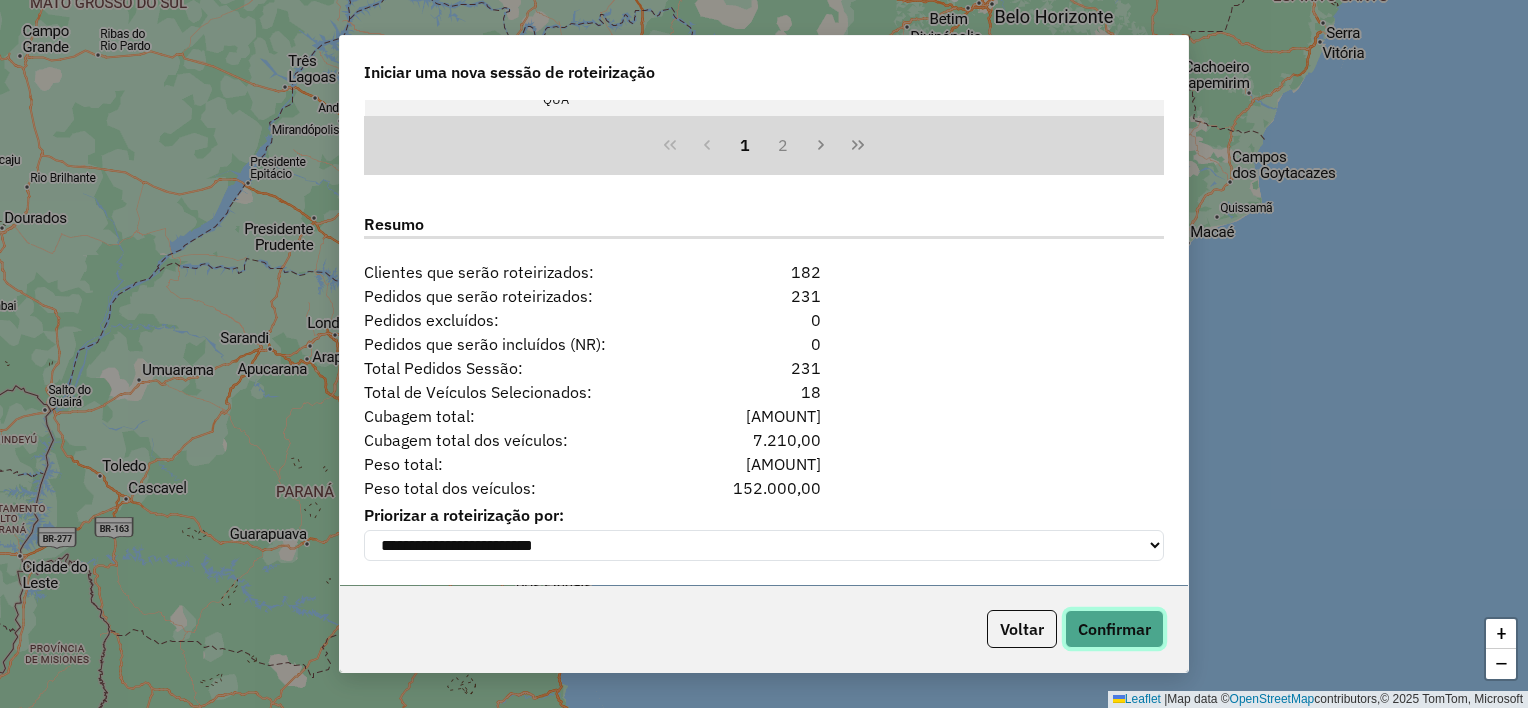 click on "Confirmar" 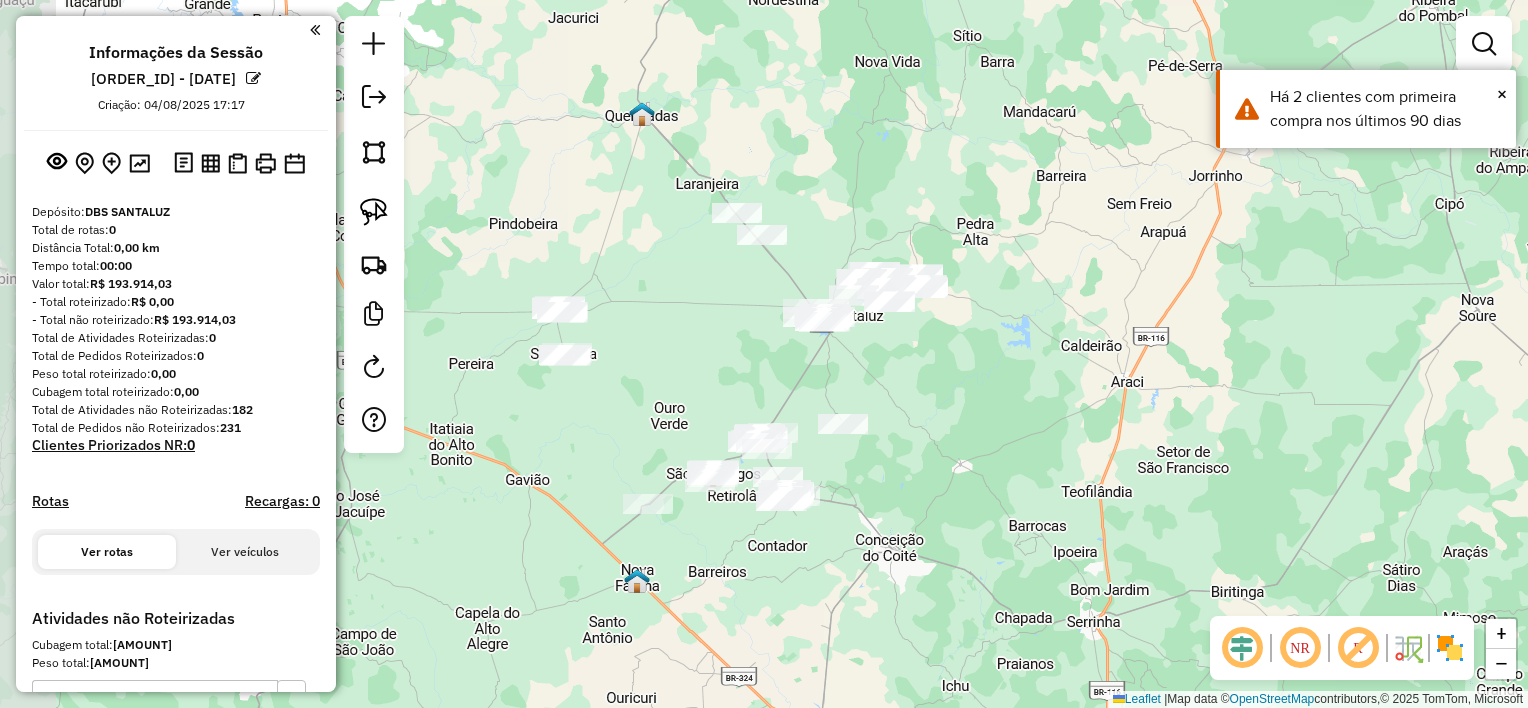 drag, startPoint x: 834, startPoint y: 249, endPoint x: 904, endPoint y: 210, distance: 80.13114 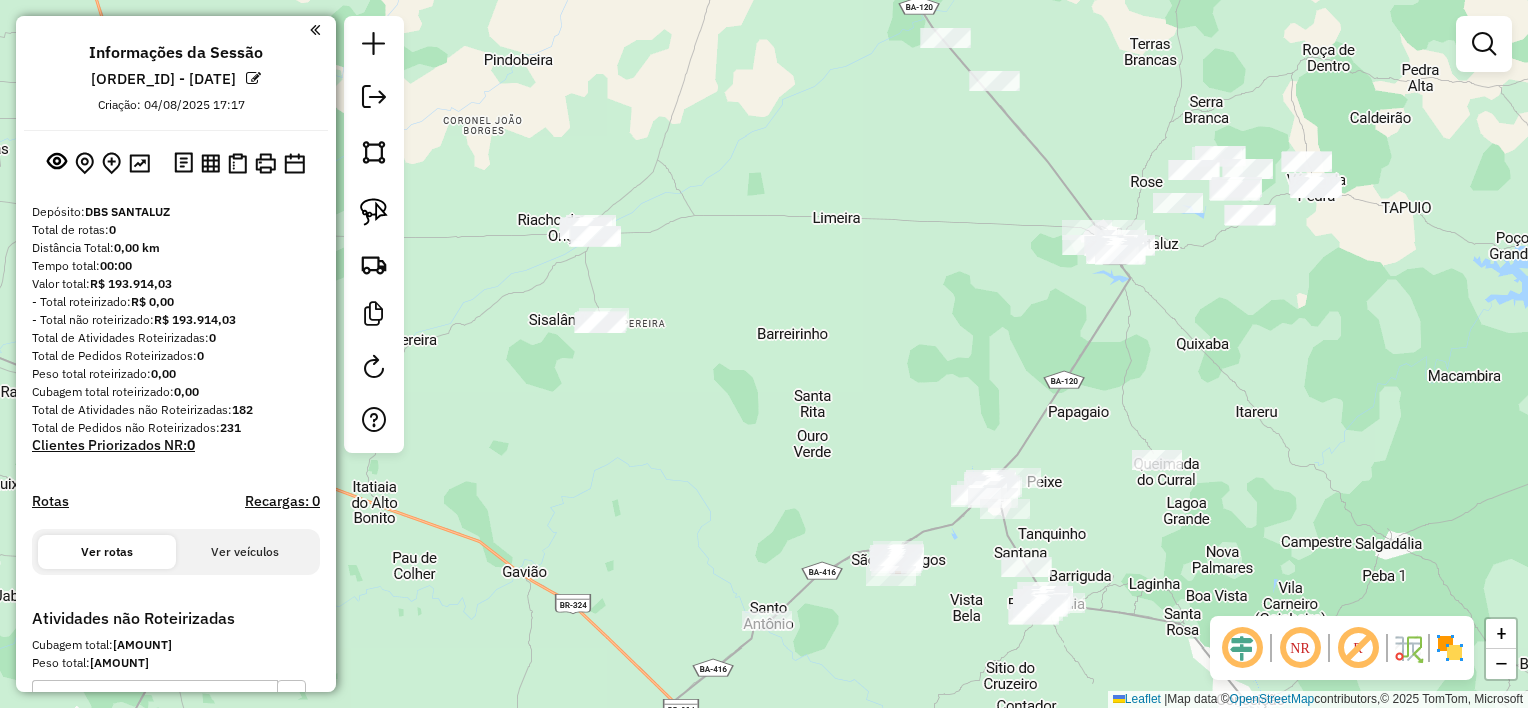 drag, startPoint x: 691, startPoint y: 320, endPoint x: 812, endPoint y: 256, distance: 136.88316 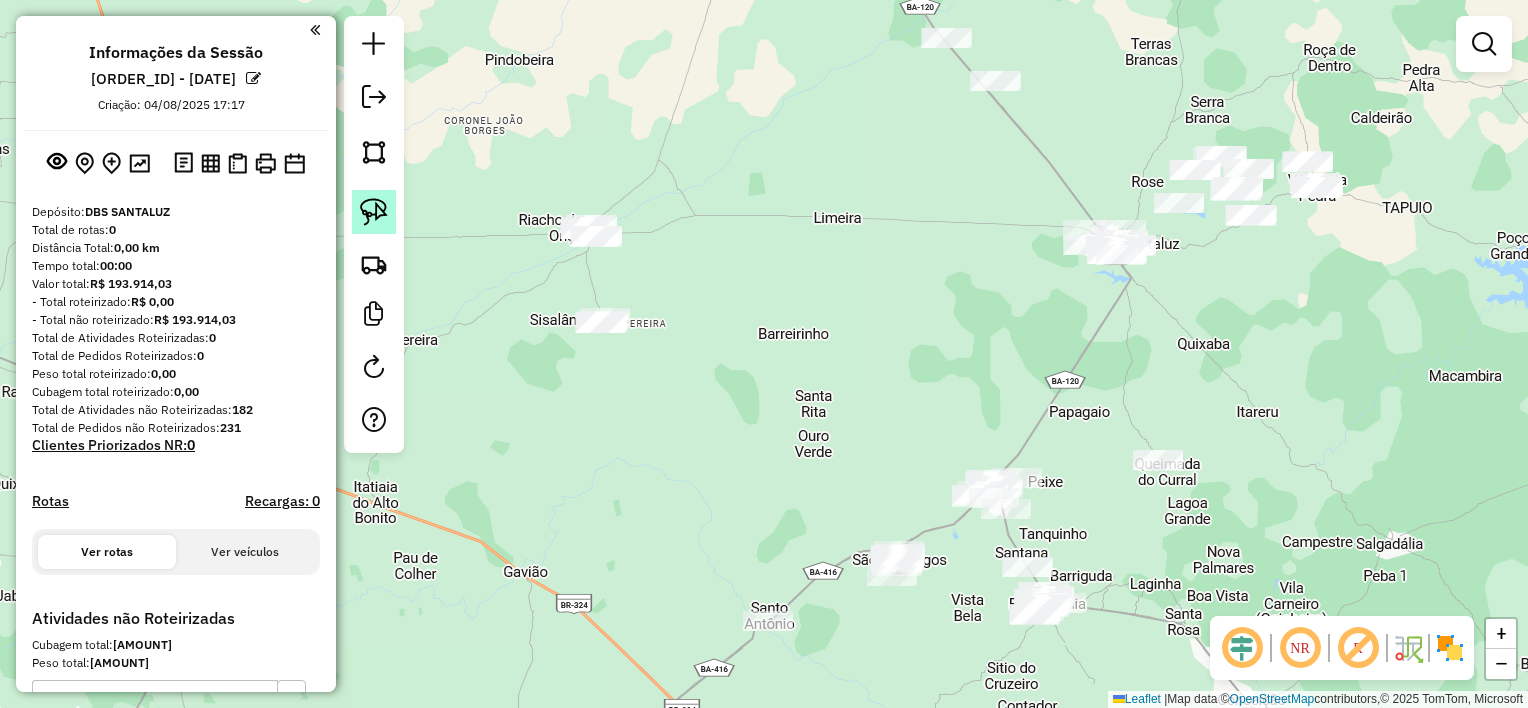 click 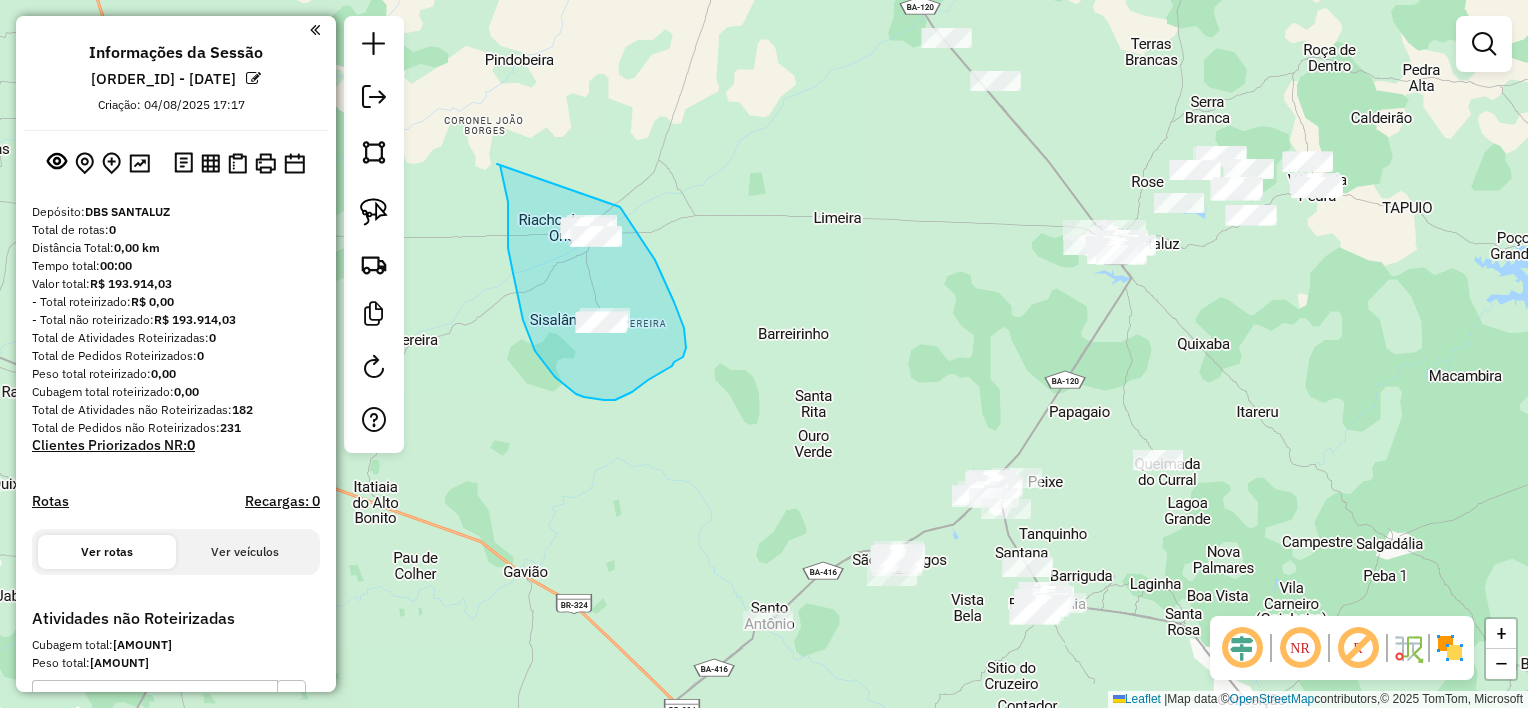 drag, startPoint x: 506, startPoint y: 191, endPoint x: 619, endPoint y: 206, distance: 113.99123 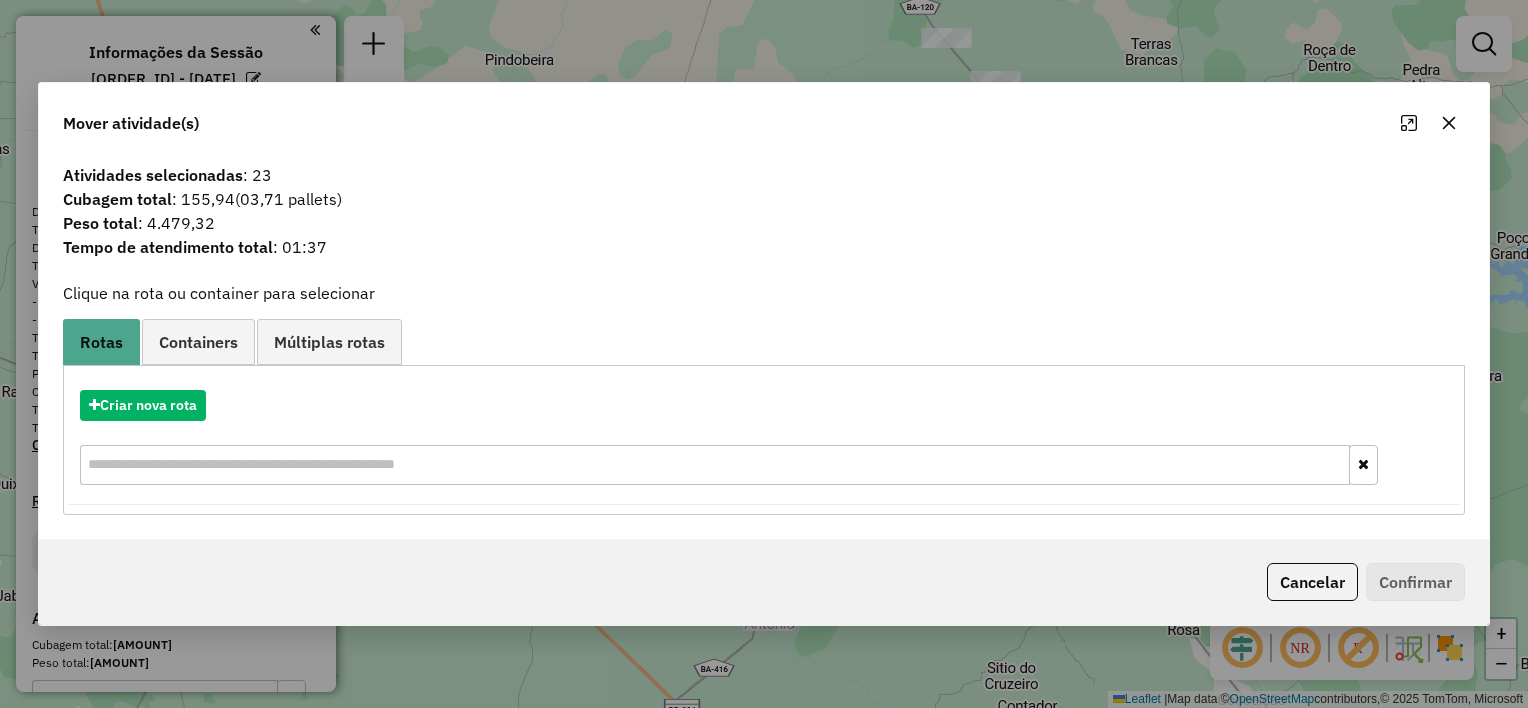 click 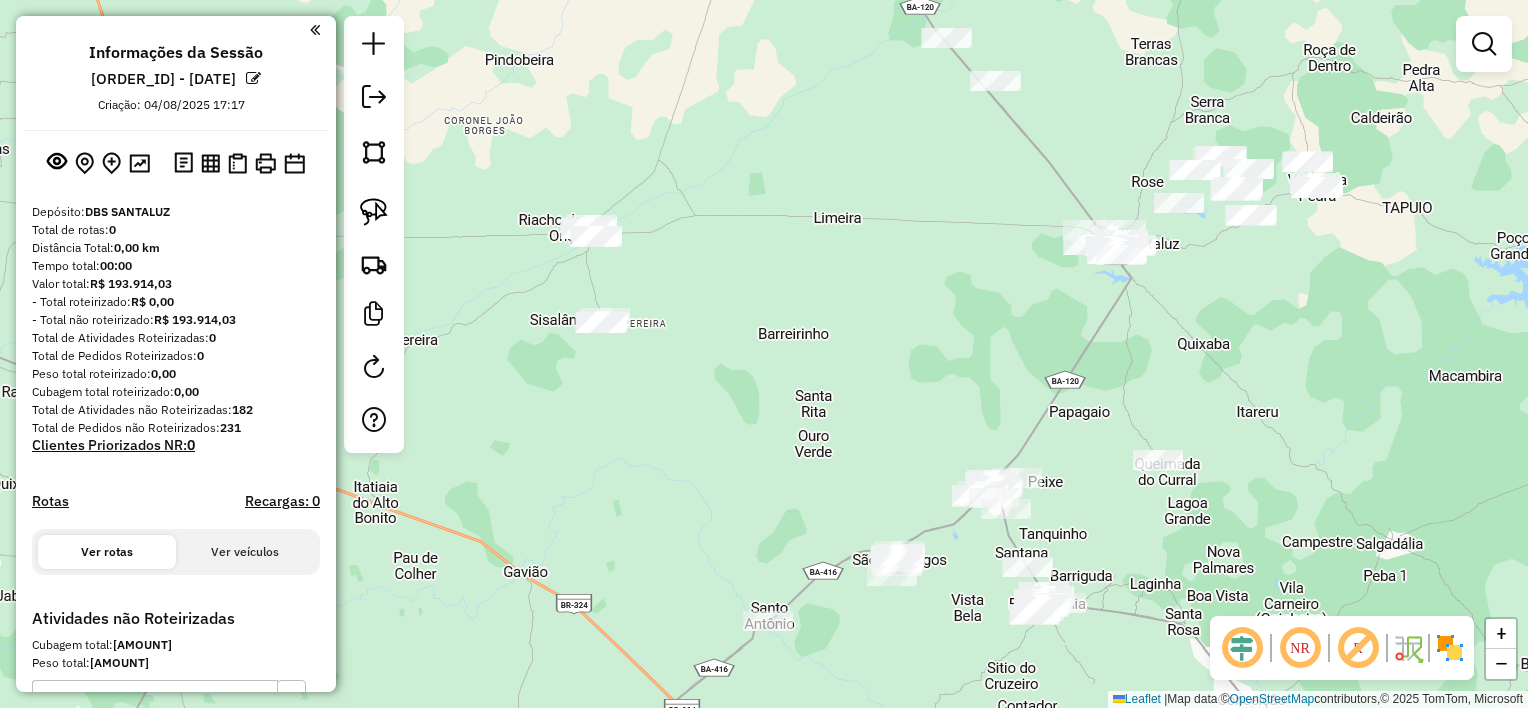 drag, startPoint x: 882, startPoint y: 320, endPoint x: 900, endPoint y: 166, distance: 155.04839 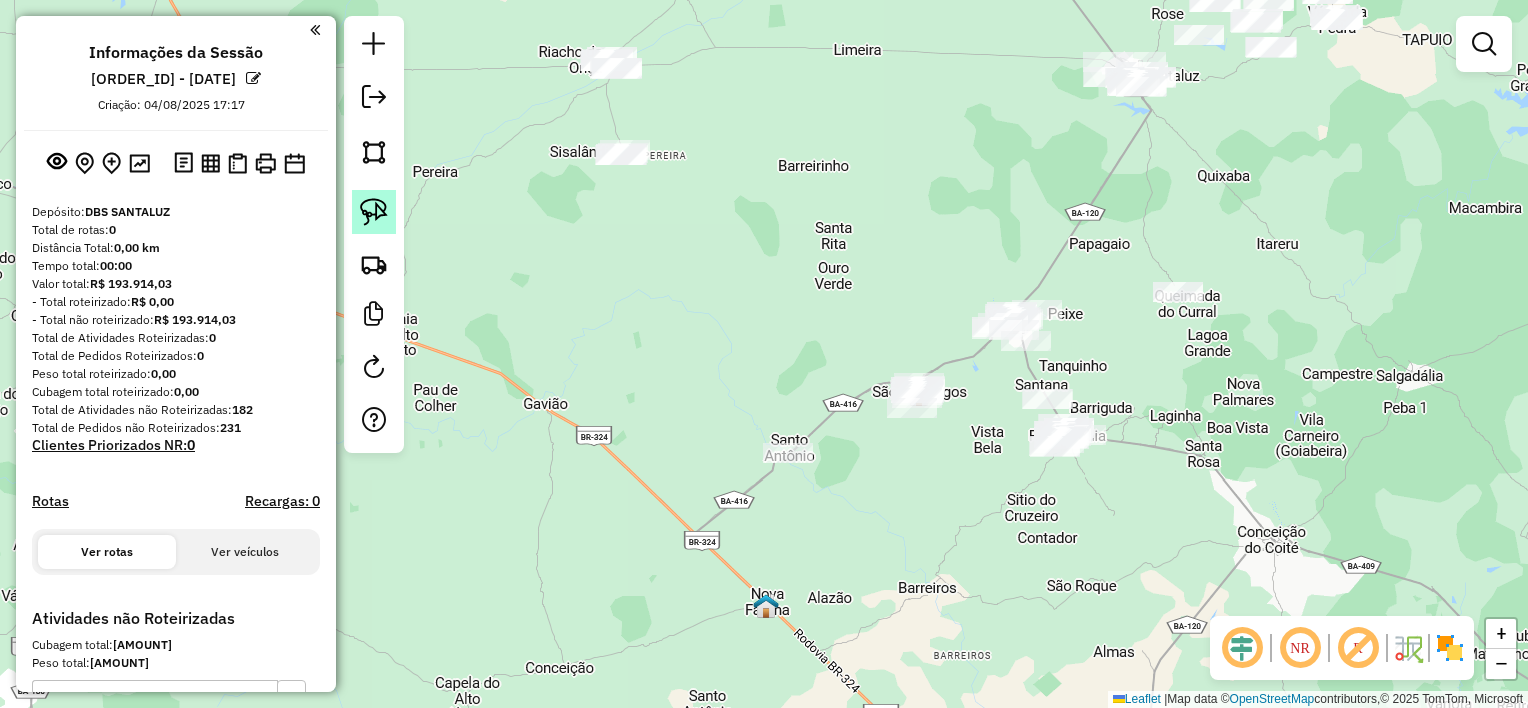click 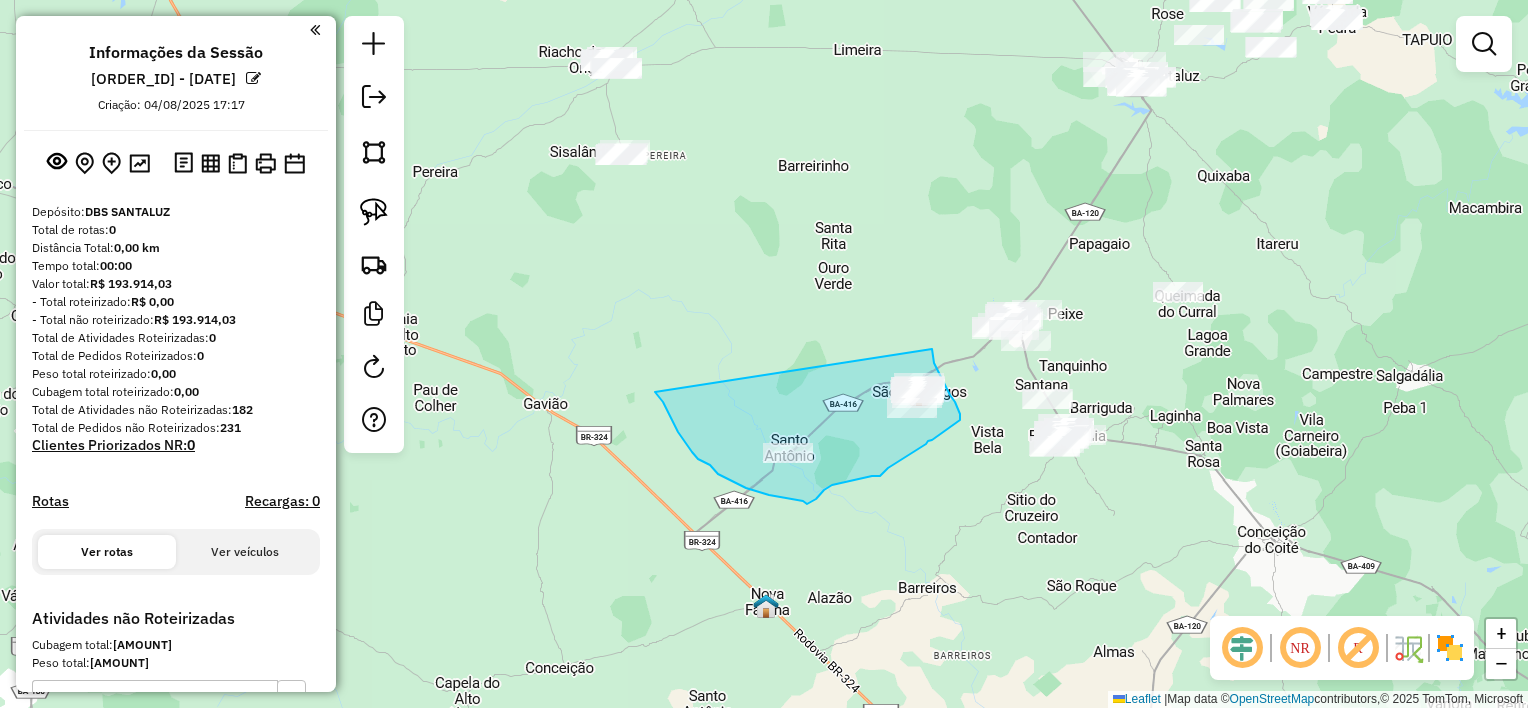 drag, startPoint x: 698, startPoint y: 459, endPoint x: 927, endPoint y: 332, distance: 261.85873 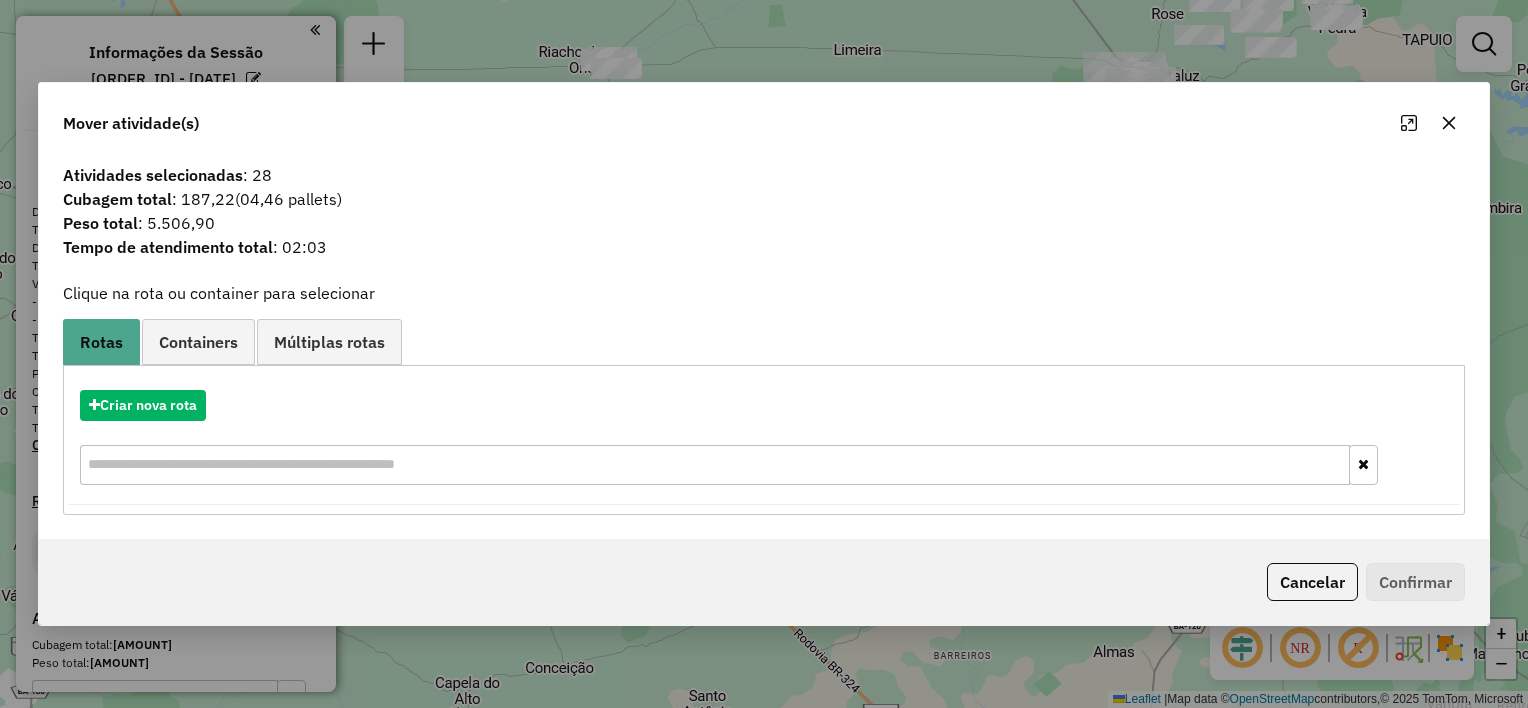 click 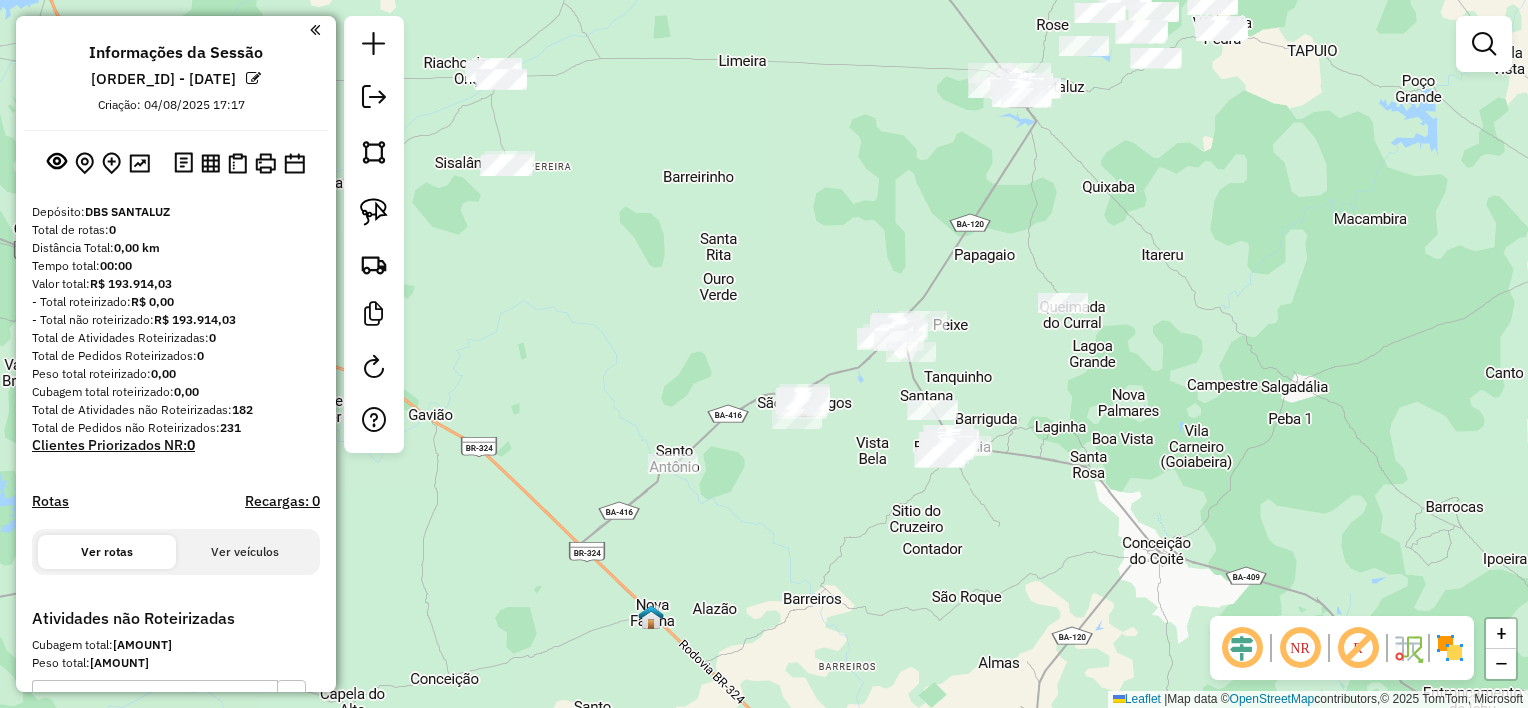 drag, startPoint x: 1115, startPoint y: 360, endPoint x: 1000, endPoint y: 371, distance: 115.52489 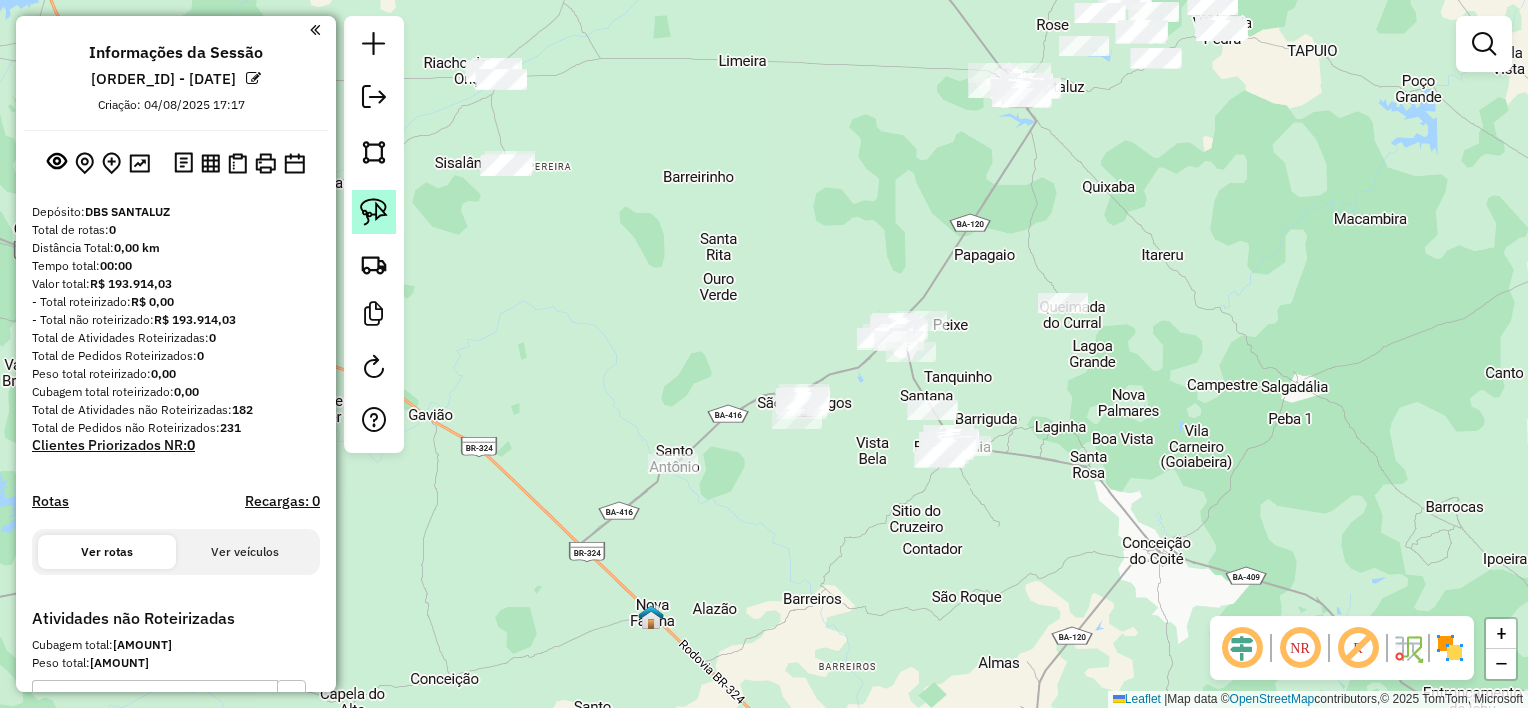 click 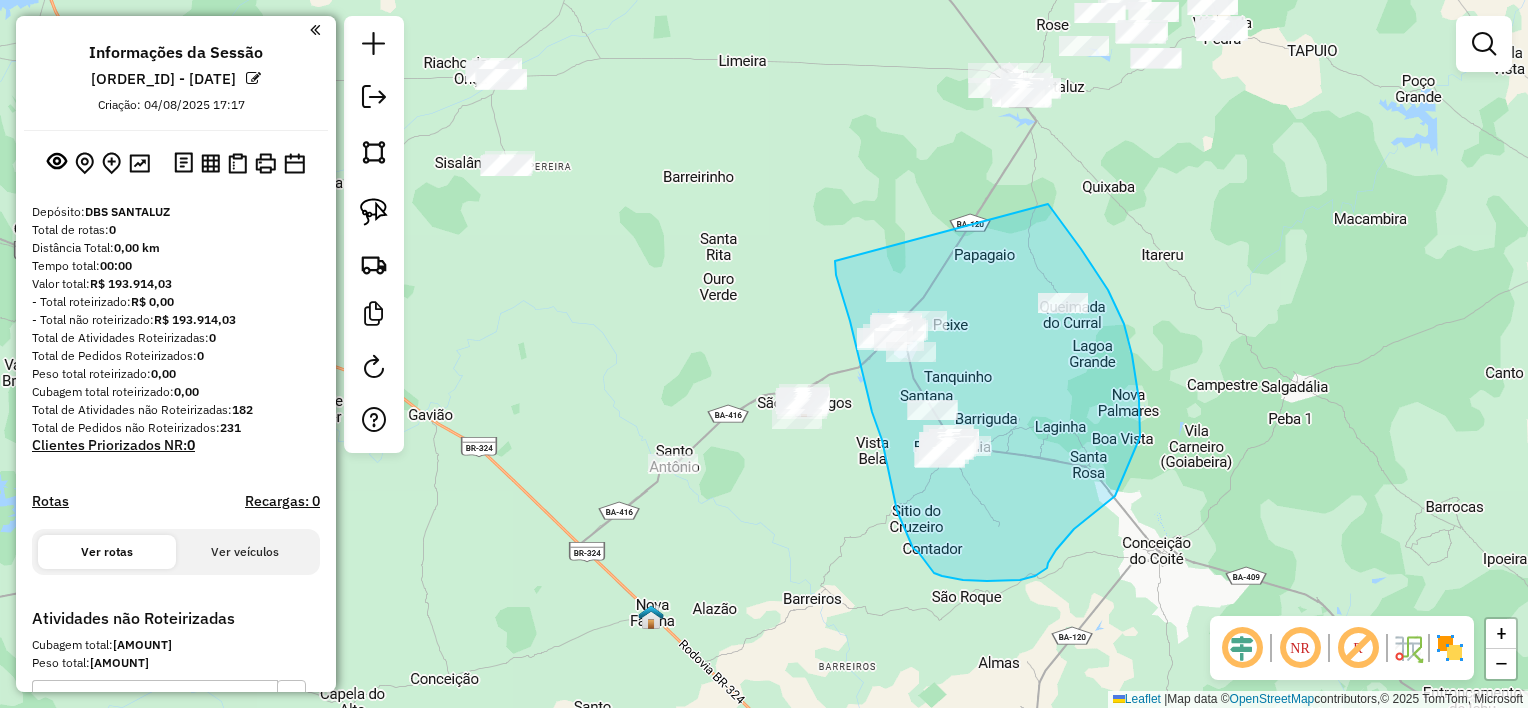 drag, startPoint x: 835, startPoint y: 261, endPoint x: 1048, endPoint y: 204, distance: 220.4949 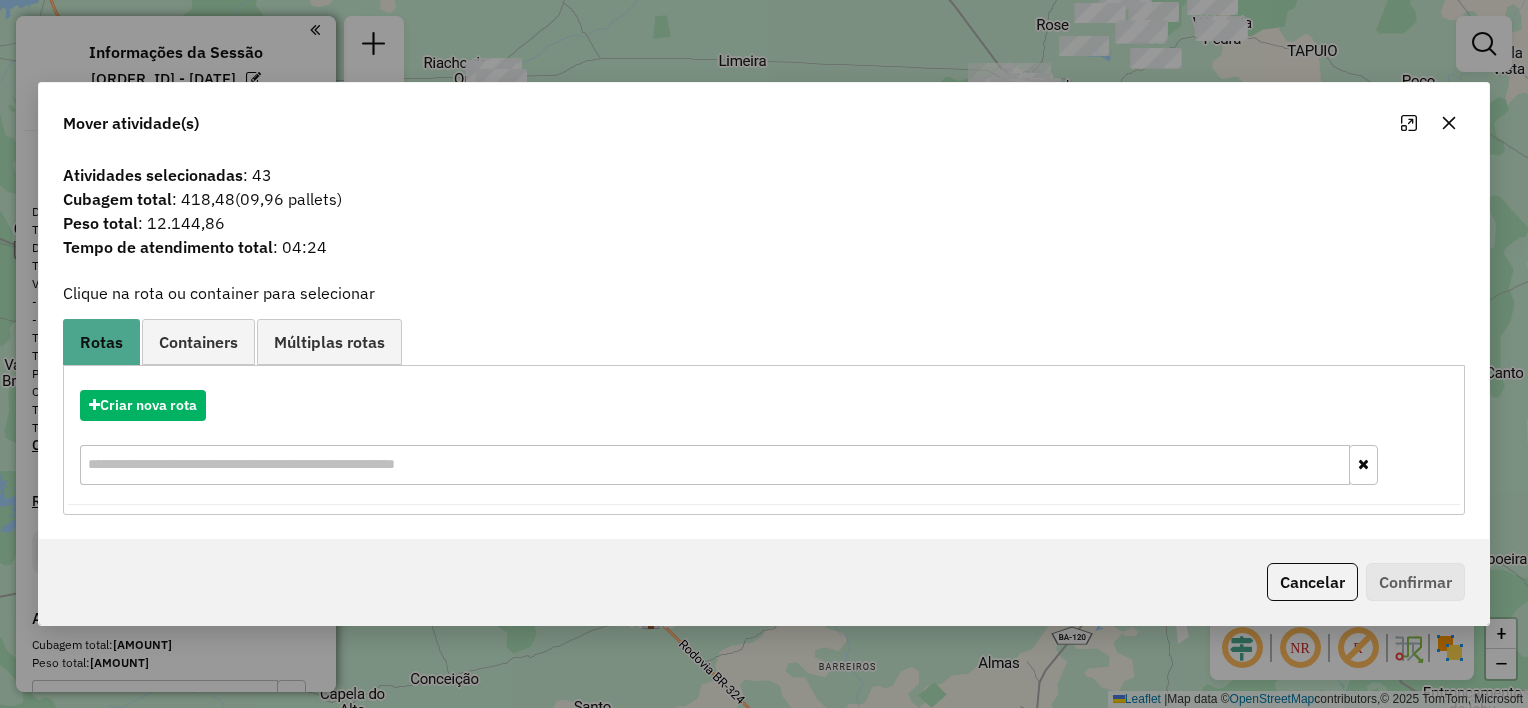 click 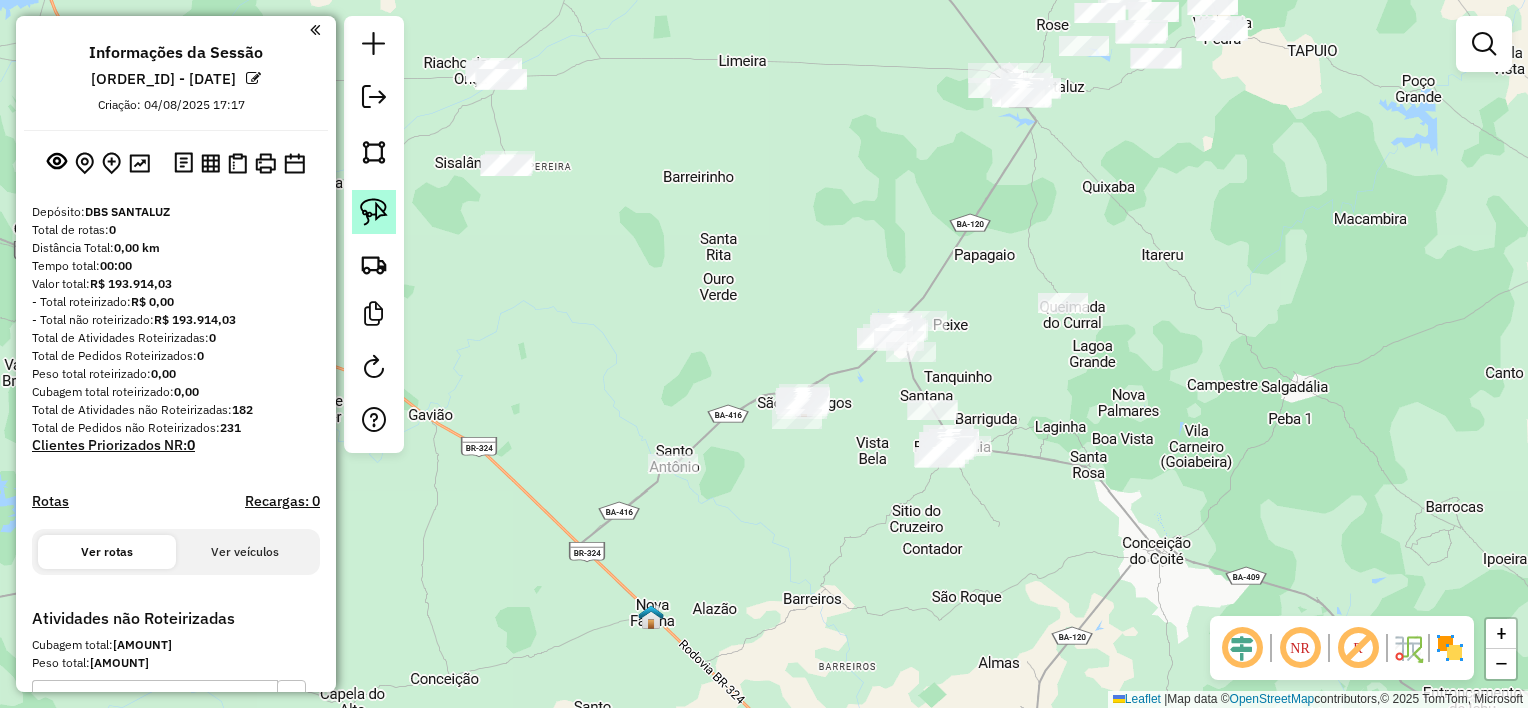 click 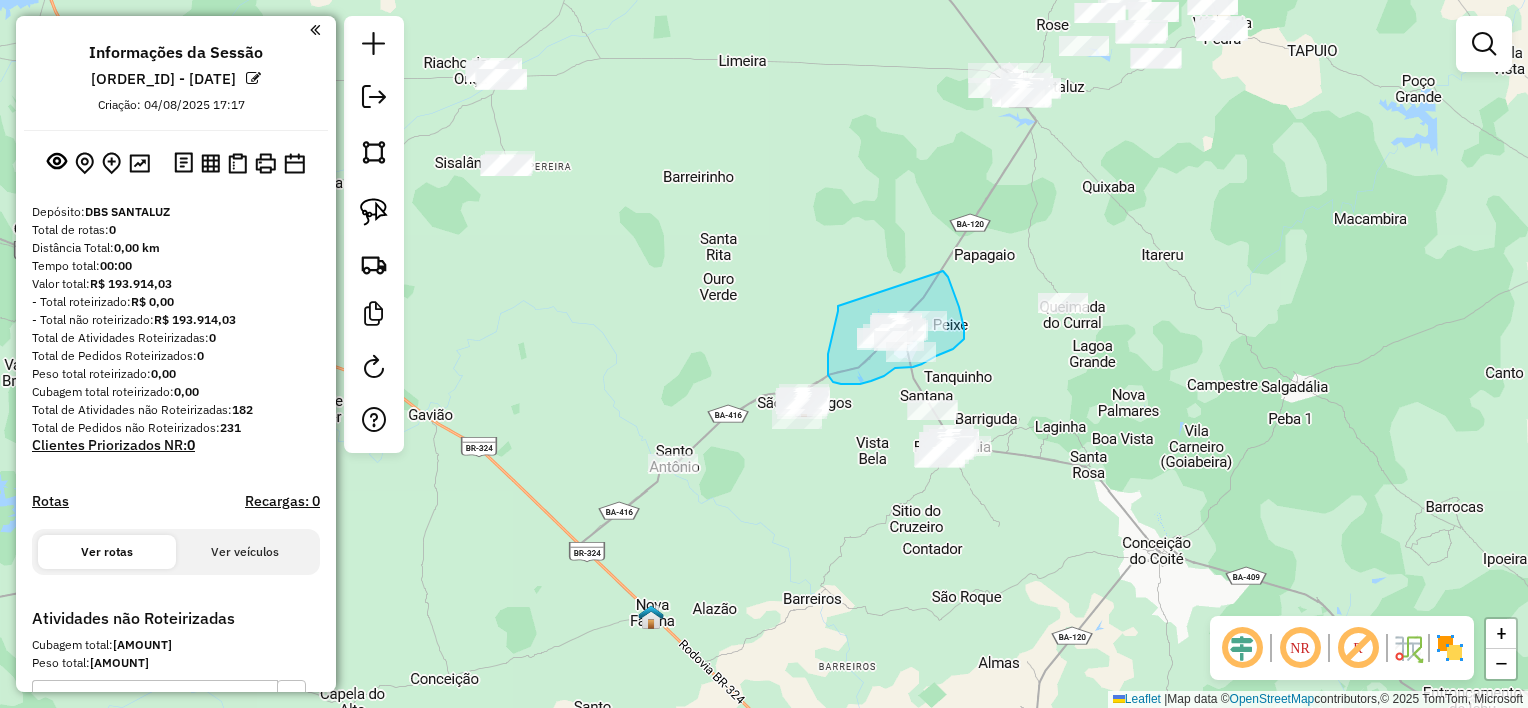 drag, startPoint x: 828, startPoint y: 354, endPoint x: 943, endPoint y: 271, distance: 141.82384 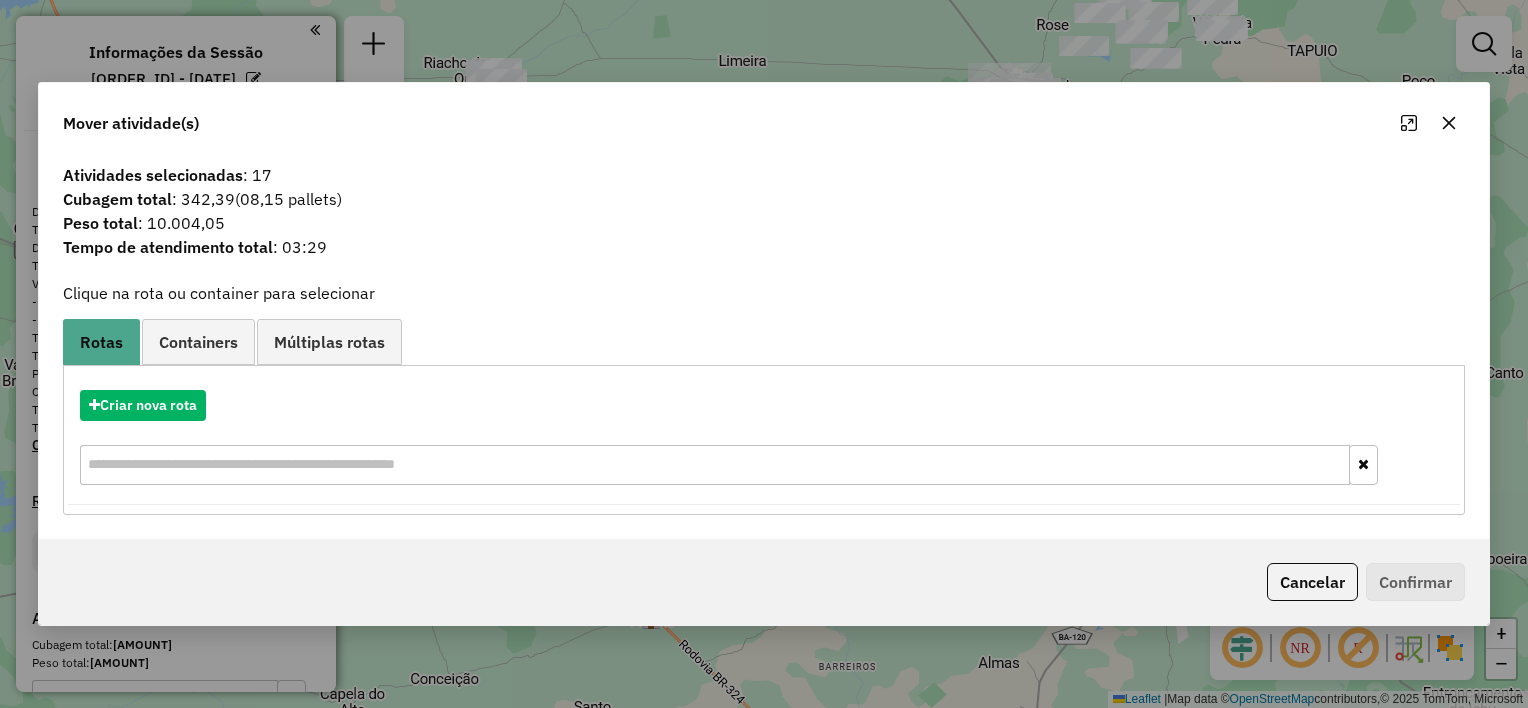 click 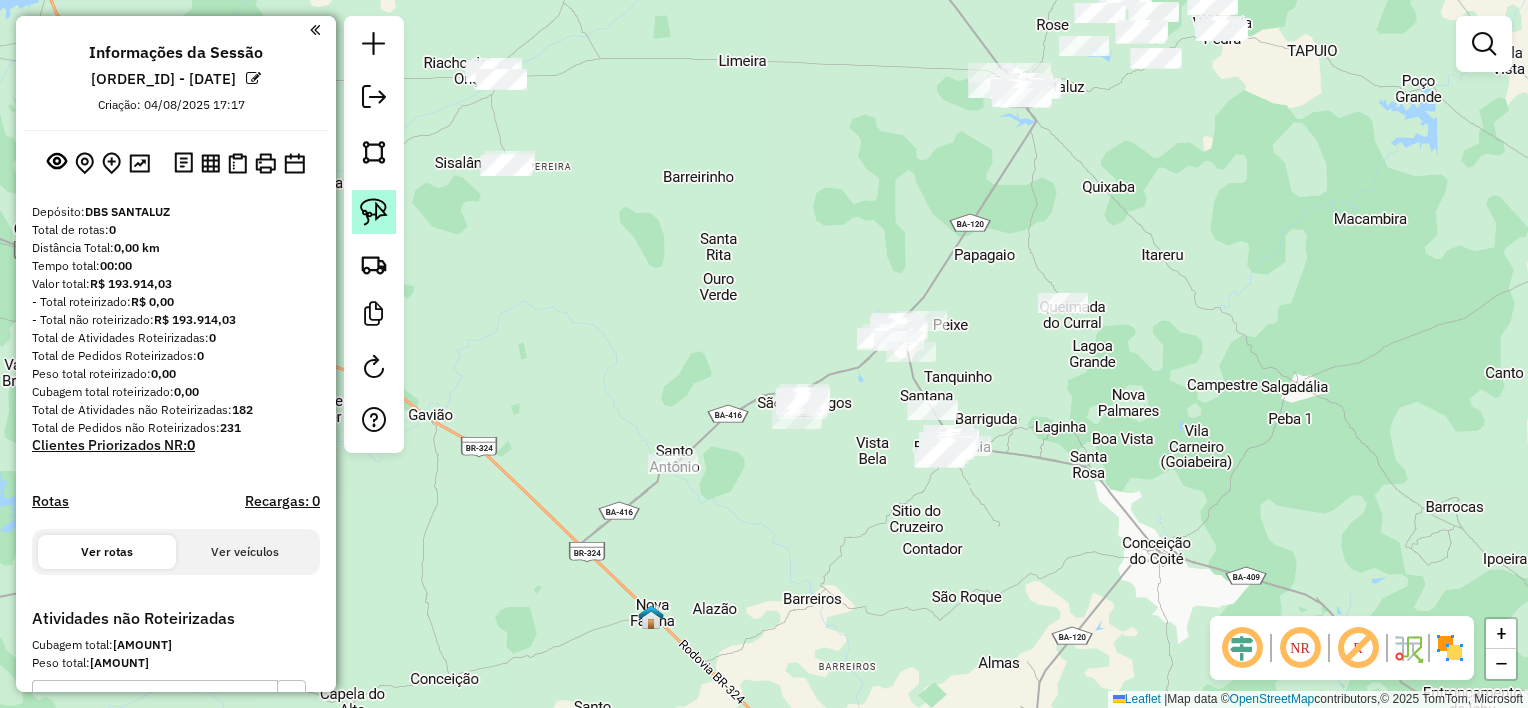 click 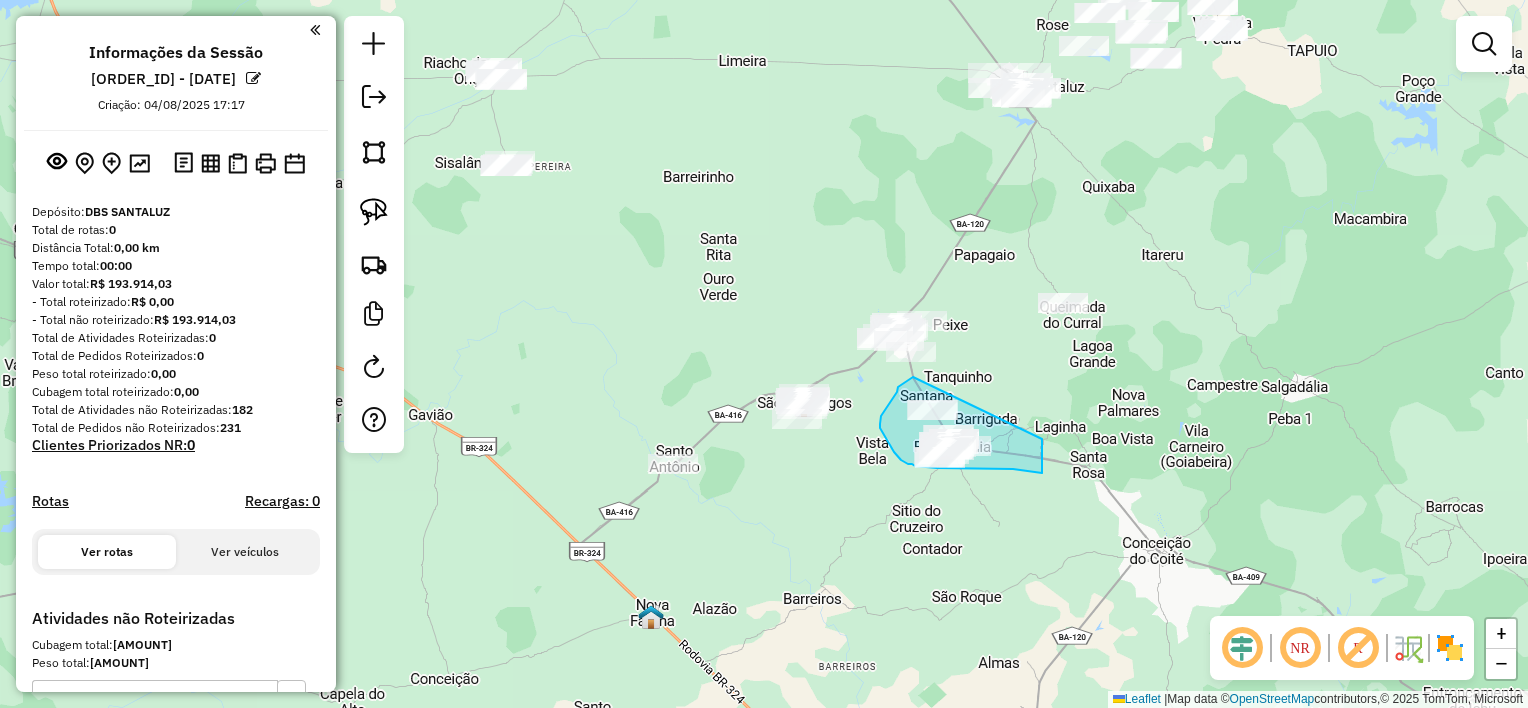 drag, startPoint x: 913, startPoint y: 377, endPoint x: 1042, endPoint y: 438, distance: 142.69548 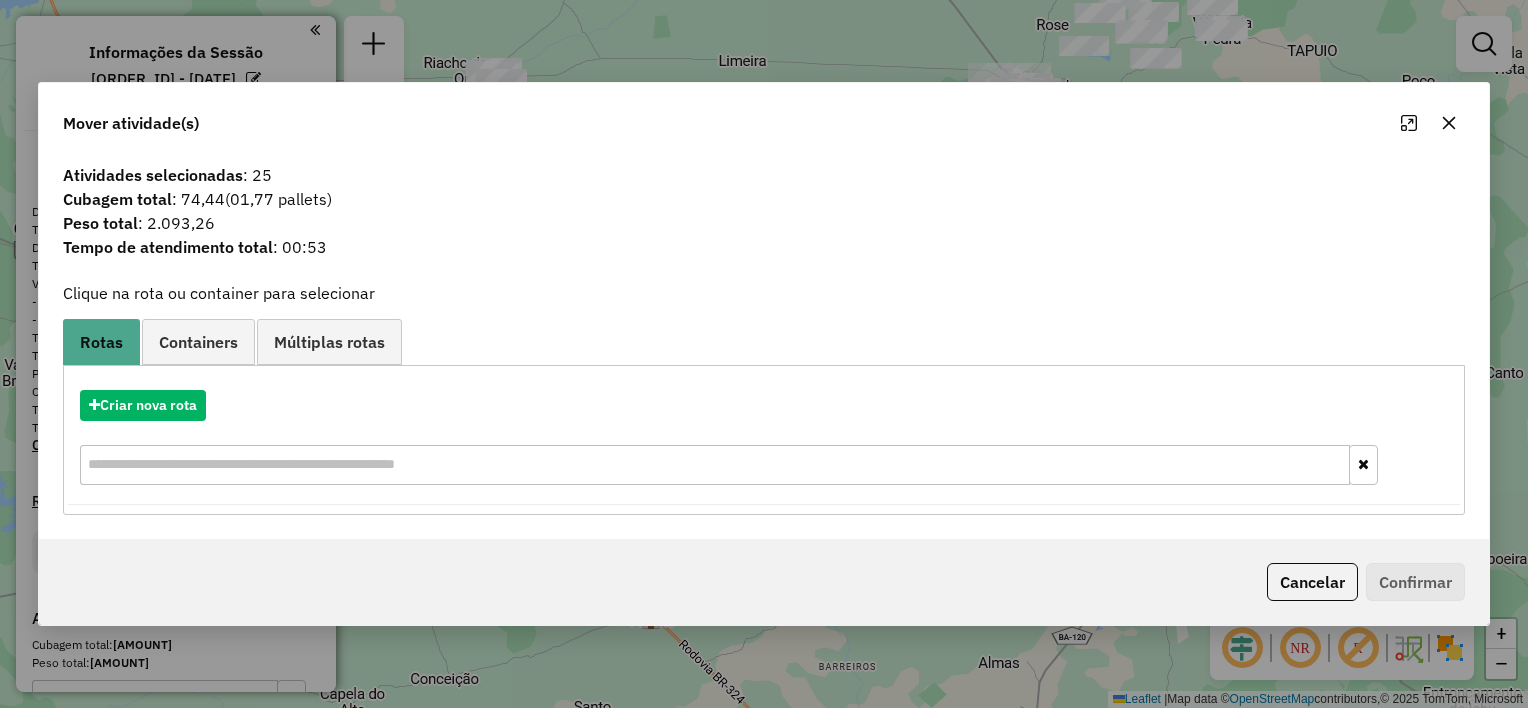 click 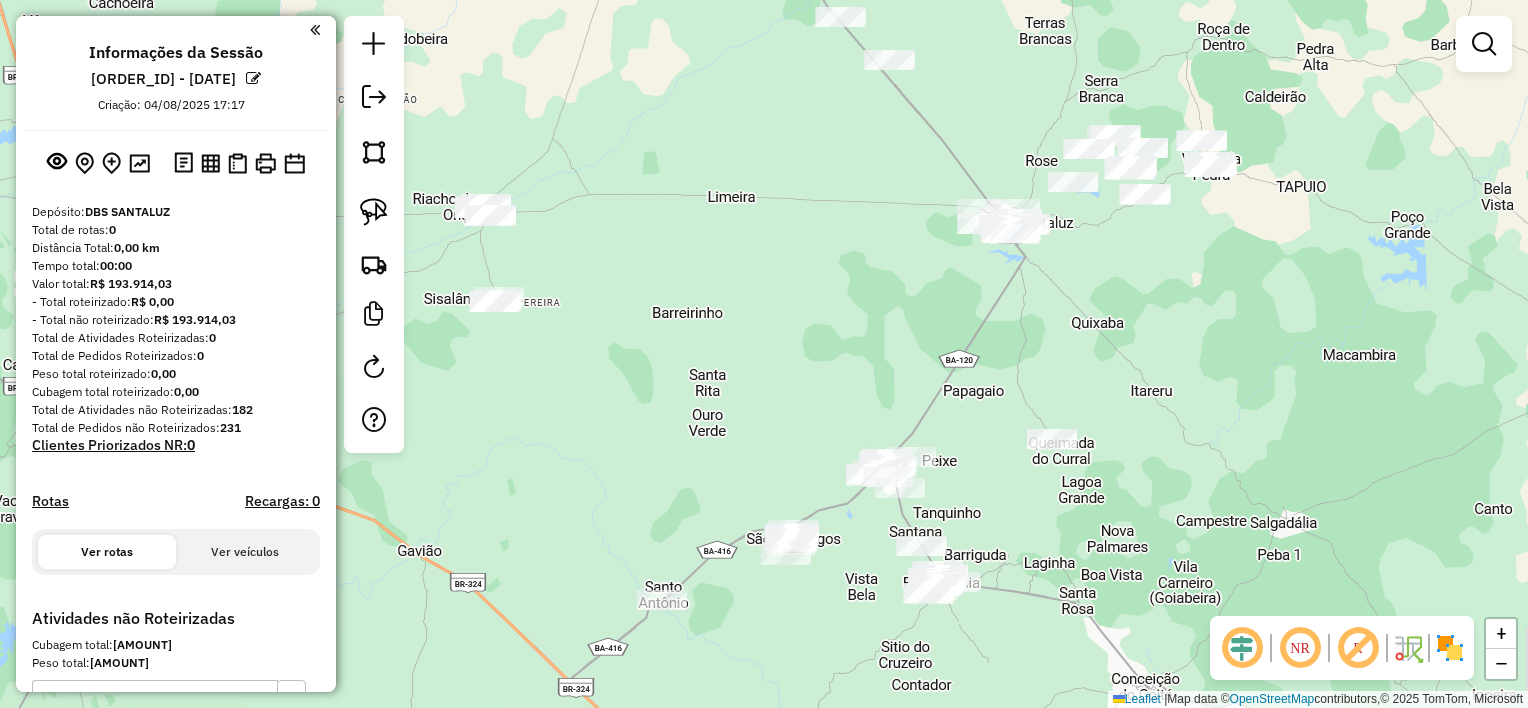 drag, startPoint x: 1087, startPoint y: 210, endPoint x: 1068, endPoint y: 329, distance: 120.50726 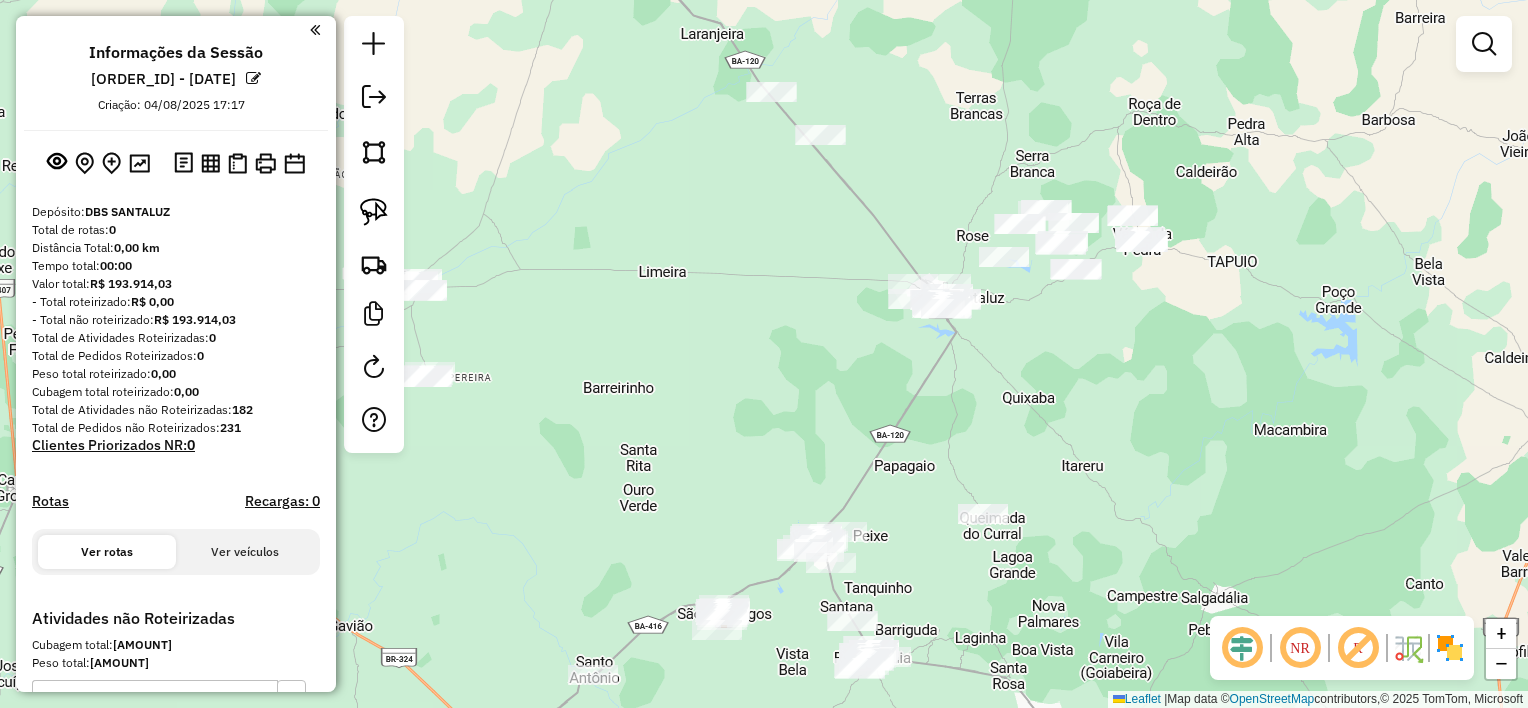 drag, startPoint x: 1077, startPoint y: 321, endPoint x: 932, endPoint y: 368, distance: 152.42703 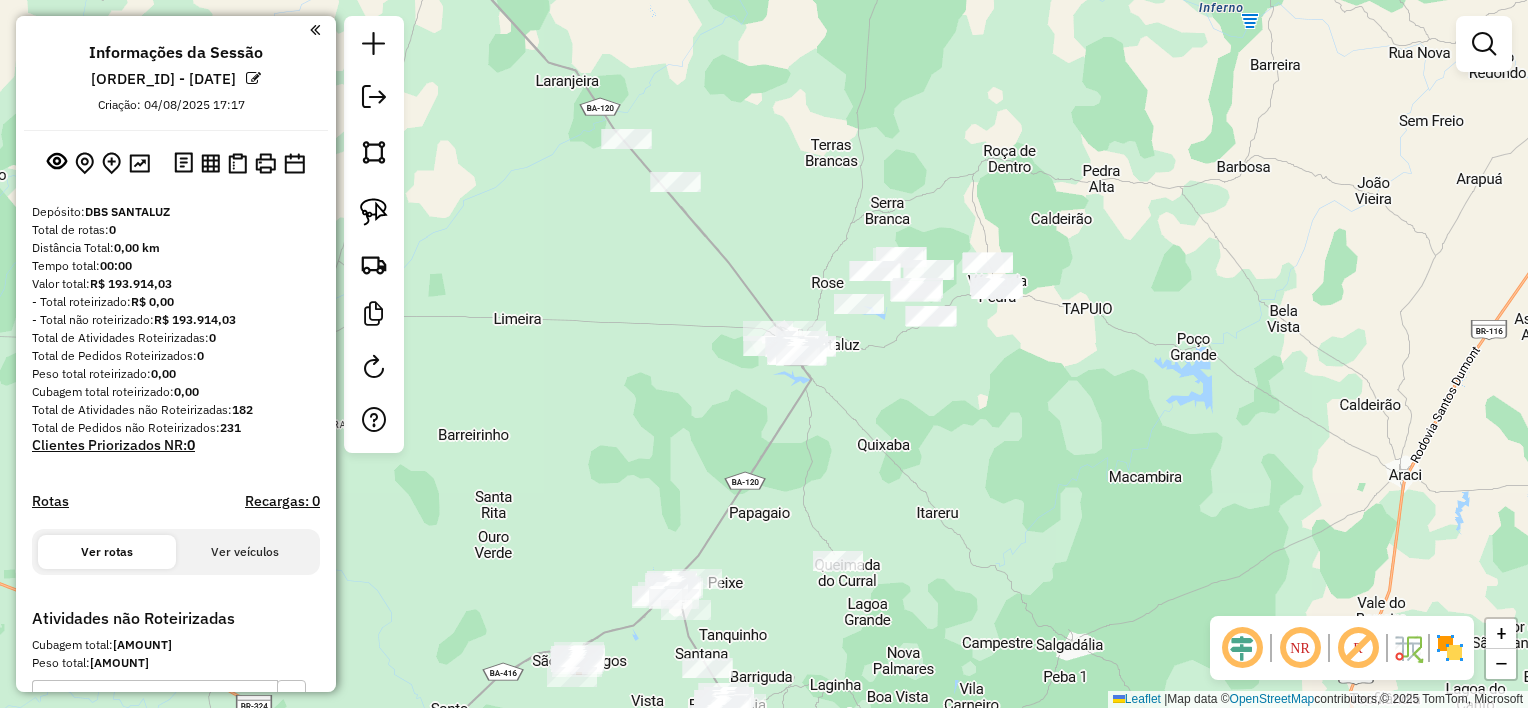 drag, startPoint x: 385, startPoint y: 203, endPoint x: 439, endPoint y: 188, distance: 56.044624 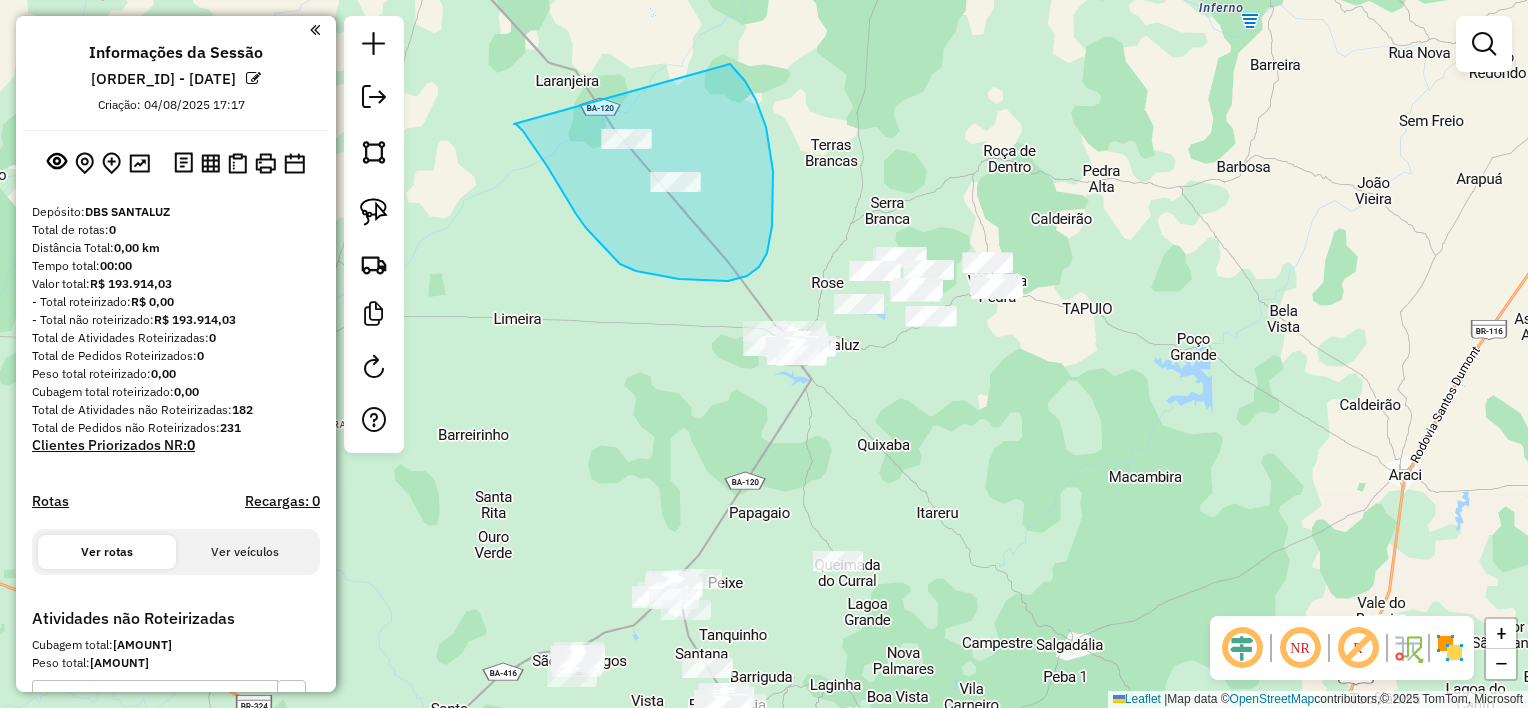 drag, startPoint x: 547, startPoint y: 166, endPoint x: 725, endPoint y: 64, distance: 205.1536 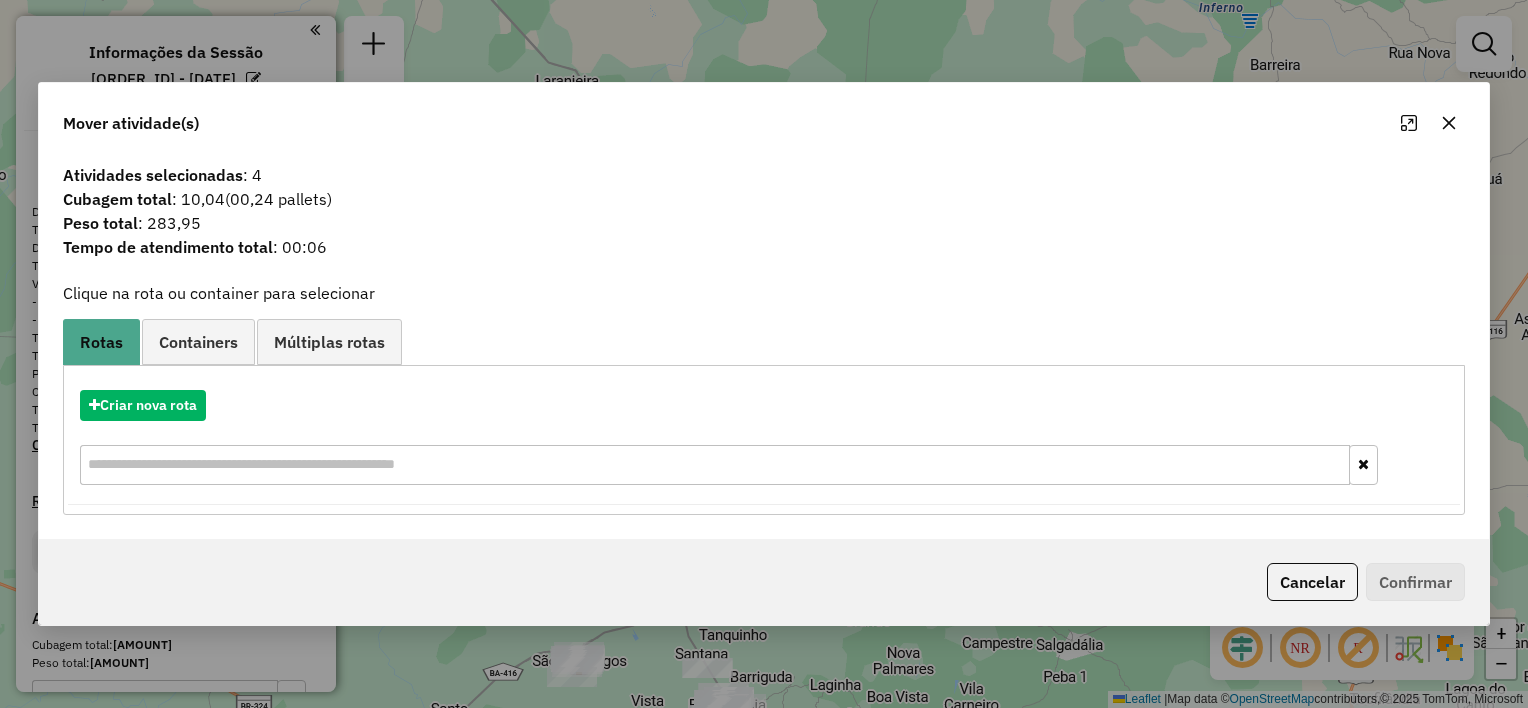 click 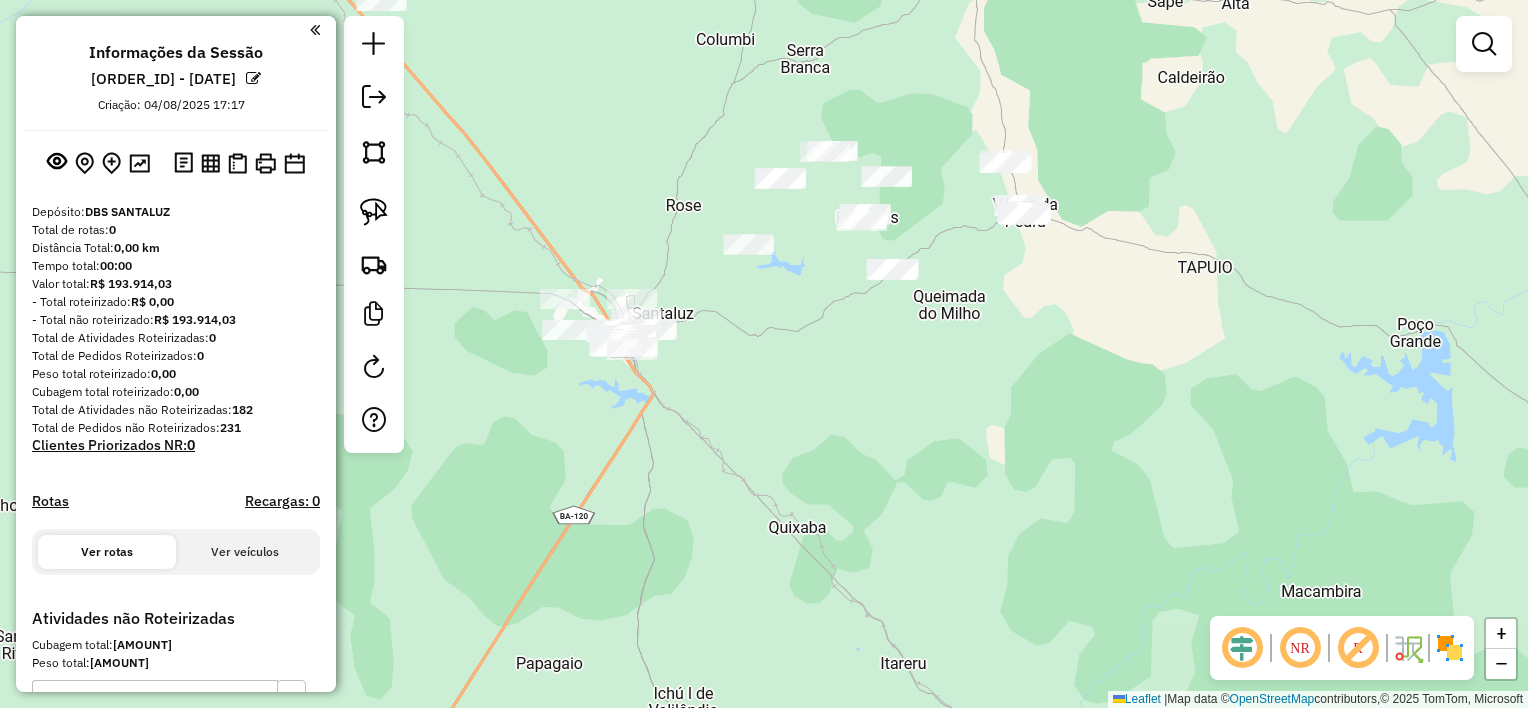 drag, startPoint x: 948, startPoint y: 397, endPoint x: 1080, endPoint y: 473, distance: 152.31546 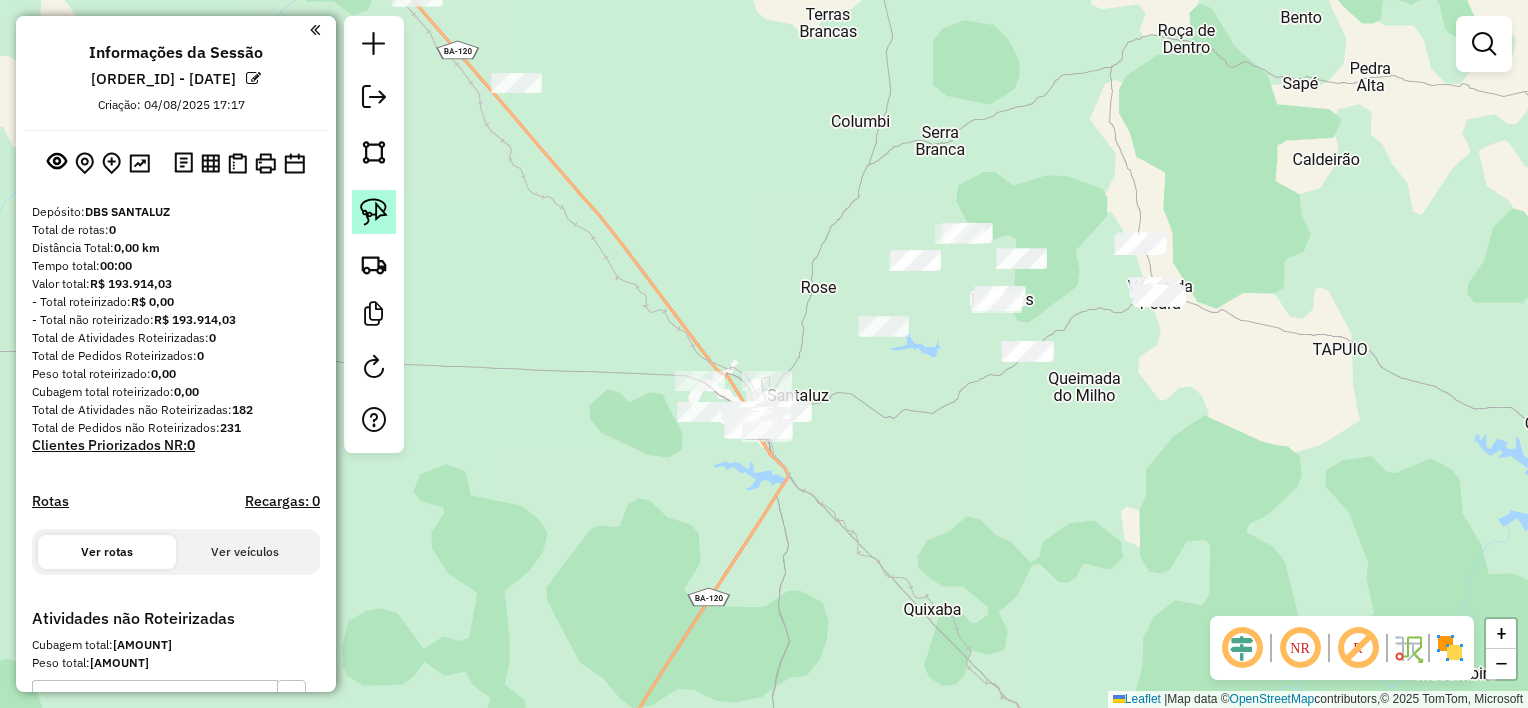 click 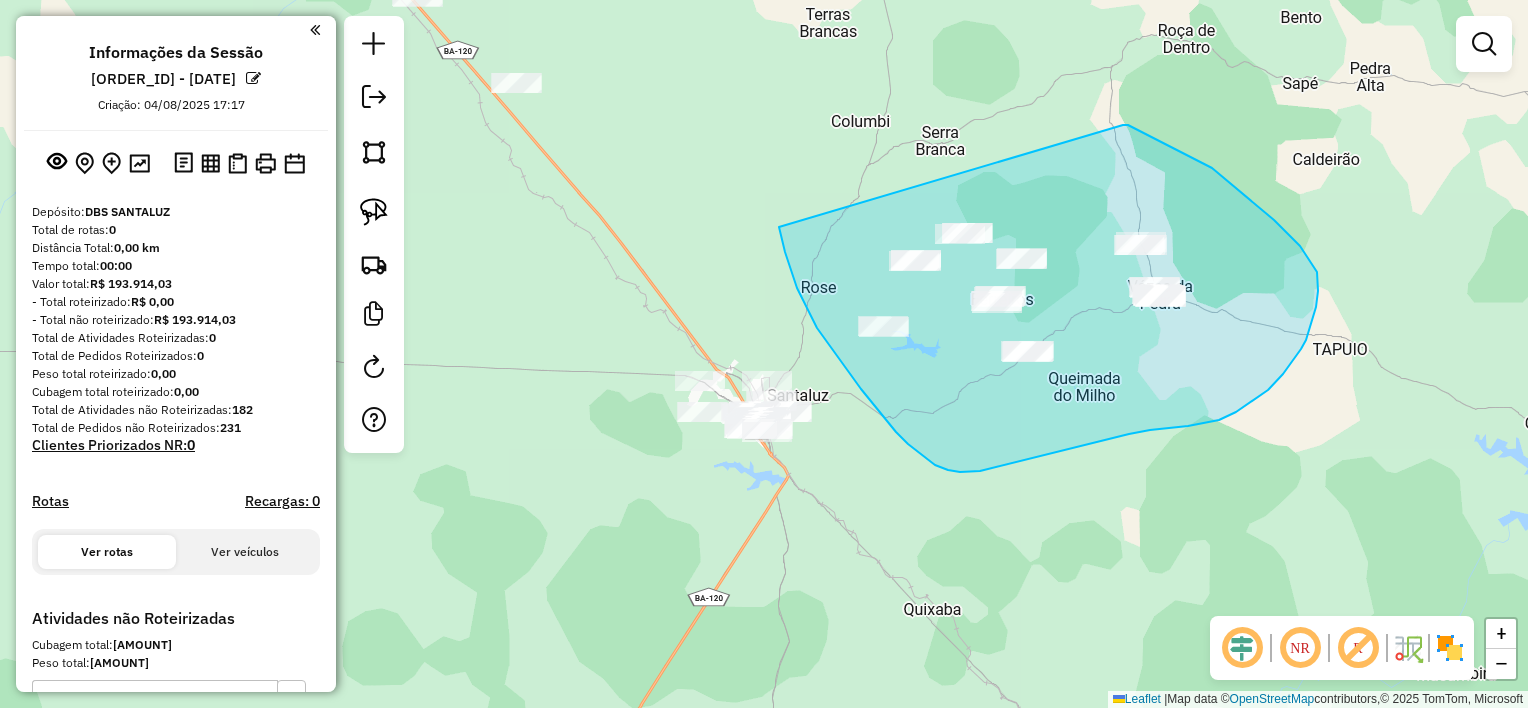 drag, startPoint x: 779, startPoint y: 227, endPoint x: 977, endPoint y: 146, distance: 213.92755 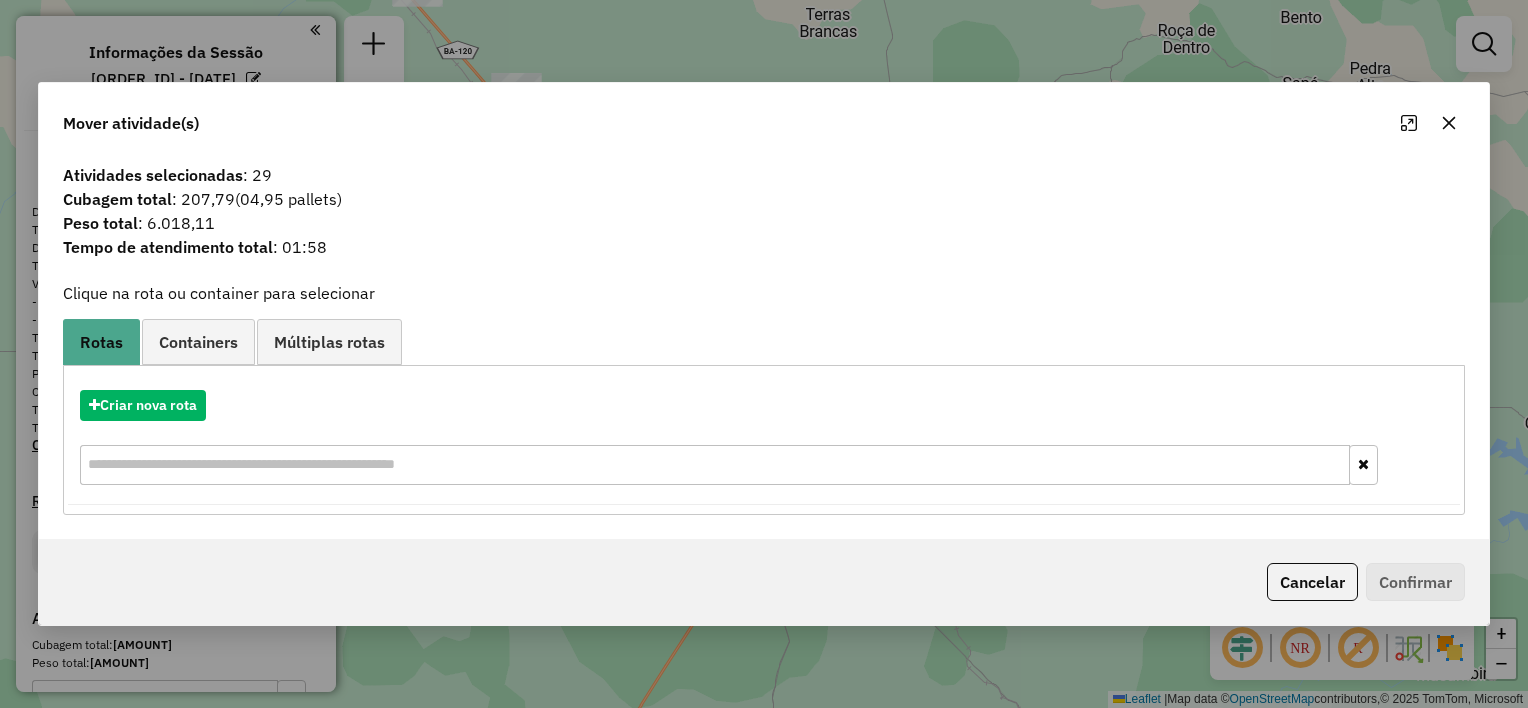 click 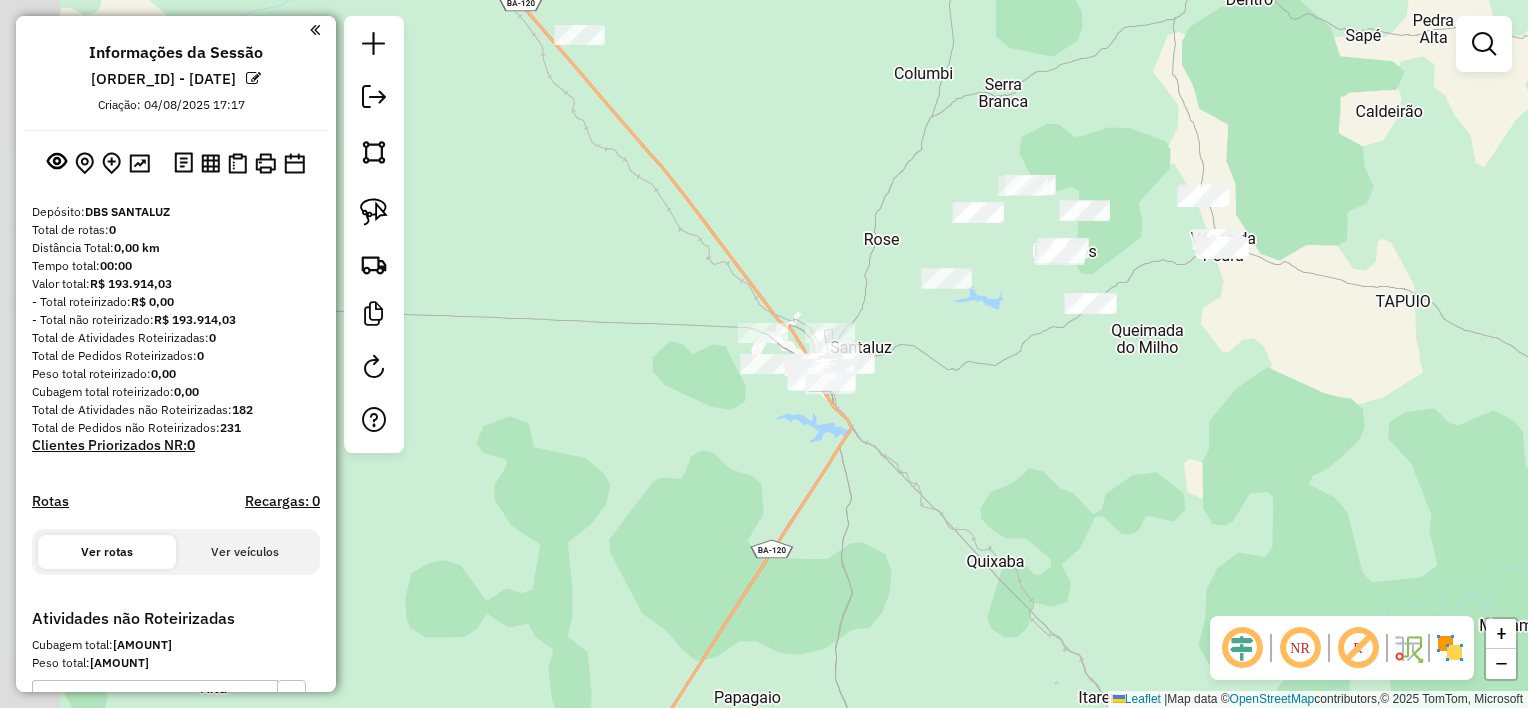 drag, startPoint x: 985, startPoint y: 420, endPoint x: 1054, endPoint y: 363, distance: 89.498604 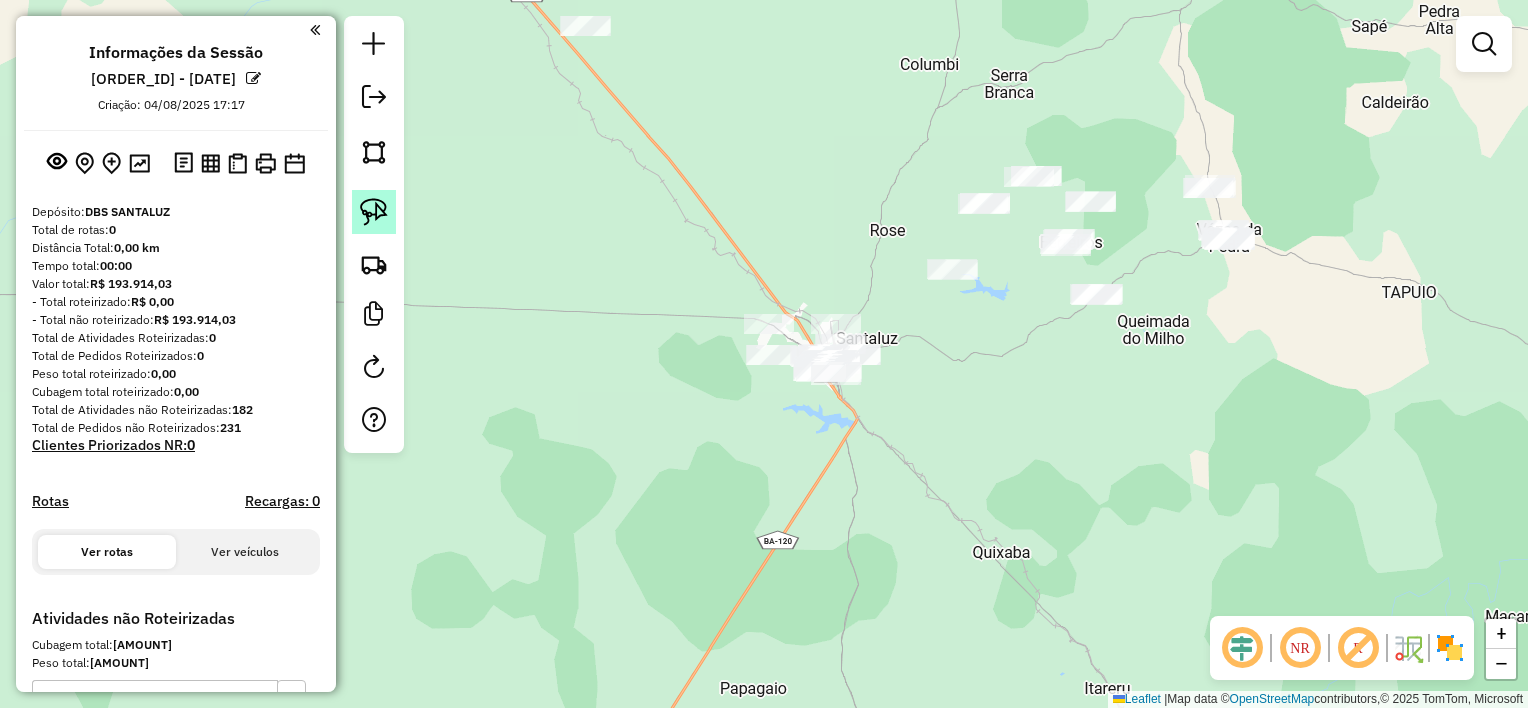 click 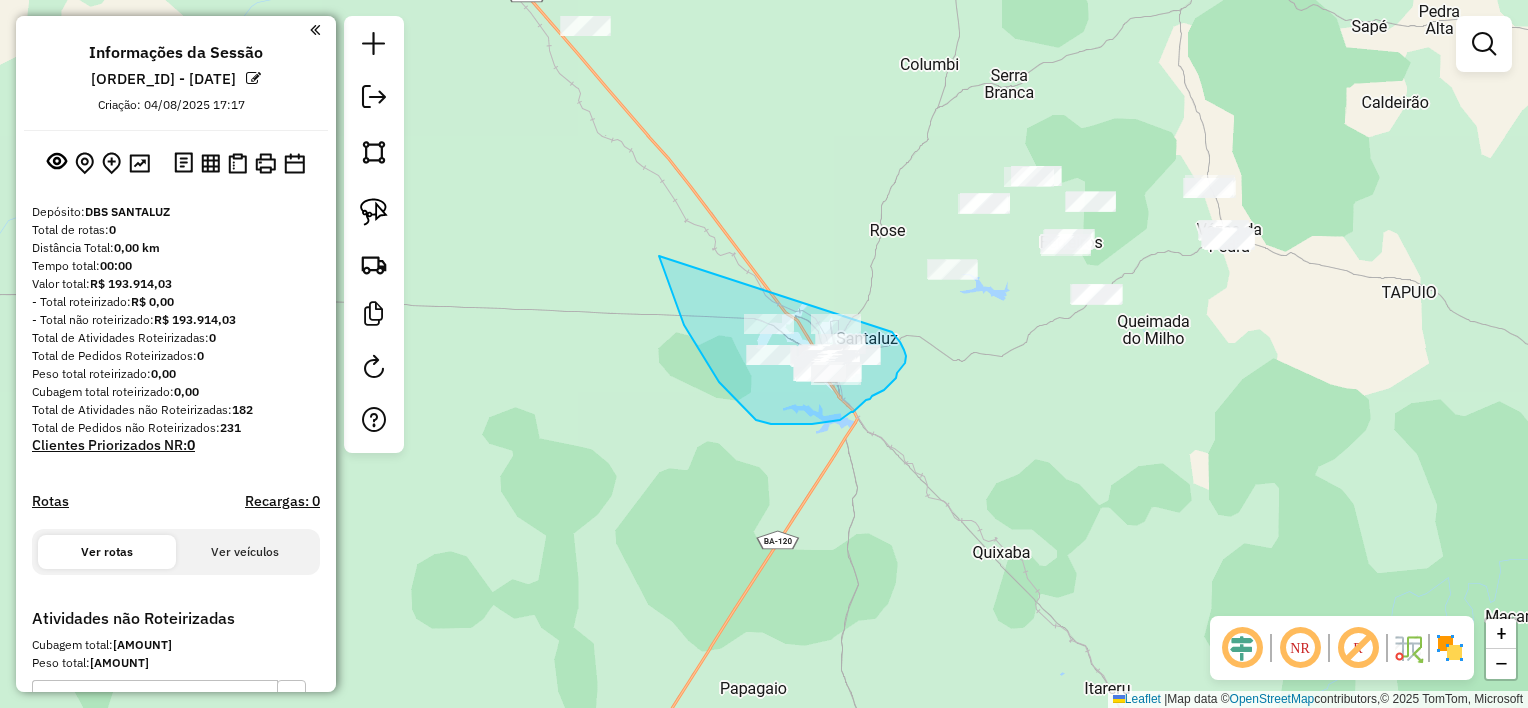 drag, startPoint x: 715, startPoint y: 376, endPoint x: 862, endPoint y: 298, distance: 166.41214 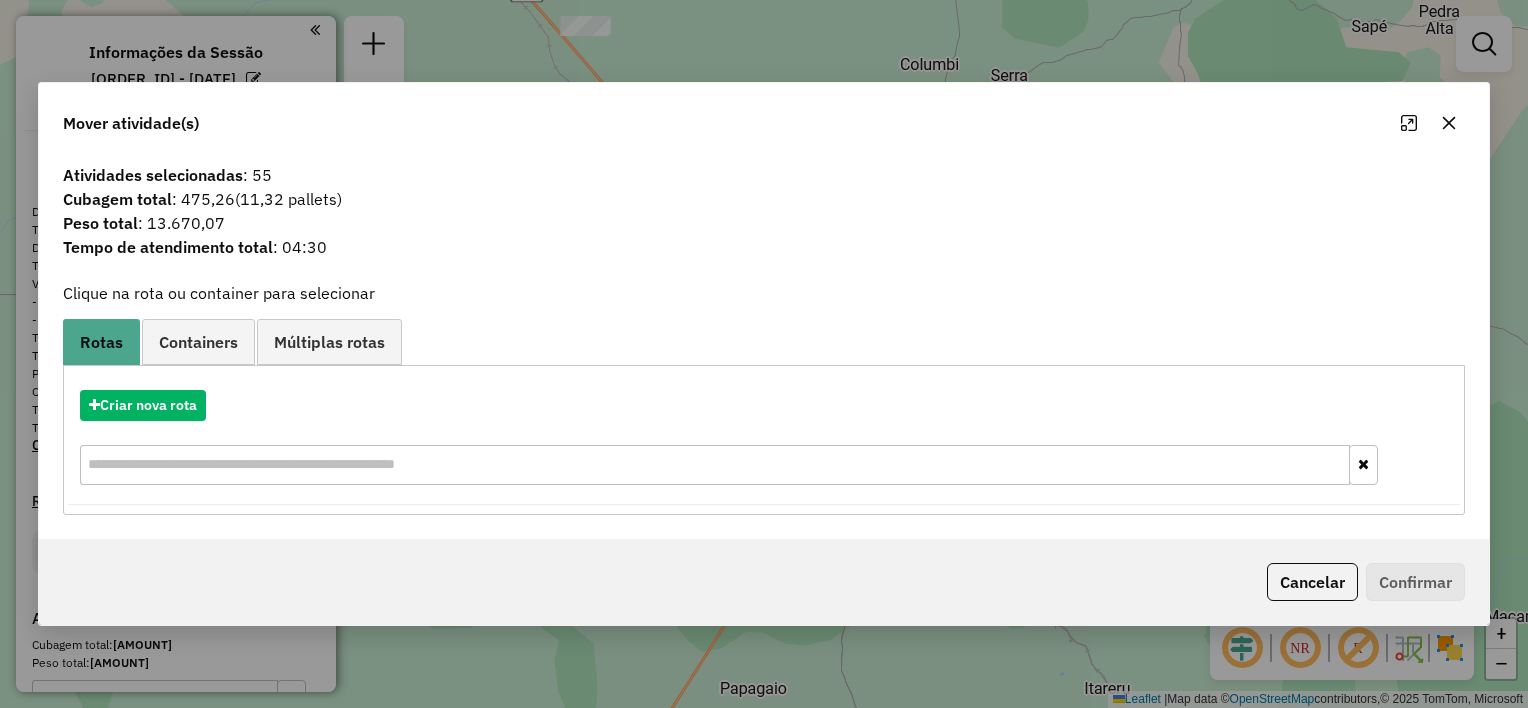 click 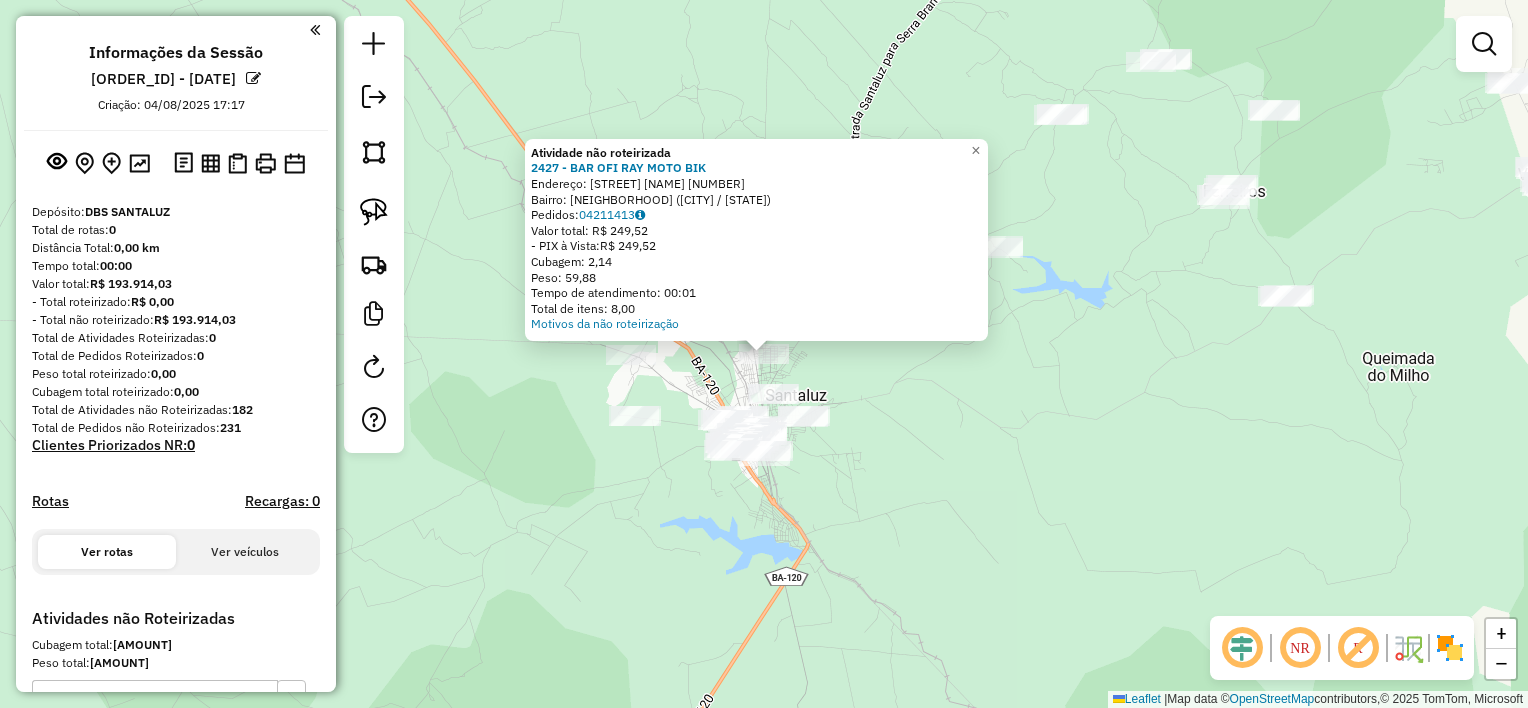 click on "Endereço: [STREET] [NUMBER] Bairro: [NEIGHBORHOOD] ([CITY] / [STATE]) Pedidos: [ORDER_ID]" 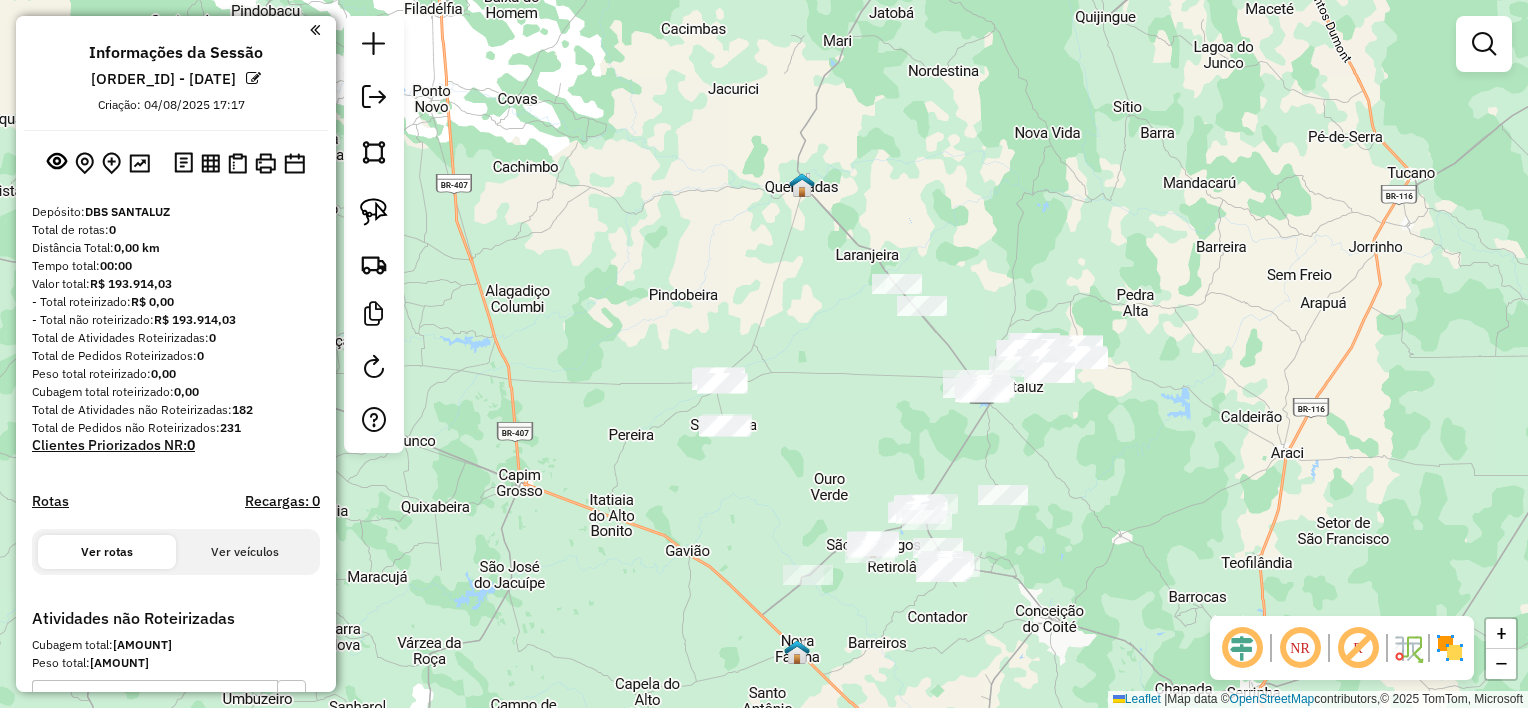 drag, startPoint x: 779, startPoint y: 552, endPoint x: 880, endPoint y: 412, distance: 172.62965 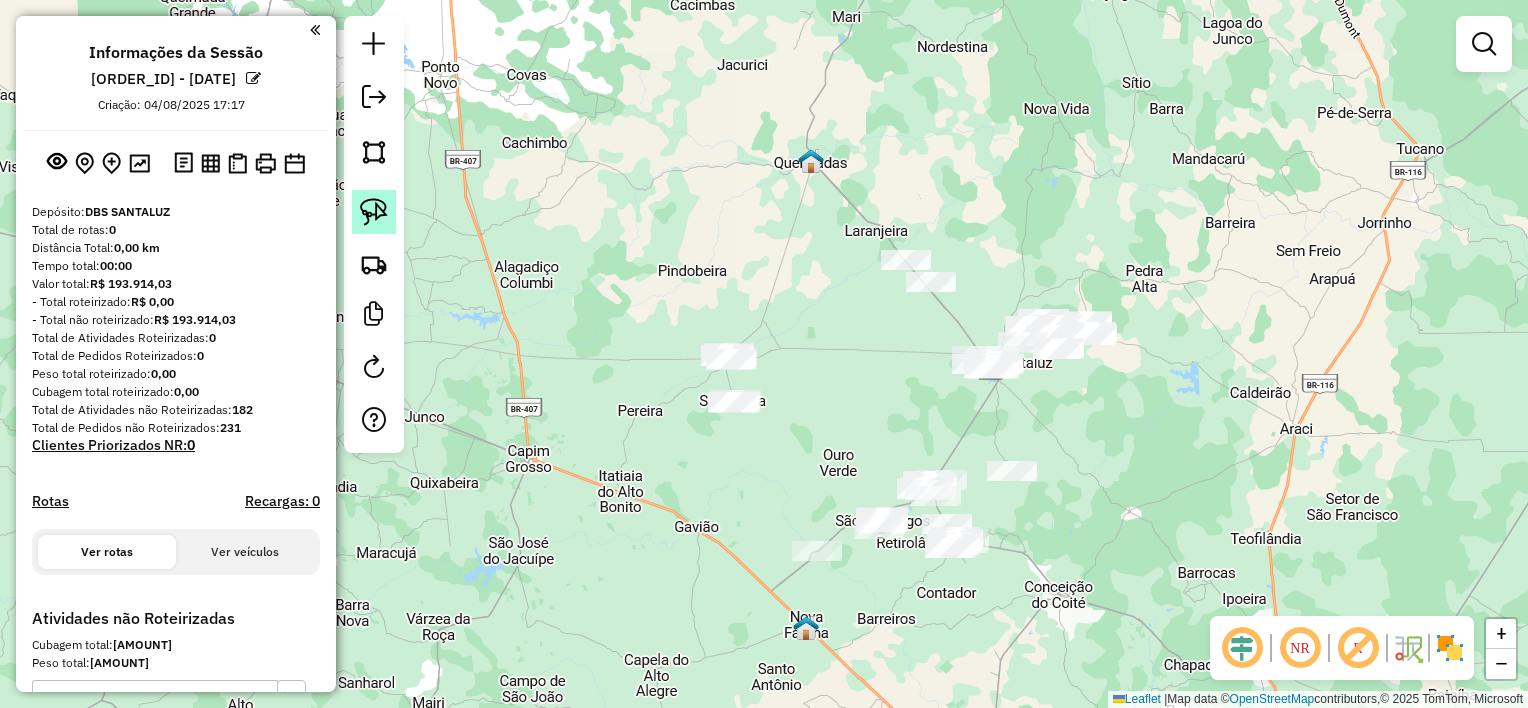 click 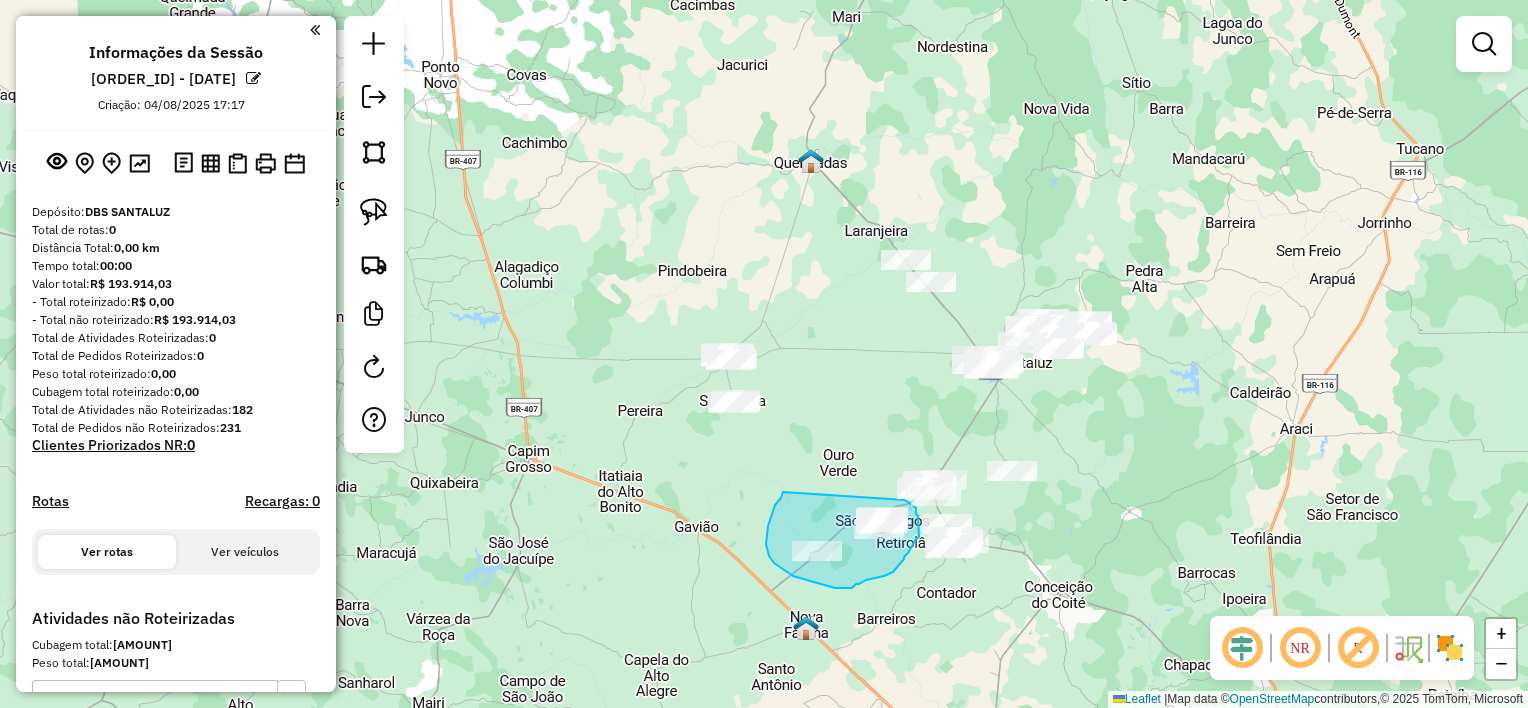drag, startPoint x: 783, startPoint y: 492, endPoint x: 905, endPoint y: 500, distance: 122.26202 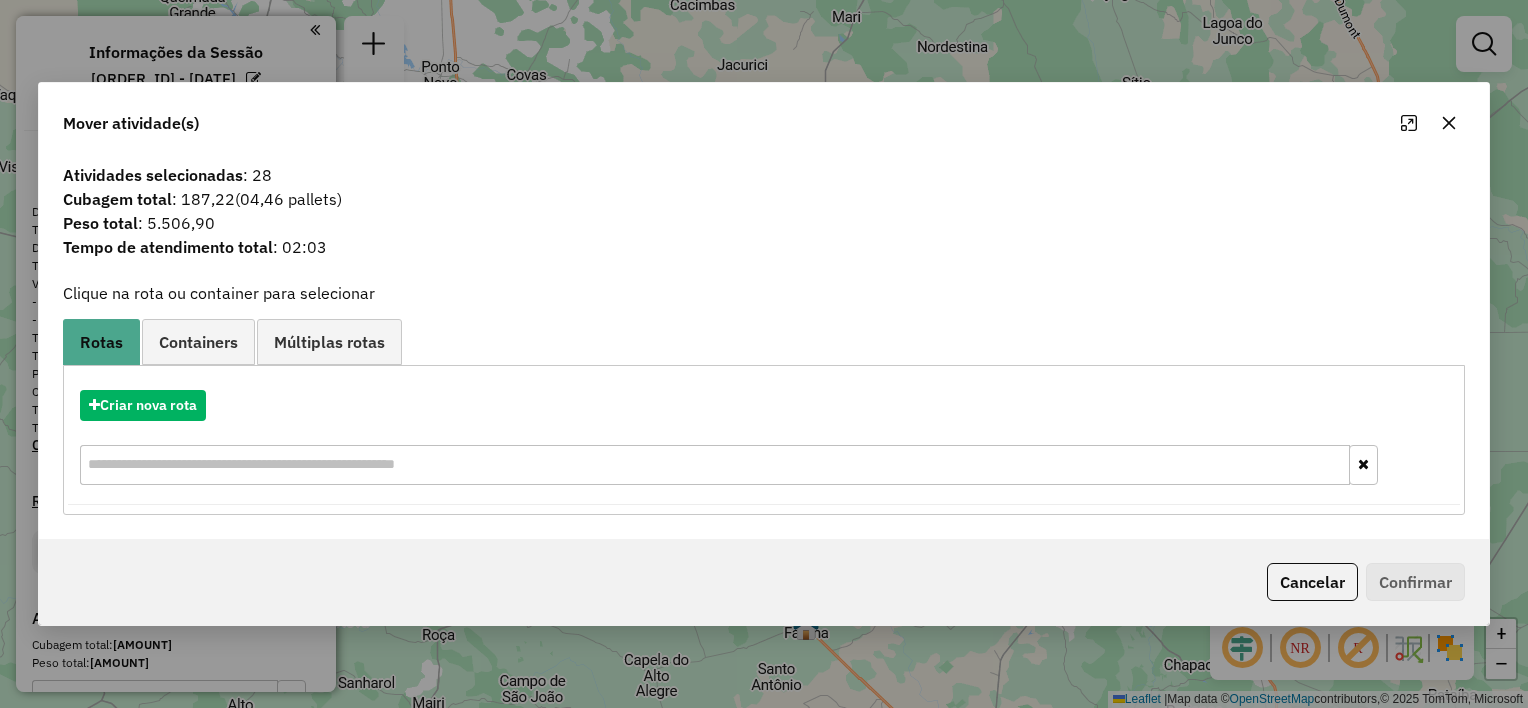 drag, startPoint x: 1440, startPoint y: 123, endPoint x: 1408, endPoint y: 122, distance: 32.01562 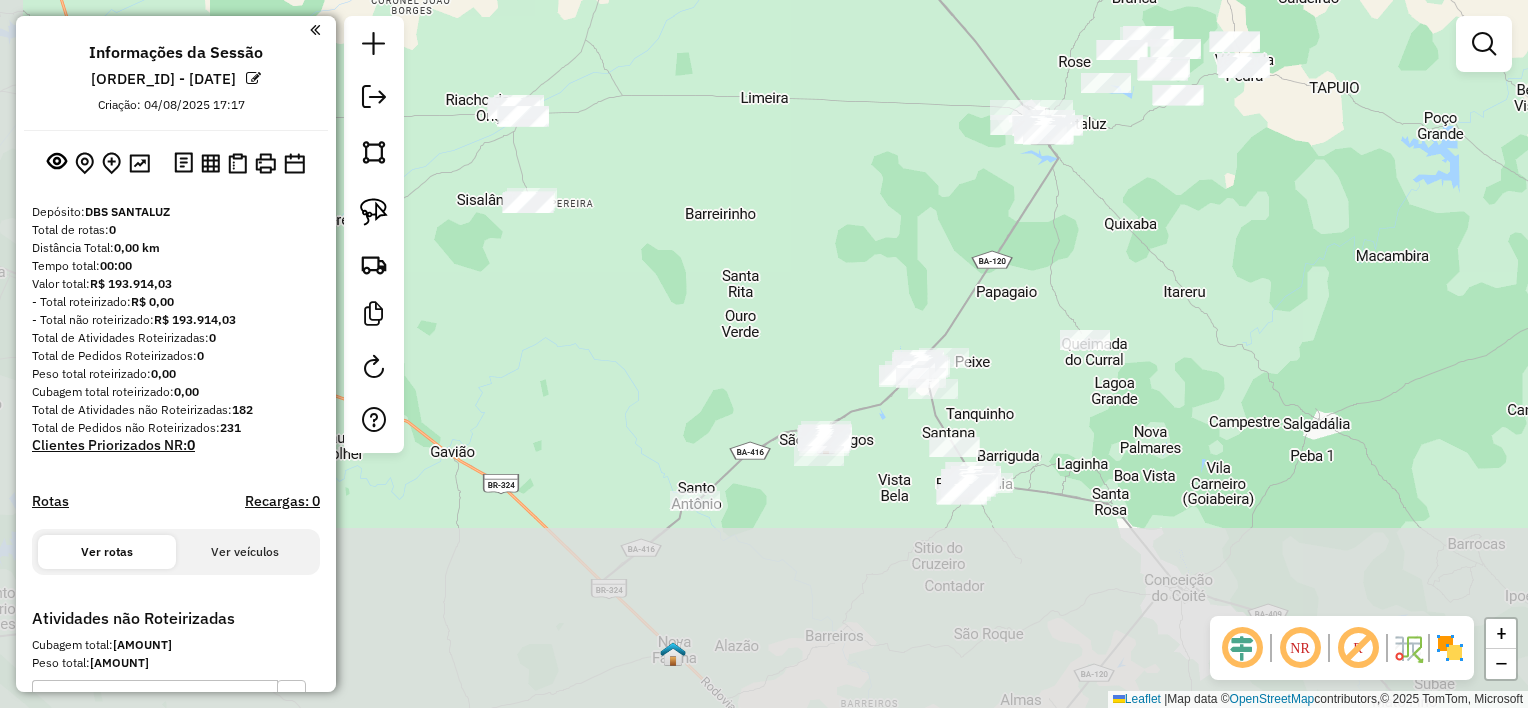 drag, startPoint x: 887, startPoint y: 395, endPoint x: 924, endPoint y: 97, distance: 300.2882 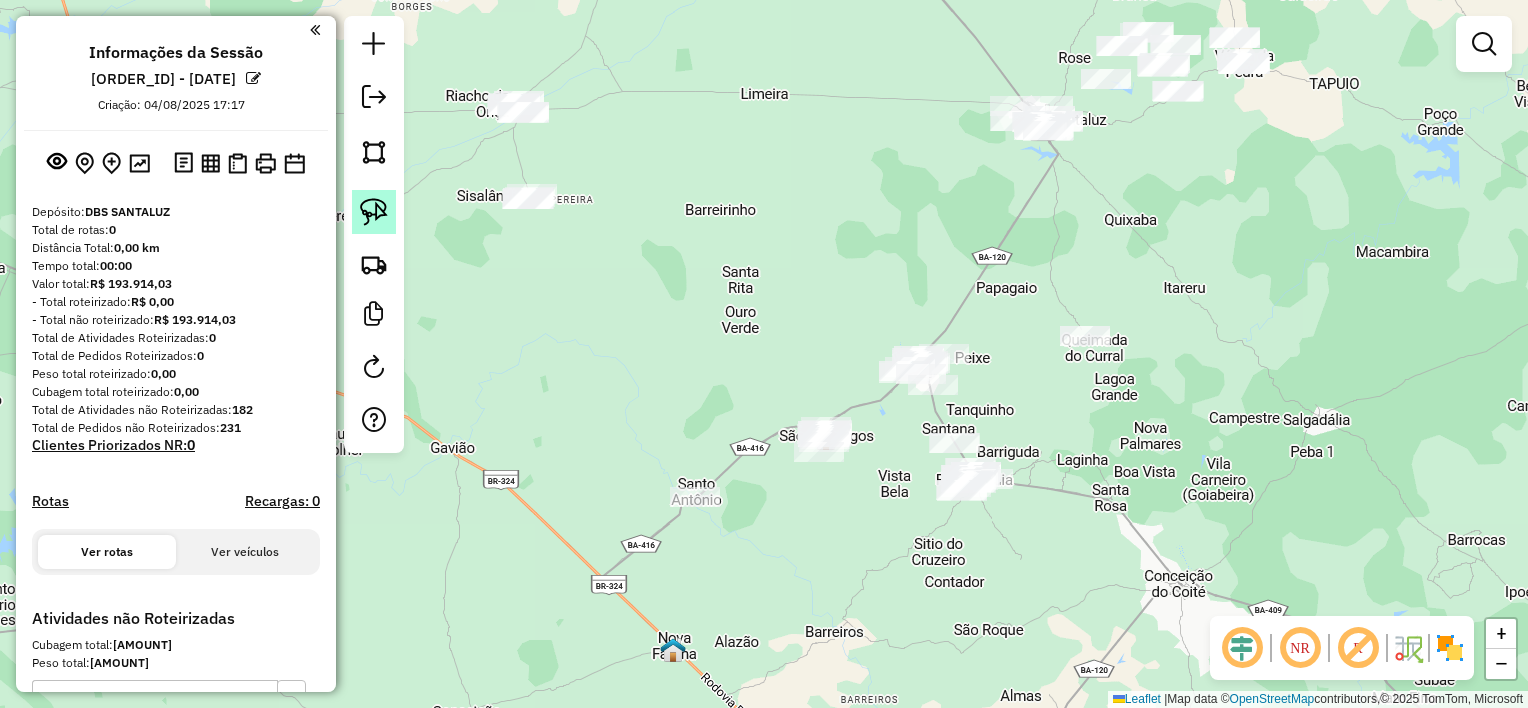 click 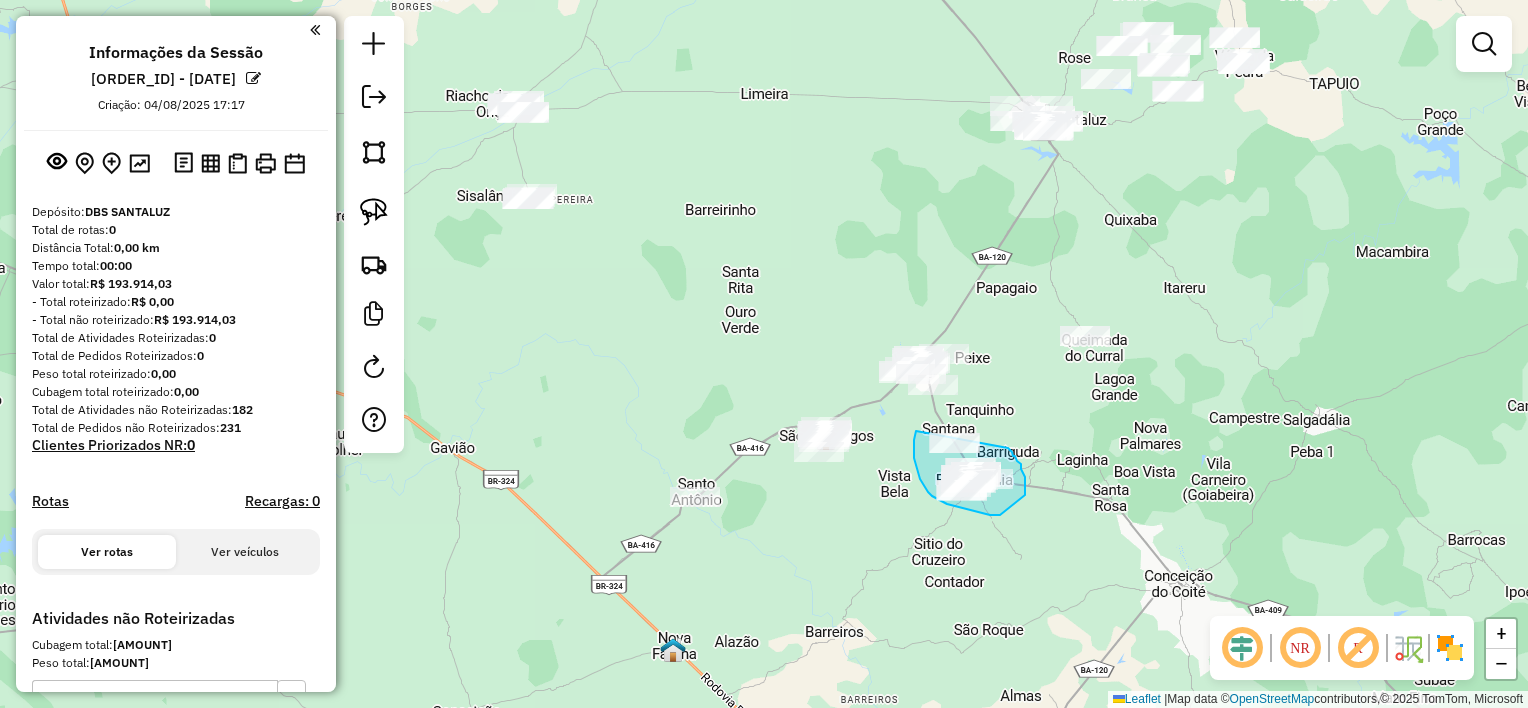 drag, startPoint x: 914, startPoint y: 440, endPoint x: 976, endPoint y: 412, distance: 68.0294 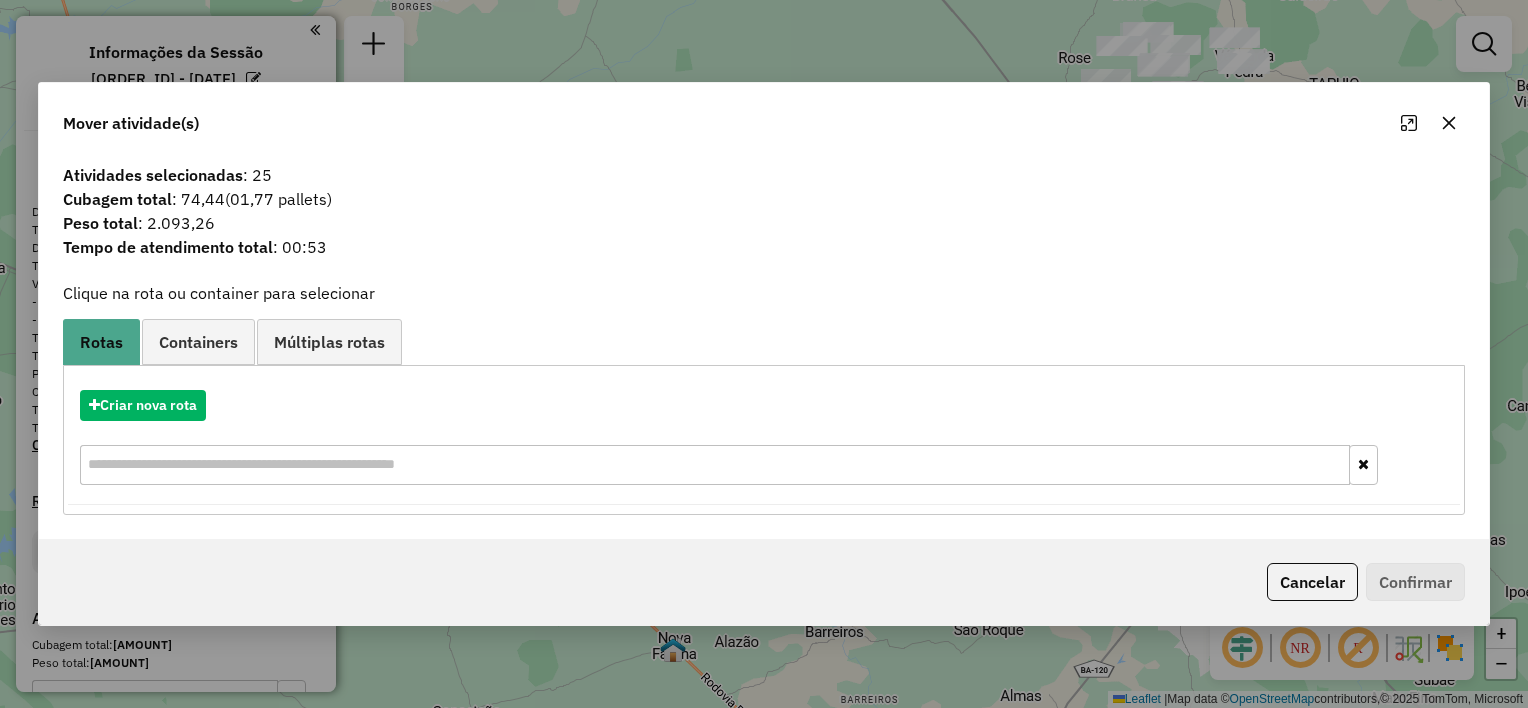 click 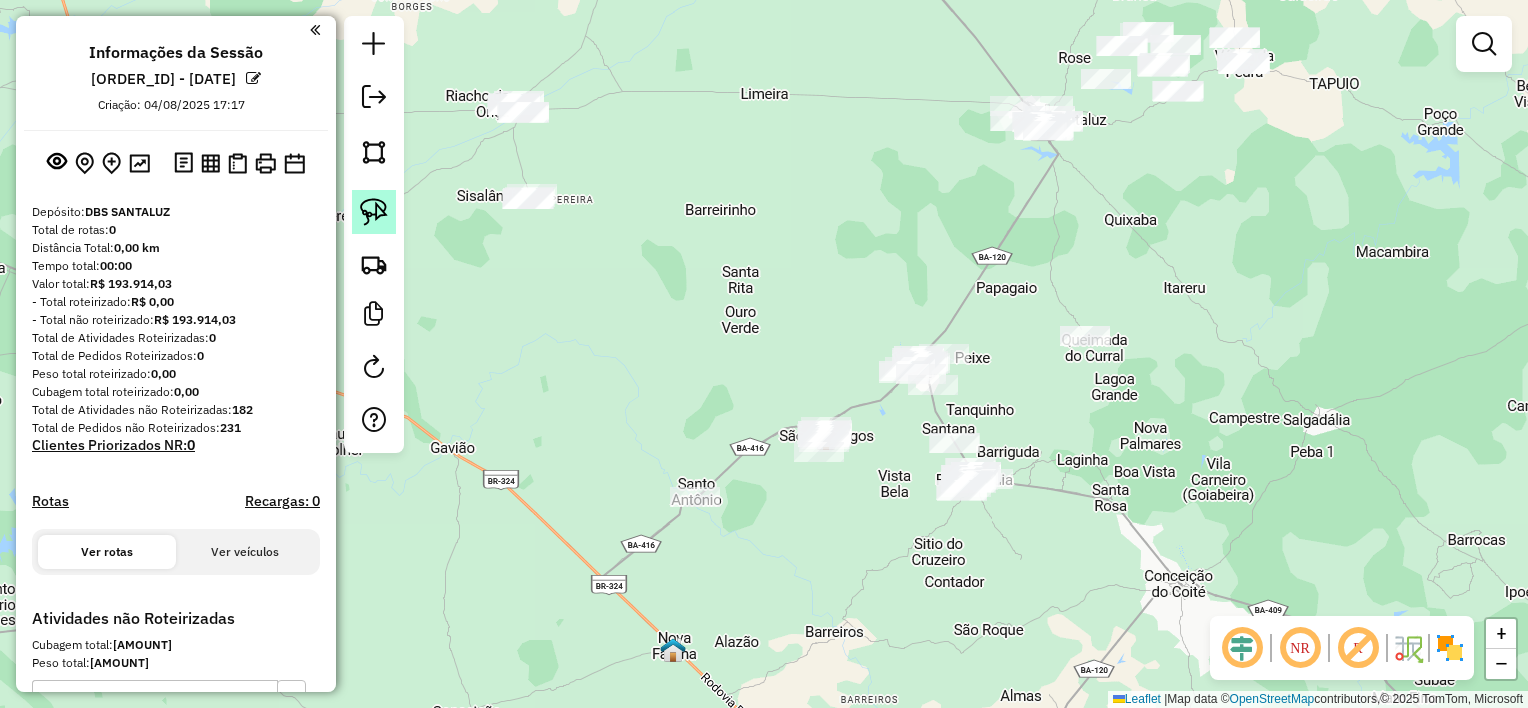 click 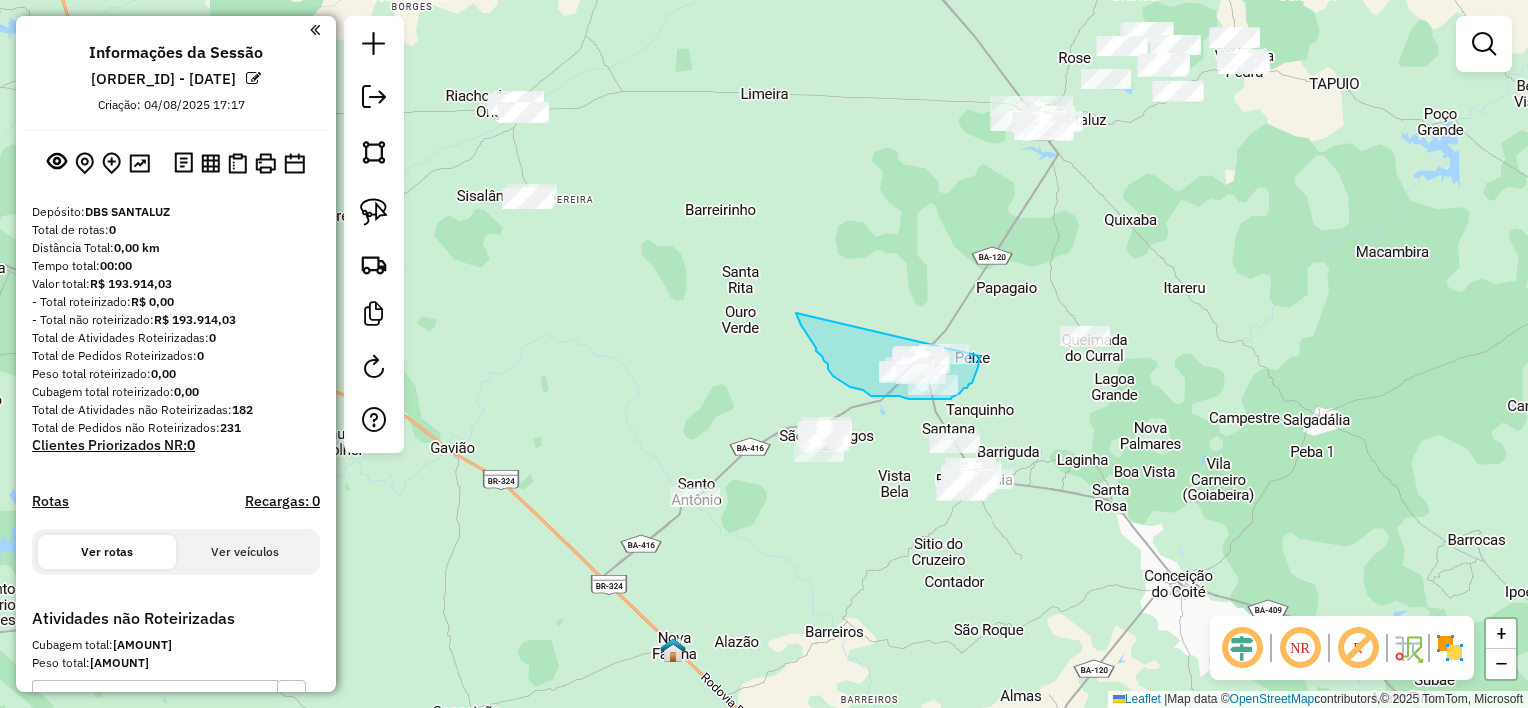 drag, startPoint x: 811, startPoint y: 341, endPoint x: 983, endPoint y: 341, distance: 172 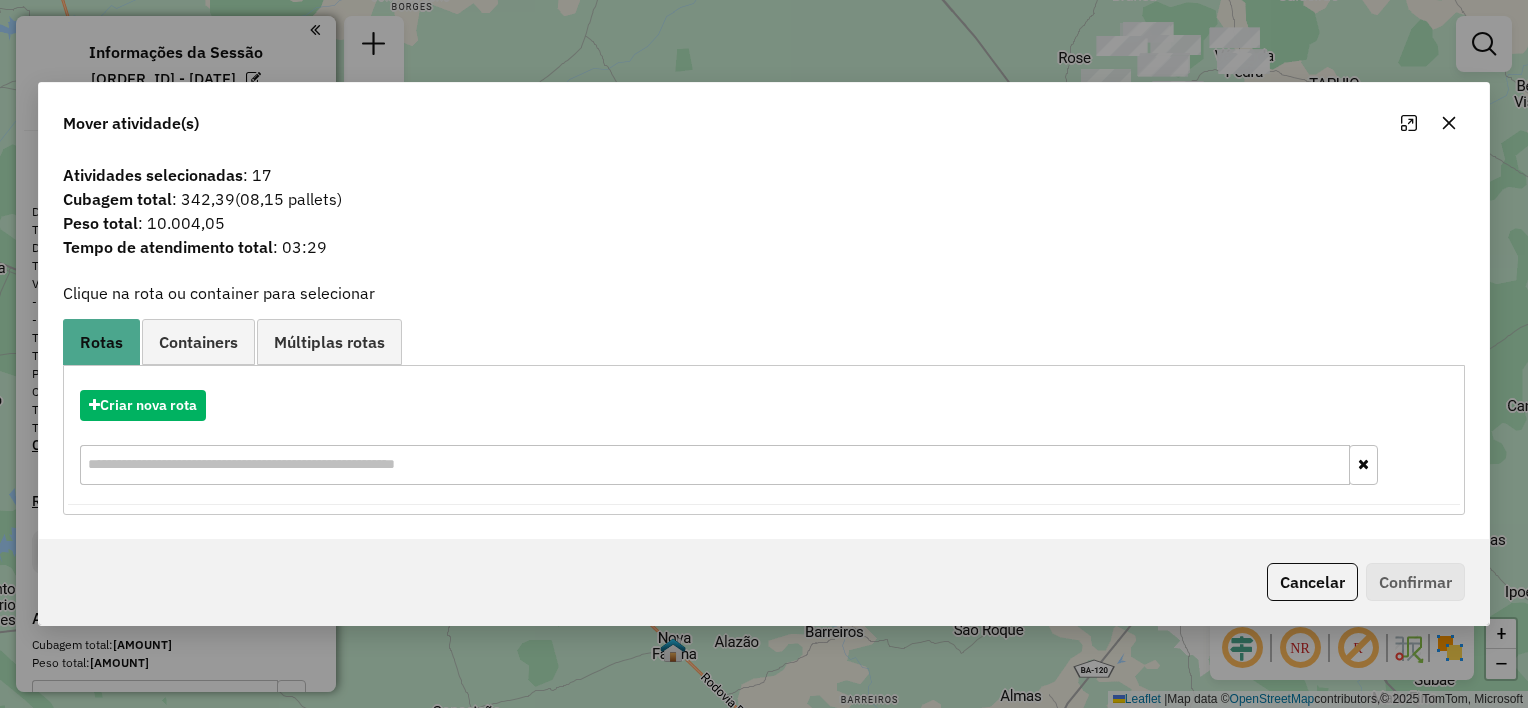 click 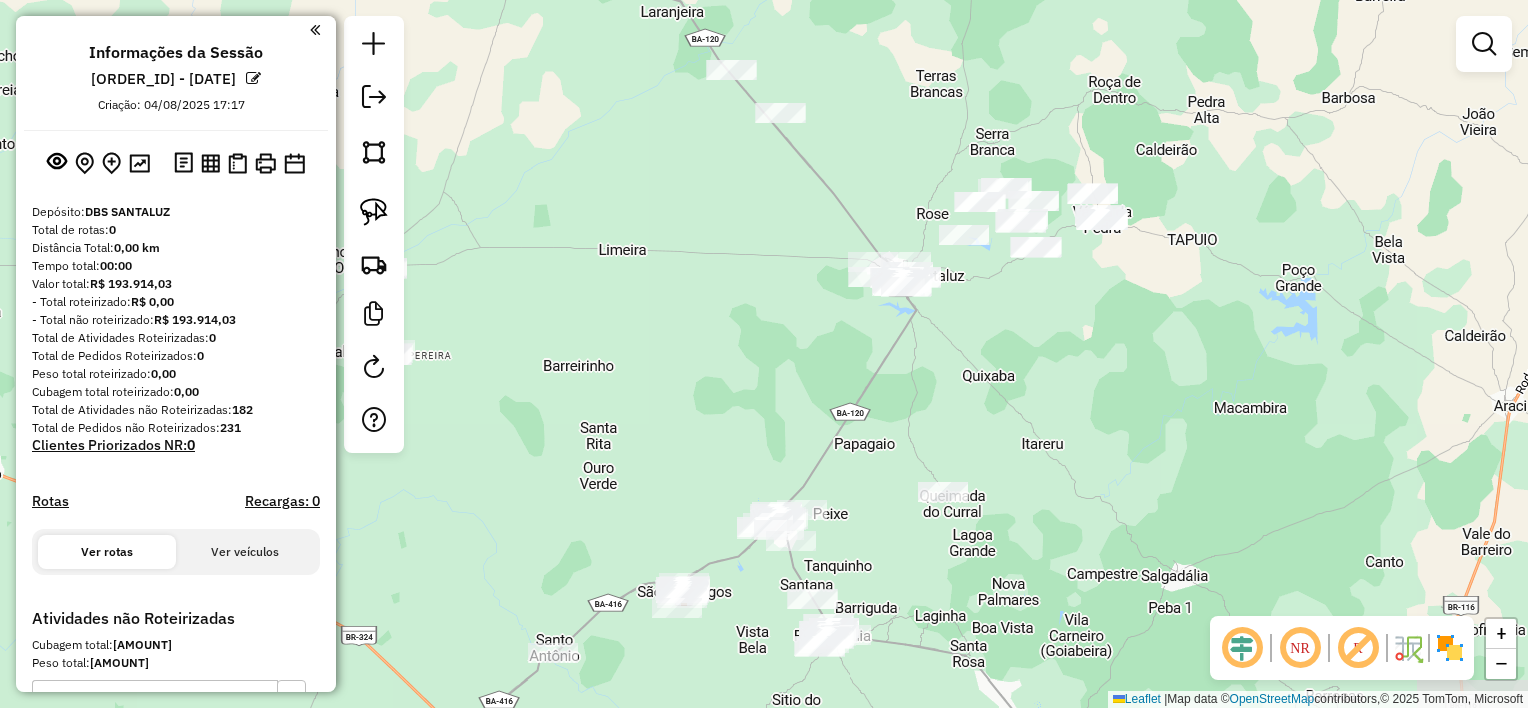 drag, startPoint x: 1136, startPoint y: 232, endPoint x: 1008, endPoint y: 364, distance: 183.86952 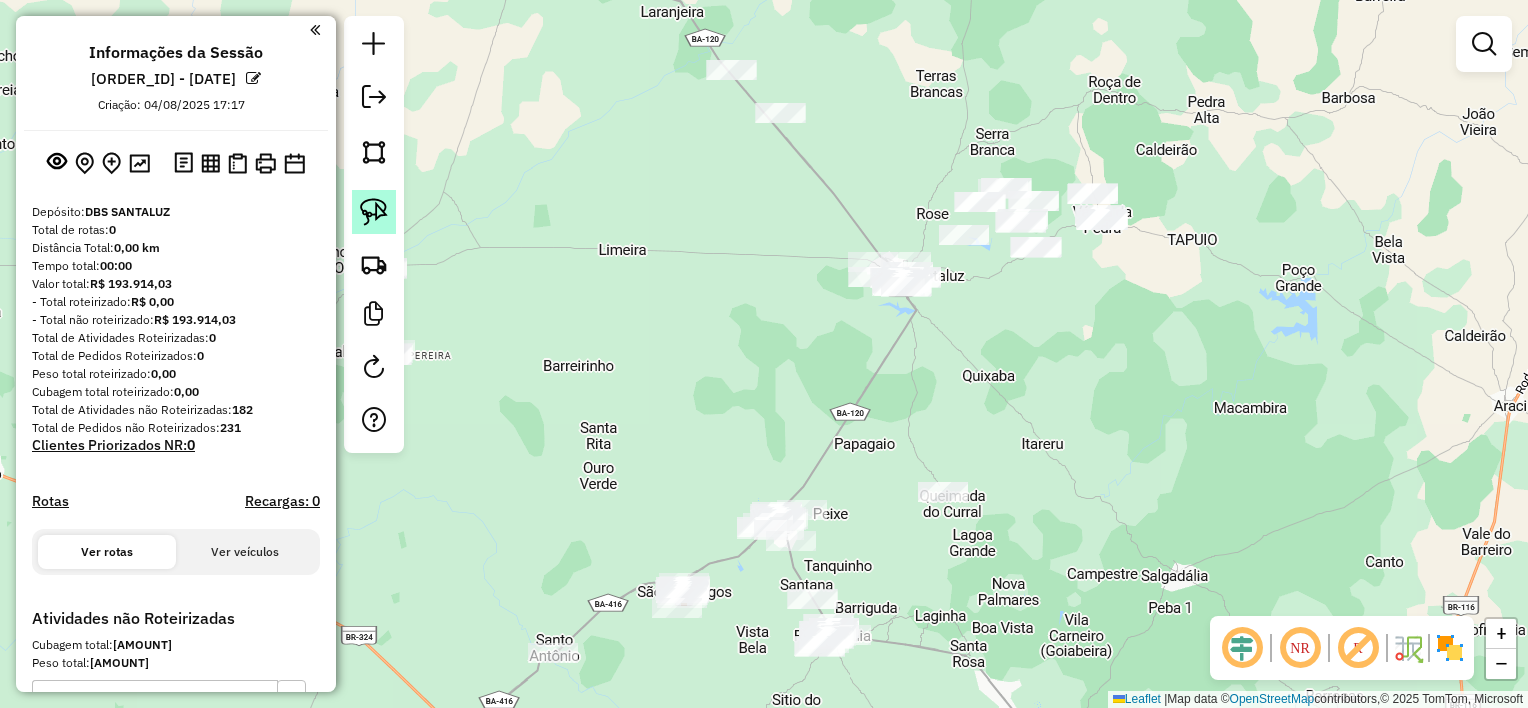 click 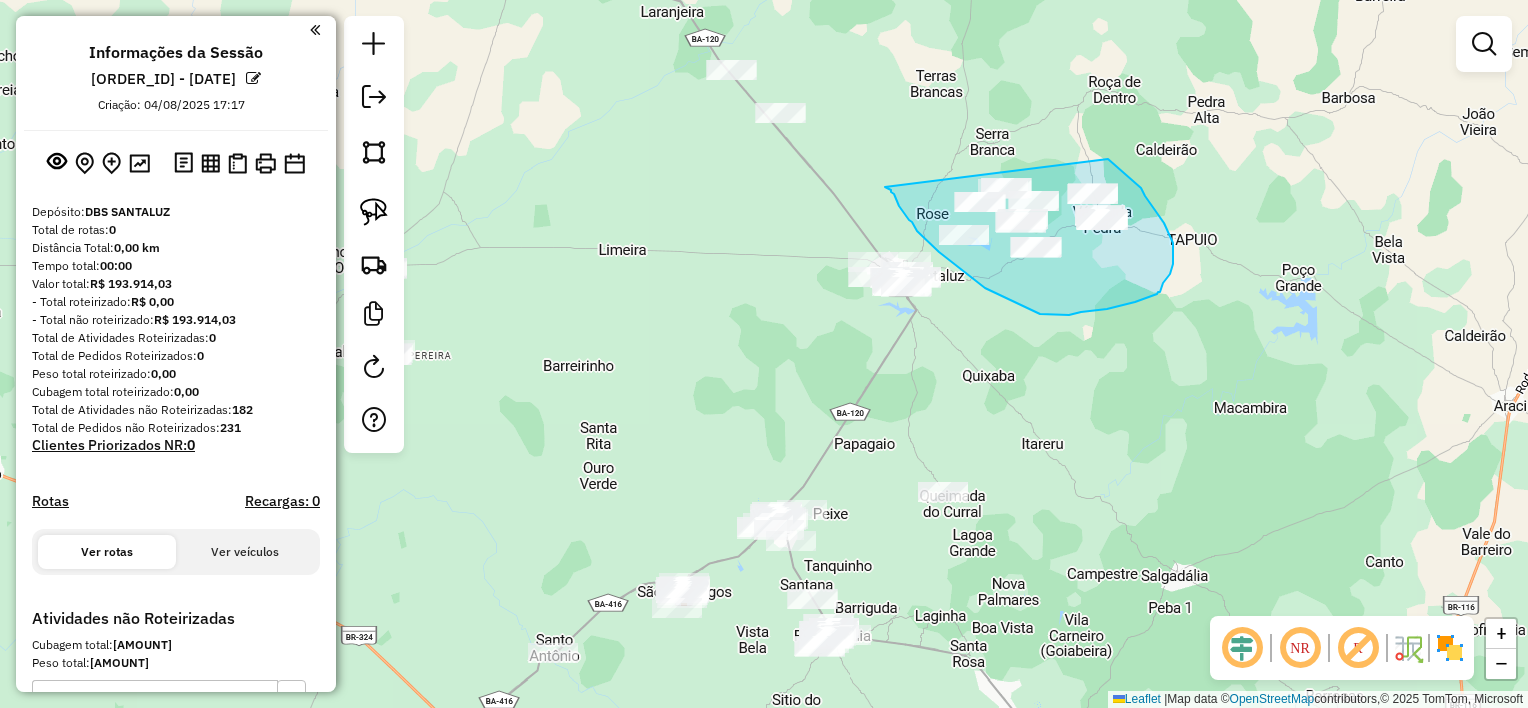 drag, startPoint x: 885, startPoint y: 187, endPoint x: 987, endPoint y: 96, distance: 136.69308 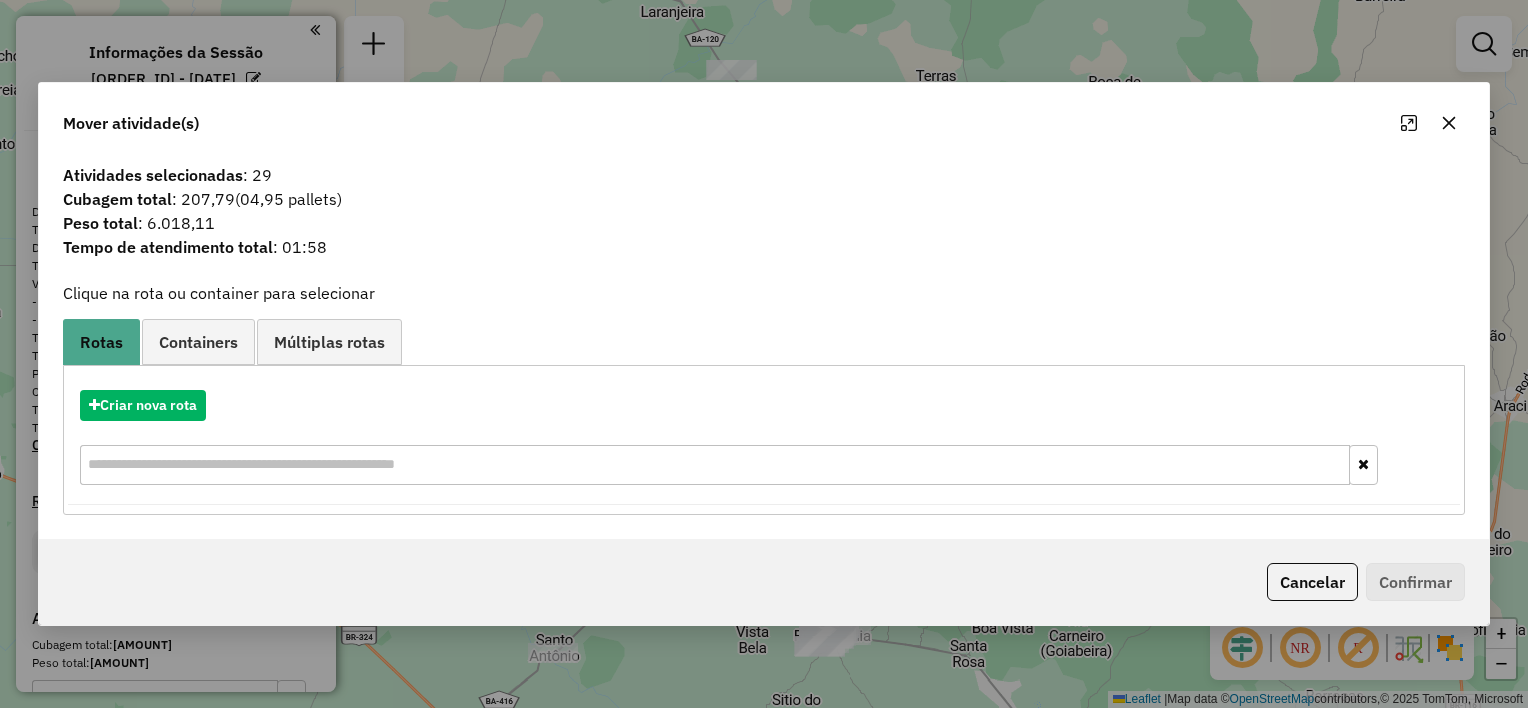 click 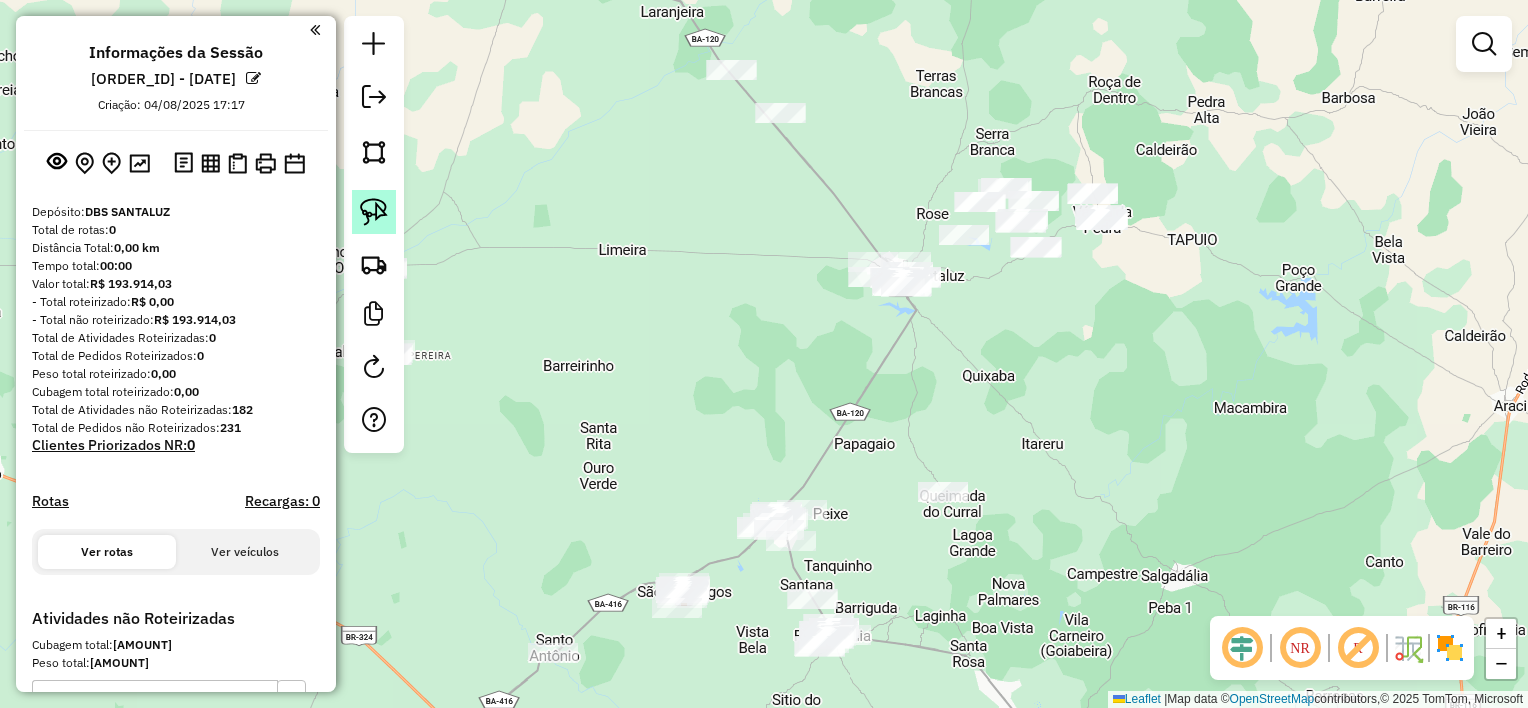click 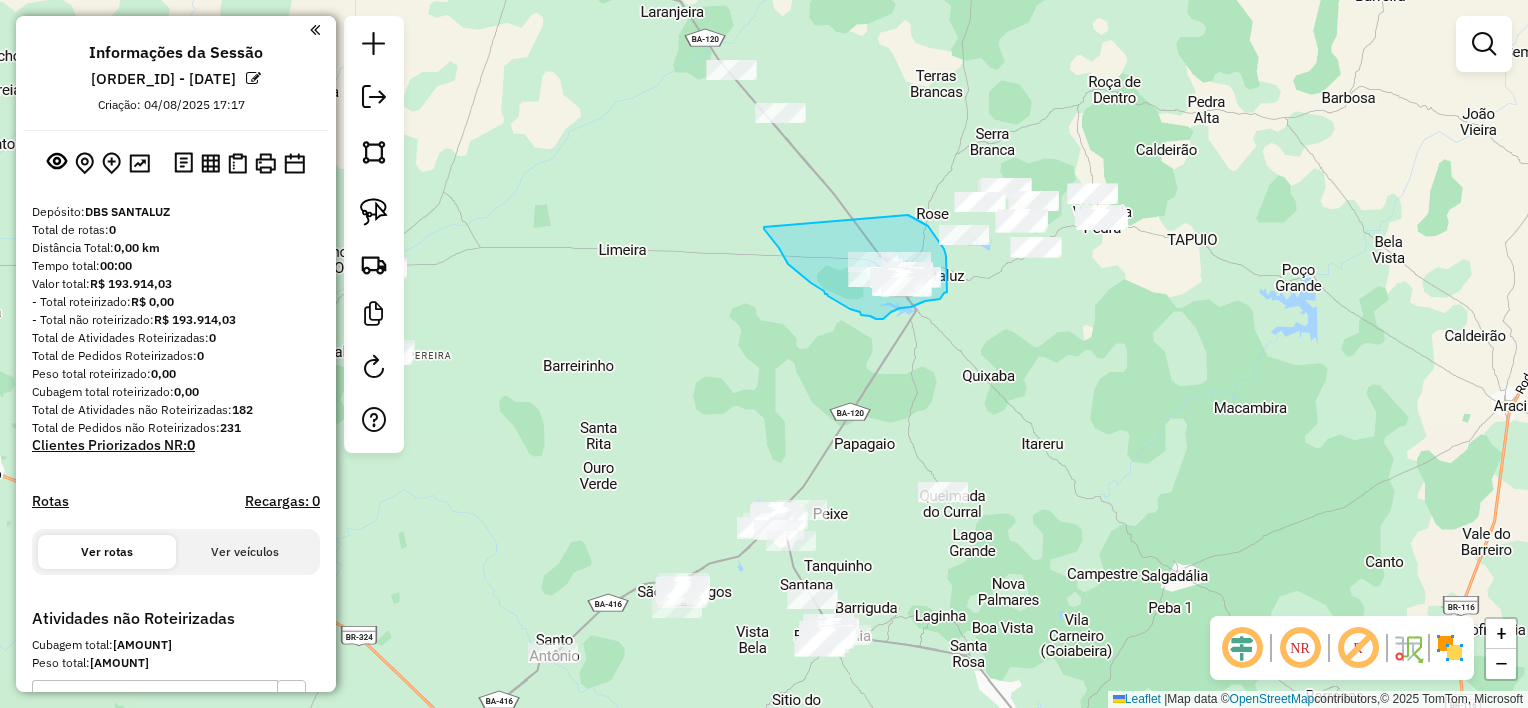 drag, startPoint x: 782, startPoint y: 253, endPoint x: 908, endPoint y: 215, distance: 131.60547 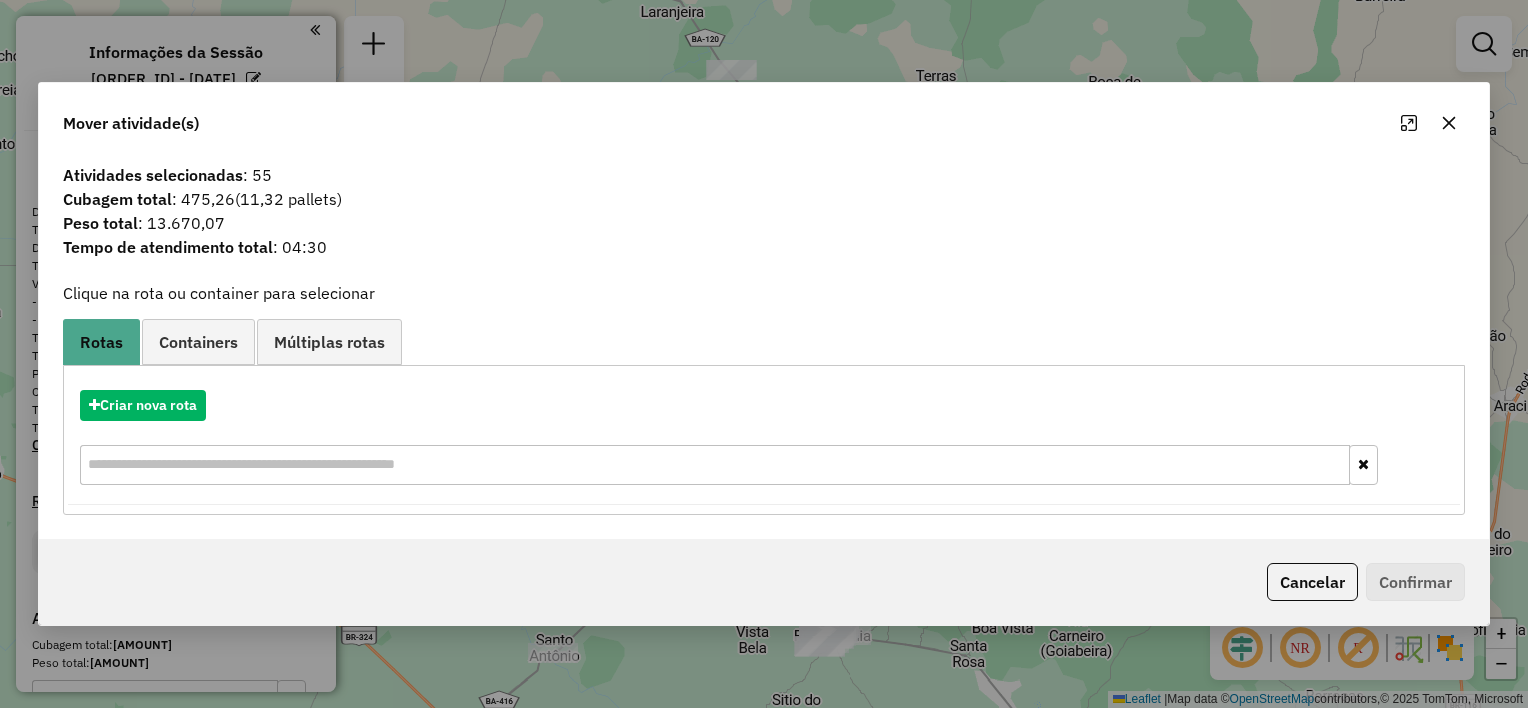 click 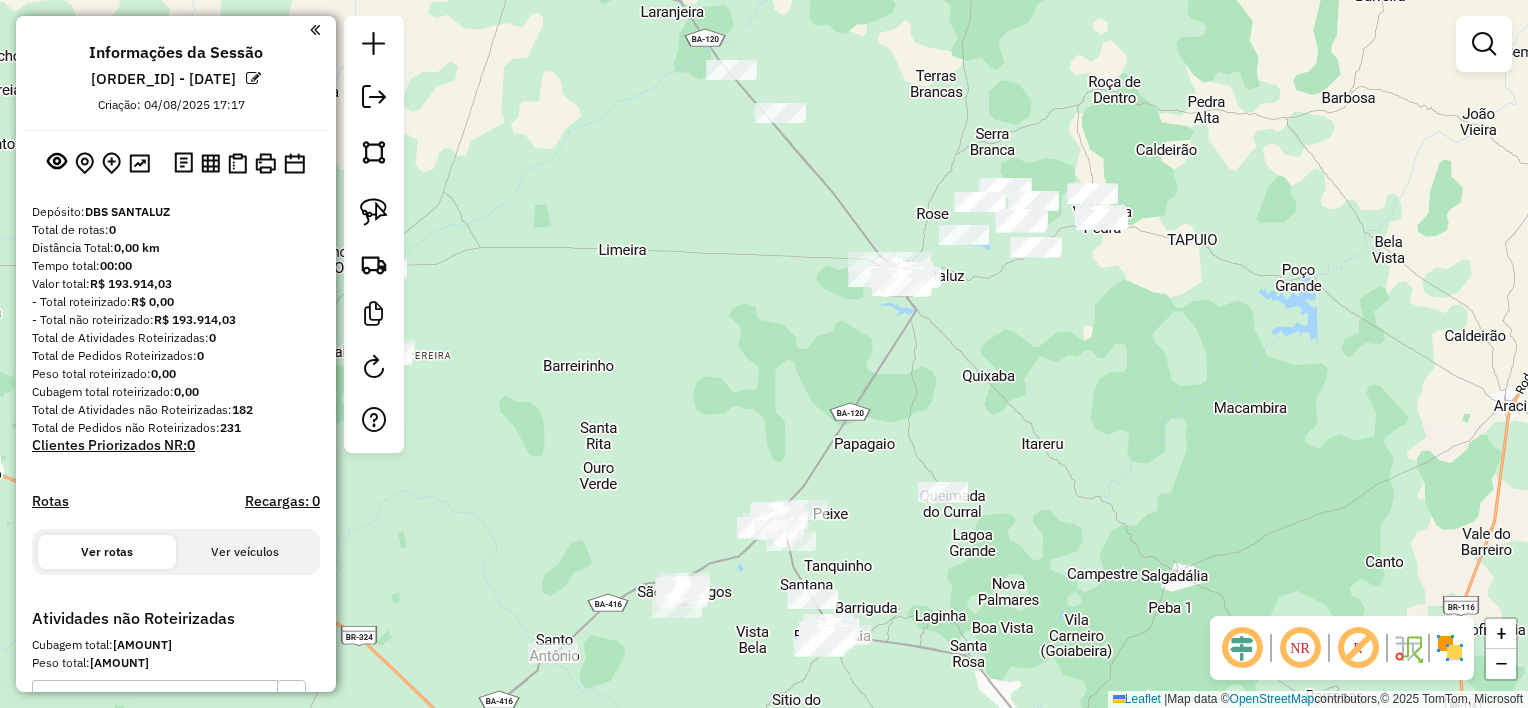 click on "Janela de atendimento Grade de atendimento Capacidade Transportadoras Veículos Cliente Pedidos  Rotas Selecione os dias de semana para filtrar as janelas de atendimento  Seg   Ter   Qua   Qui   Sex   Sáb   Dom  Informe o período da janela de atendimento: De: Até:  Filtrar exatamente a janela do cliente  Considerar janela de atendimento padrão  Selecione os dias de semana para filtrar as grades de atendimento  Seg   Ter   Qua   Qui   Sex   Sáb   Dom   Considerar clientes sem dia de atendimento cadastrado  Clientes fora do dia de atendimento selecionado Filtrar as atividades entre os valores definidos abaixo:  Peso mínimo:   Peso máximo:   Cubagem mínima:   Cubagem máxima:   De:   Até:  Filtrar as atividades entre o tempo de atendimento definido abaixo:  De:   Até:   Considerar capacidade total dos clientes não roteirizados Transportadora: Selecione um ou mais itens Tipo de veículo: Selecione um ou mais itens Veículo: Selecione um ou mais itens Motorista: Selecione um ou mais itens Nome: Rótulo:" 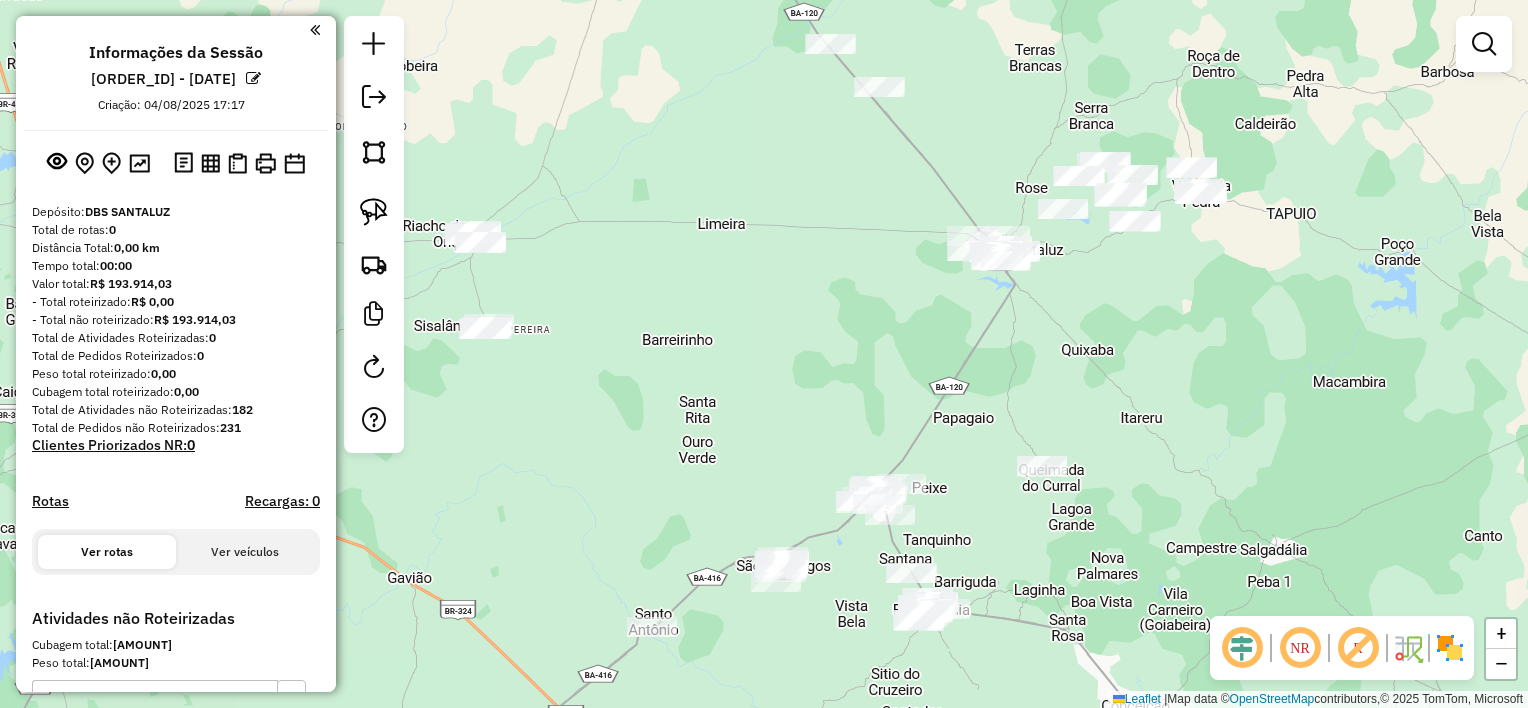 drag, startPoint x: 1095, startPoint y: 260, endPoint x: 1199, endPoint y: 298, distance: 110.724884 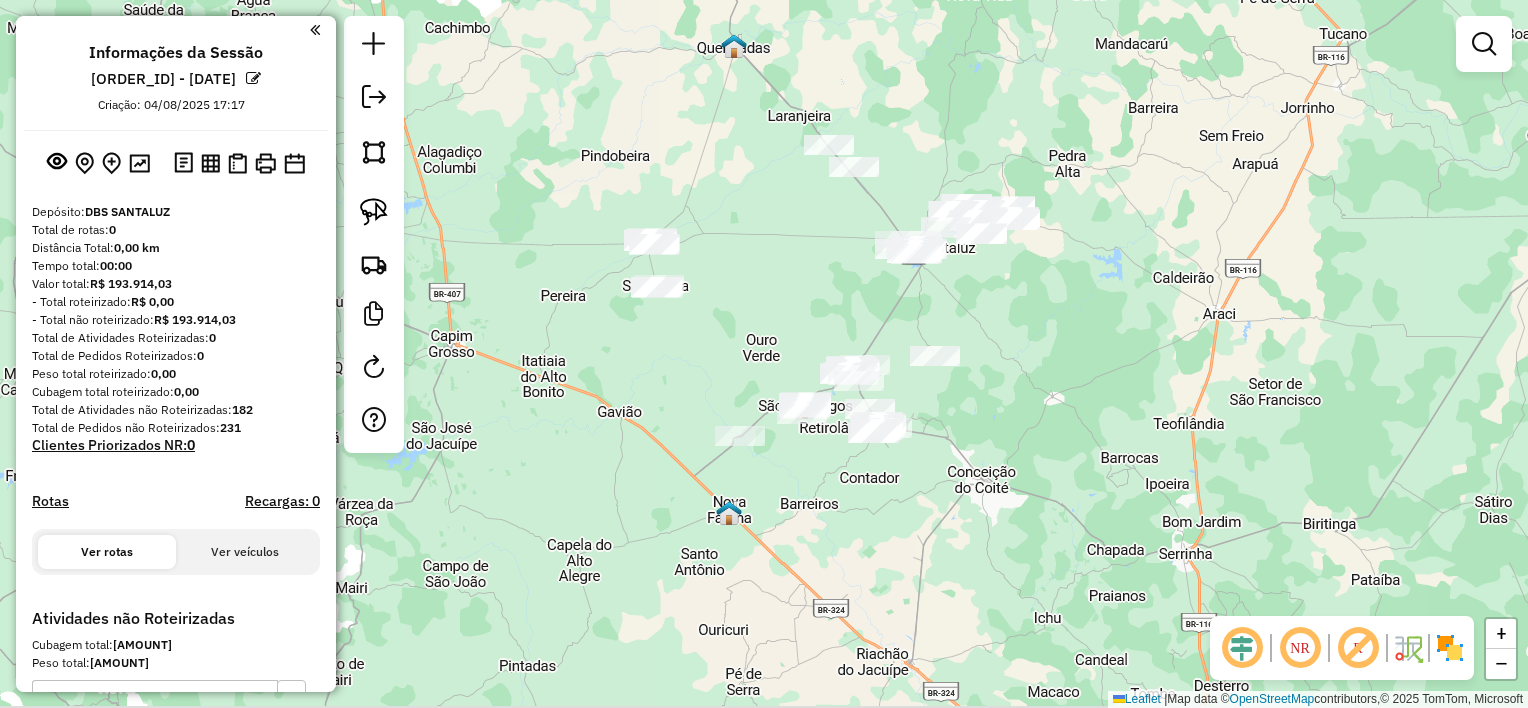 drag, startPoint x: 771, startPoint y: 284, endPoint x: 786, endPoint y: 257, distance: 30.88689 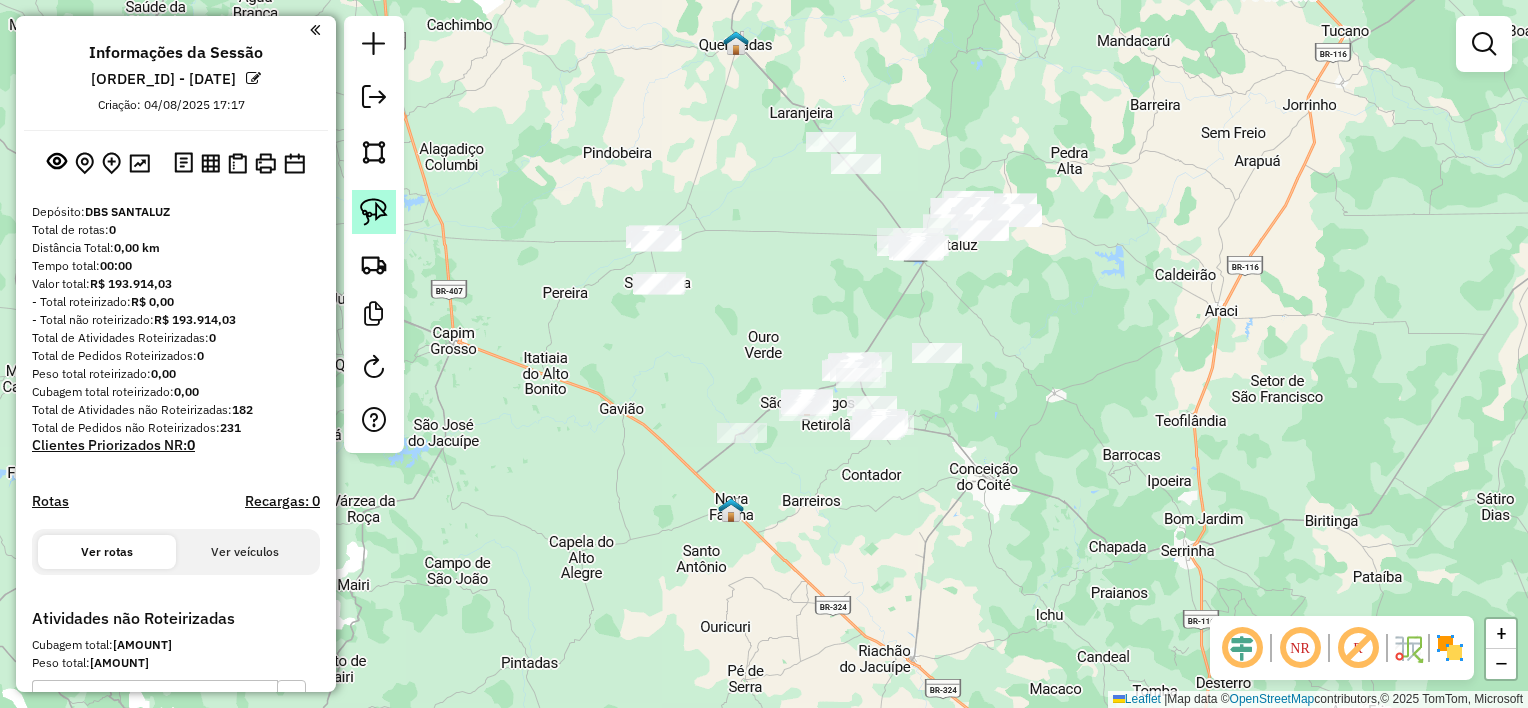 click 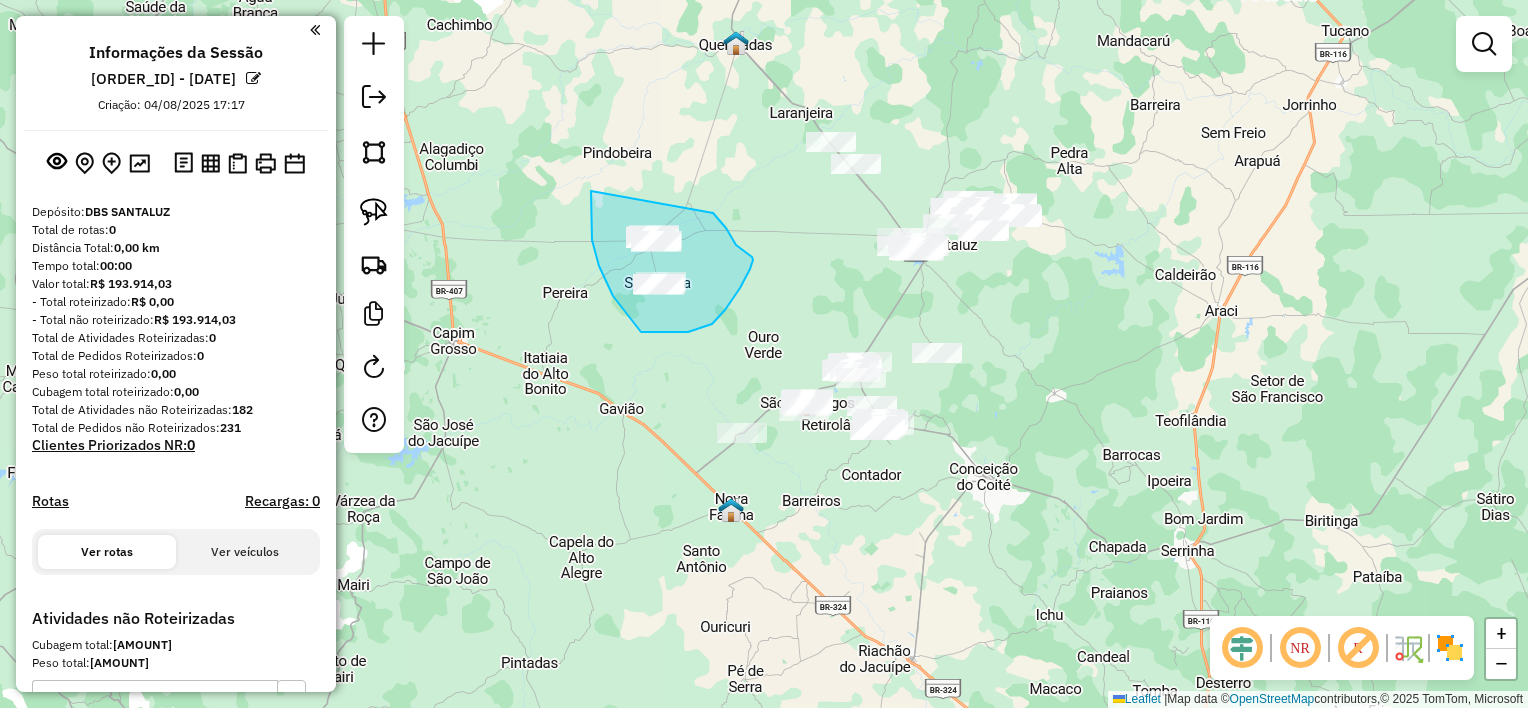 drag, startPoint x: 591, startPoint y: 191, endPoint x: 709, endPoint y: 208, distance: 119.218285 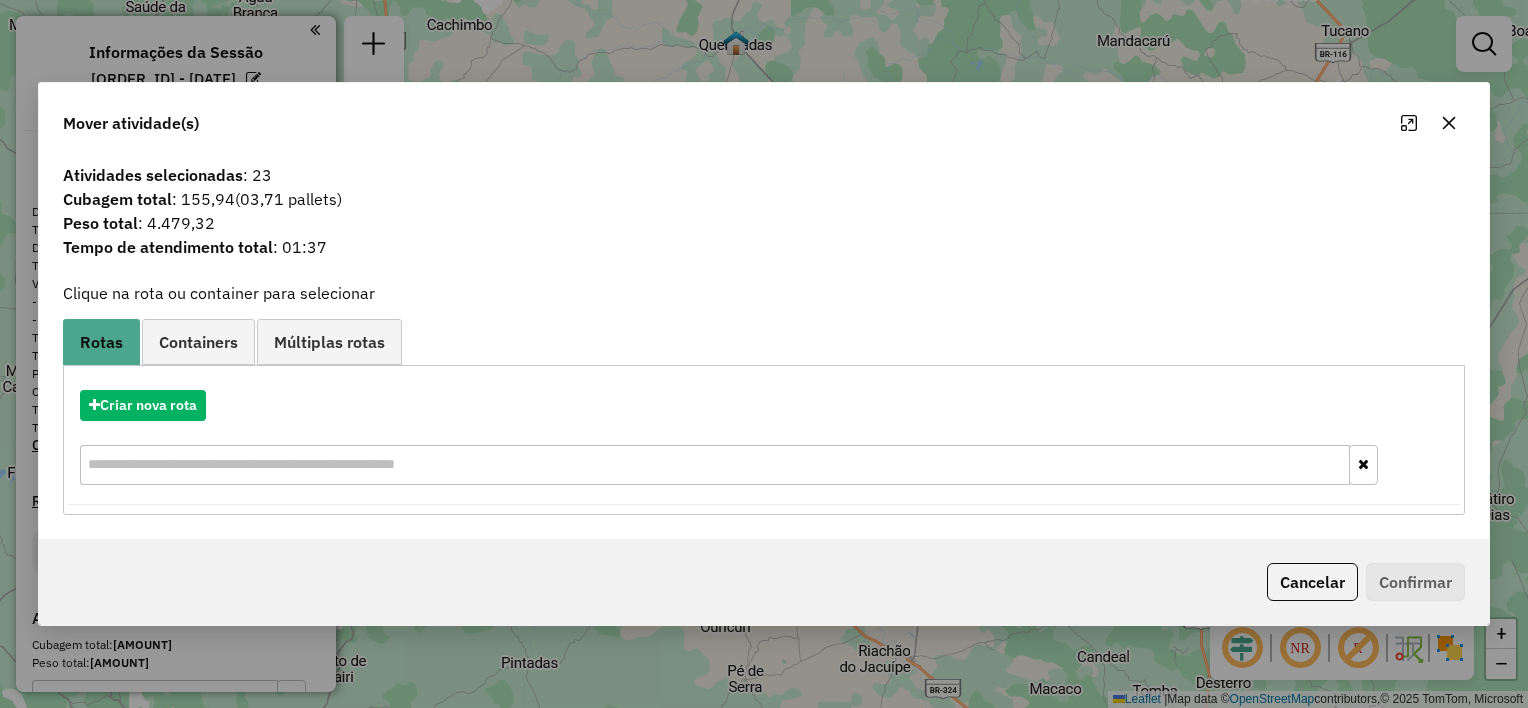 click 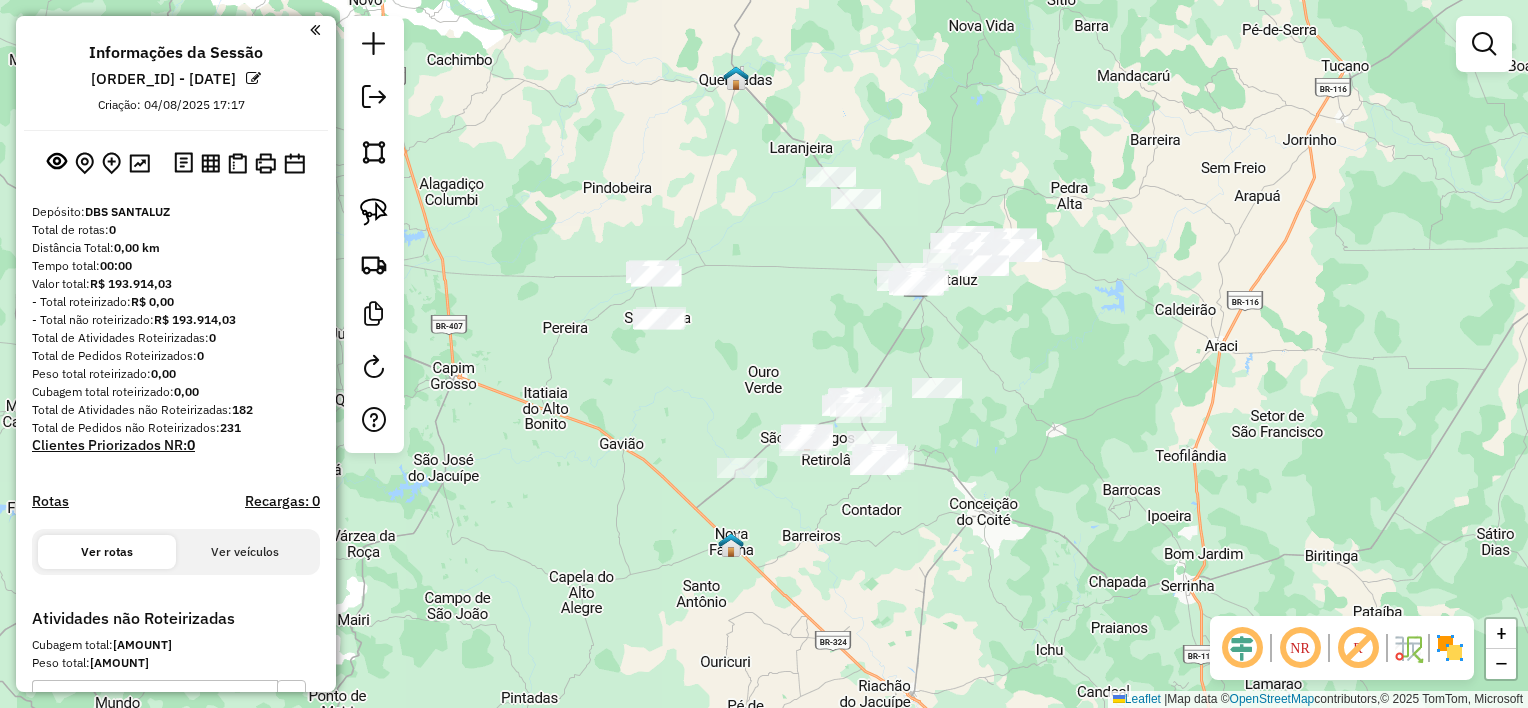 drag, startPoint x: 1076, startPoint y: 348, endPoint x: 1089, endPoint y: 364, distance: 20.615528 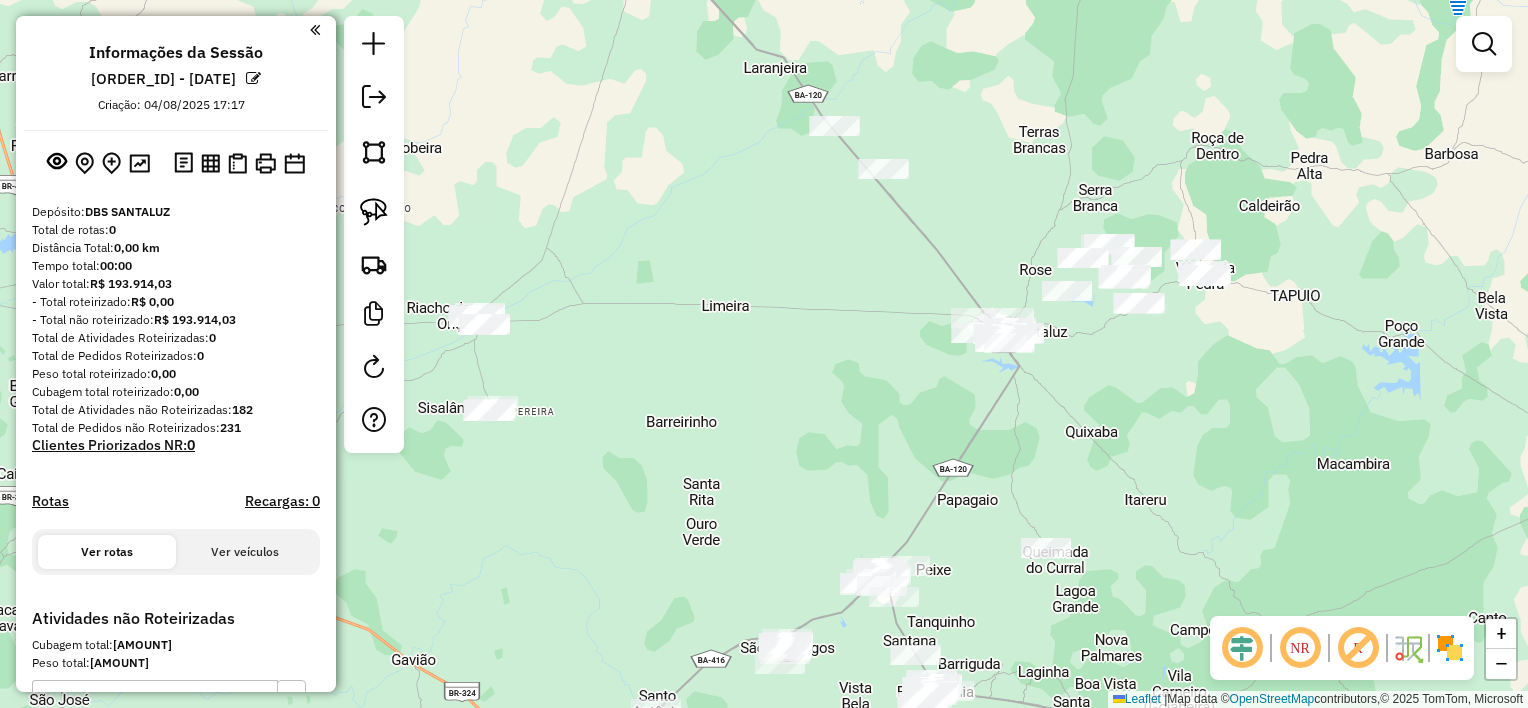 drag, startPoint x: 822, startPoint y: 287, endPoint x: 822, endPoint y: 319, distance: 32 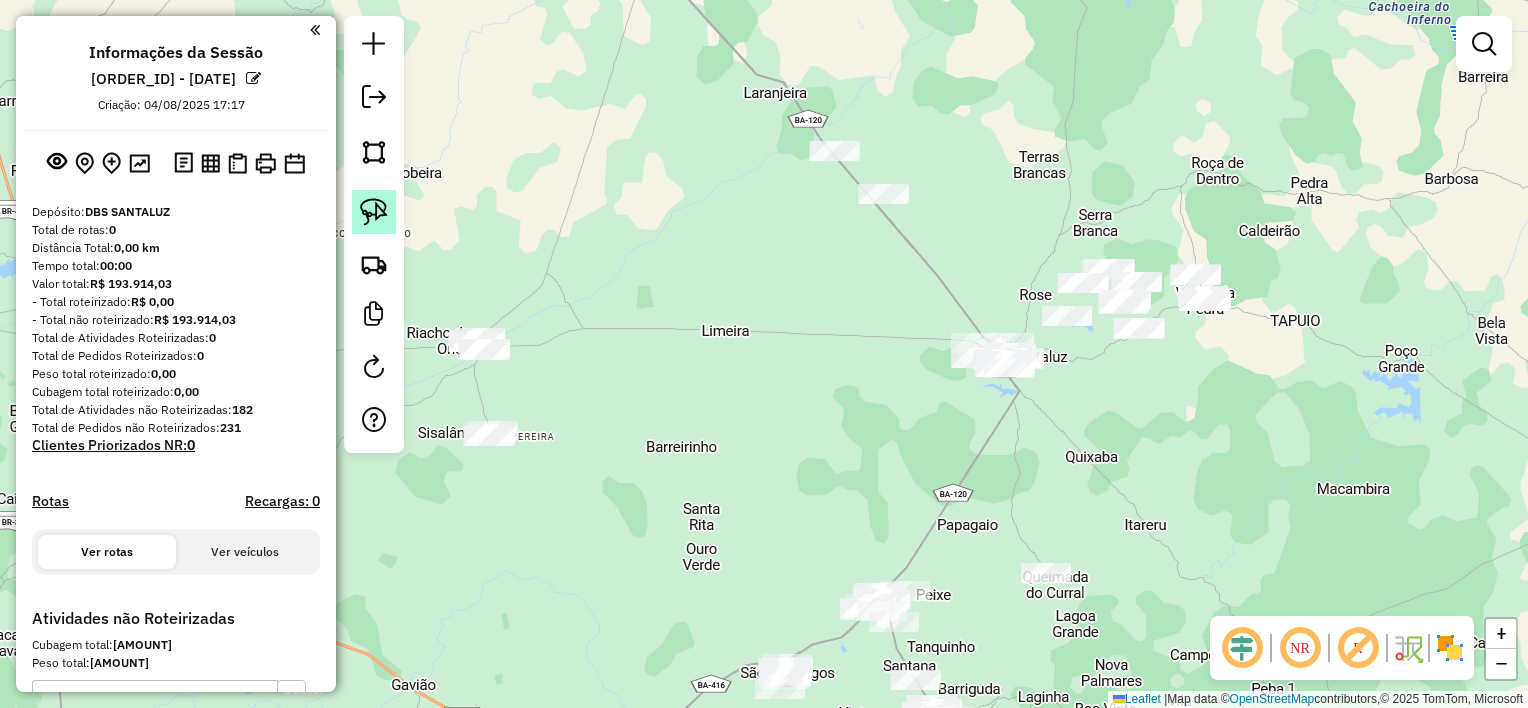 click 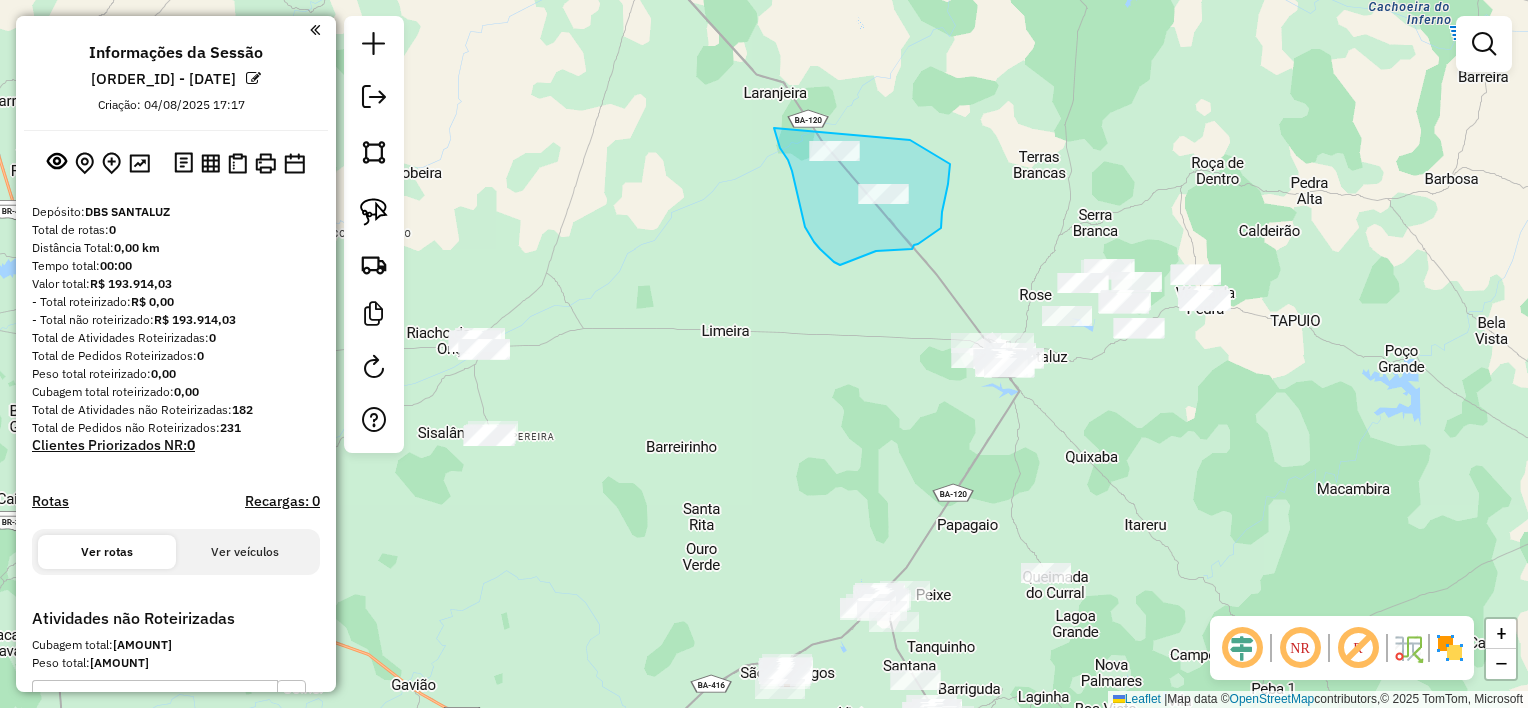 drag, startPoint x: 774, startPoint y: 128, endPoint x: 910, endPoint y: 140, distance: 136.52838 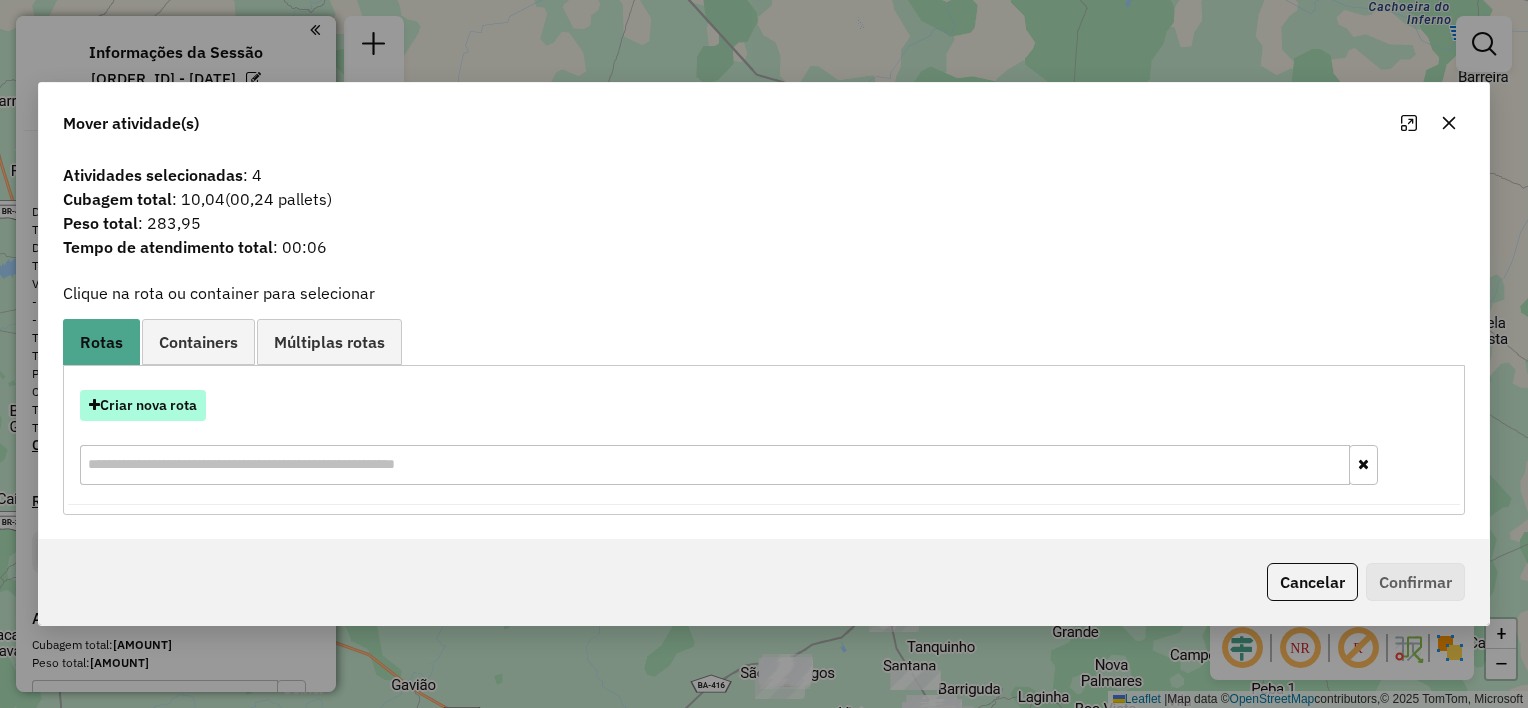 click on "Criar nova rota" at bounding box center (143, 405) 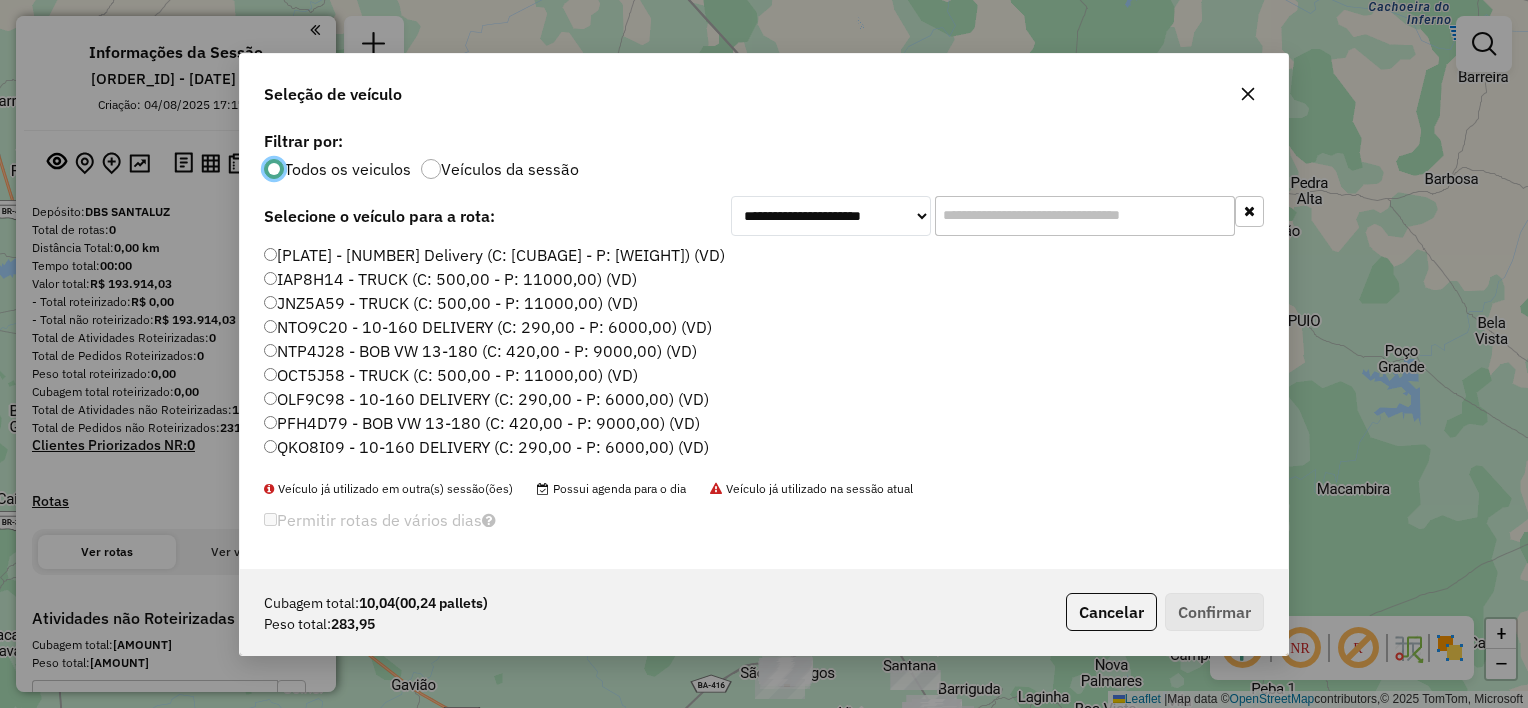 scroll, scrollTop: 10, scrollLeft: 6, axis: both 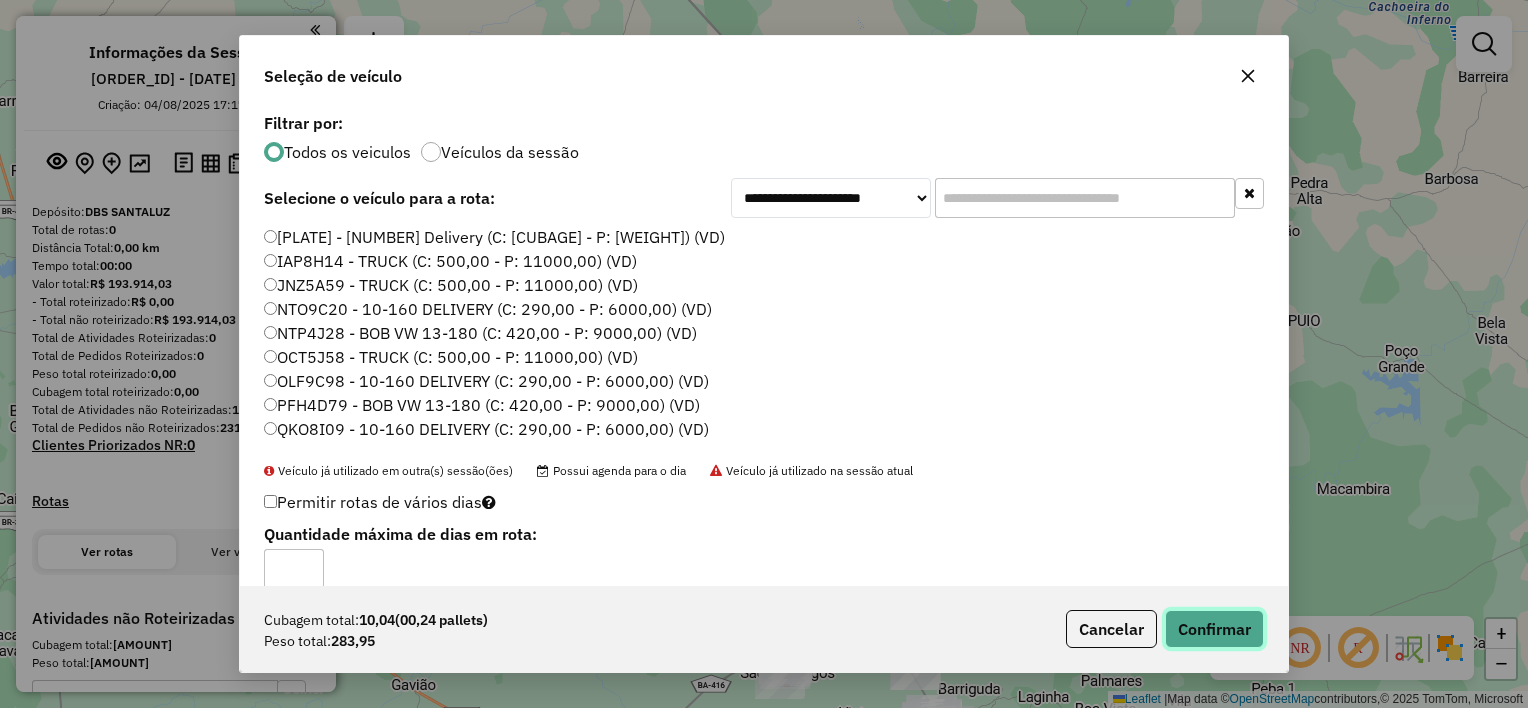 click on "Confirmar" 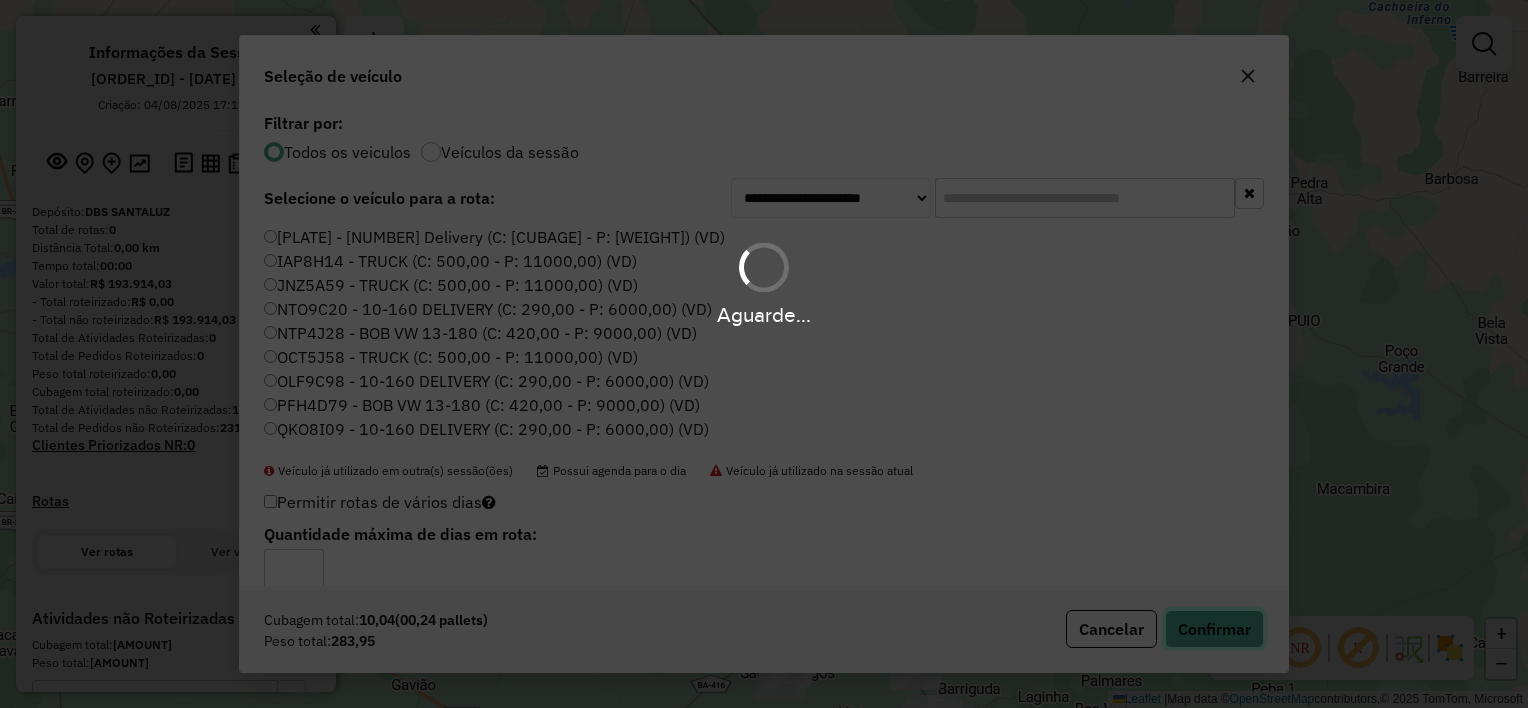 type 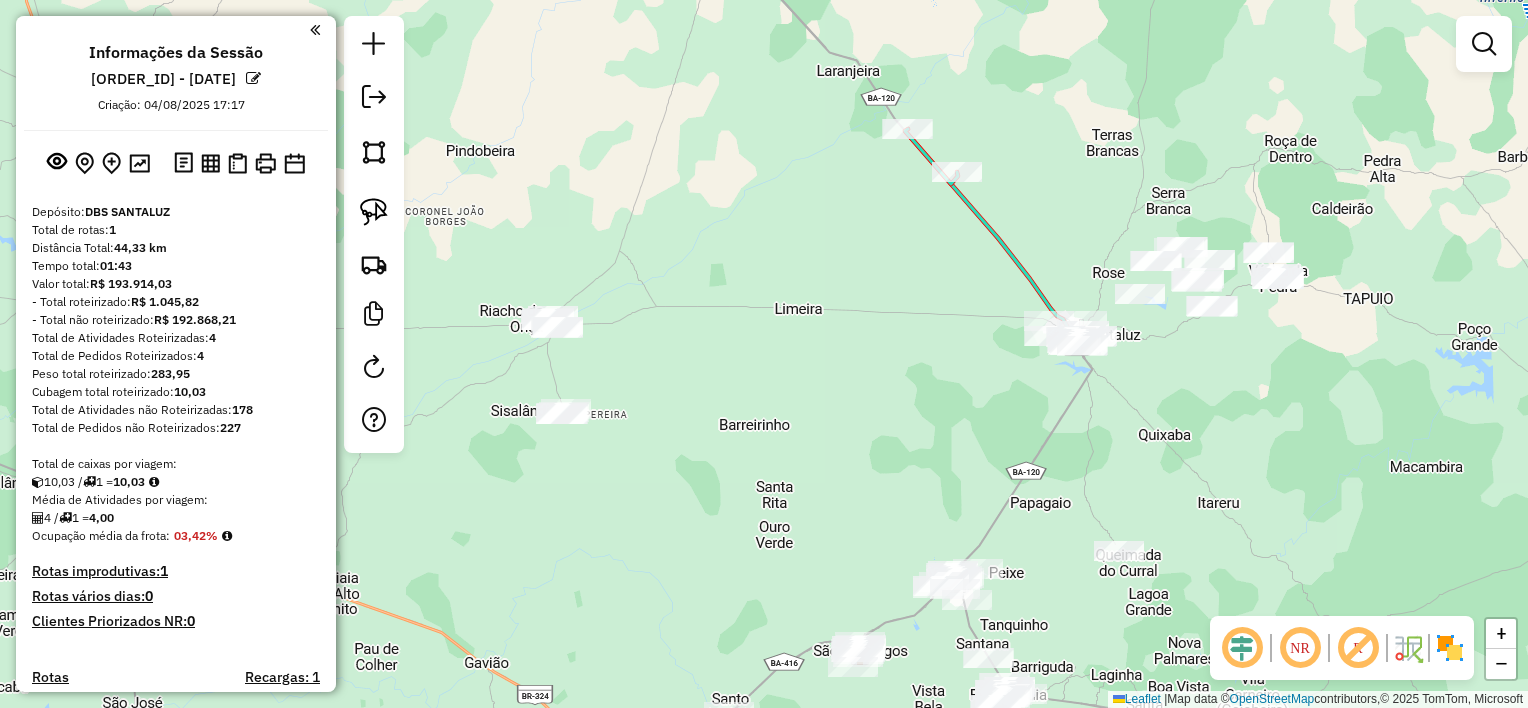 drag, startPoint x: 712, startPoint y: 399, endPoint x: 772, endPoint y: 373, distance: 65.39113 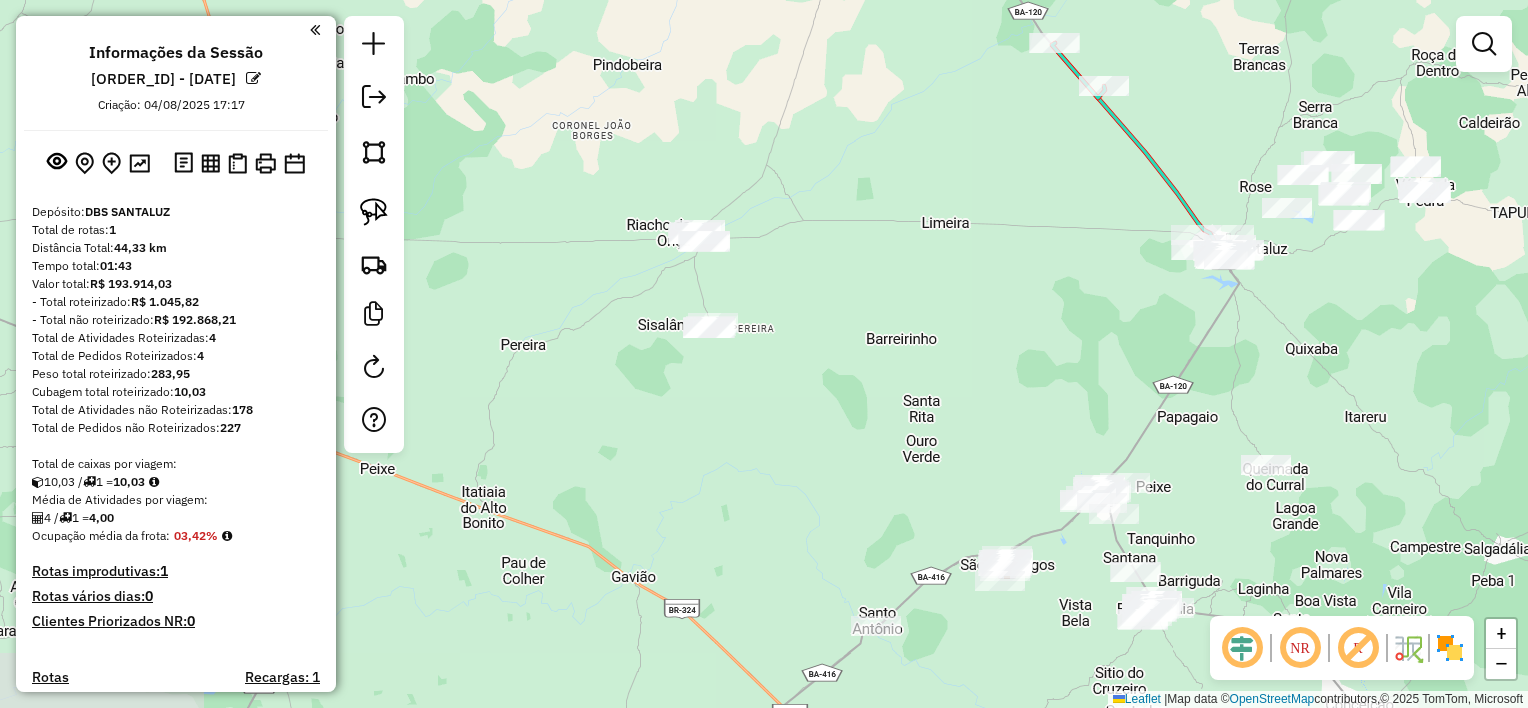 drag, startPoint x: 701, startPoint y: 357, endPoint x: 847, endPoint y: 273, distance: 168.4399 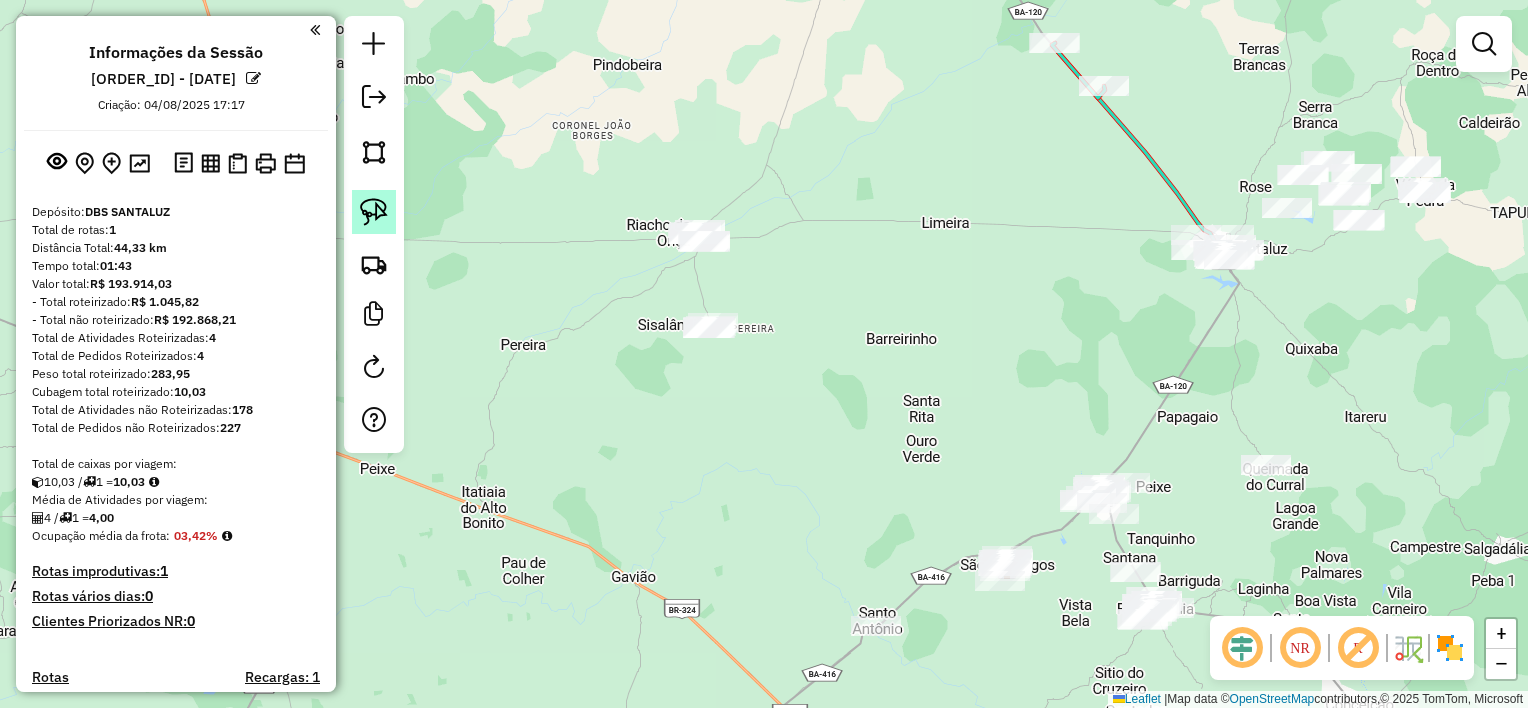click 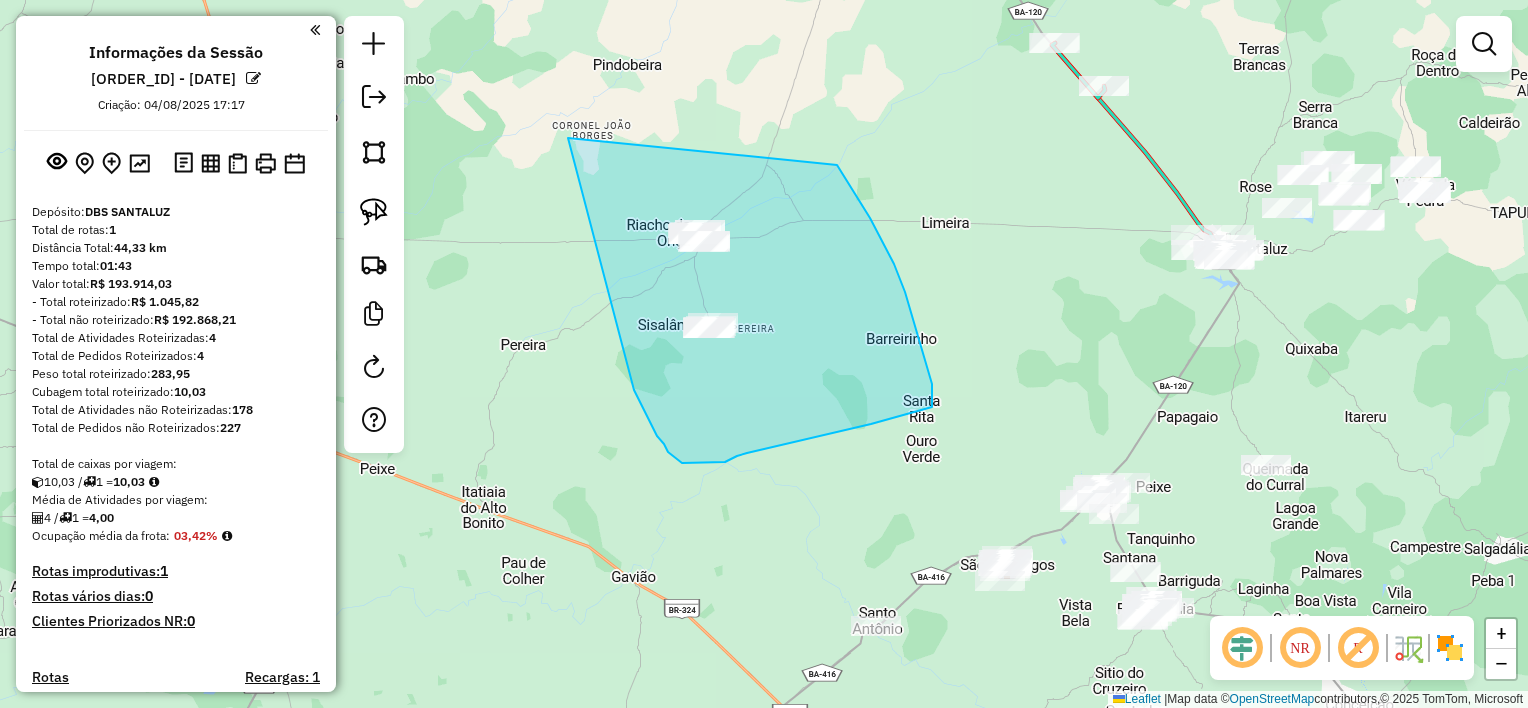 drag, startPoint x: 628, startPoint y: 371, endPoint x: 837, endPoint y: 165, distance: 293.45697 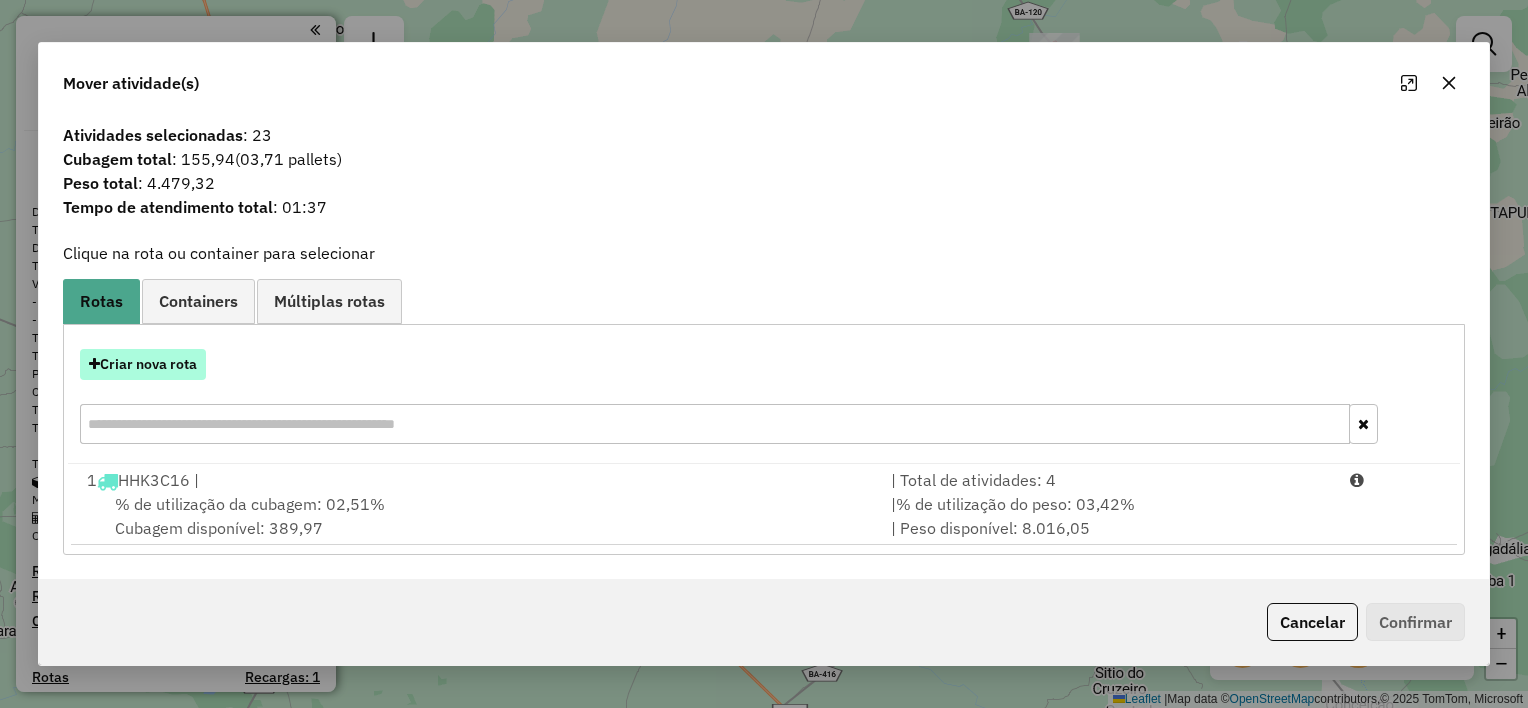 click on "Criar nova rota" at bounding box center [143, 364] 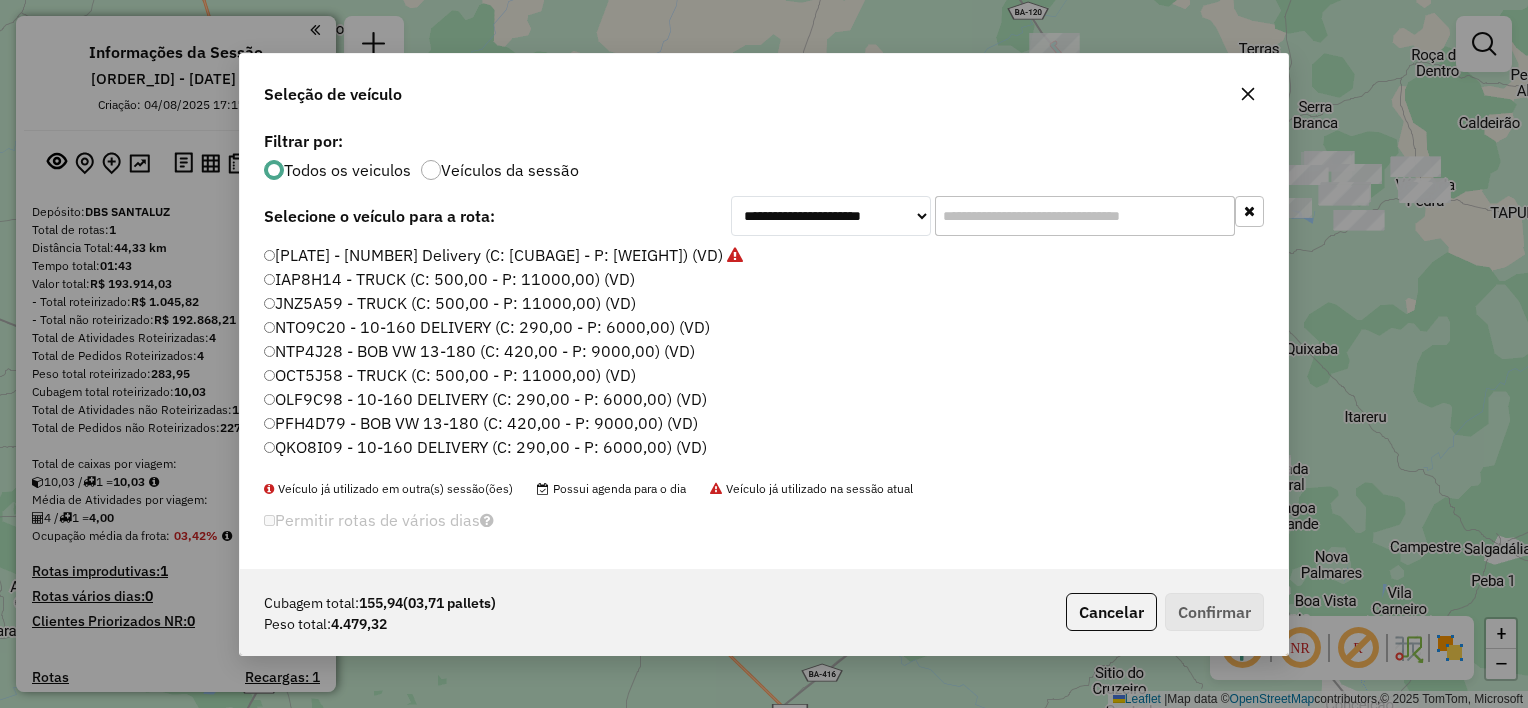 scroll, scrollTop: 10, scrollLeft: 6, axis: both 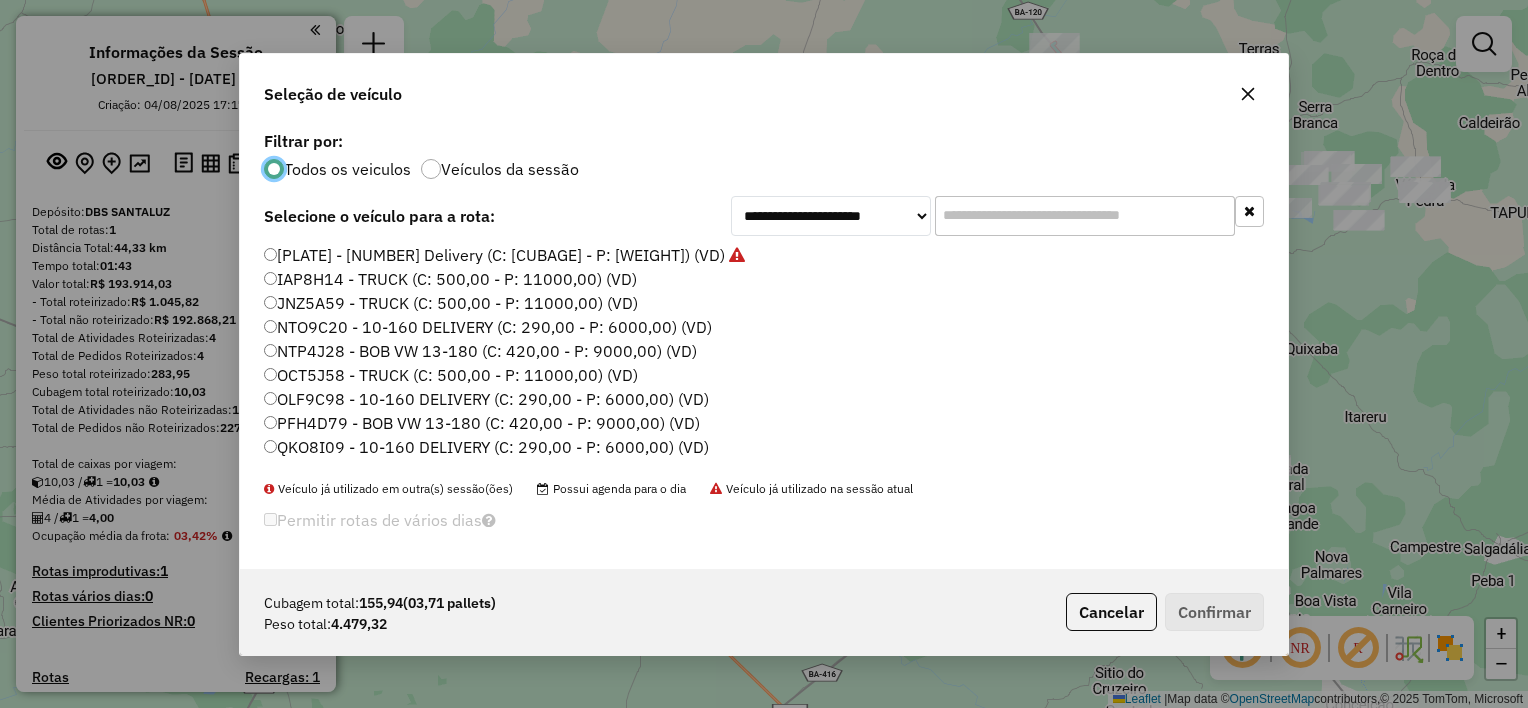 click on "IAP8H14 - TRUCK  (C: 500,00 - P: 11000,00) (VD)" 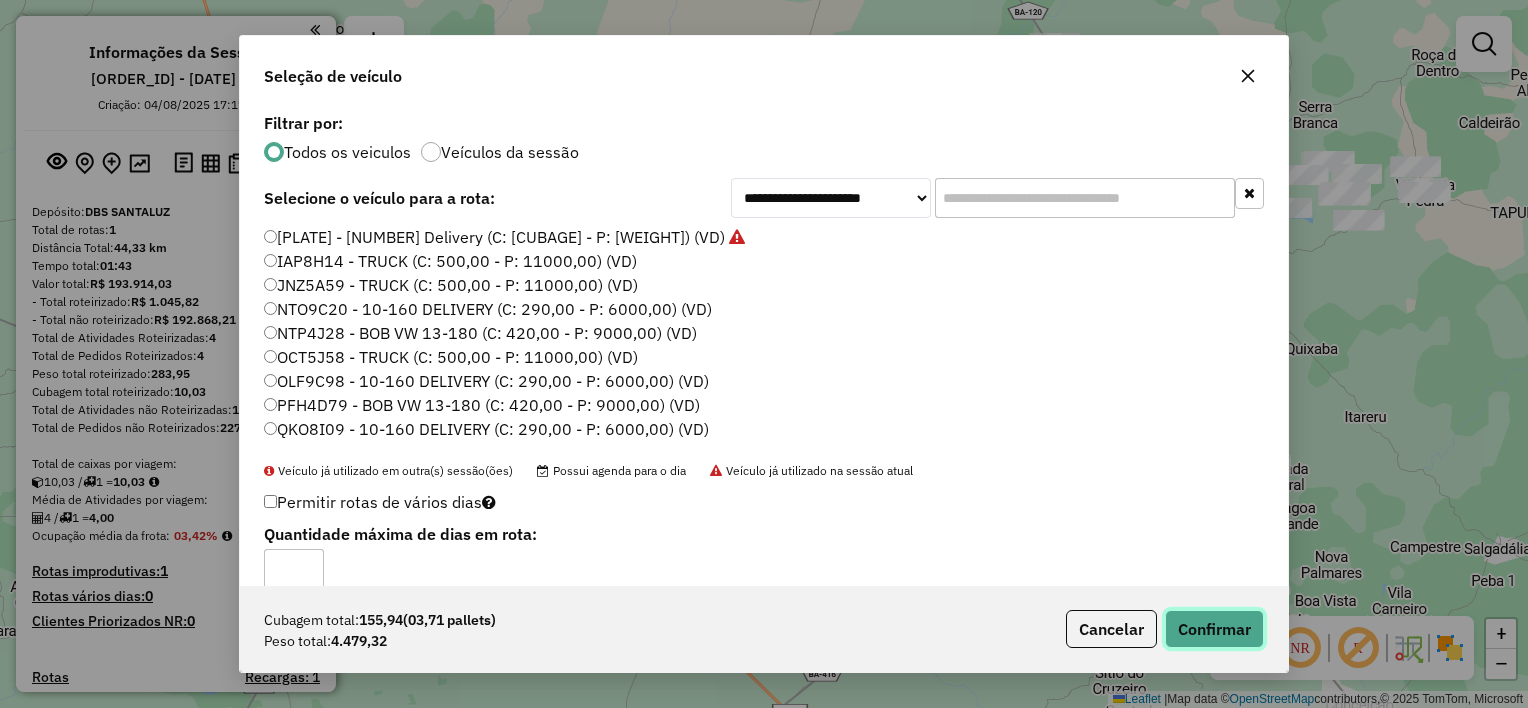 click on "Confirmar" 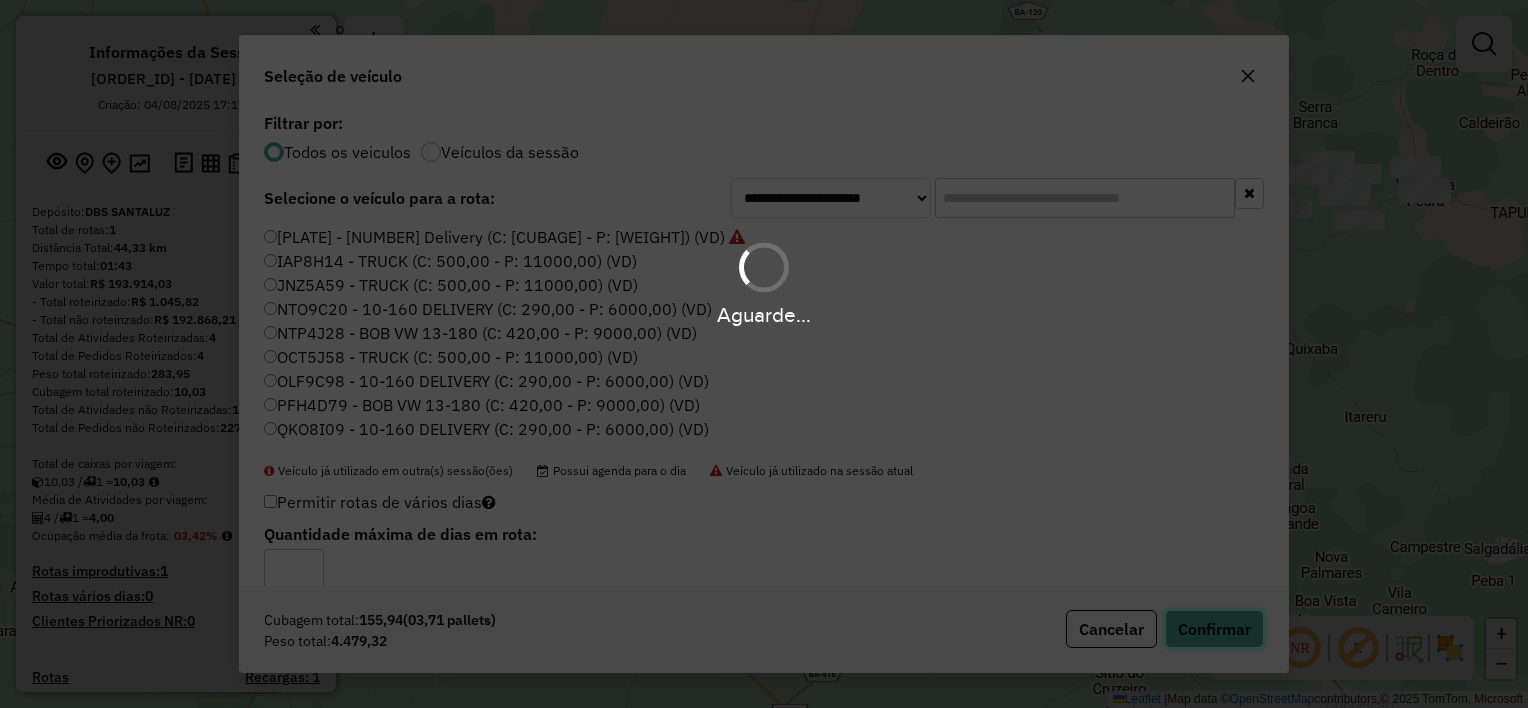 type 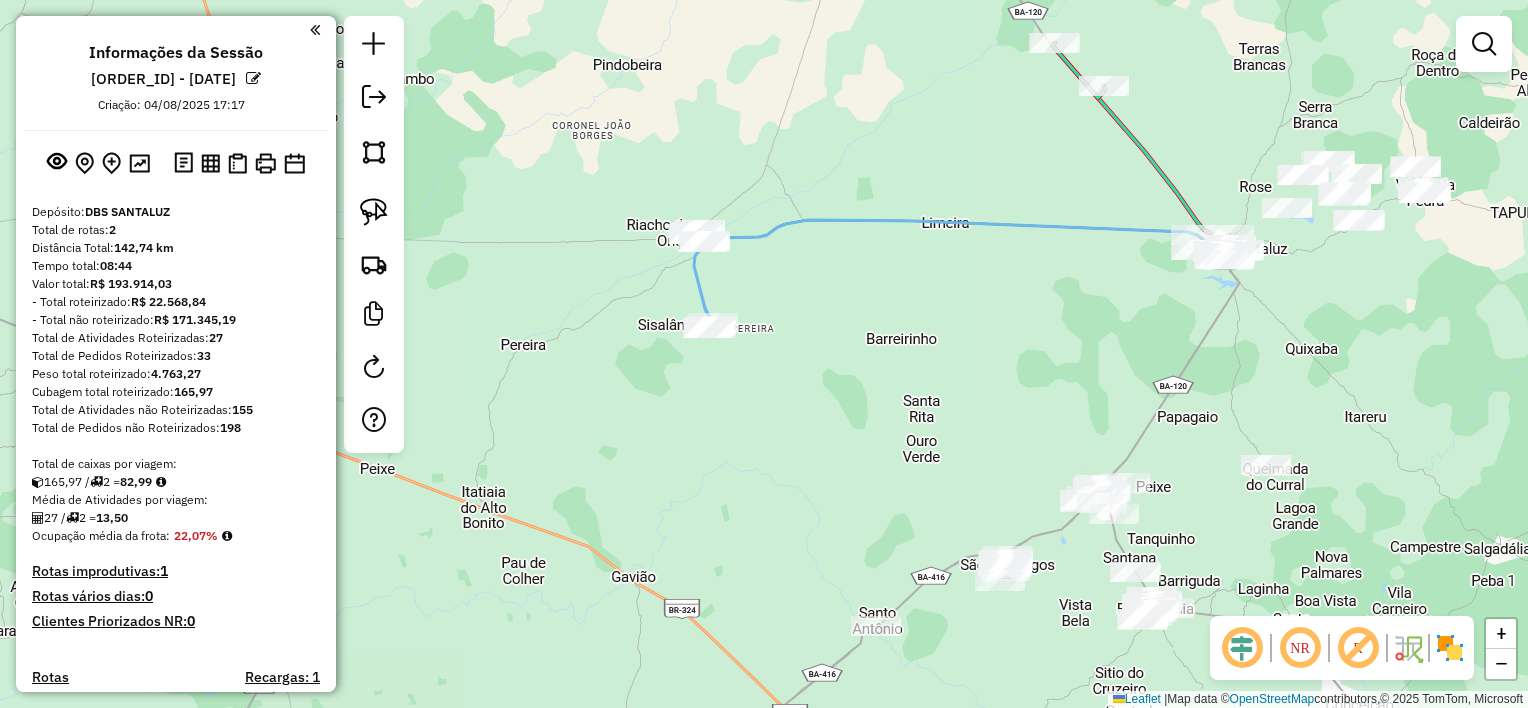 drag, startPoint x: 889, startPoint y: 457, endPoint x: 840, endPoint y: 233, distance: 229.29675 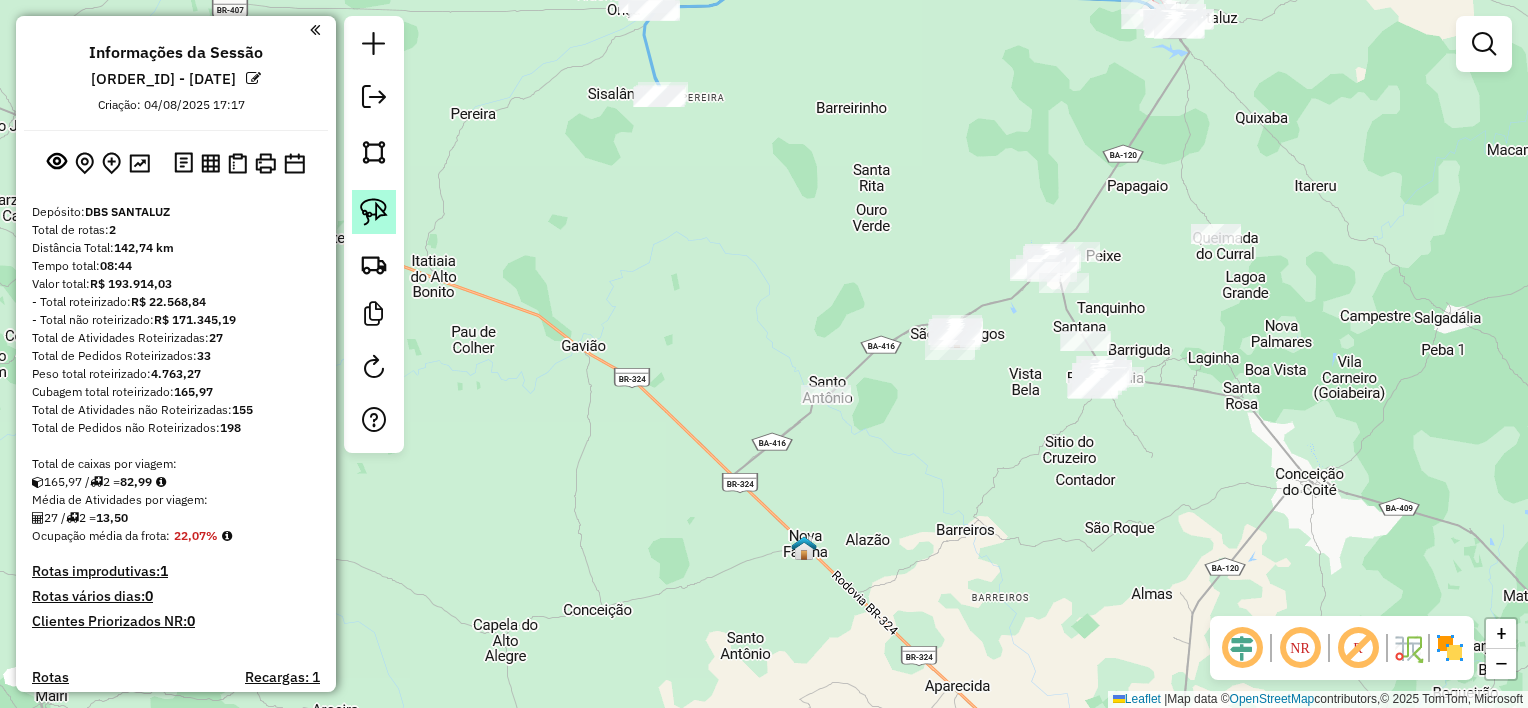 click 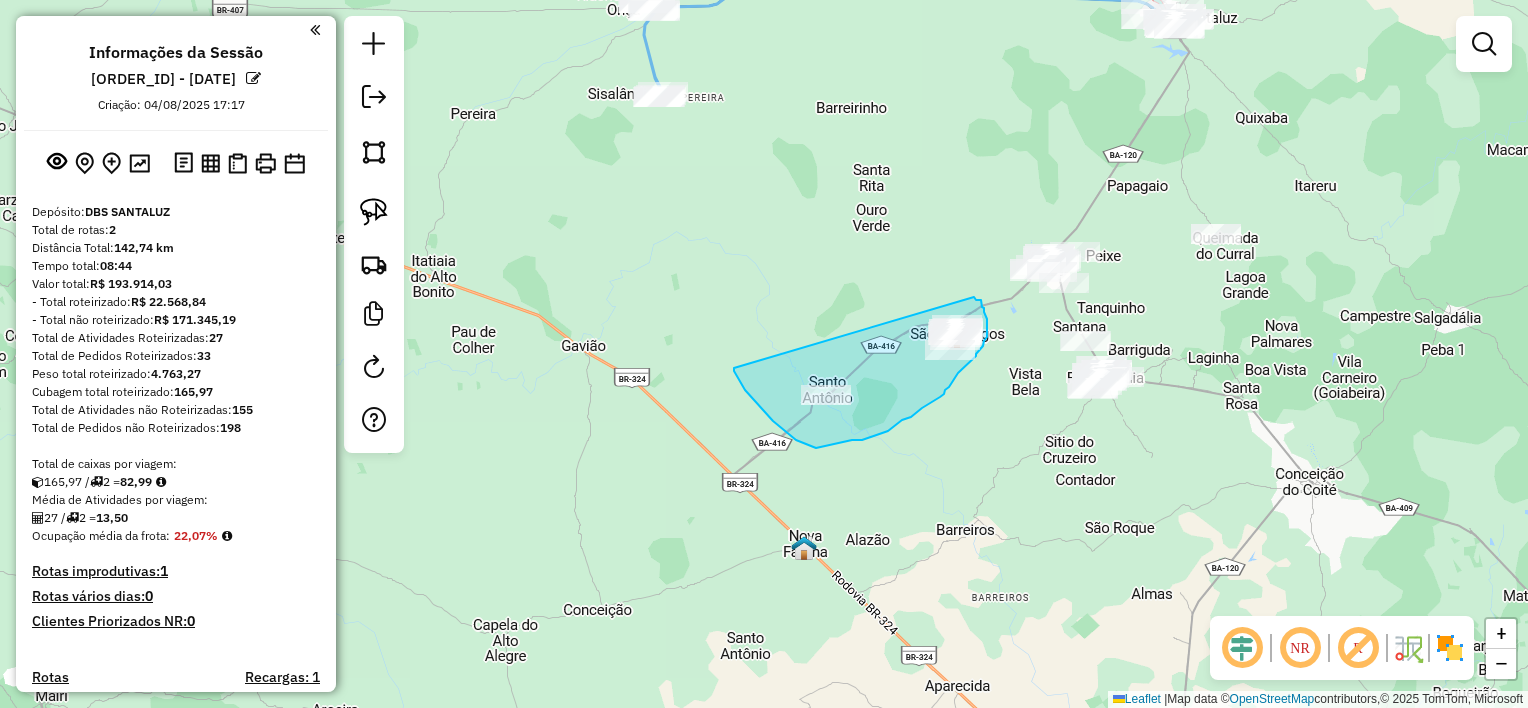 drag, startPoint x: 783, startPoint y: 430, endPoint x: 973, endPoint y: 297, distance: 231.92456 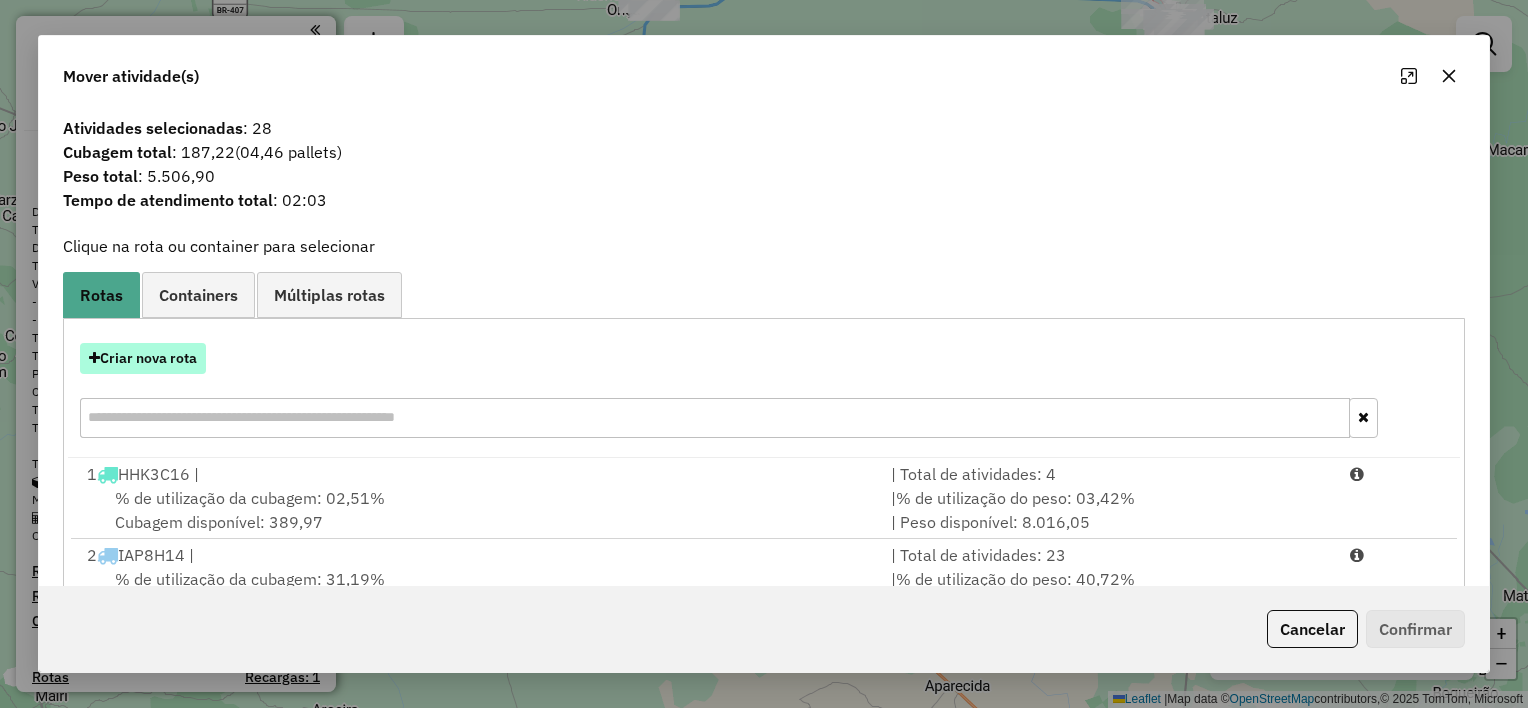 click on "Criar nova rota" at bounding box center (143, 358) 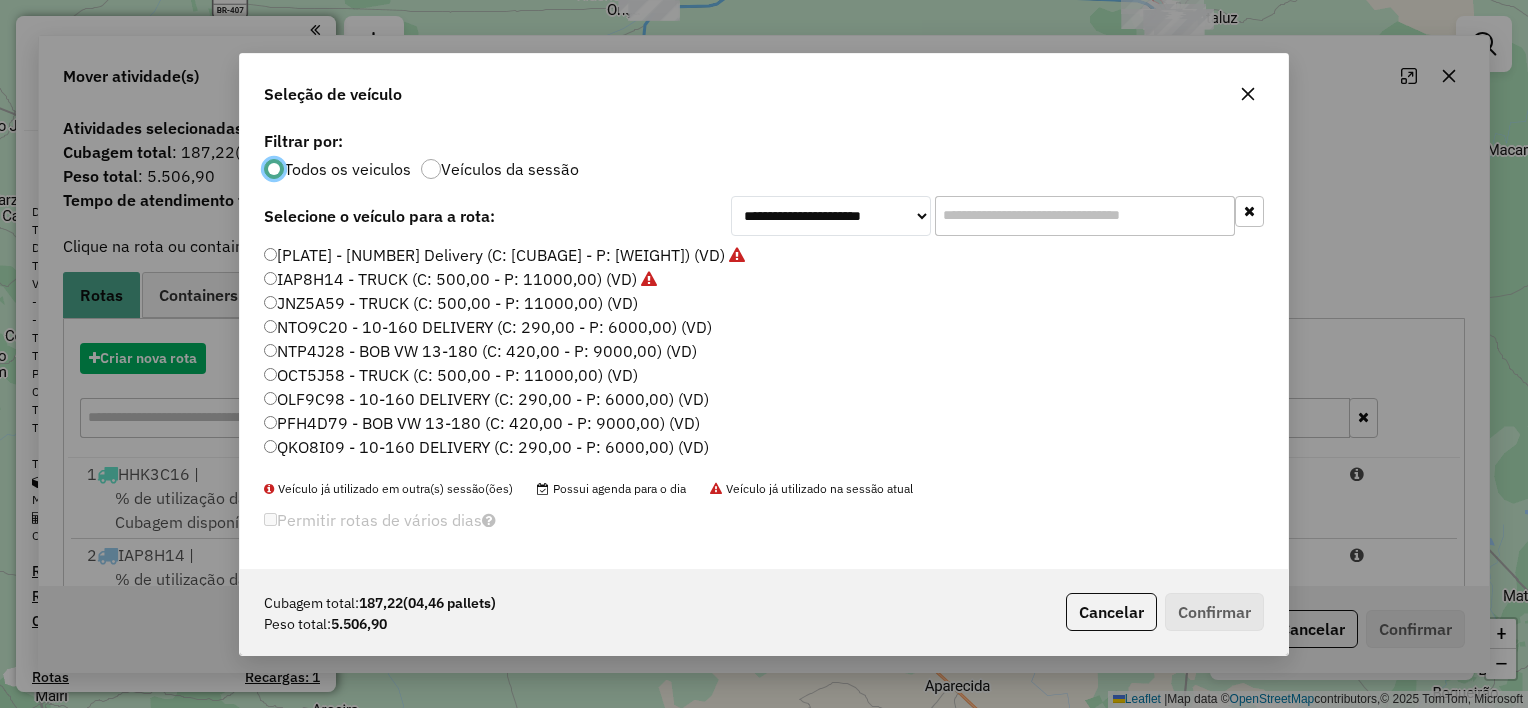 scroll, scrollTop: 10, scrollLeft: 6, axis: both 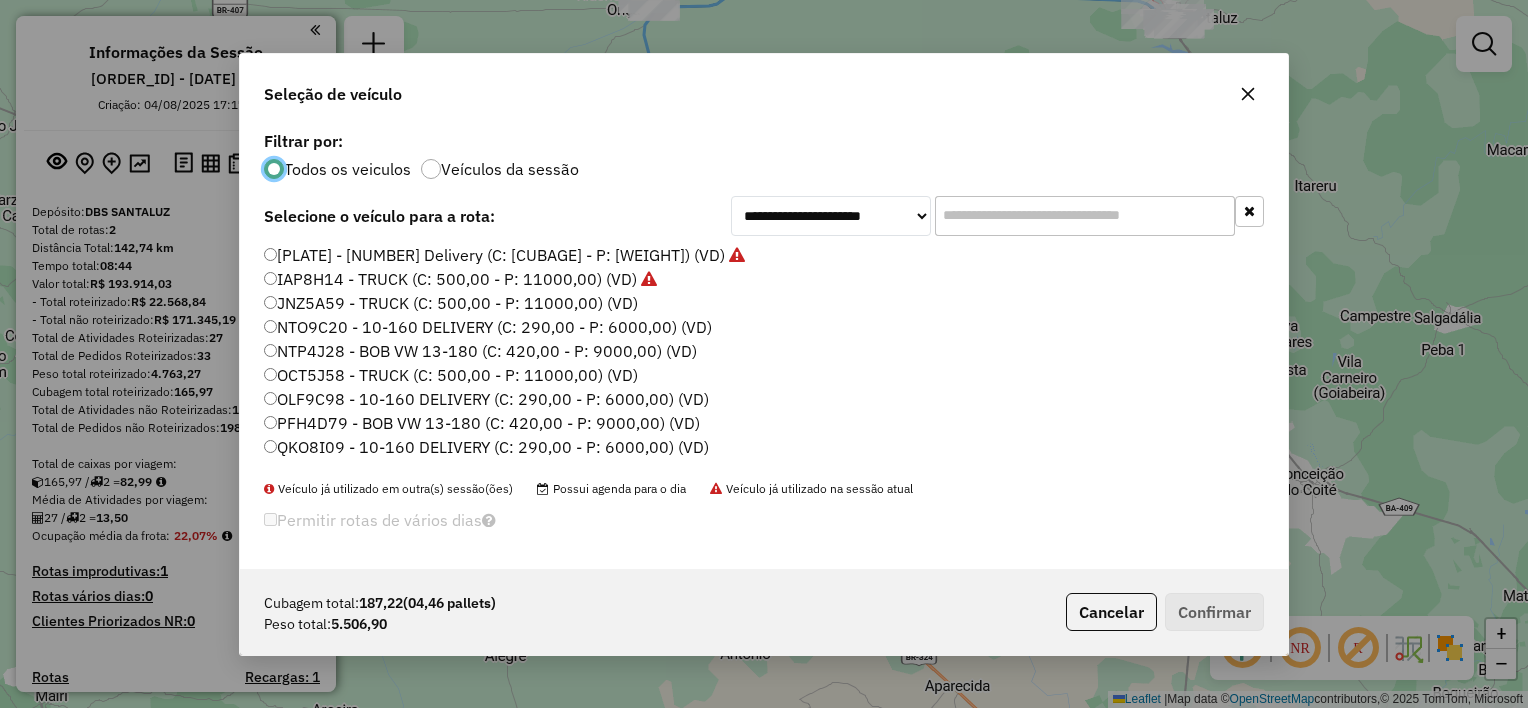 click on "JNZ5A59 - TRUCK  (C: 500,00 - P: 11000,00) (VD)" 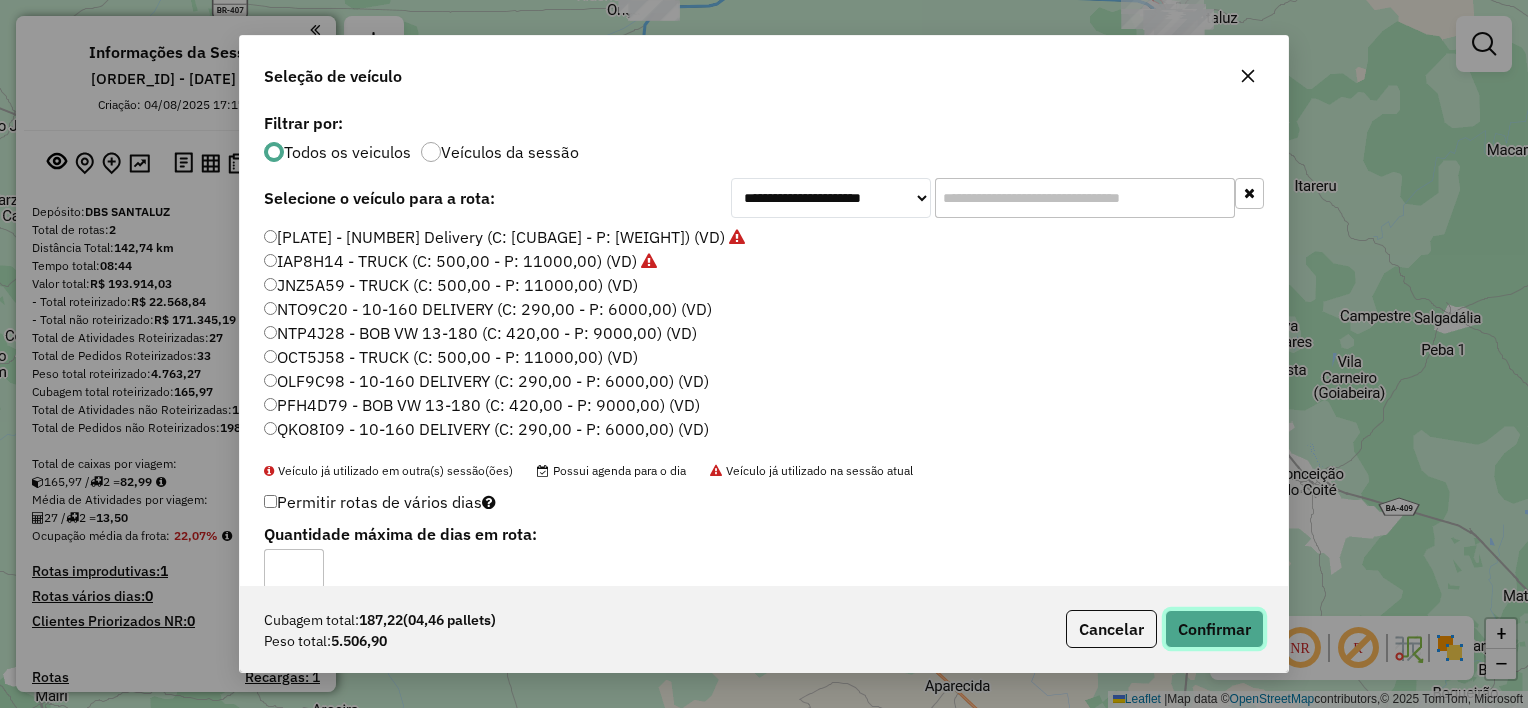 click on "Confirmar" 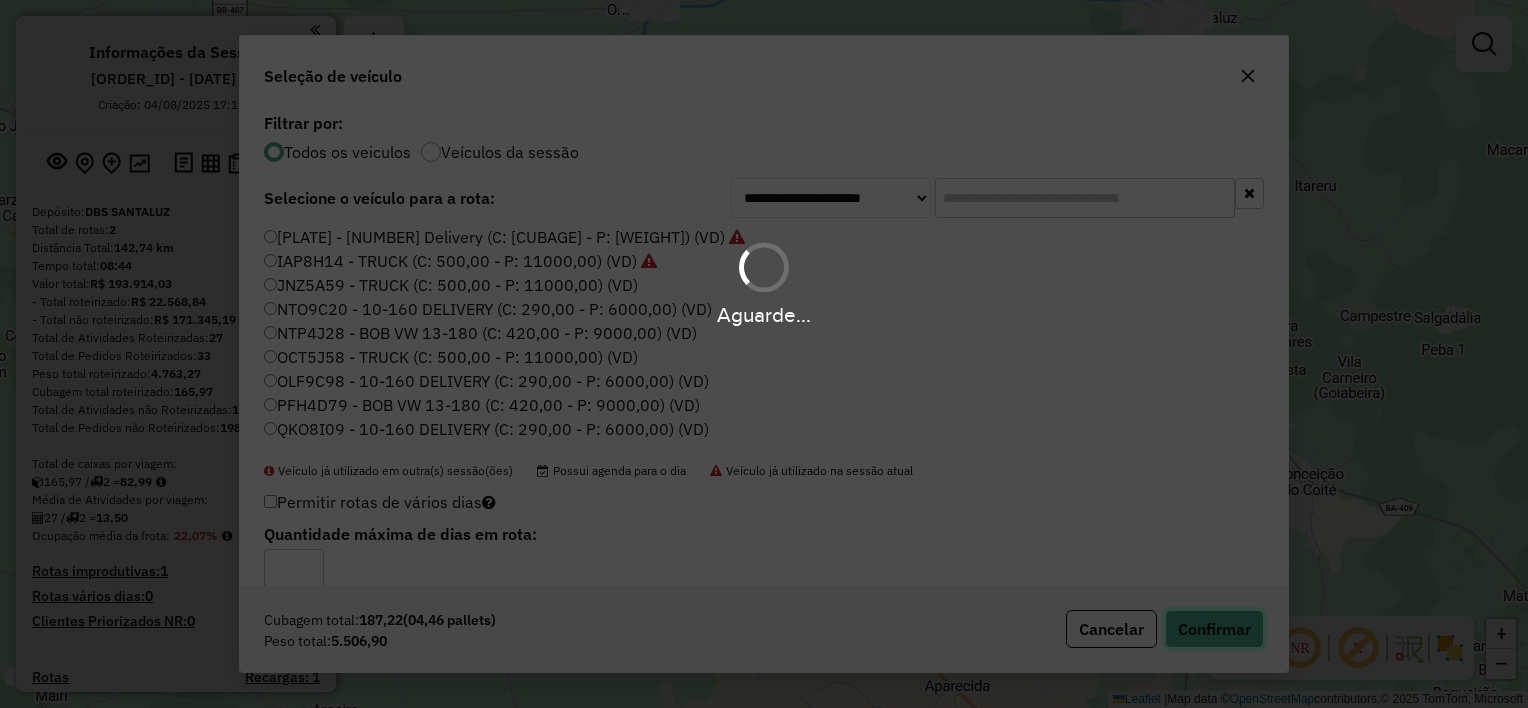 type 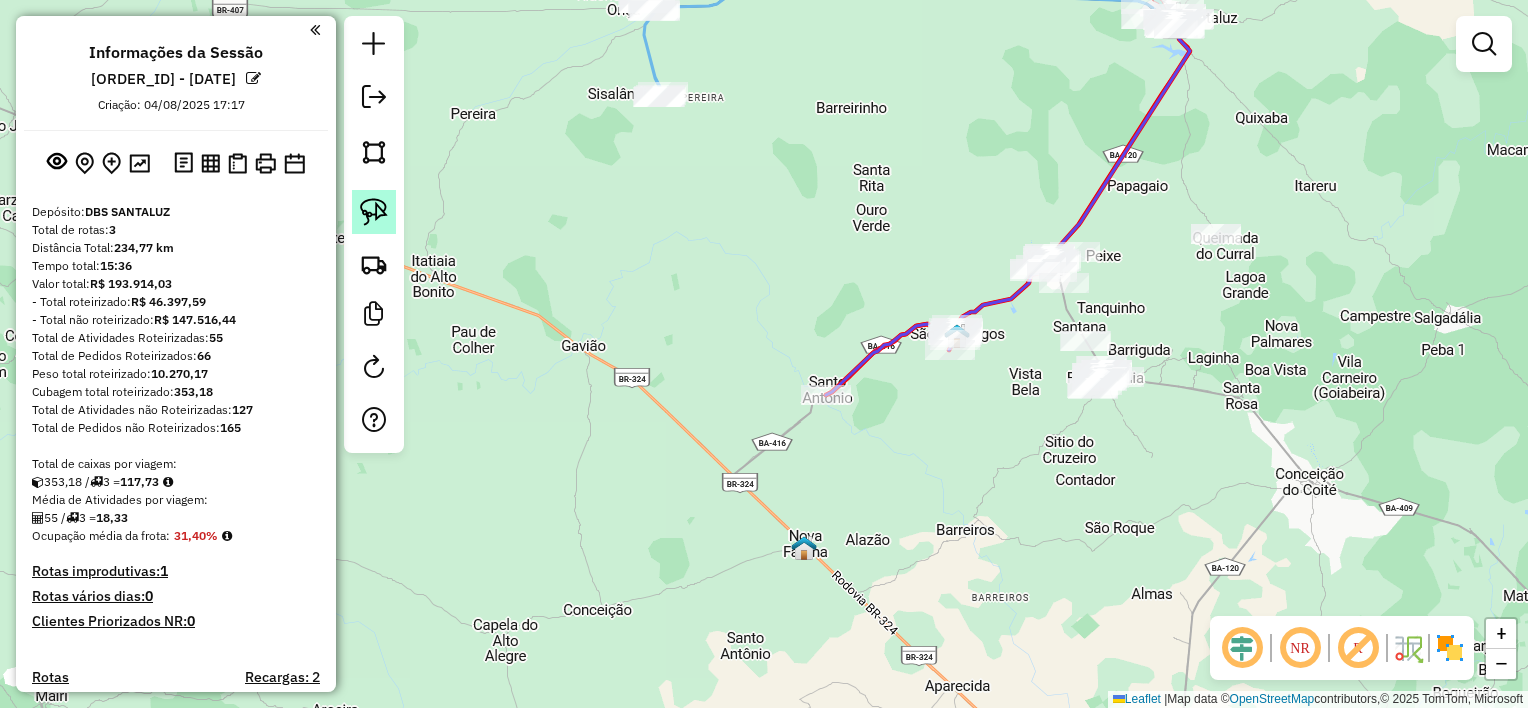 click 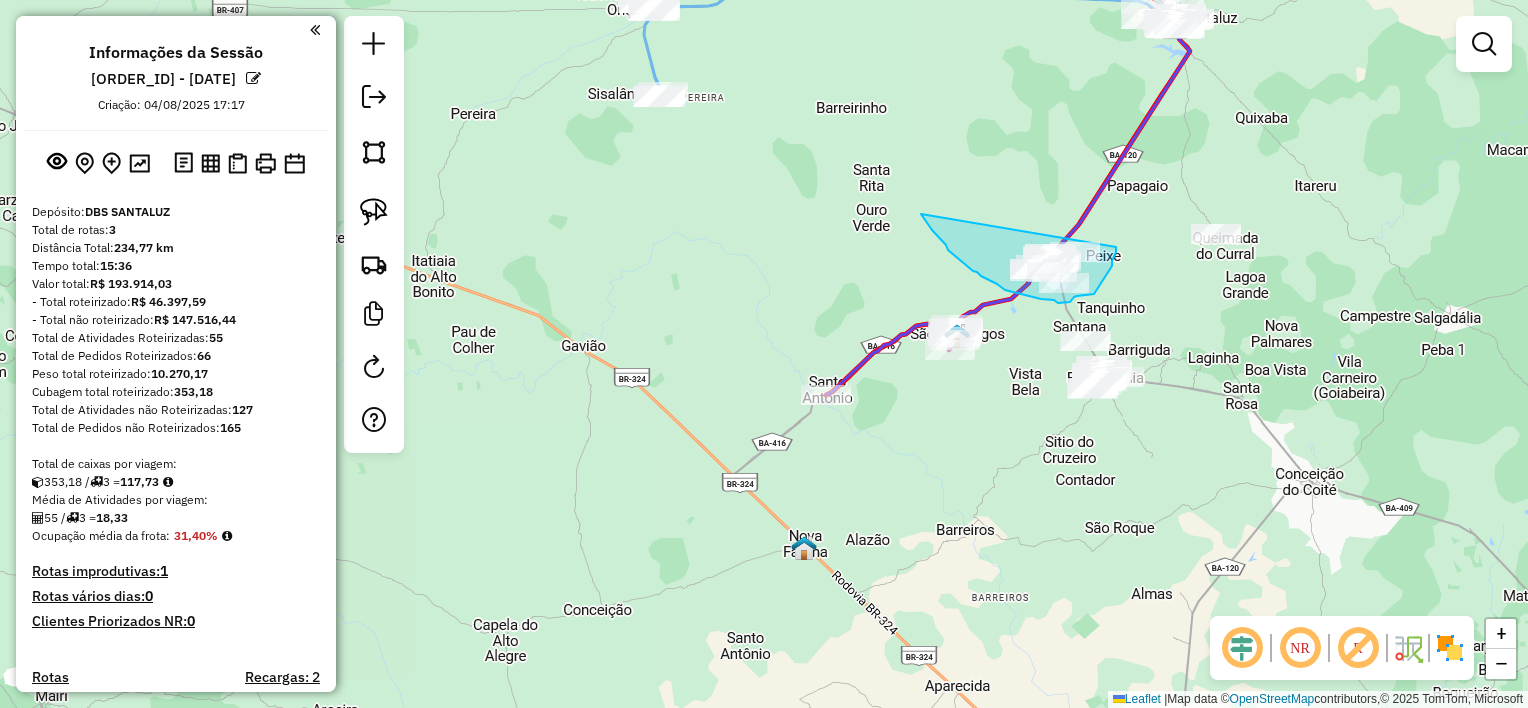 drag, startPoint x: 953, startPoint y: 255, endPoint x: 1116, endPoint y: 236, distance: 164.10362 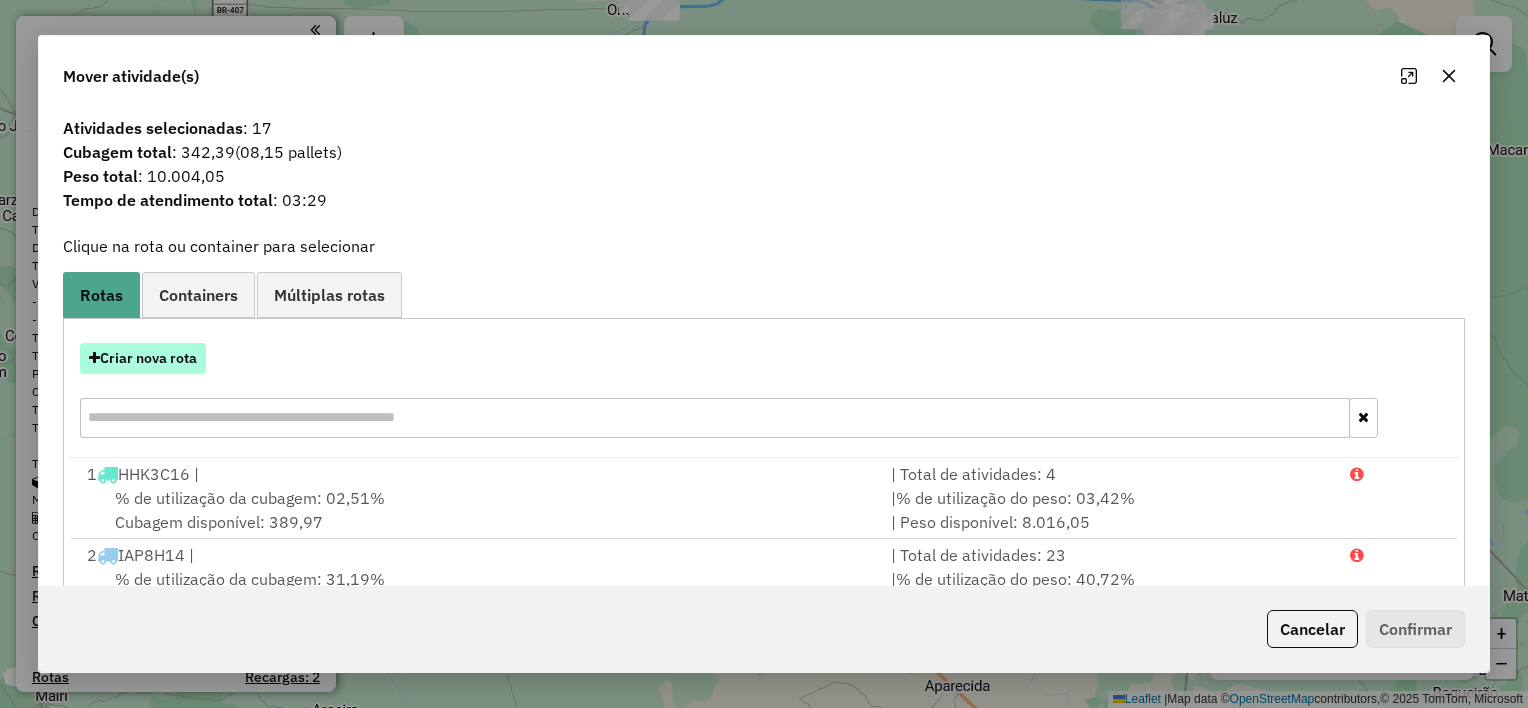 click on "Criar nova rota" at bounding box center (143, 358) 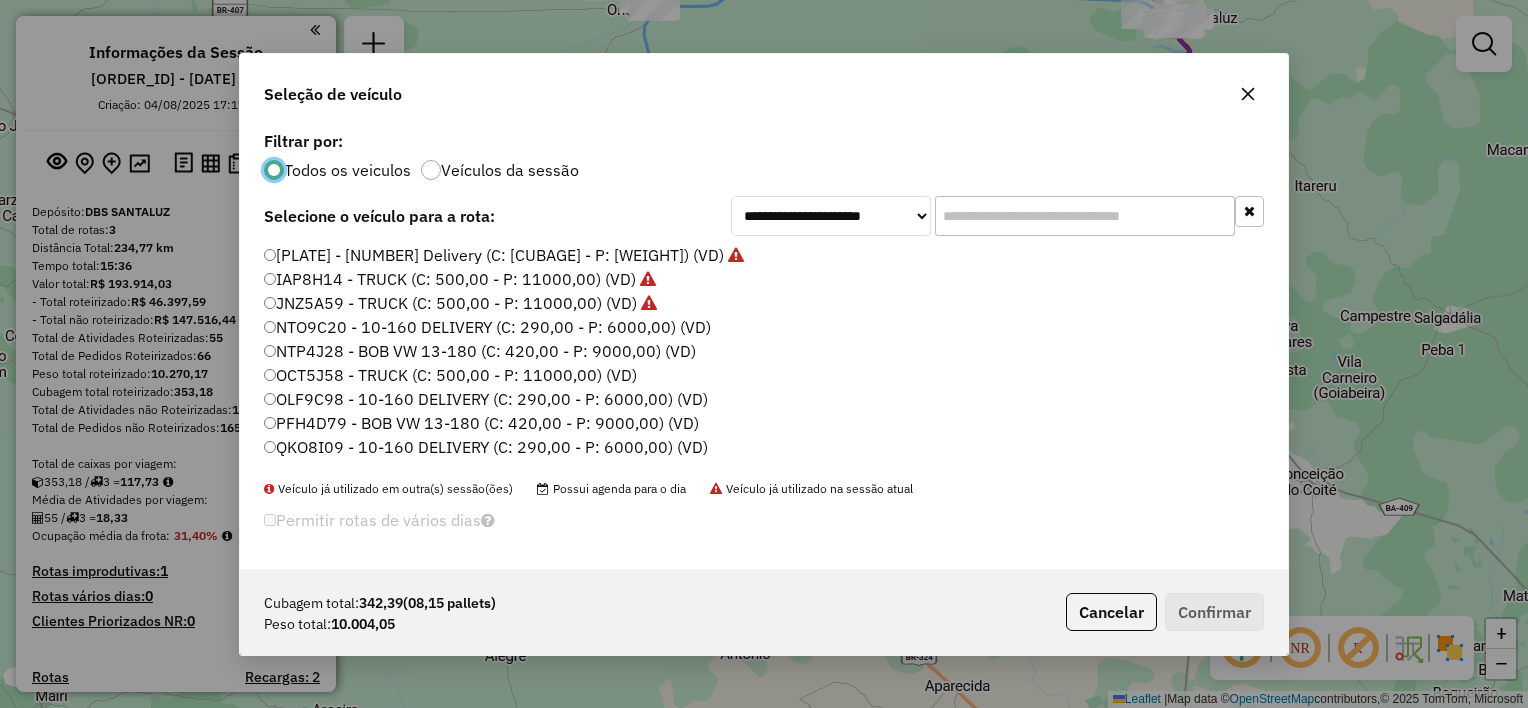 scroll, scrollTop: 10, scrollLeft: 6, axis: both 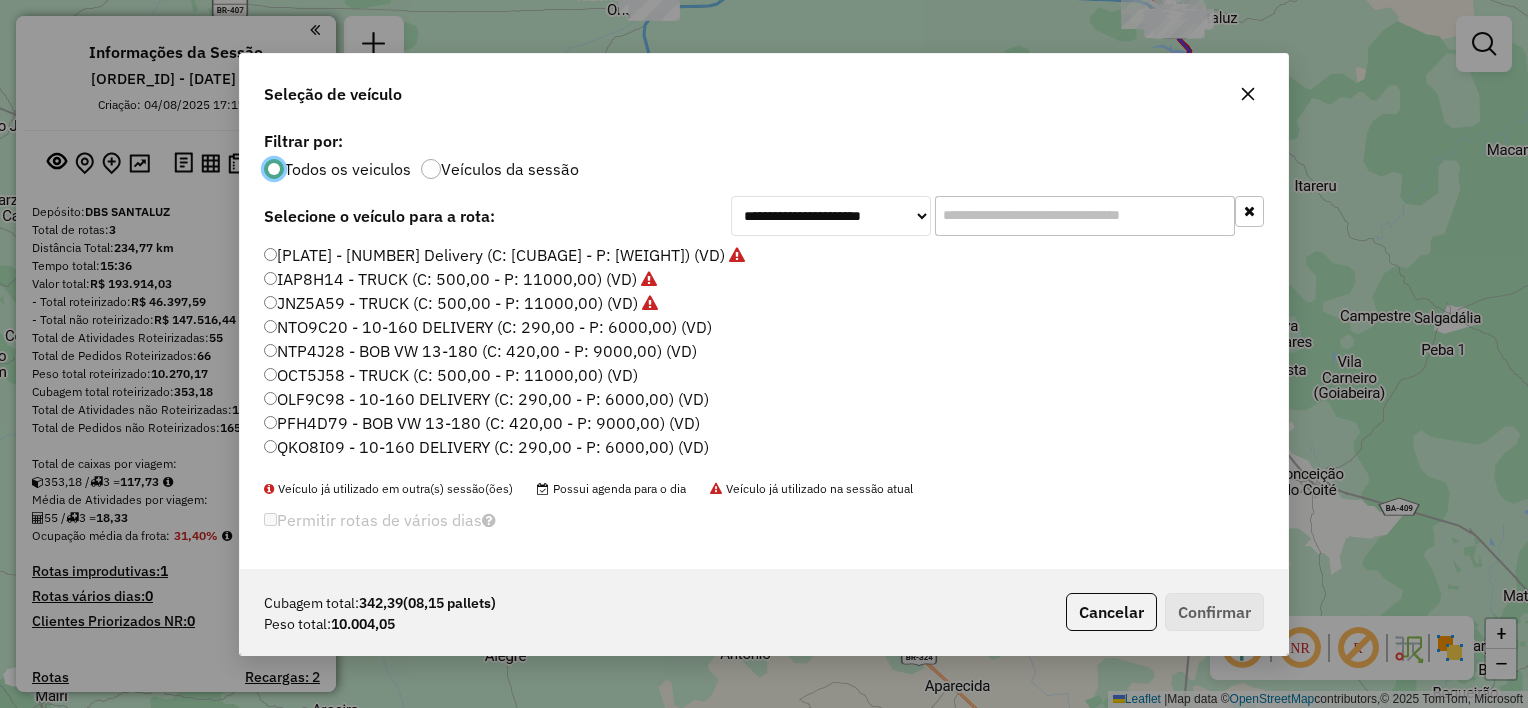 click on "NTO9C20 - 10-160 DELIVERY (C: 290,00 - P: 6000,00) (VD)" 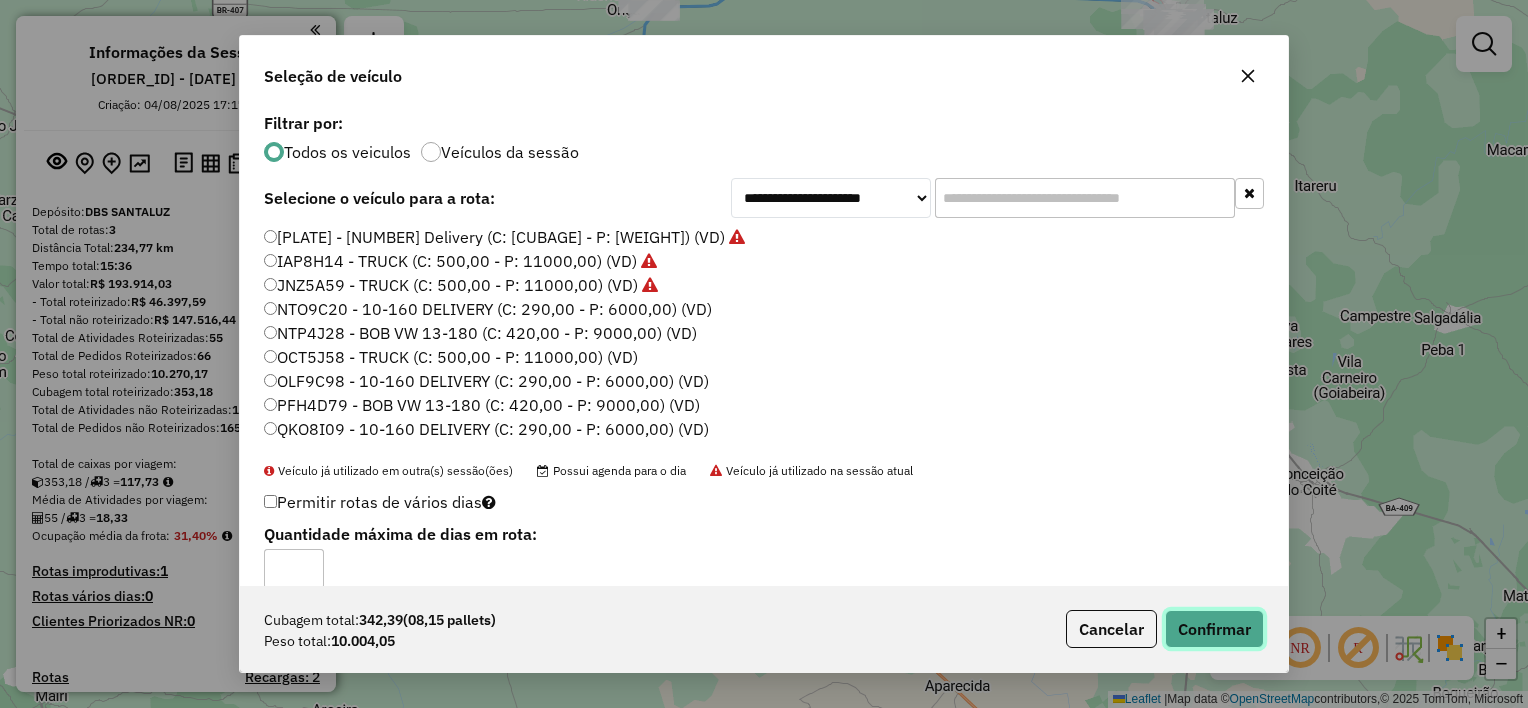 click on "Confirmar" 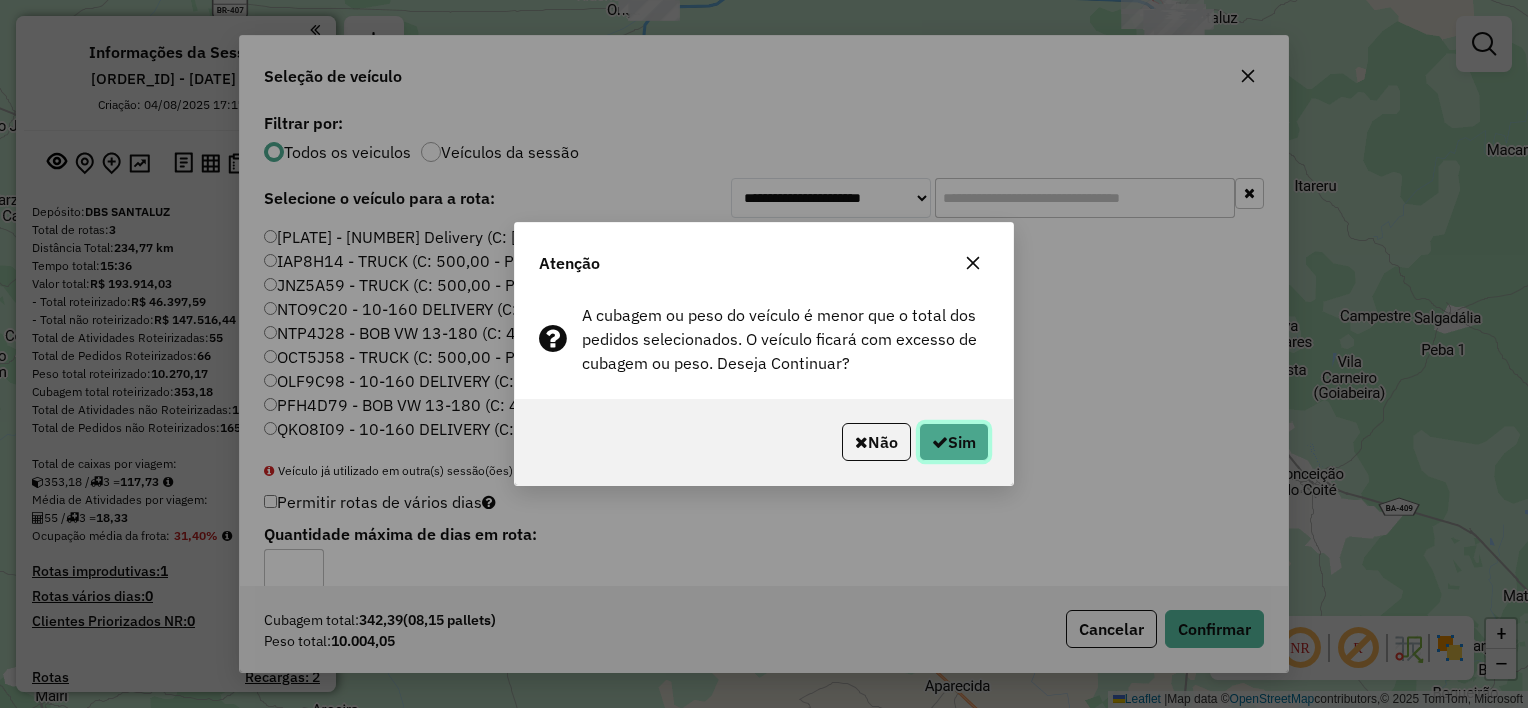click on "Sim" 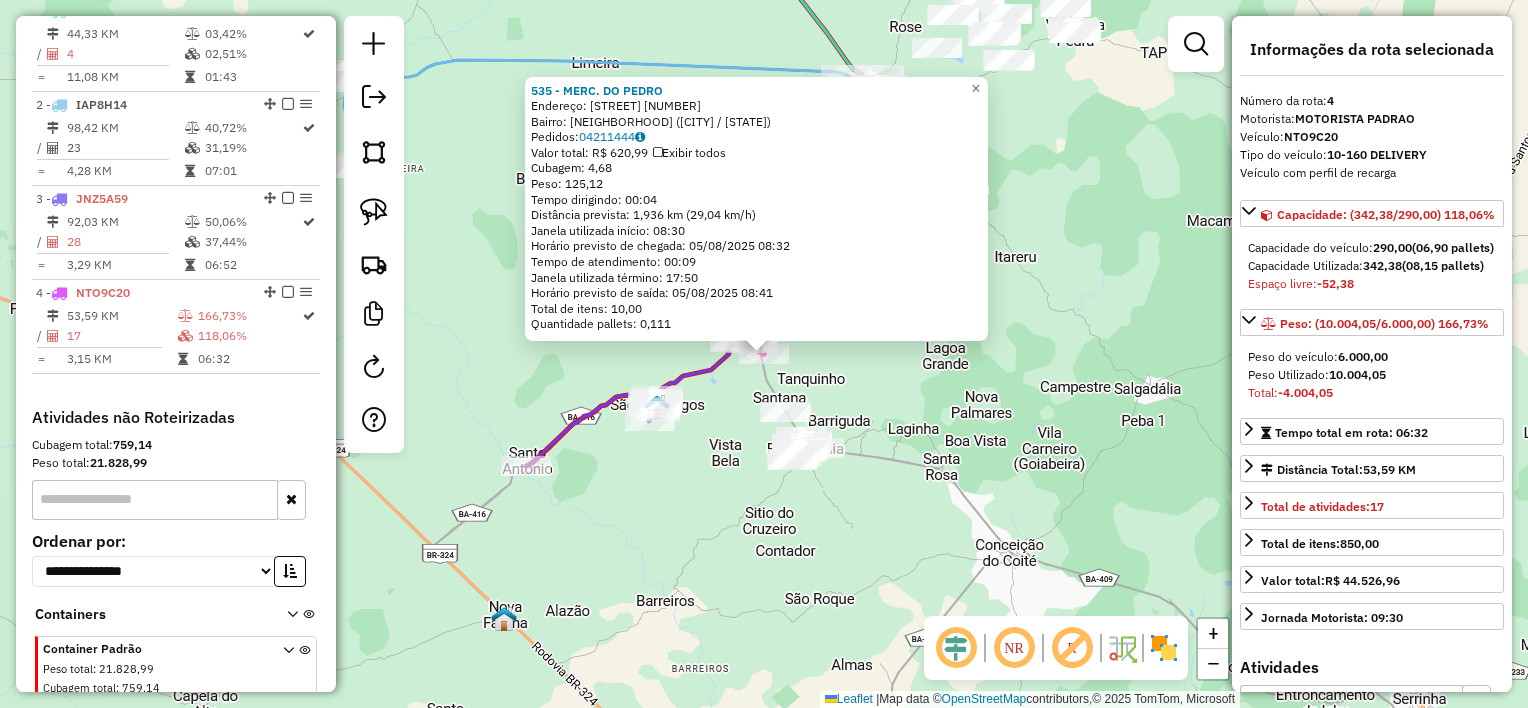 scroll, scrollTop: 866, scrollLeft: 0, axis: vertical 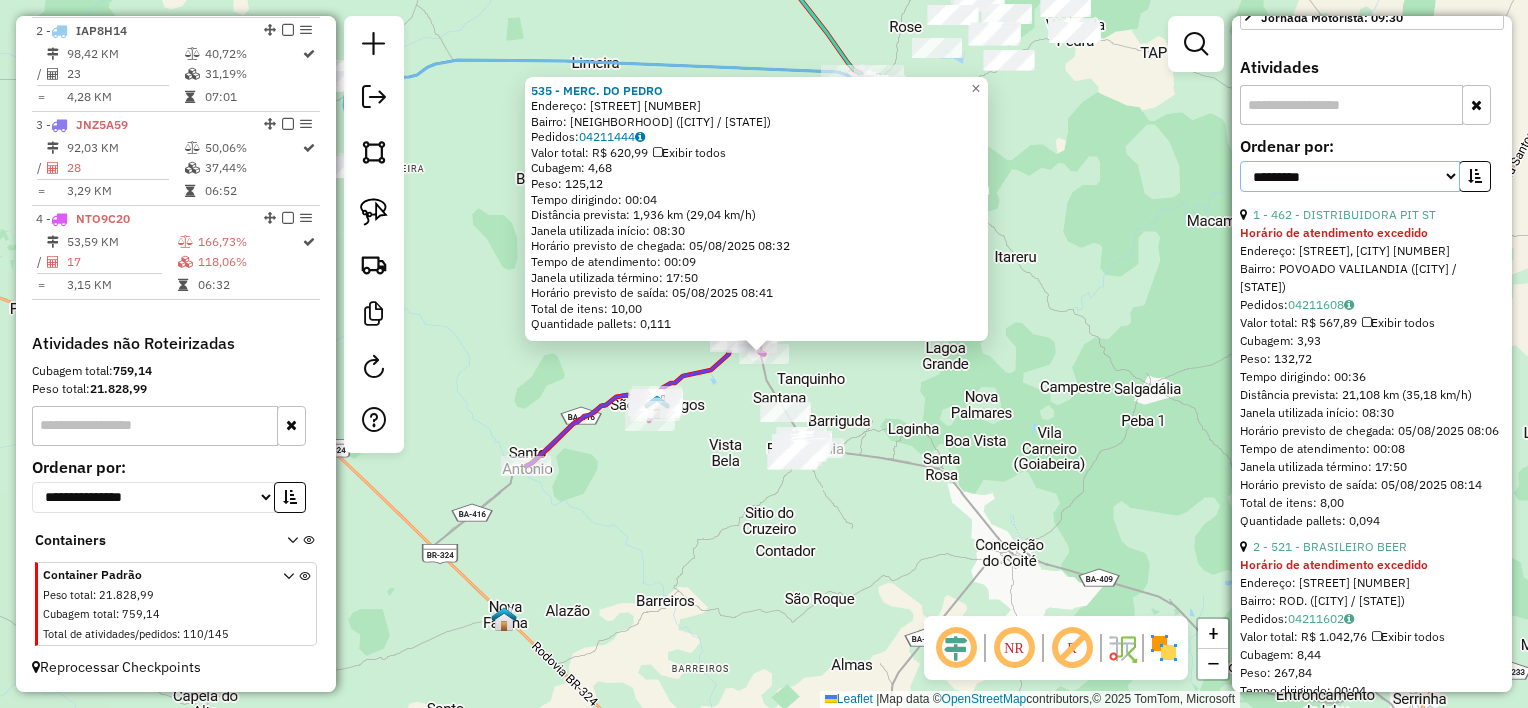 click on "**********" at bounding box center (1350, 176) 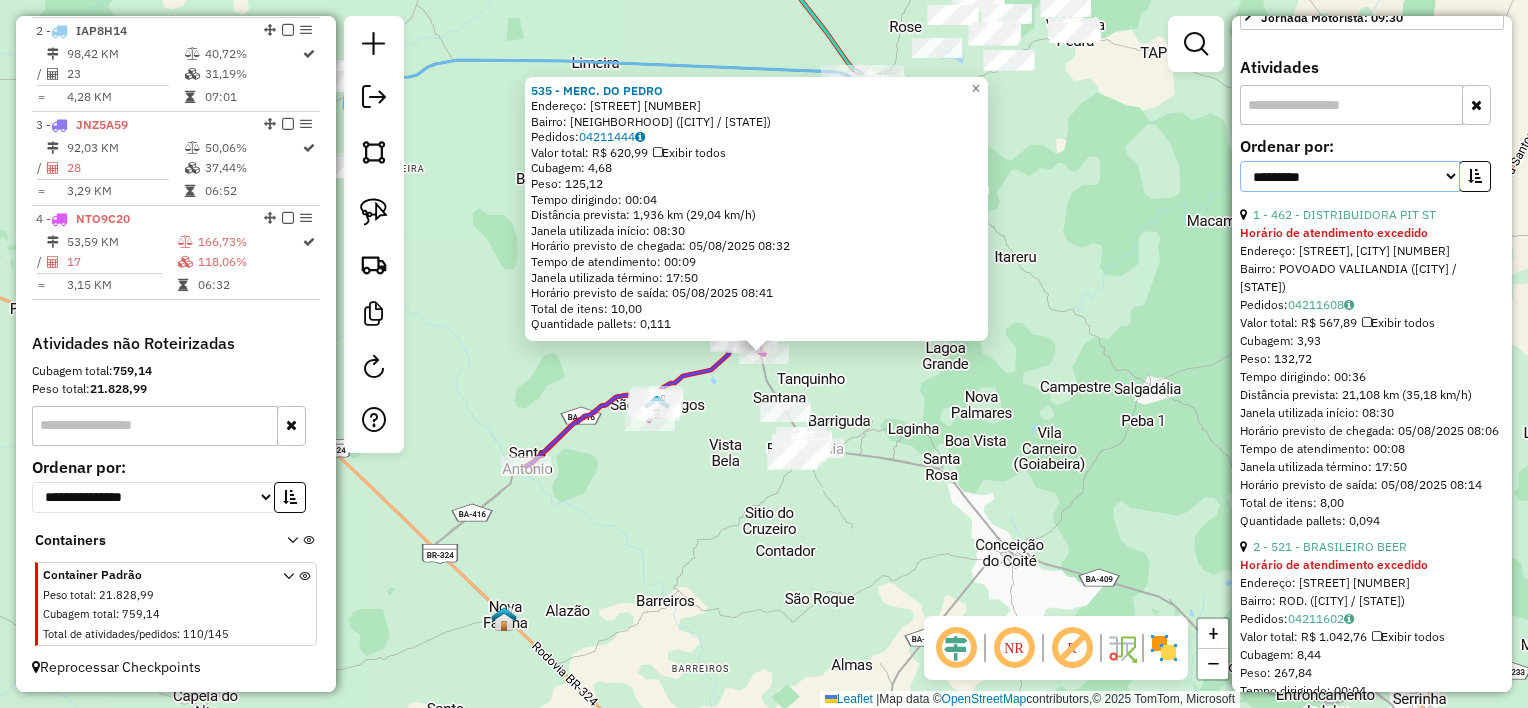 select on "*********" 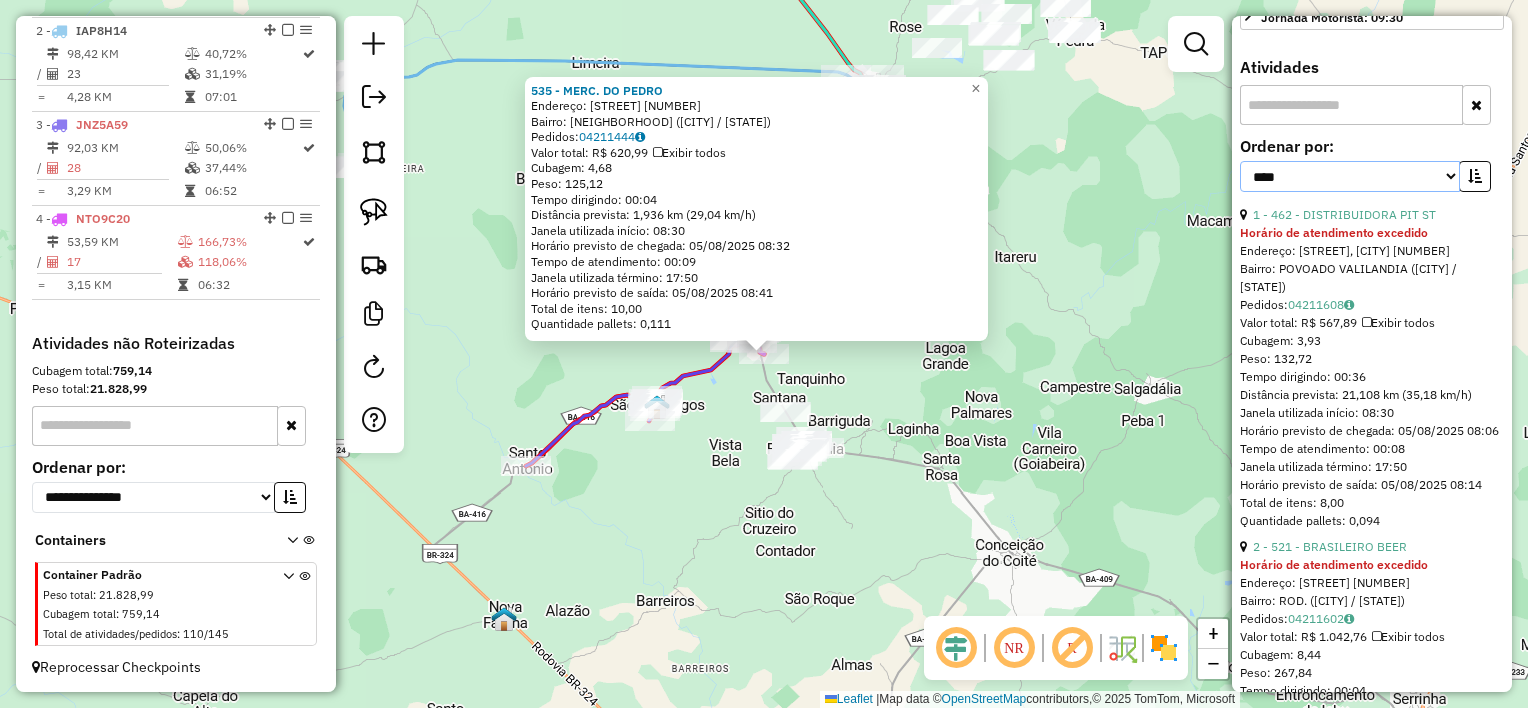 click on "**********" at bounding box center (1350, 176) 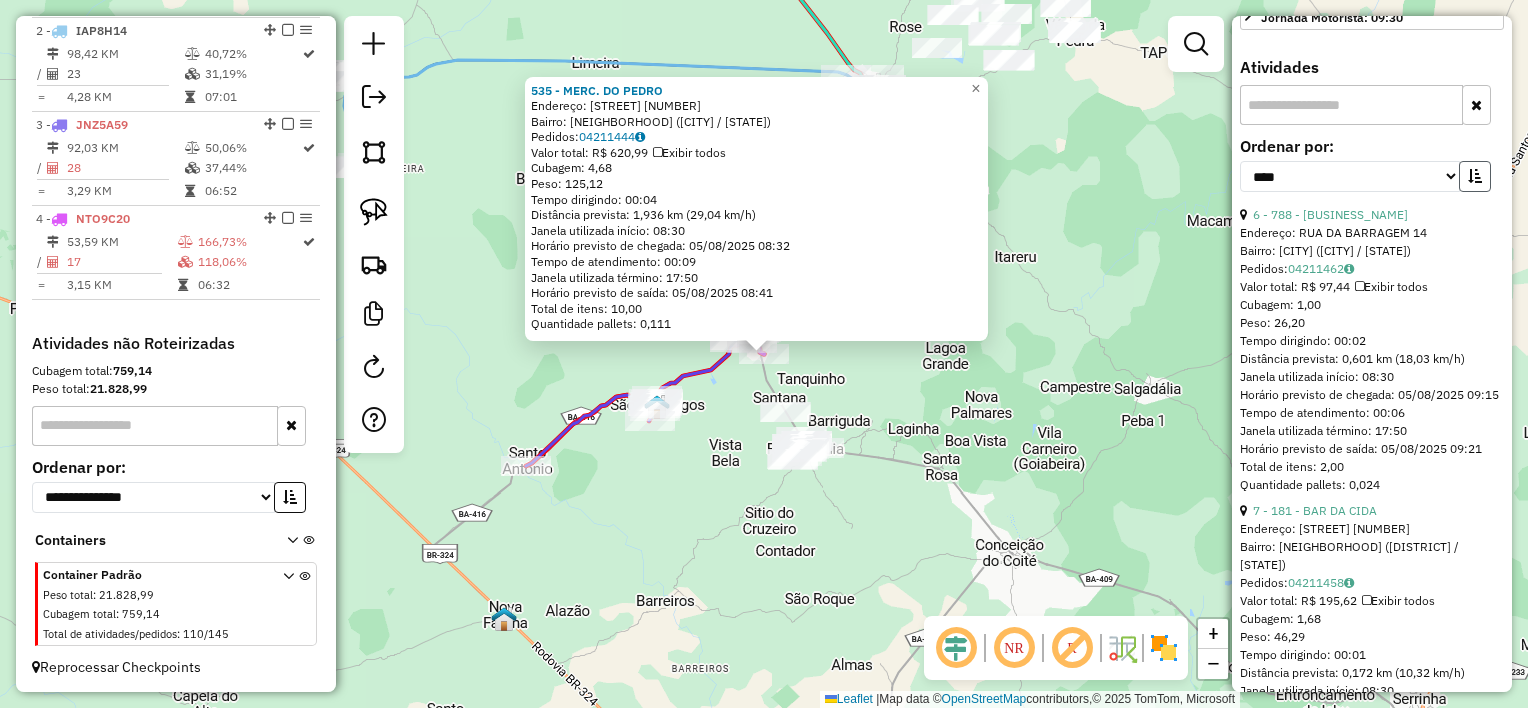 click at bounding box center (1475, 176) 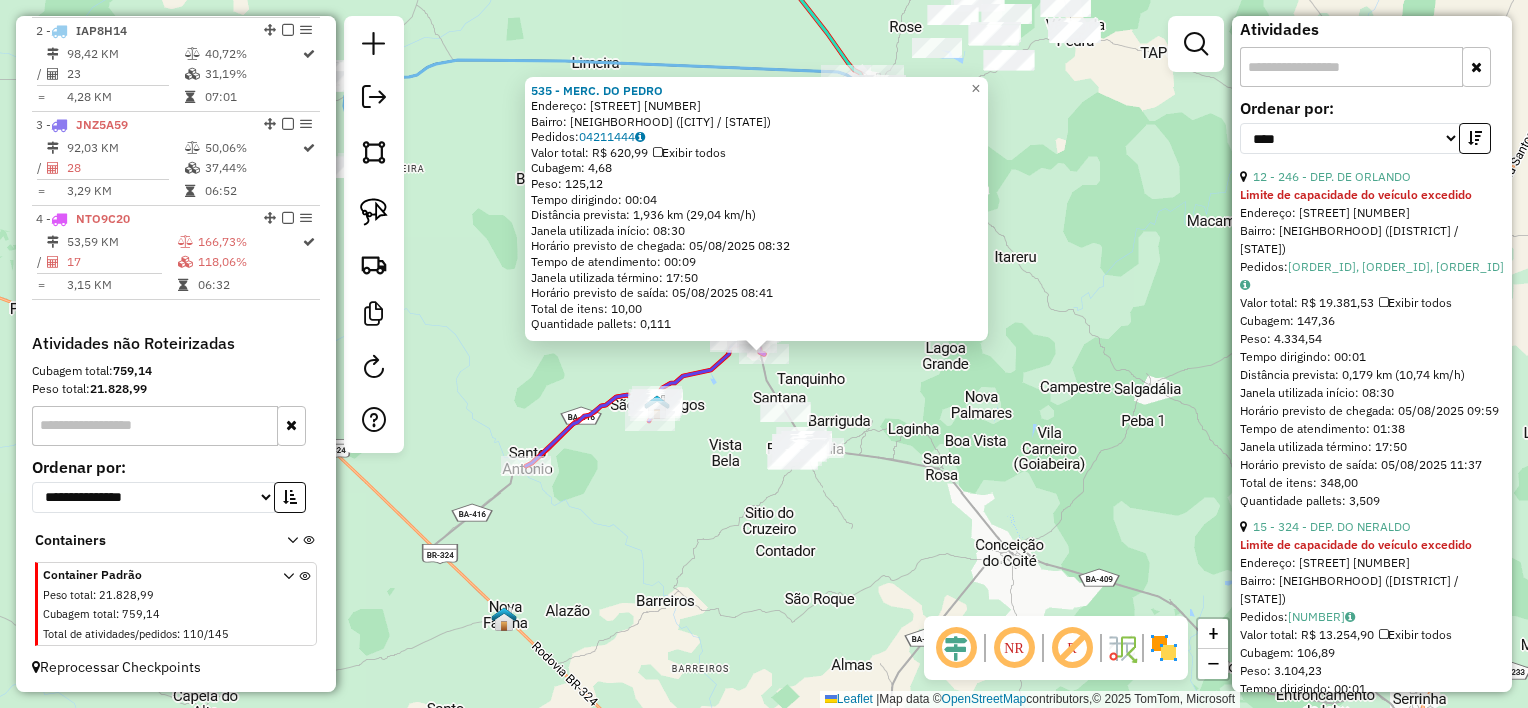 scroll, scrollTop: 600, scrollLeft: 0, axis: vertical 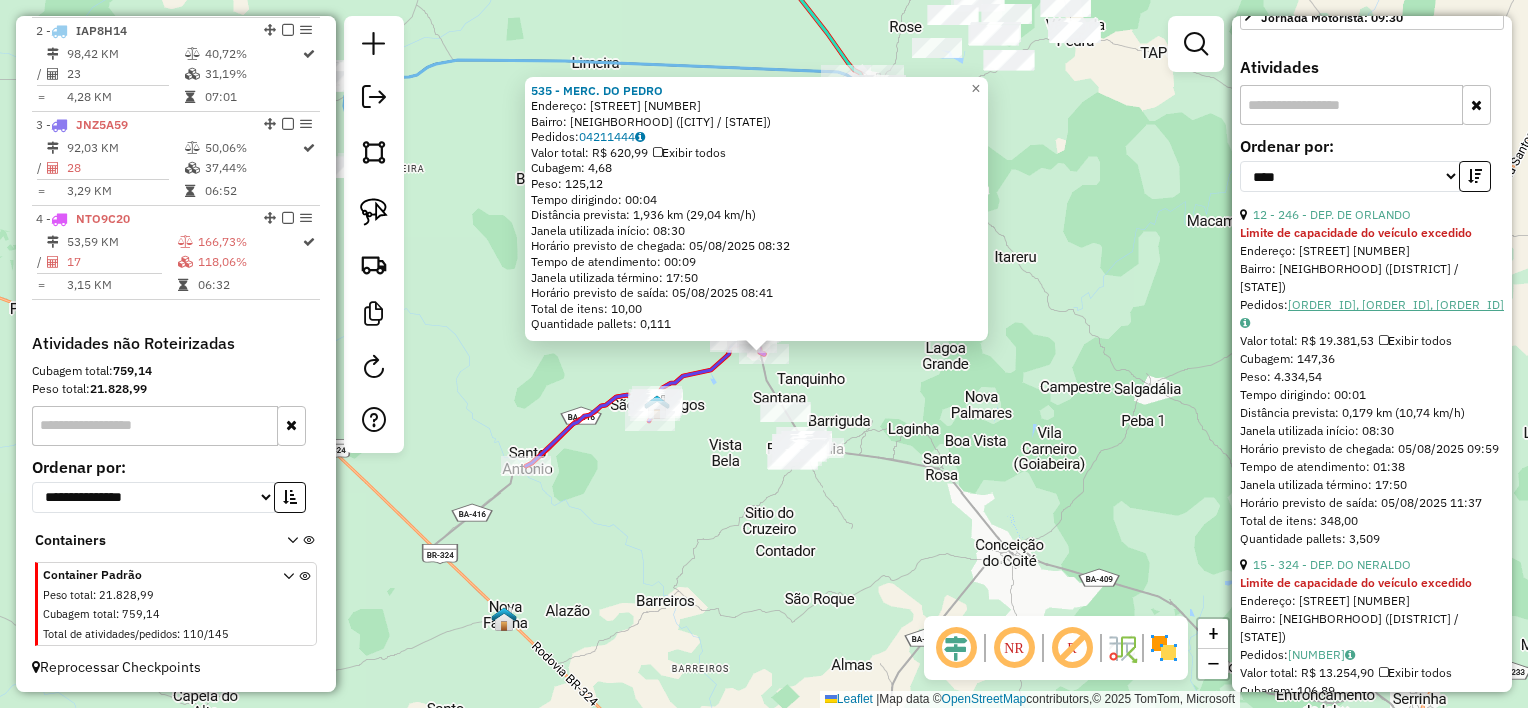 click on "[ORDER_ID], [ORDER_ID], [ORDER_ID]" at bounding box center [1372, 313] 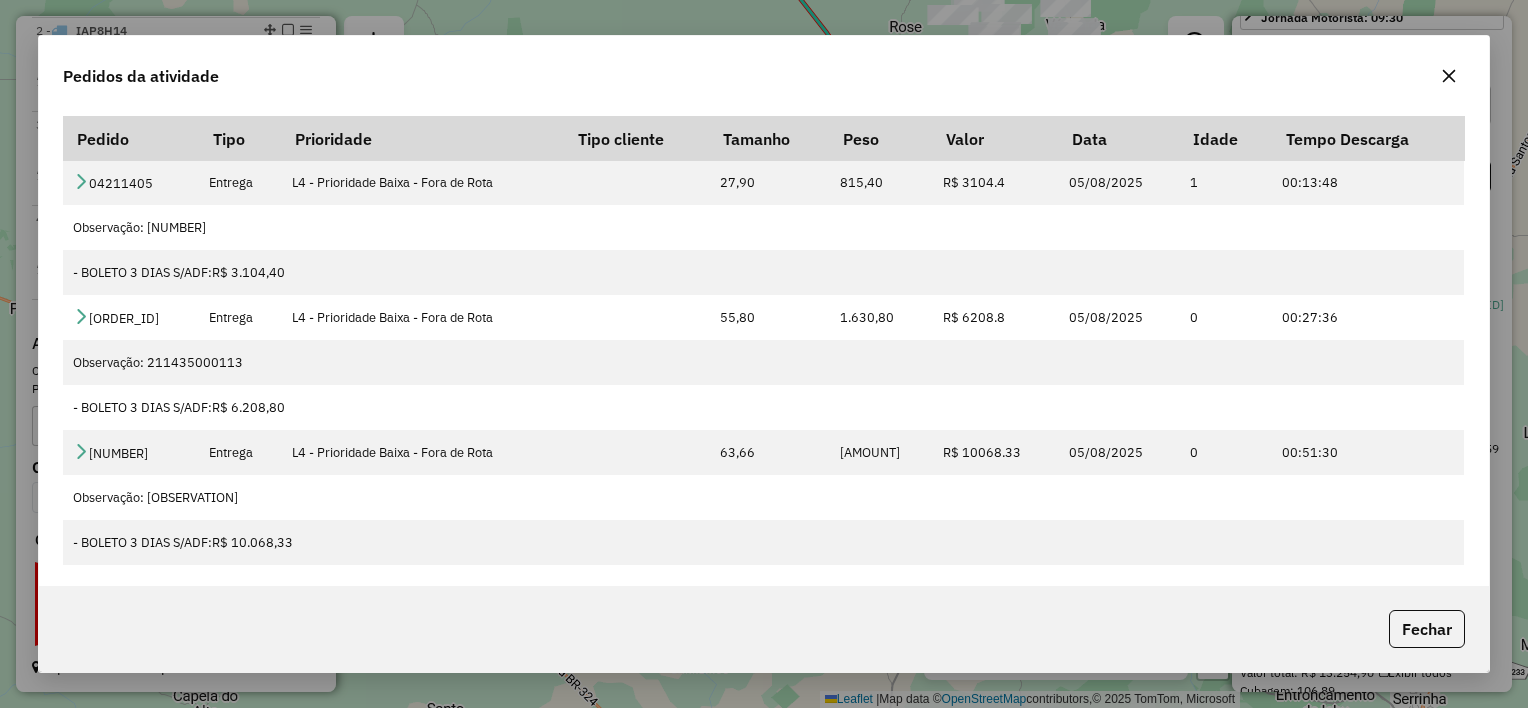 click 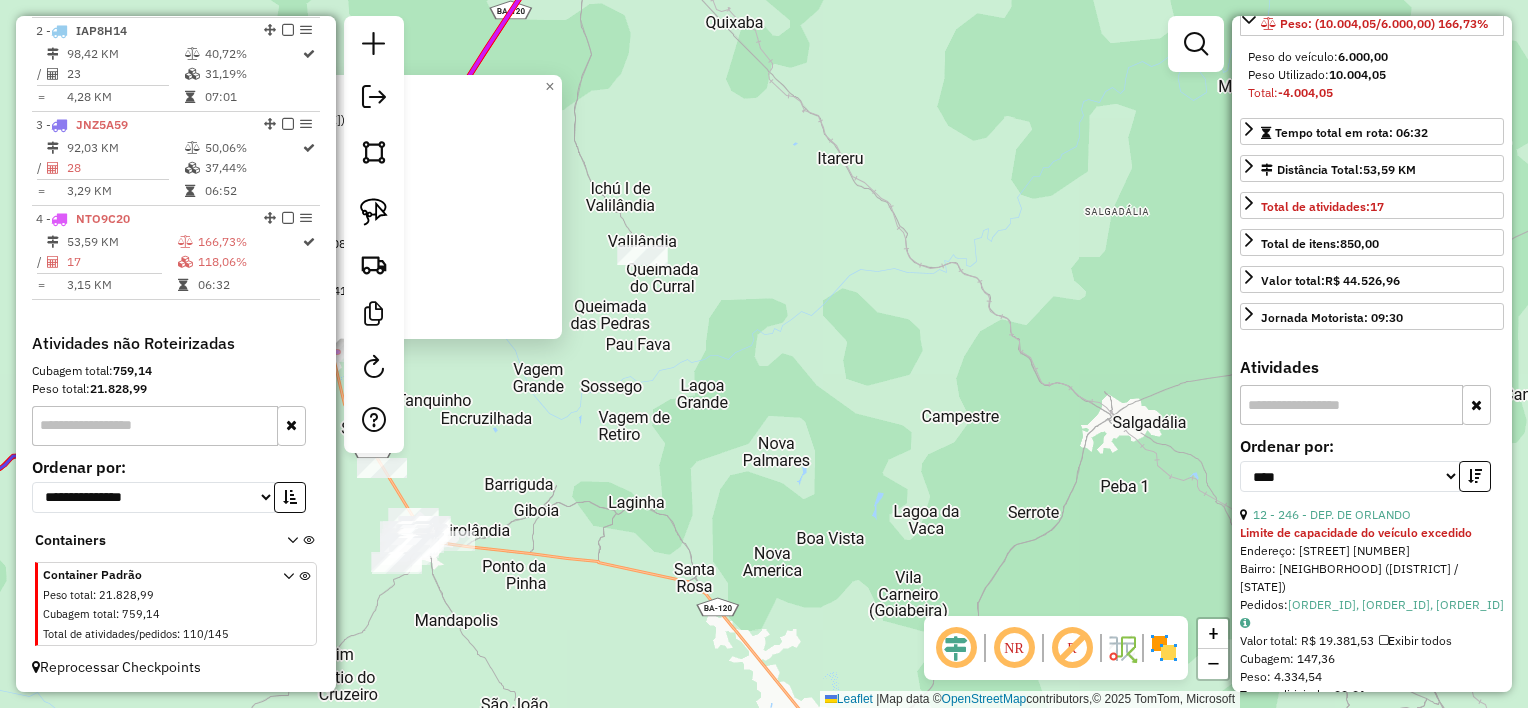 scroll, scrollTop: 500, scrollLeft: 0, axis: vertical 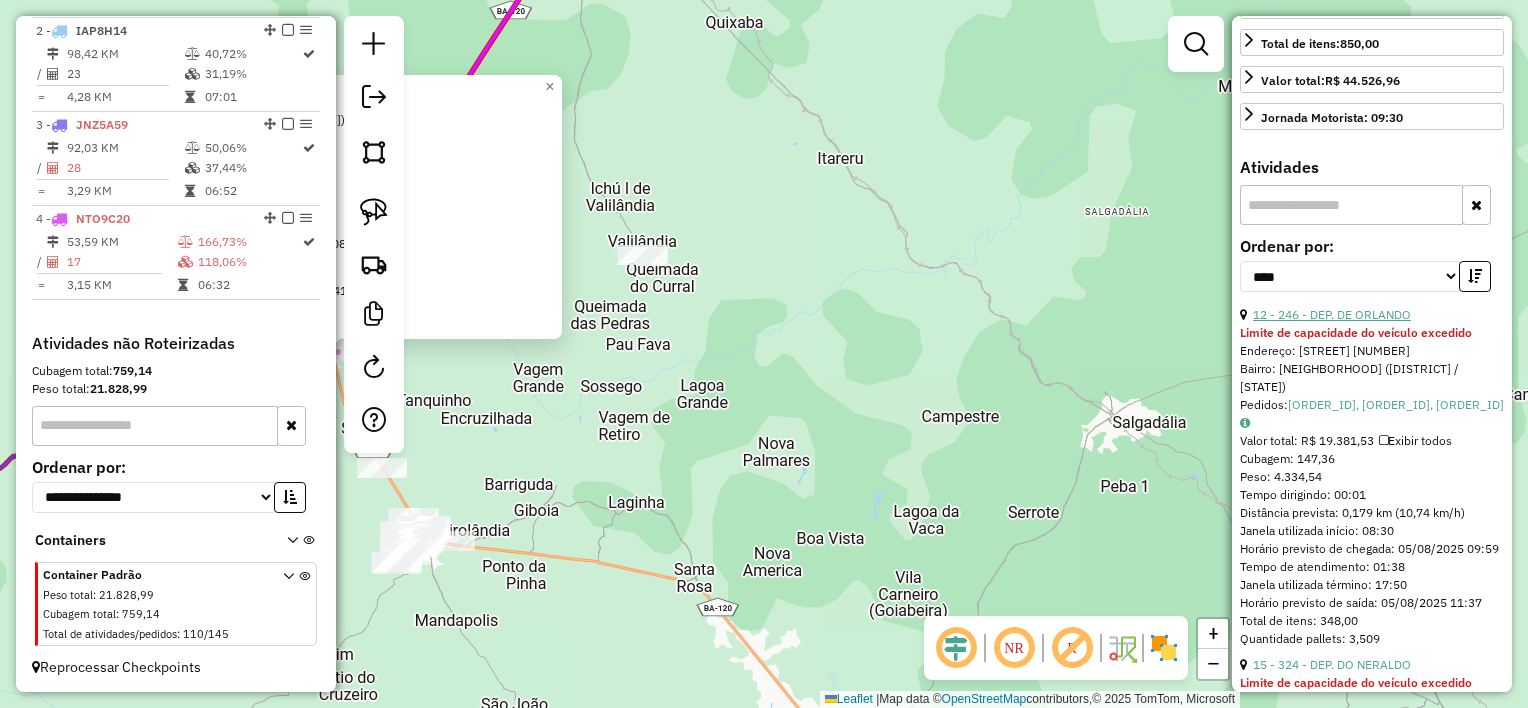 click on "12 - 246 - DEP. DE ORLANDO" at bounding box center (1332, 314) 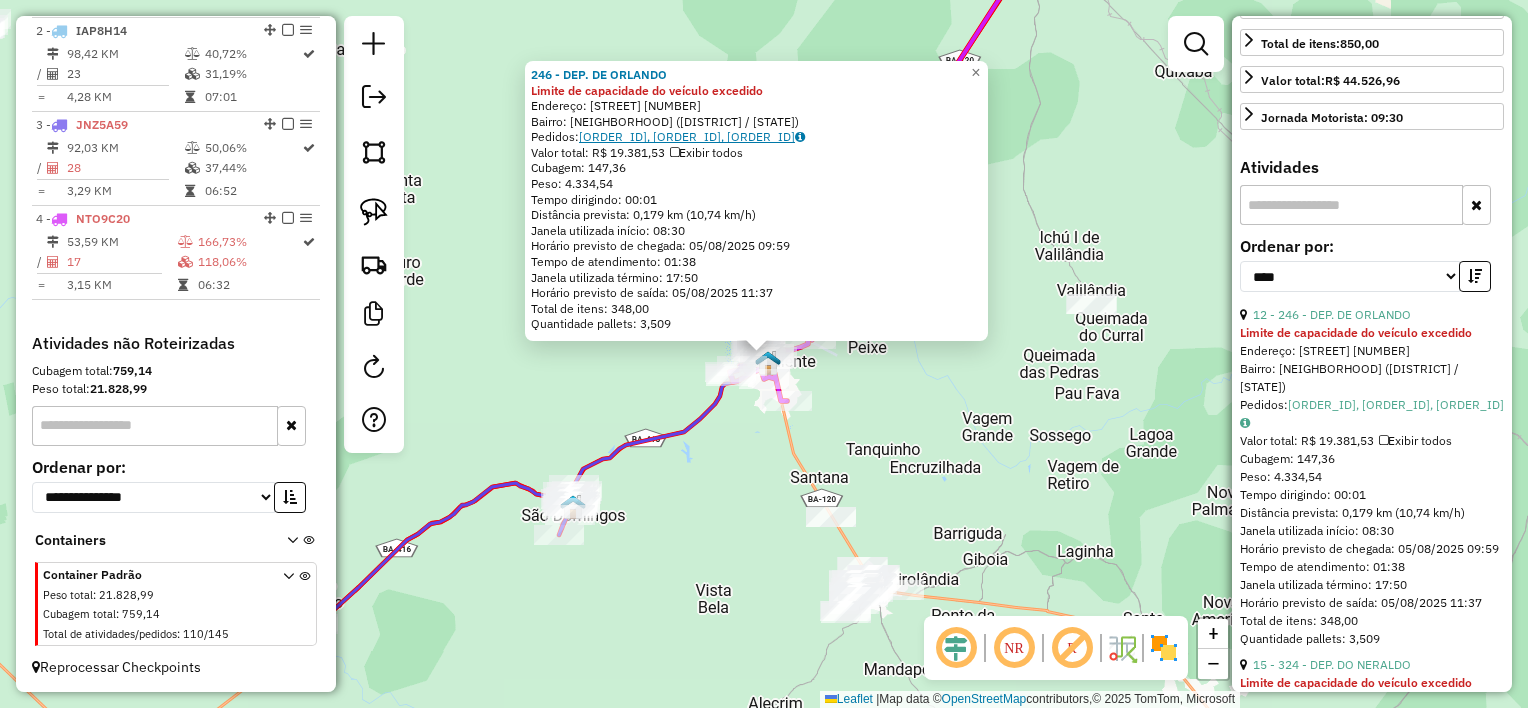 click on "[ORDER_ID], [ORDER_ID], [ORDER_ID]" 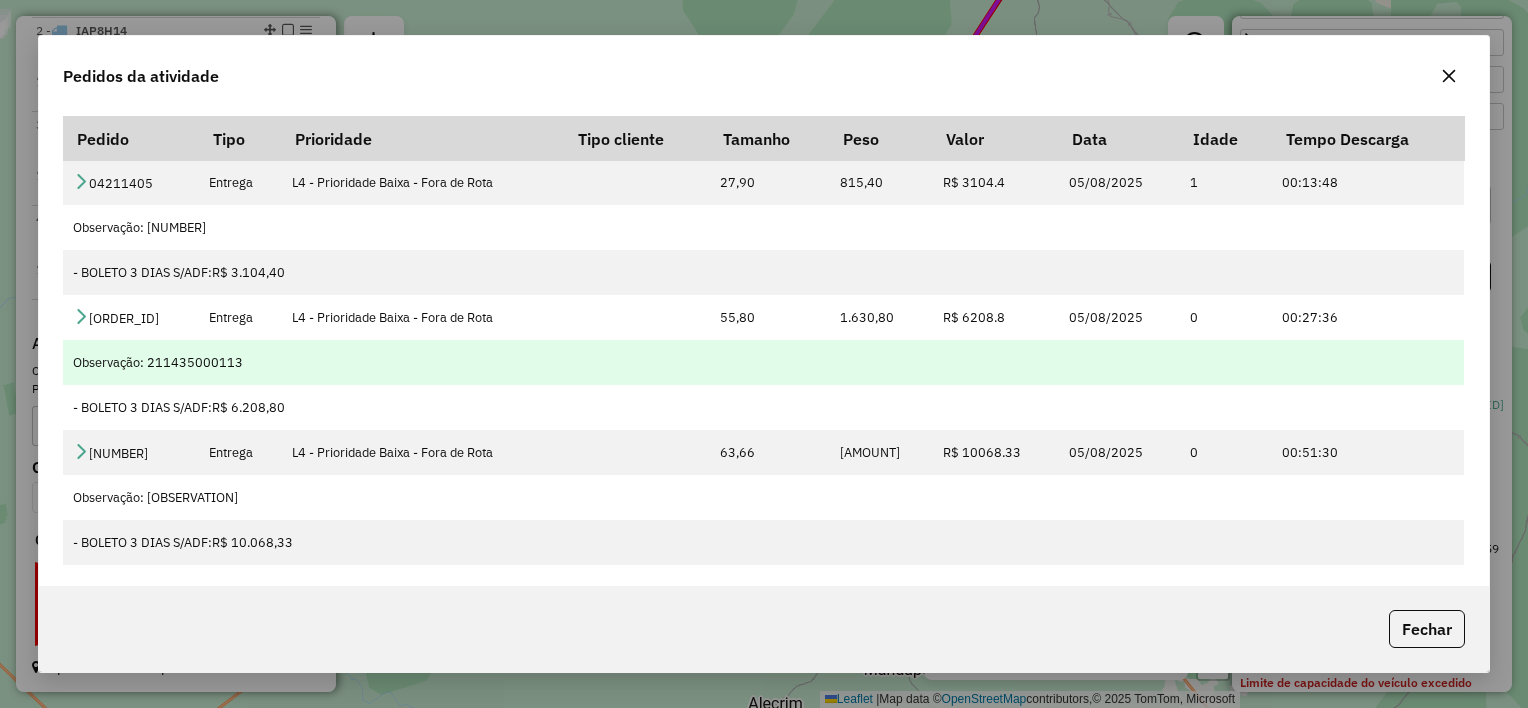 type 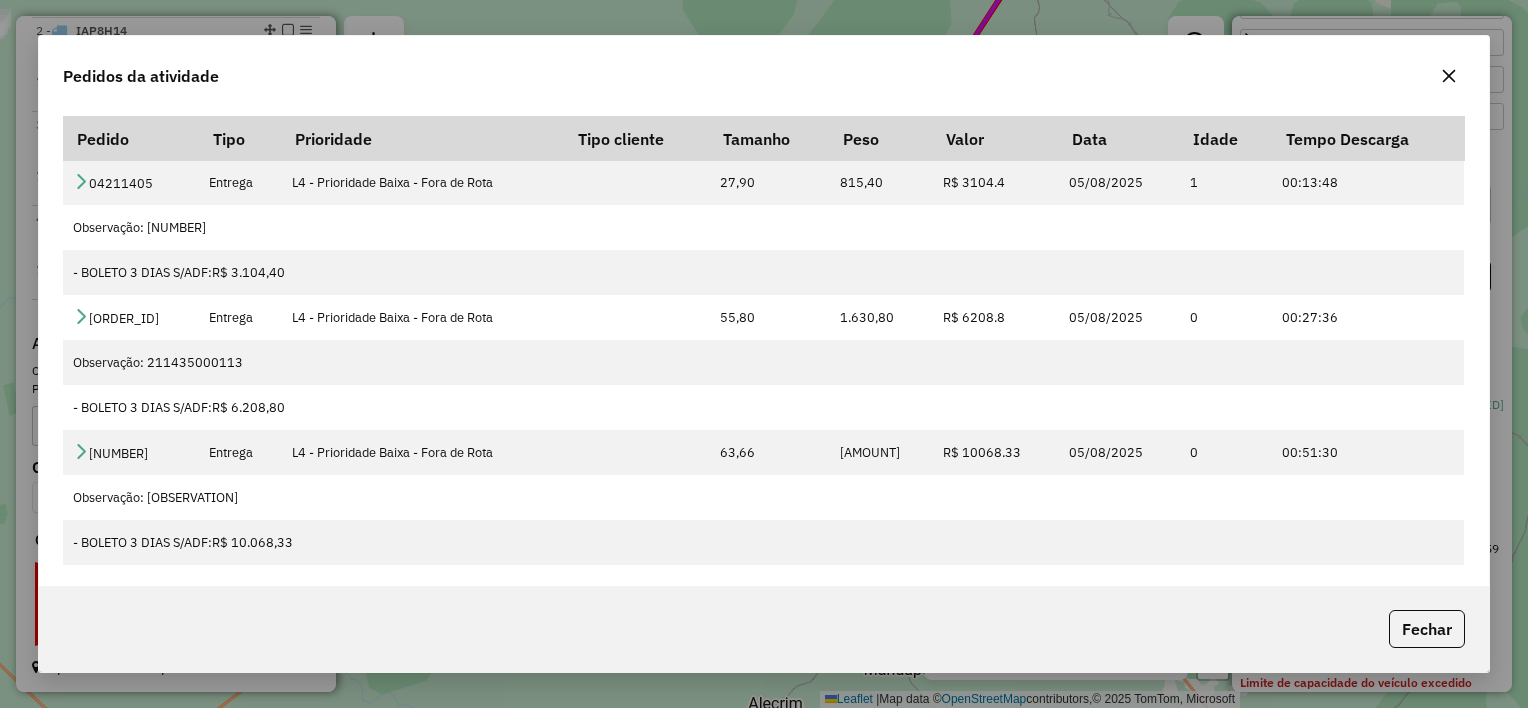 click 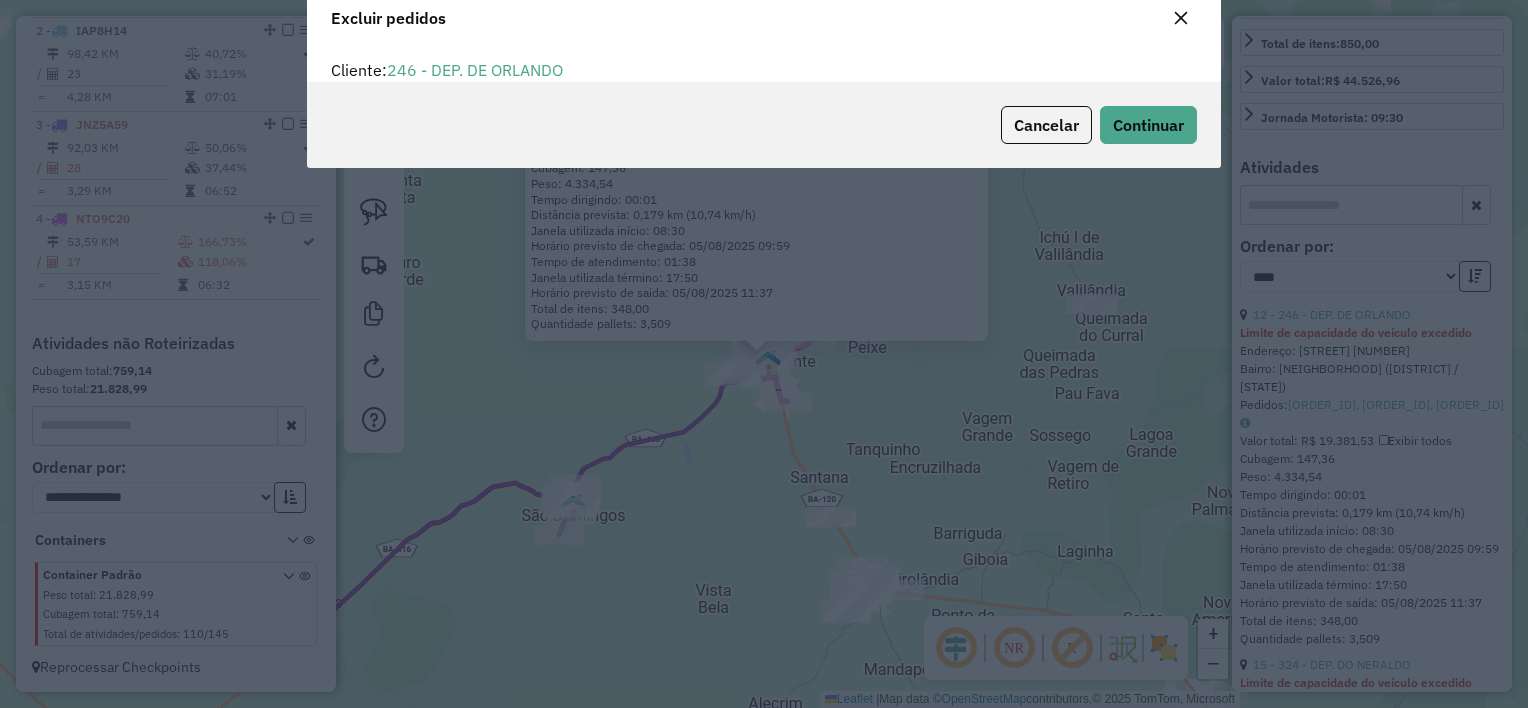 scroll, scrollTop: 10, scrollLeft: 6, axis: both 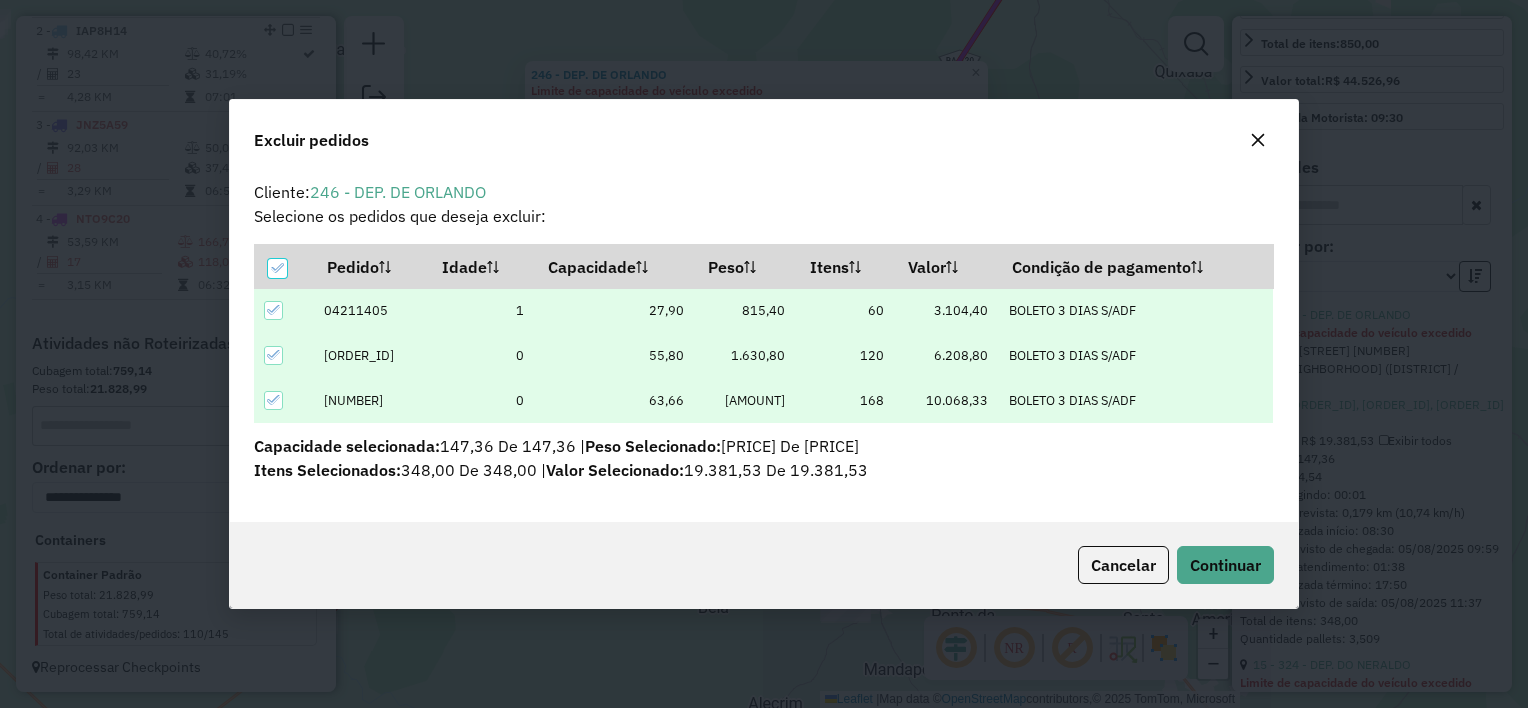click 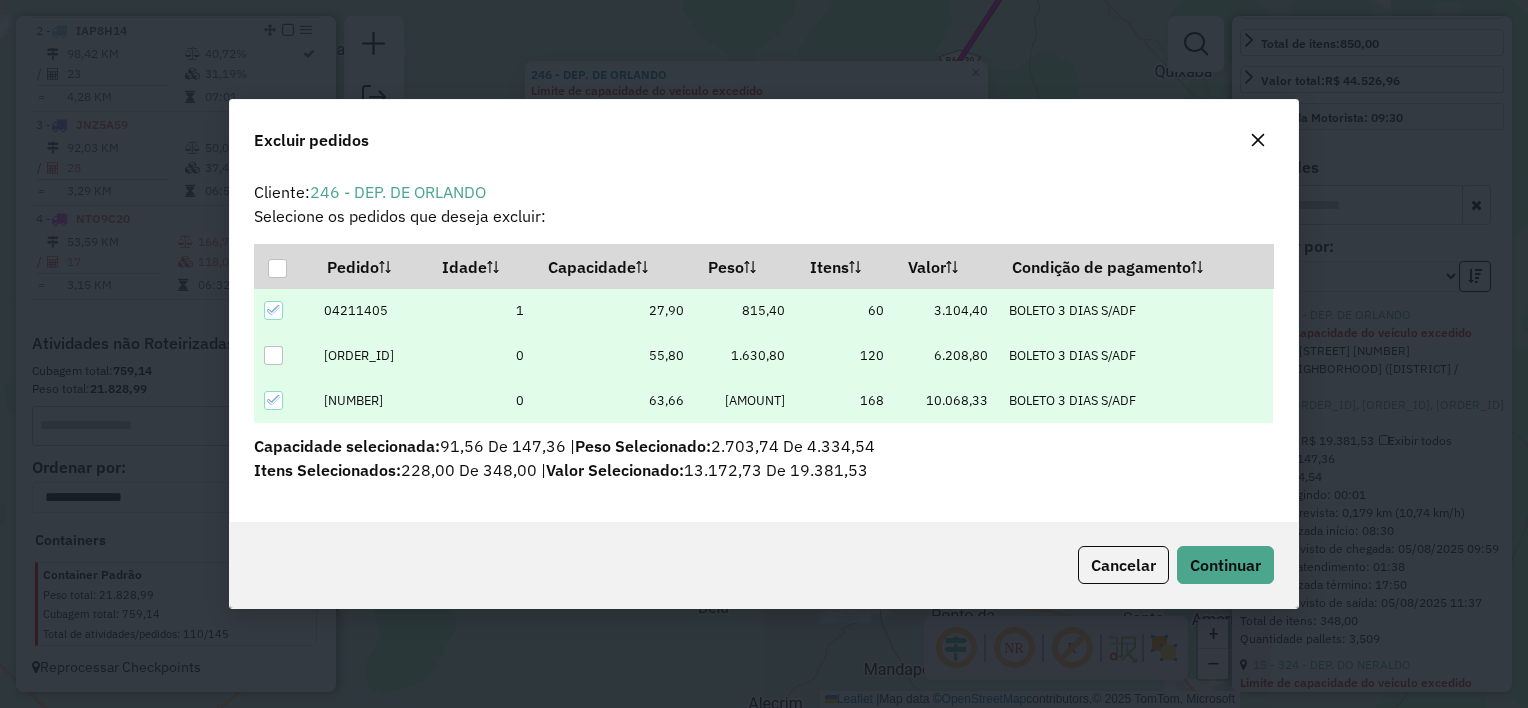 click 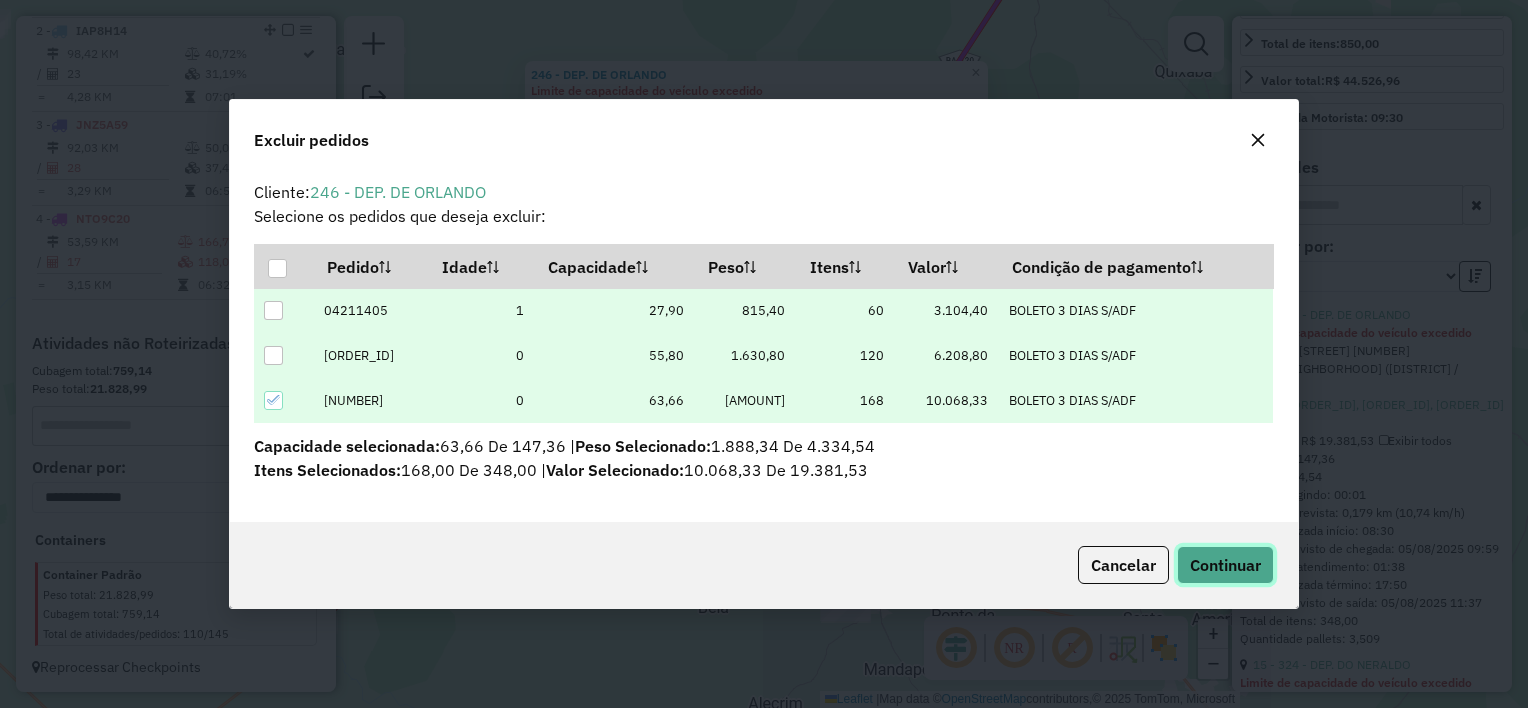 click on "Continuar" 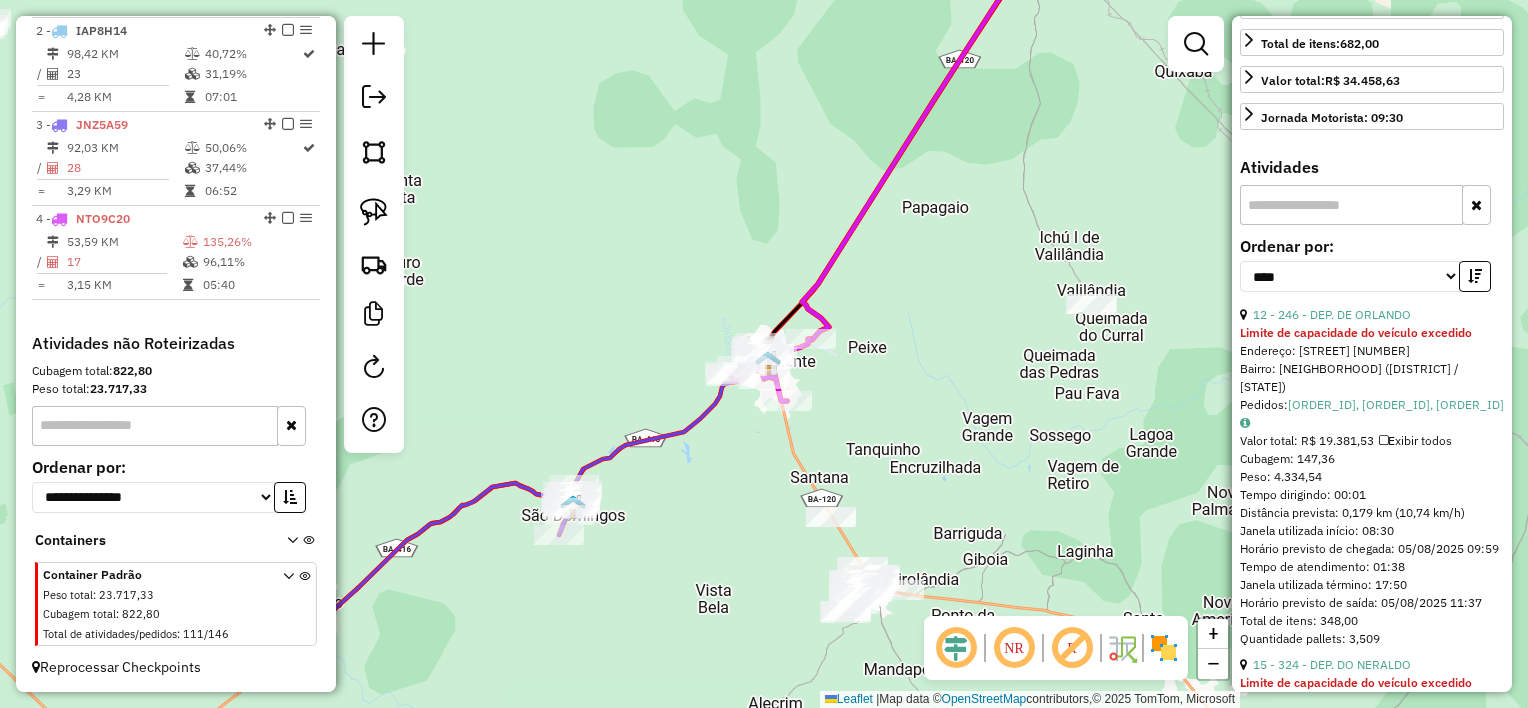 scroll, scrollTop: 482, scrollLeft: 0, axis: vertical 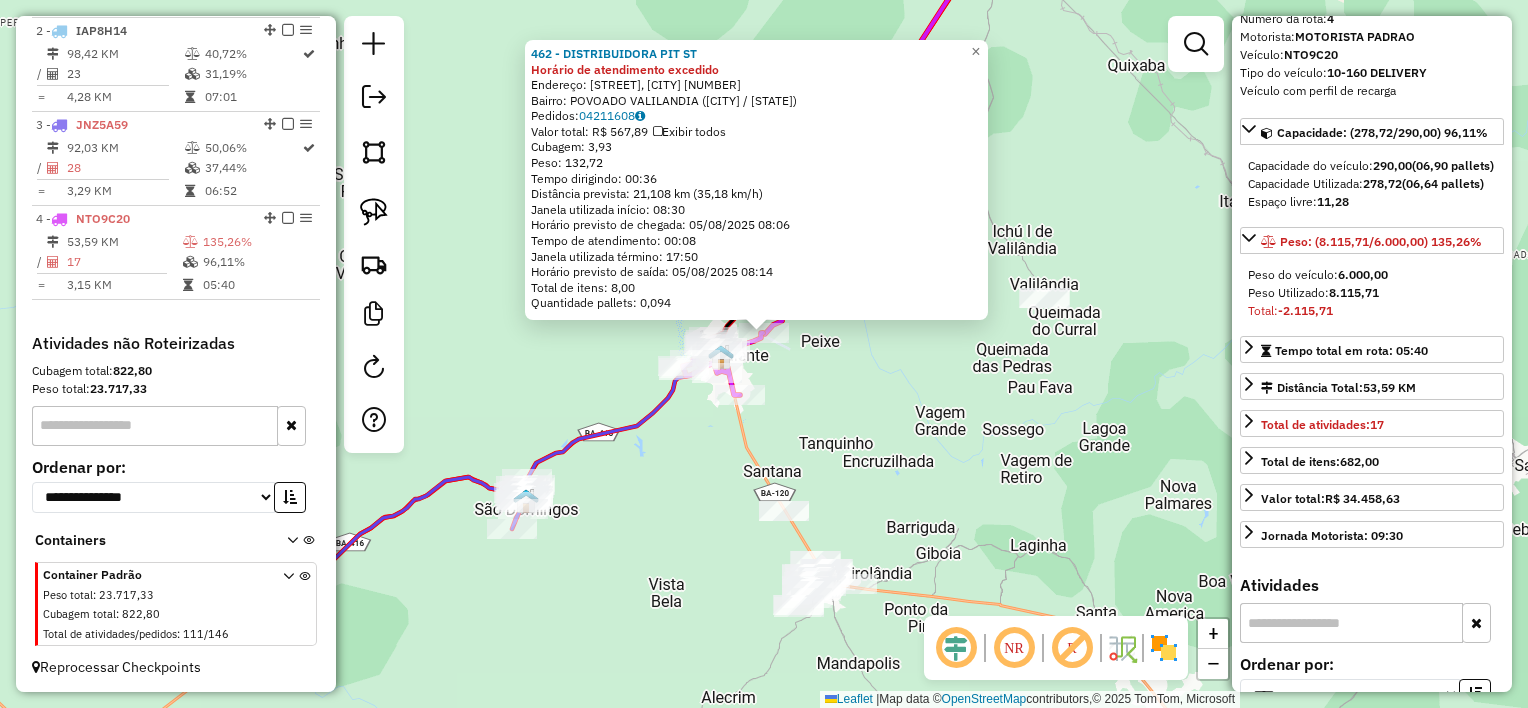 drag, startPoint x: 987, startPoint y: 506, endPoint x: 989, endPoint y: 391, distance: 115.01739 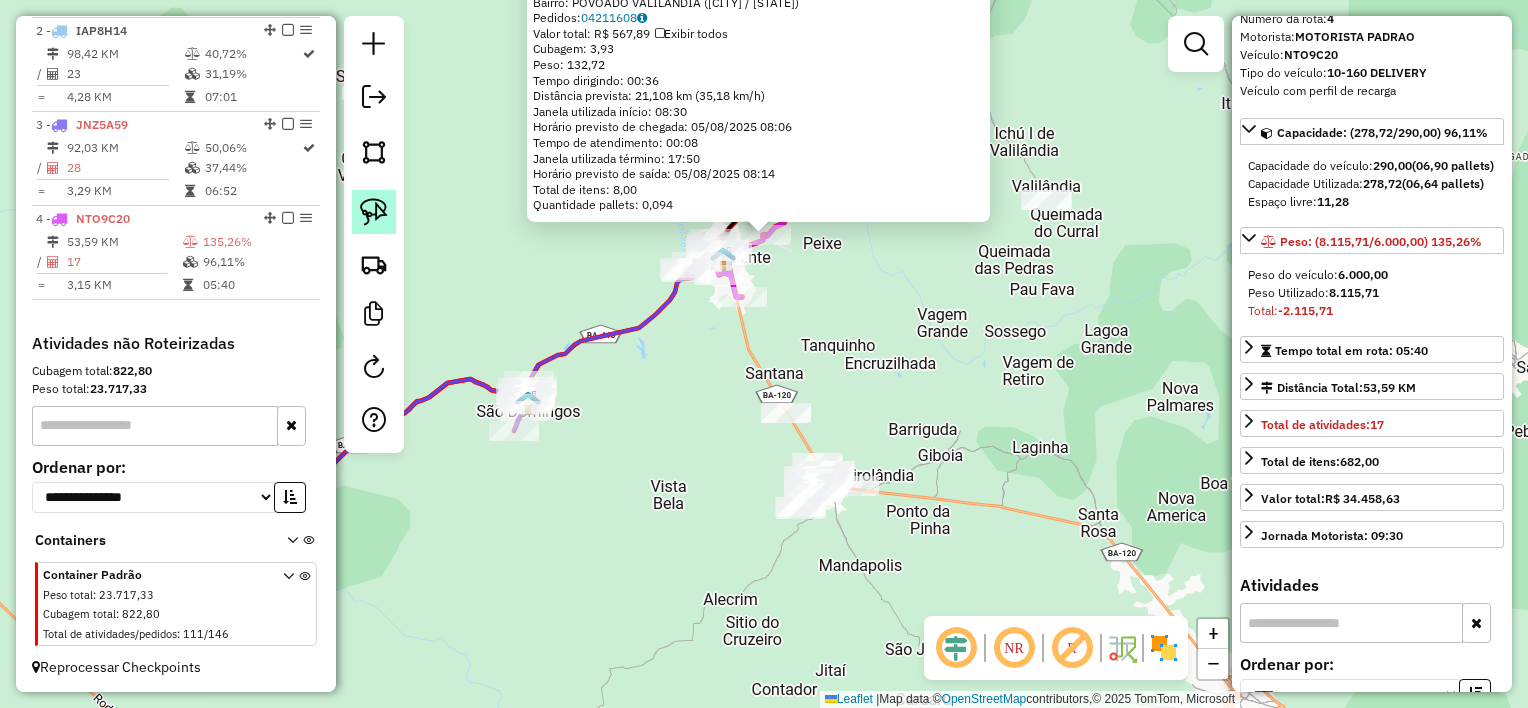 click 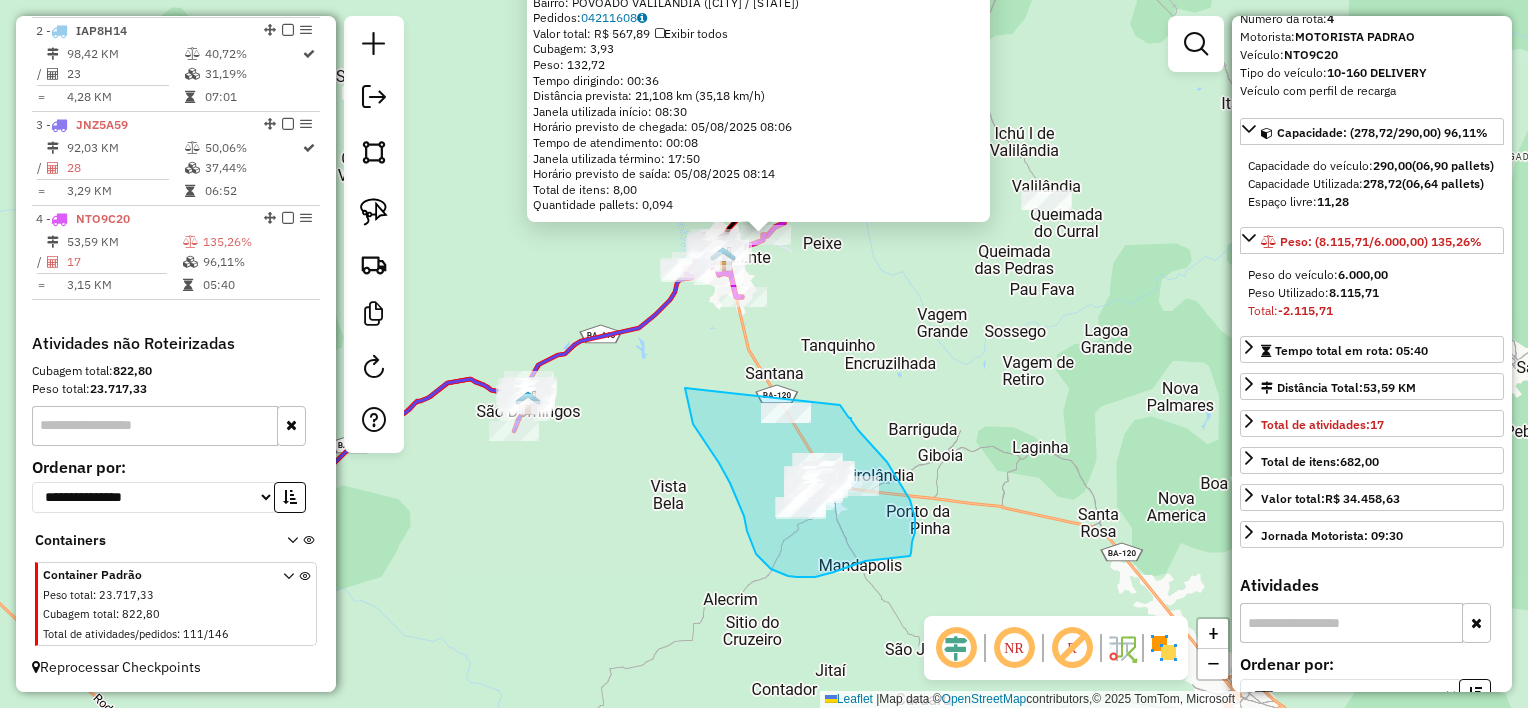 drag, startPoint x: 719, startPoint y: 463, endPoint x: 806, endPoint y: 351, distance: 141.82031 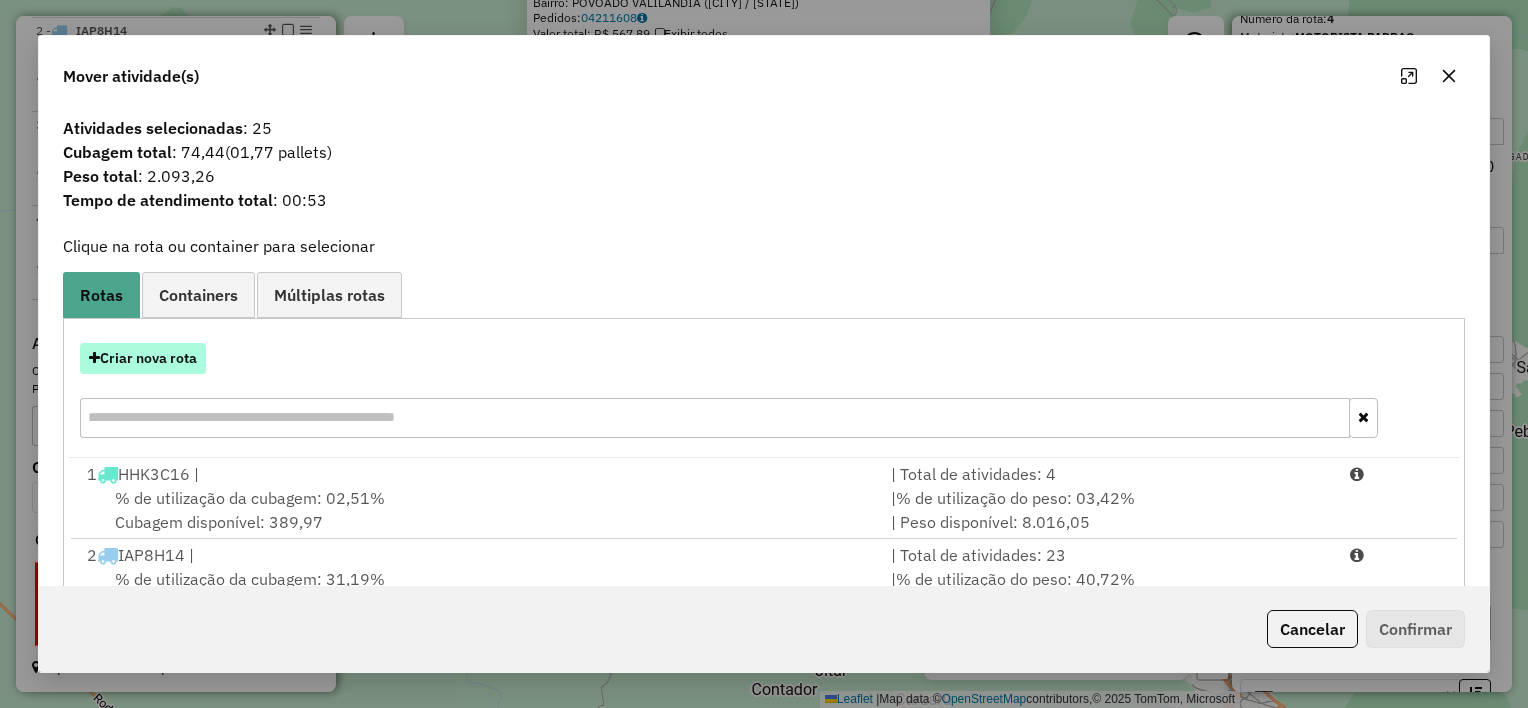 click on "Criar nova rota" at bounding box center (143, 358) 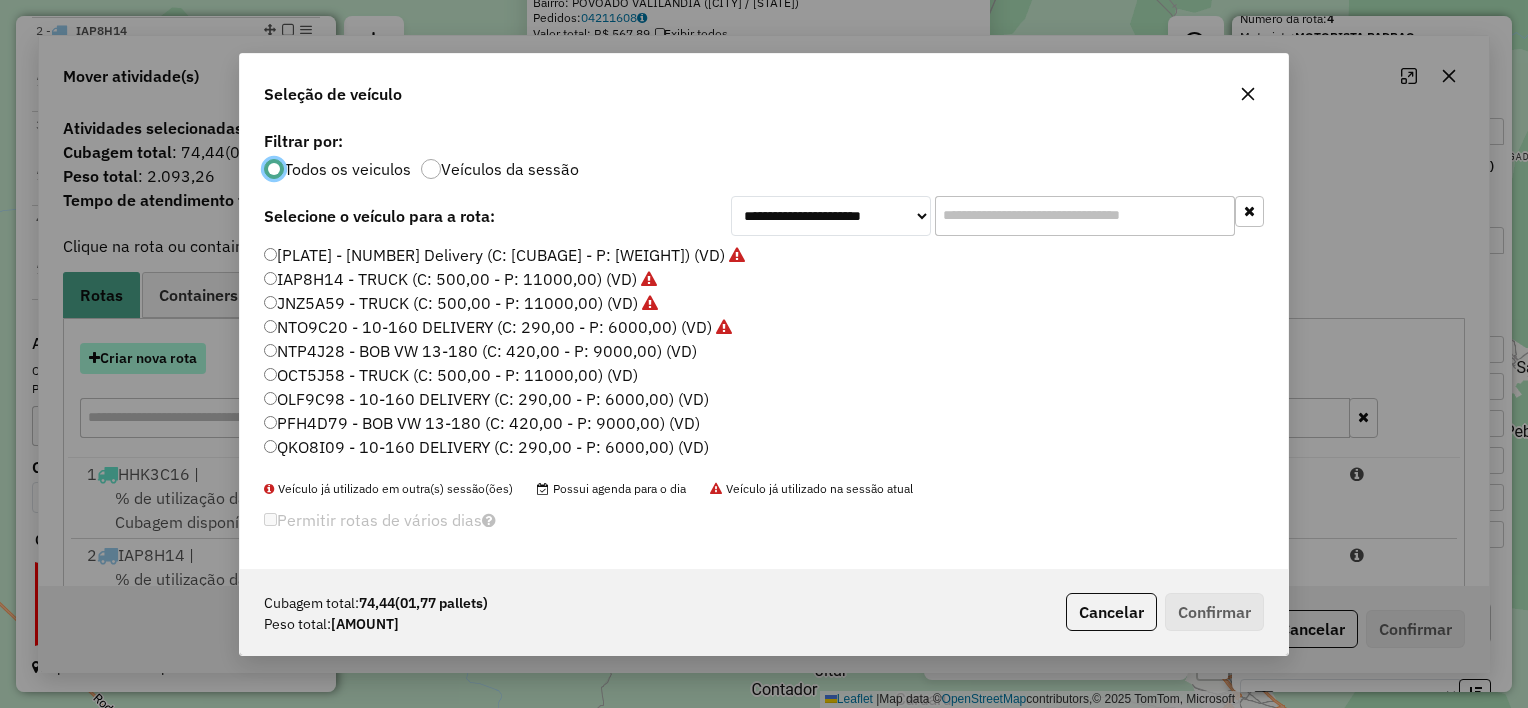 scroll, scrollTop: 10, scrollLeft: 6, axis: both 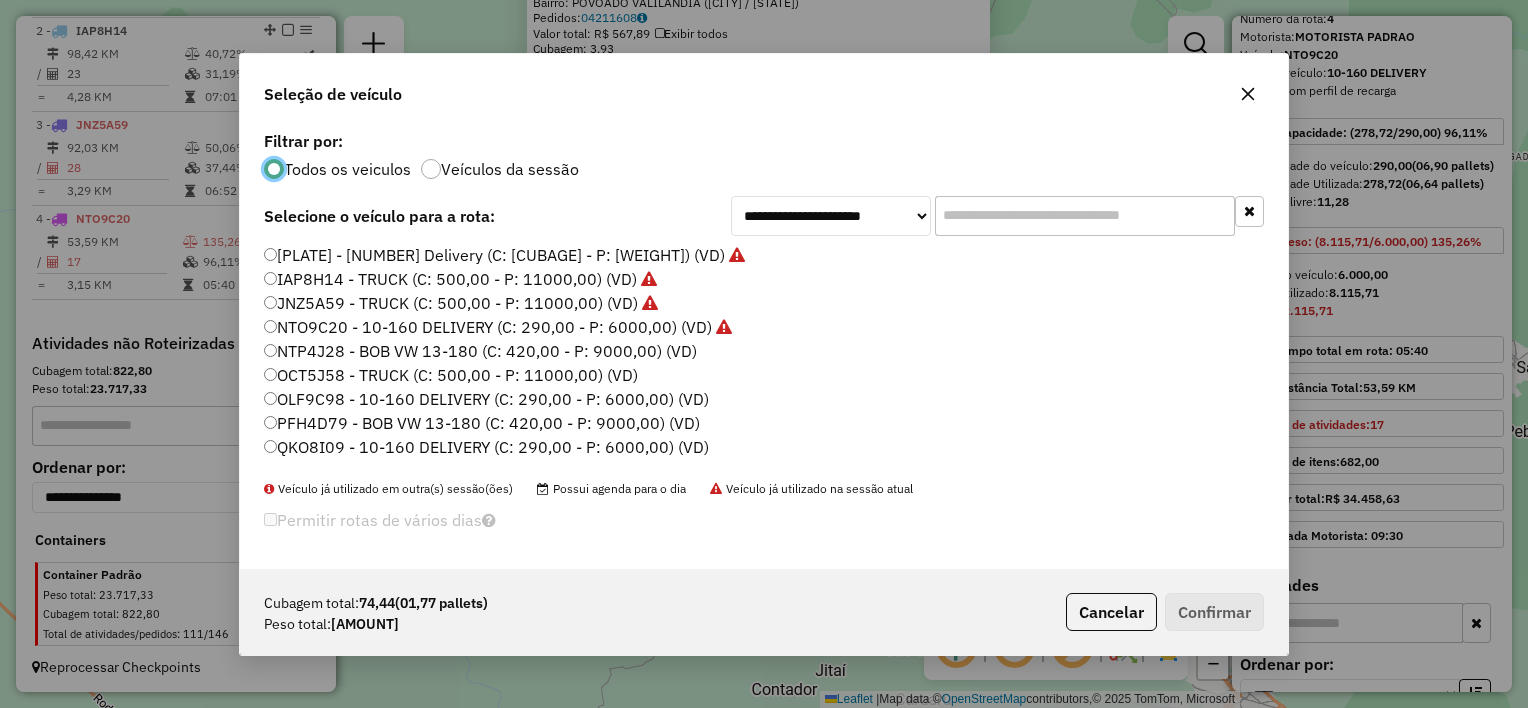 click on "NTP4J28 - BOB VW 13-180 (C: 420,00 - P: 9000,00) (VD)" 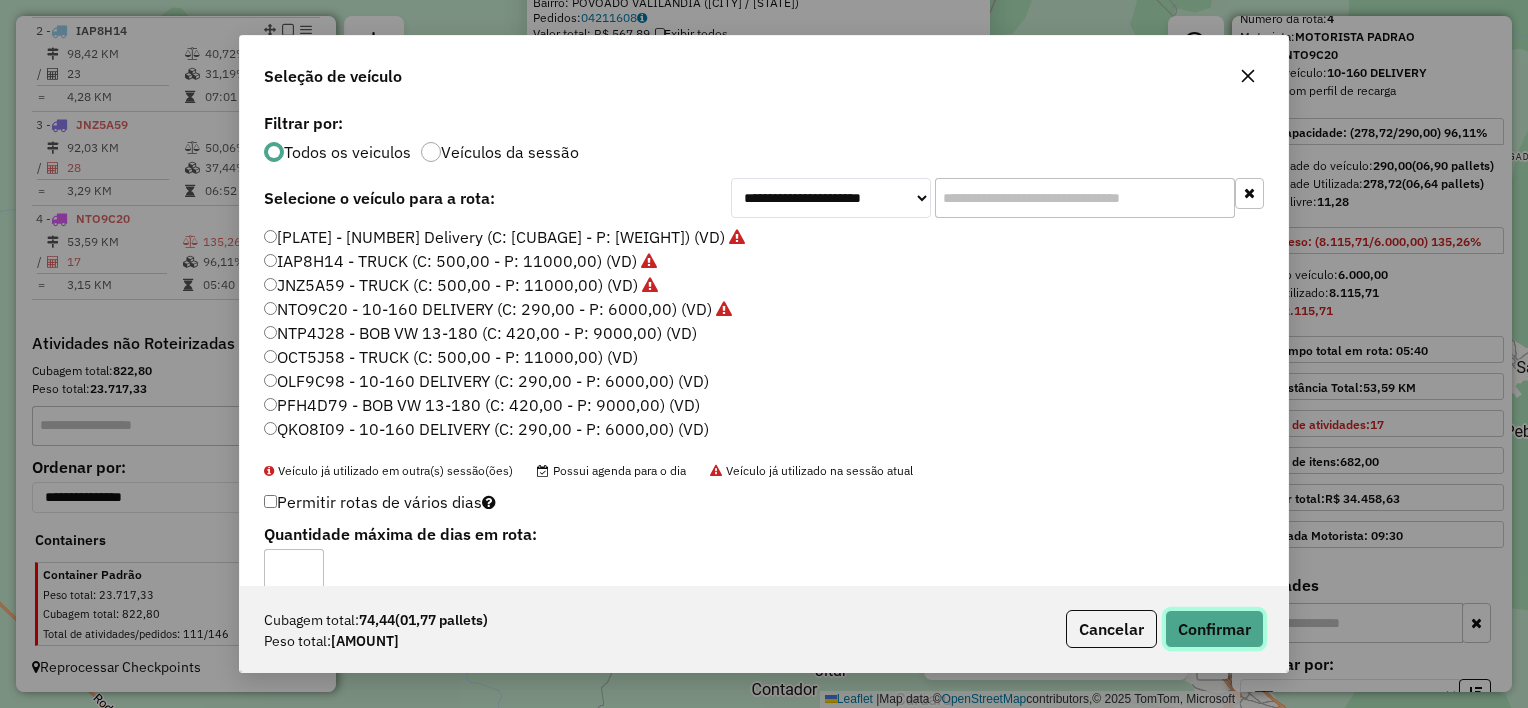 click on "Confirmar" 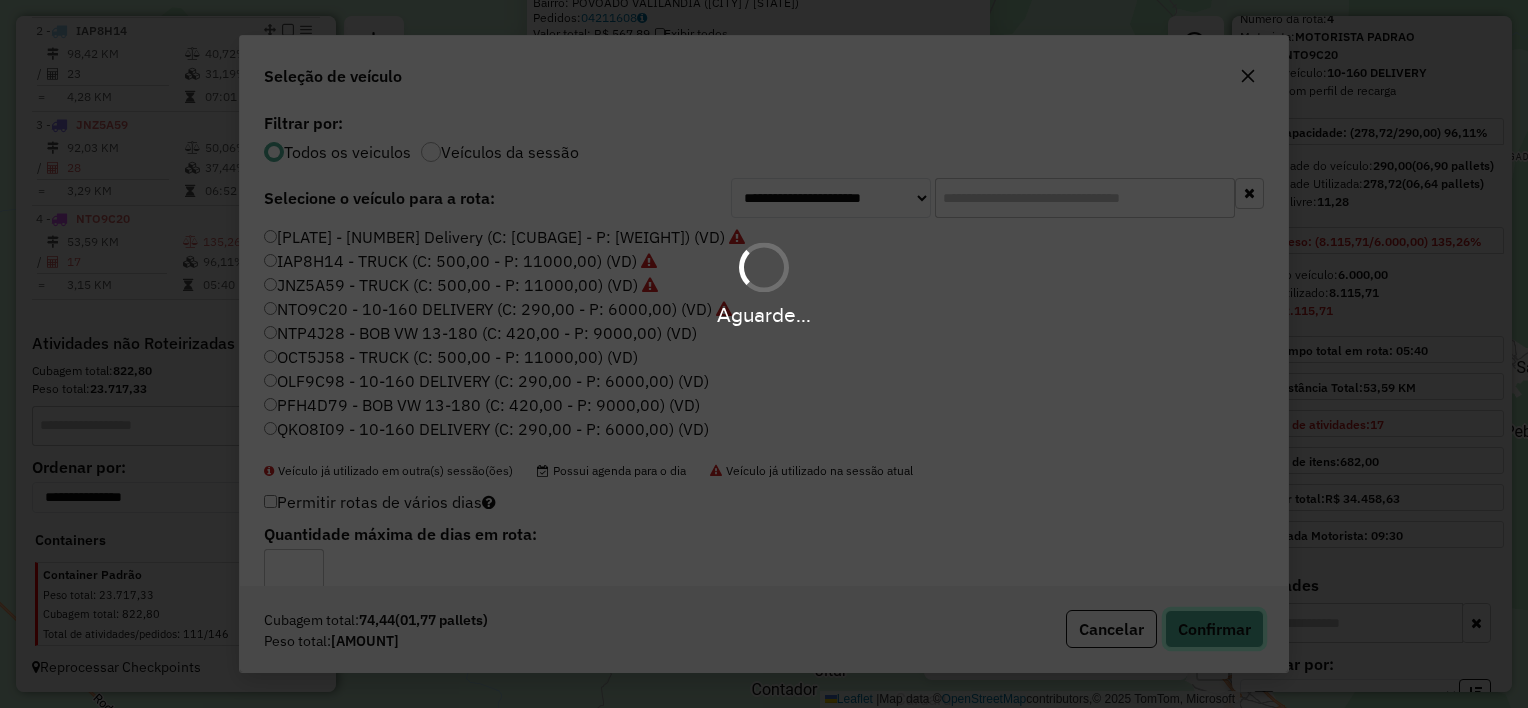 type 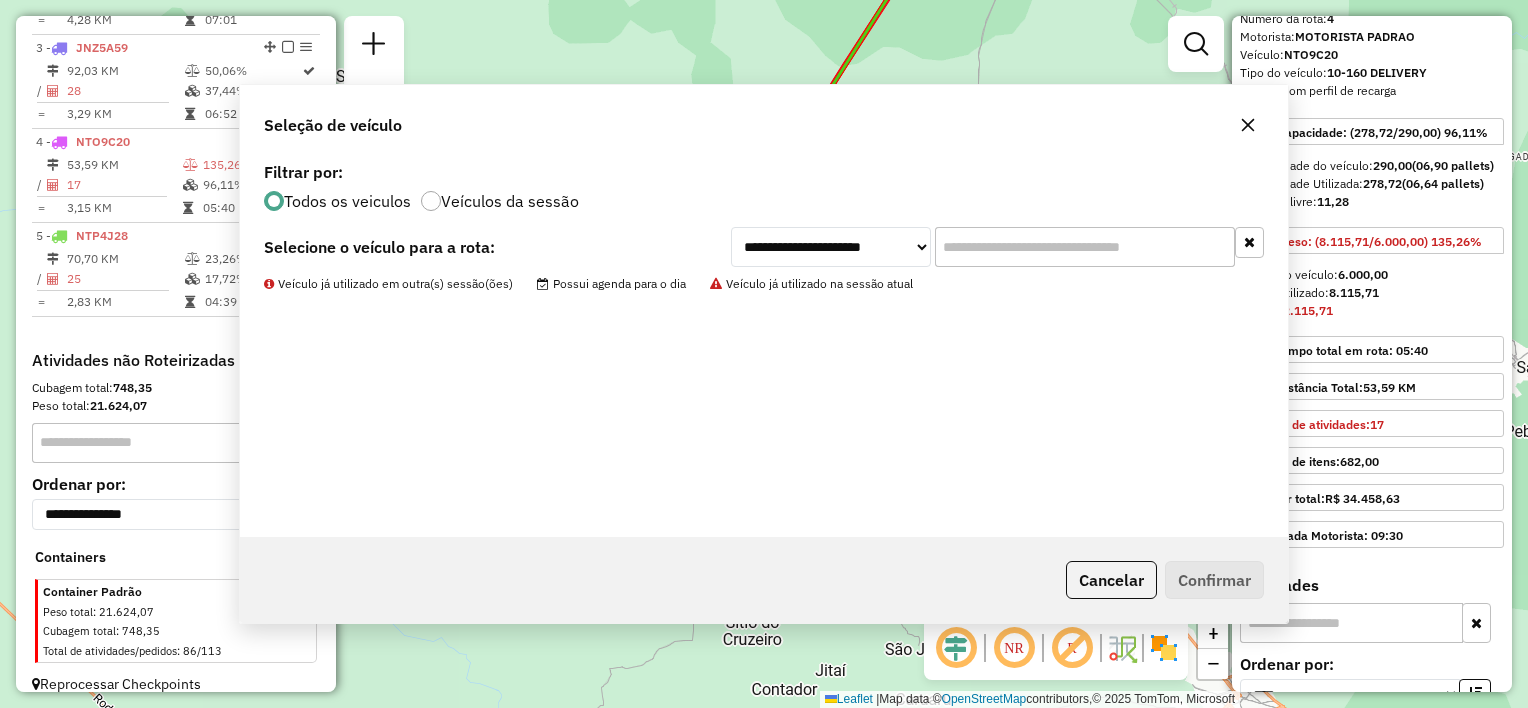 scroll, scrollTop: 960, scrollLeft: 0, axis: vertical 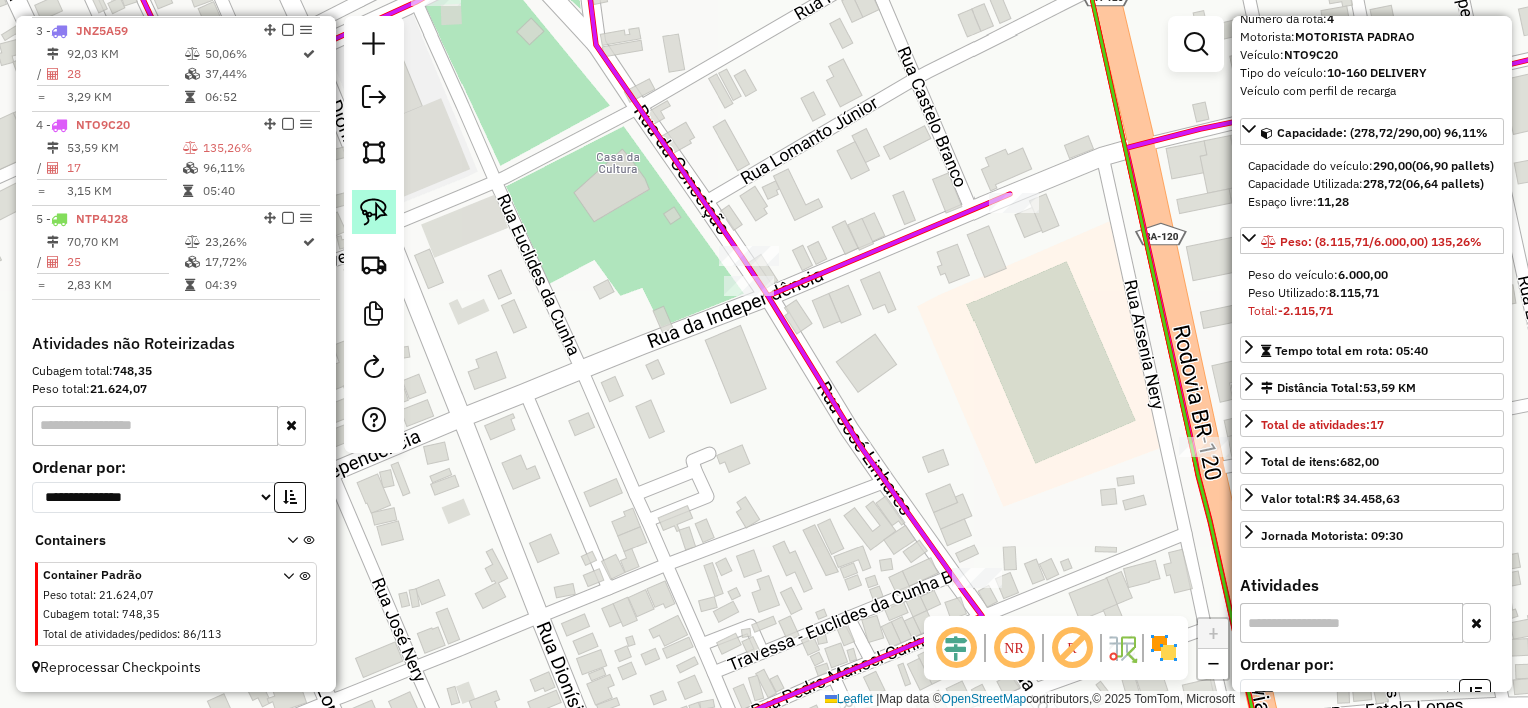 click 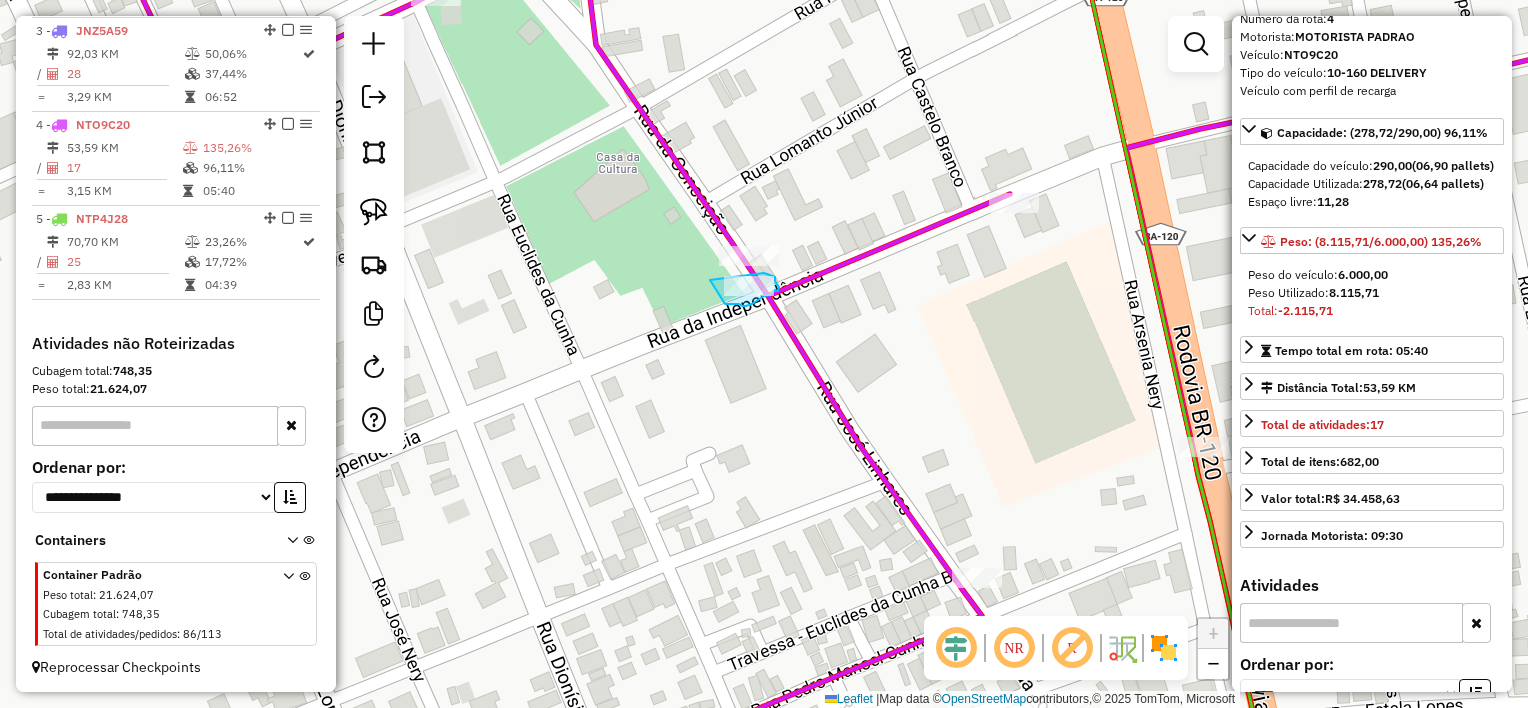 drag, startPoint x: 725, startPoint y: 304, endPoint x: 764, endPoint y: 273, distance: 49.819675 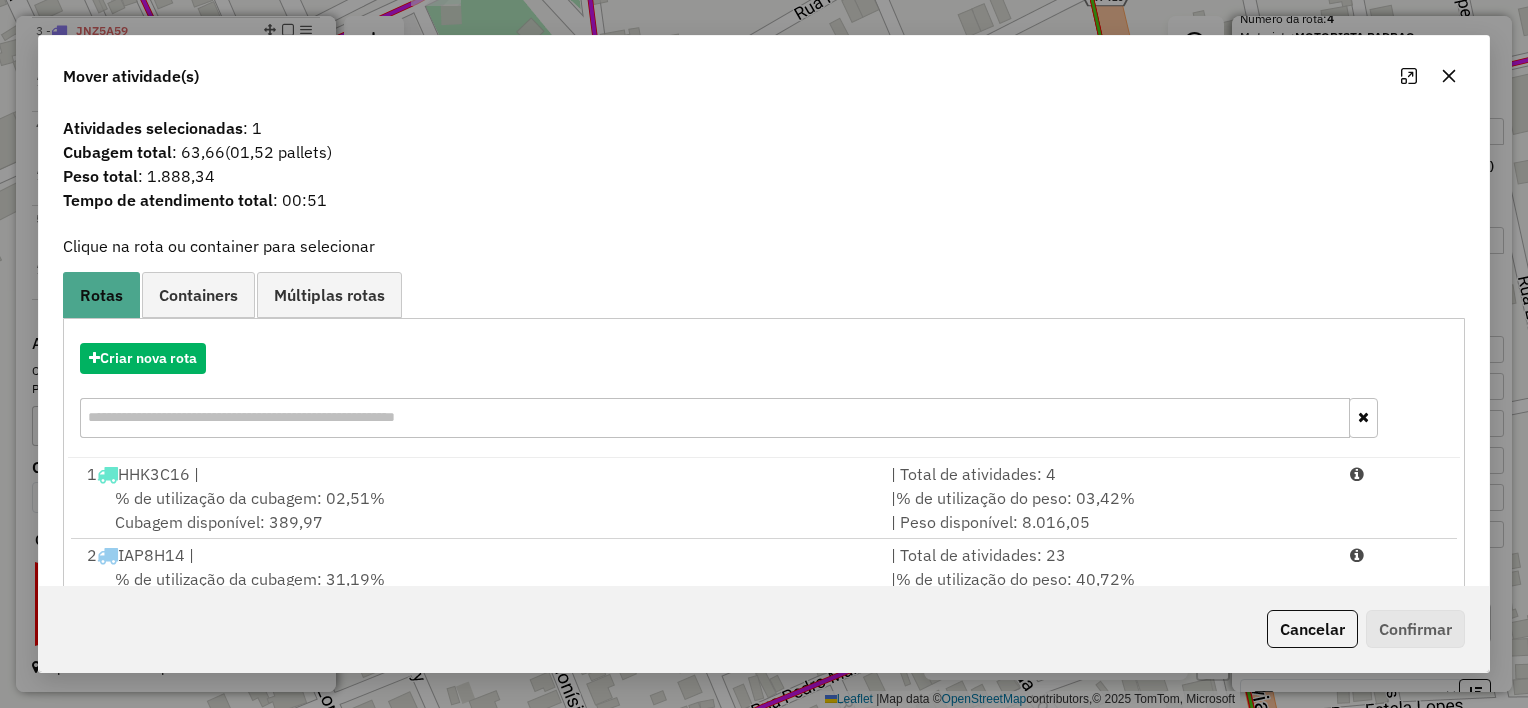 click 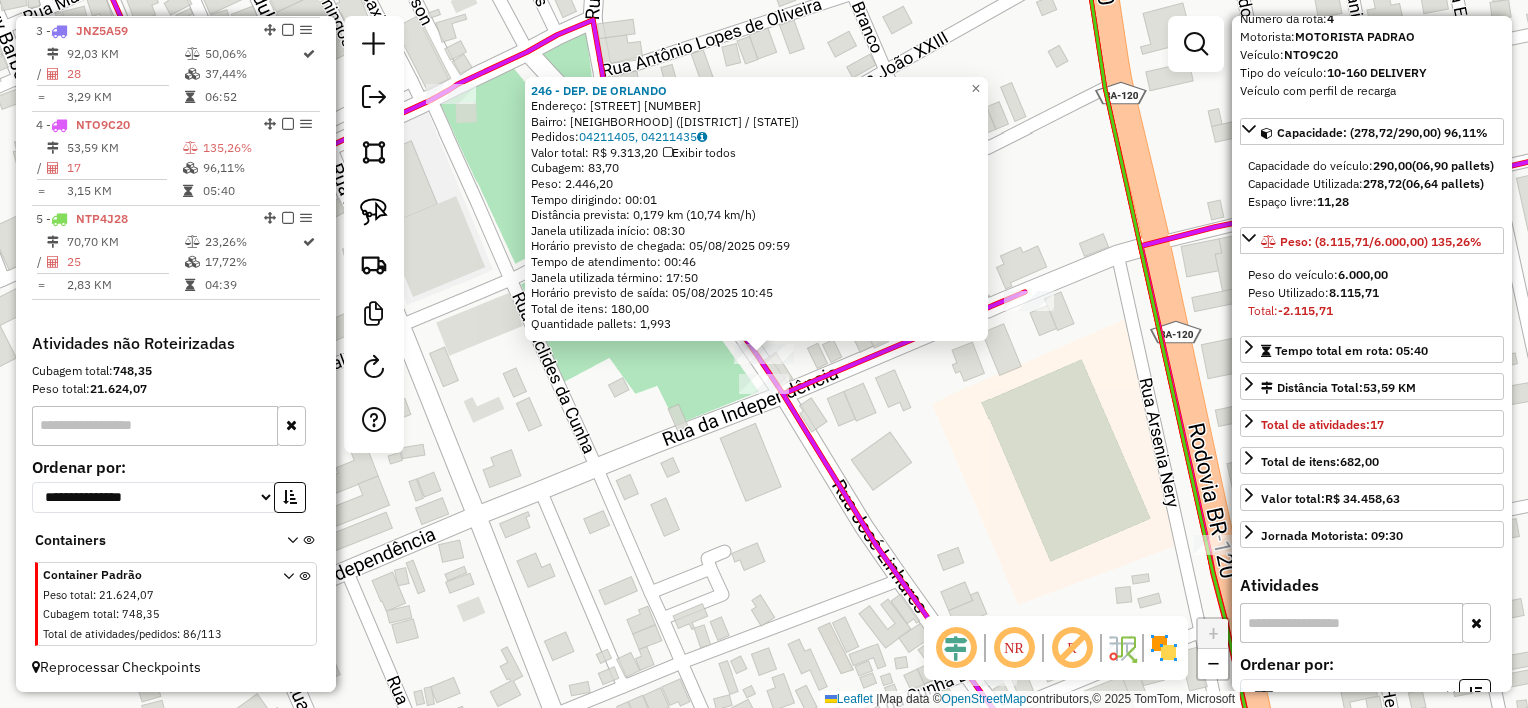 click on "Endereço:  [STREET] [NUMBER]   Bairro: [NEIGHBORHOOD] ([CITY] / [STATE])   Pedidos:  [ORDER_ID], [ORDER_ID]   Valor total: [CURRENCY] [PRICE]   Exibir todos   Cubagem: [CUBAGE]  Peso: [WEIGHT]  Tempo dirigindo: [TIME]   Distância prevista: [DISTANCE] ([SPEED])   Janela utilizada início: [TIME]   Horário previsto de chegada: [DATE] [TIME]   Tempo de atendimento: [TIME]   Janela utilizada término: [TIME]   Horário previsto de saída: [DATE] [TIME]   Total de itens: [ITEMS]   Quantidade pallets: [PALLETS]  × Janela de atendimento Grade de atendimento Capacidade Transportadoras Veículos Cliente Pedidos  Rotas Selecione os dias de semana para filtrar as janelas de atendimento  Seg   Ter   Qua   Qui   Sex   Sáb   Dom  Informe o período da janela de atendimento: De: Até:  Filtrar exatamente a janela do cliente  Considerar janela de atendimento padrão  Selecione os dias de semana para filtrar as grades de atendimento  Seg   Ter   Qua   Qui   Sex   Sáb   Dom   Clientes fora do dia de atendimento selecionado" 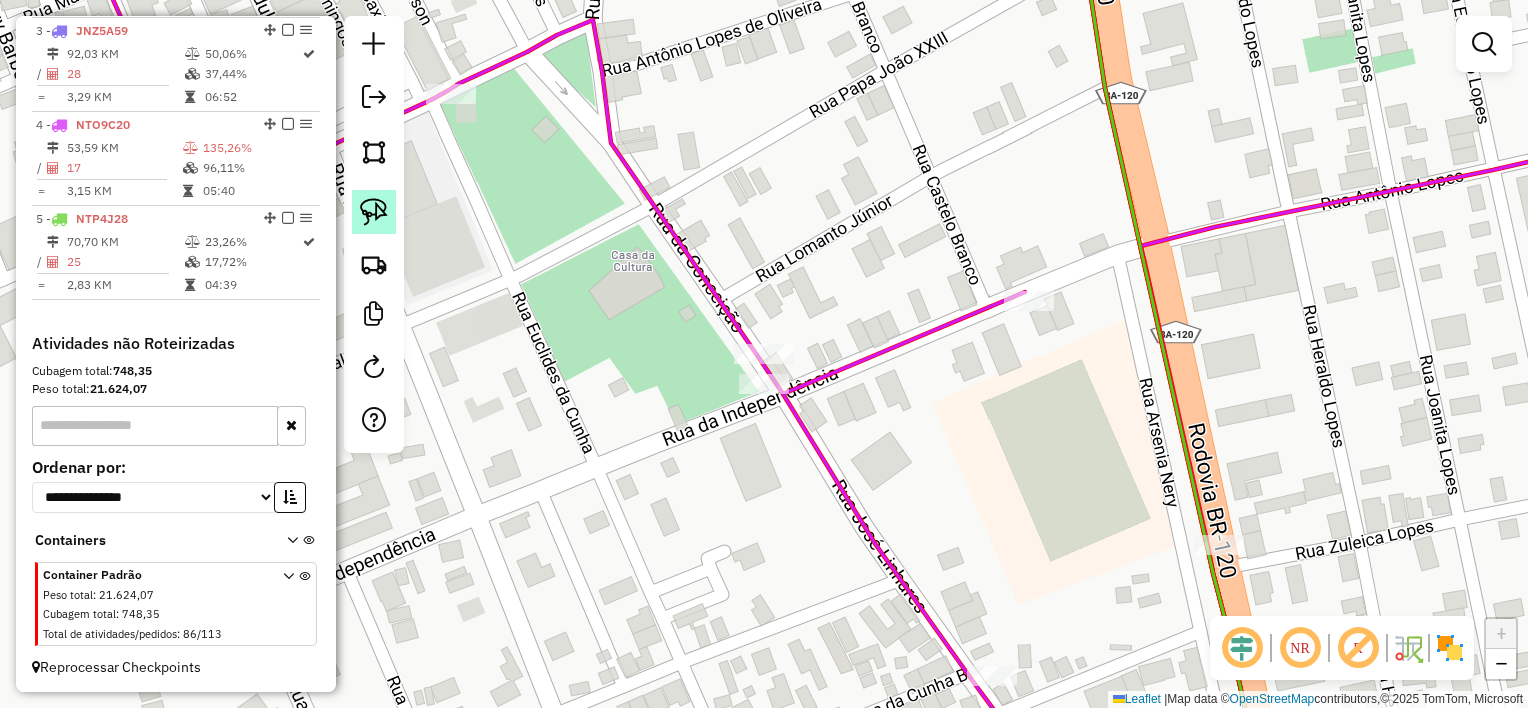 click 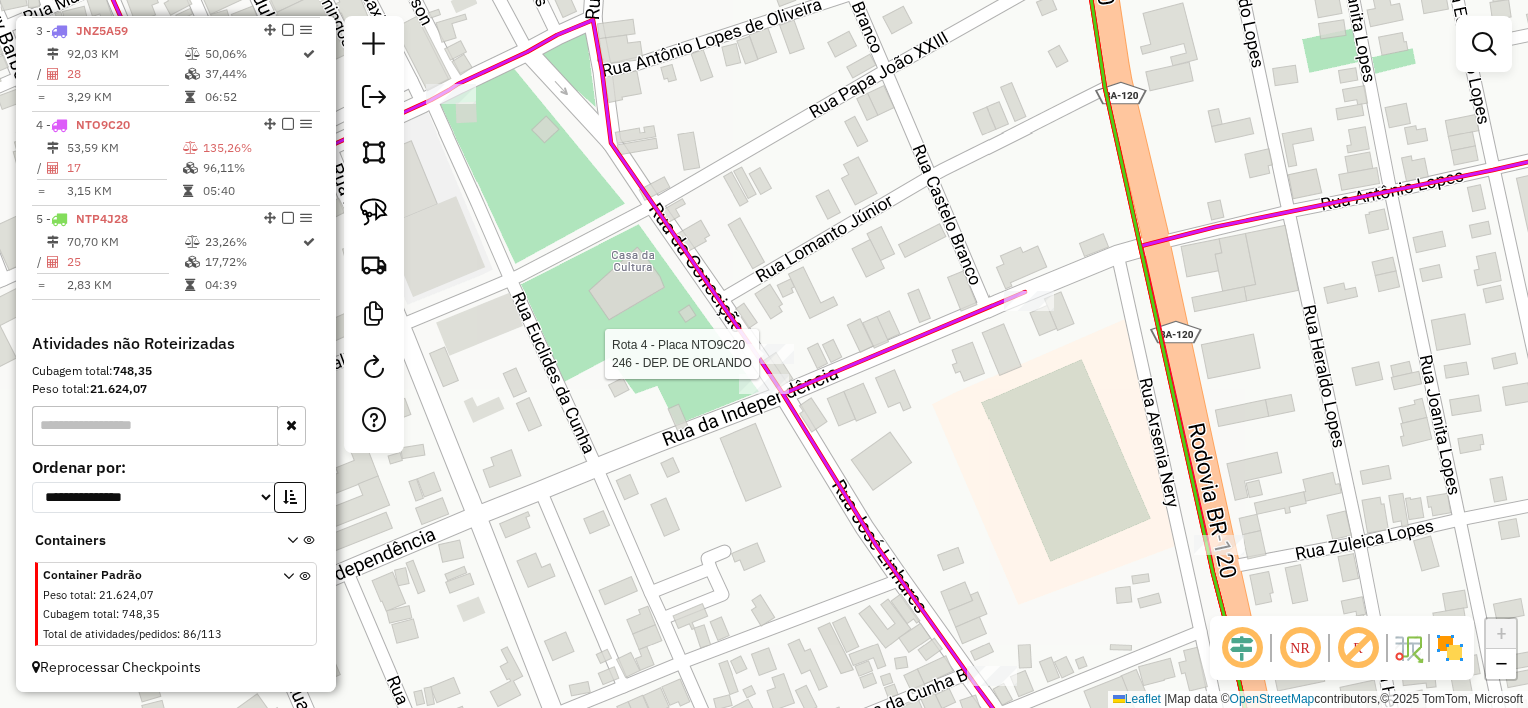 select on "*********" 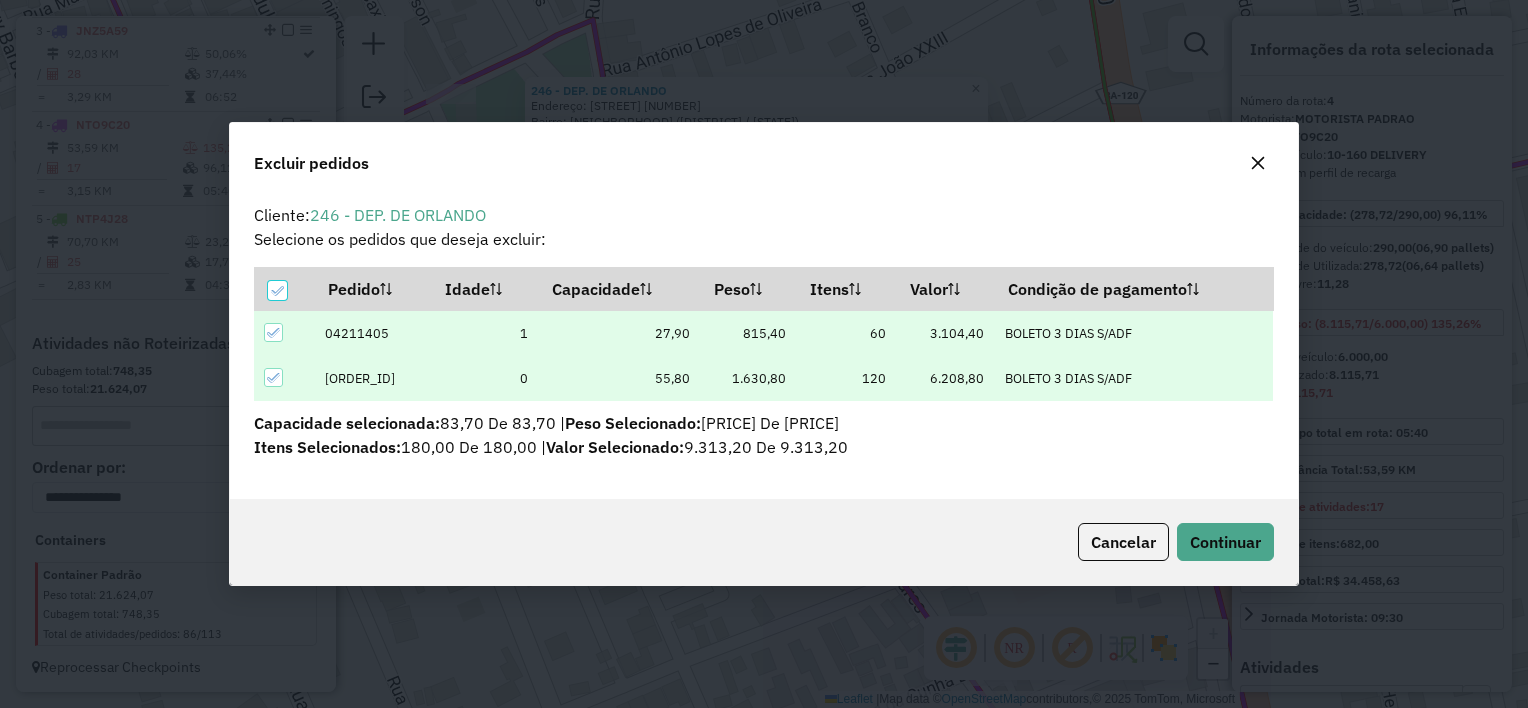 scroll, scrollTop: 10, scrollLeft: 6, axis: both 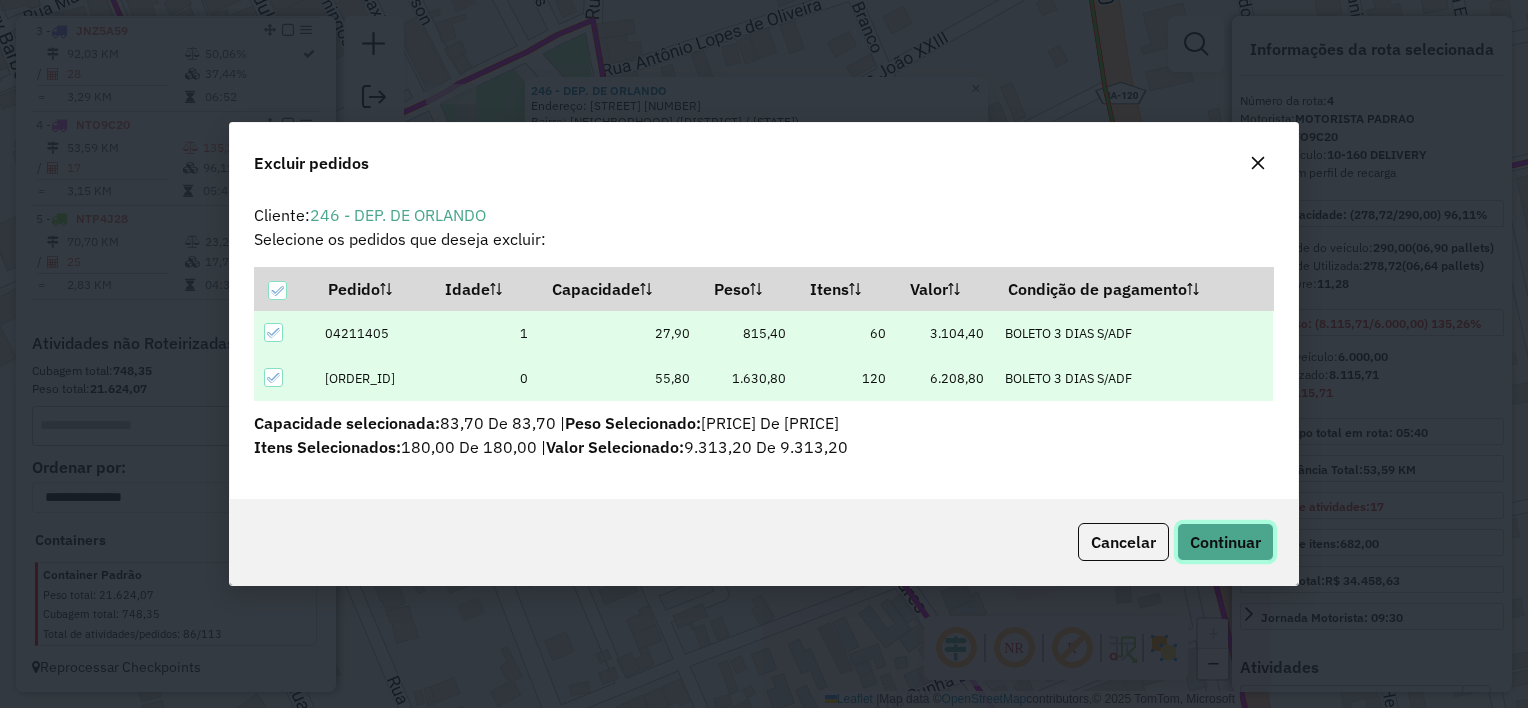 click on "Continuar" 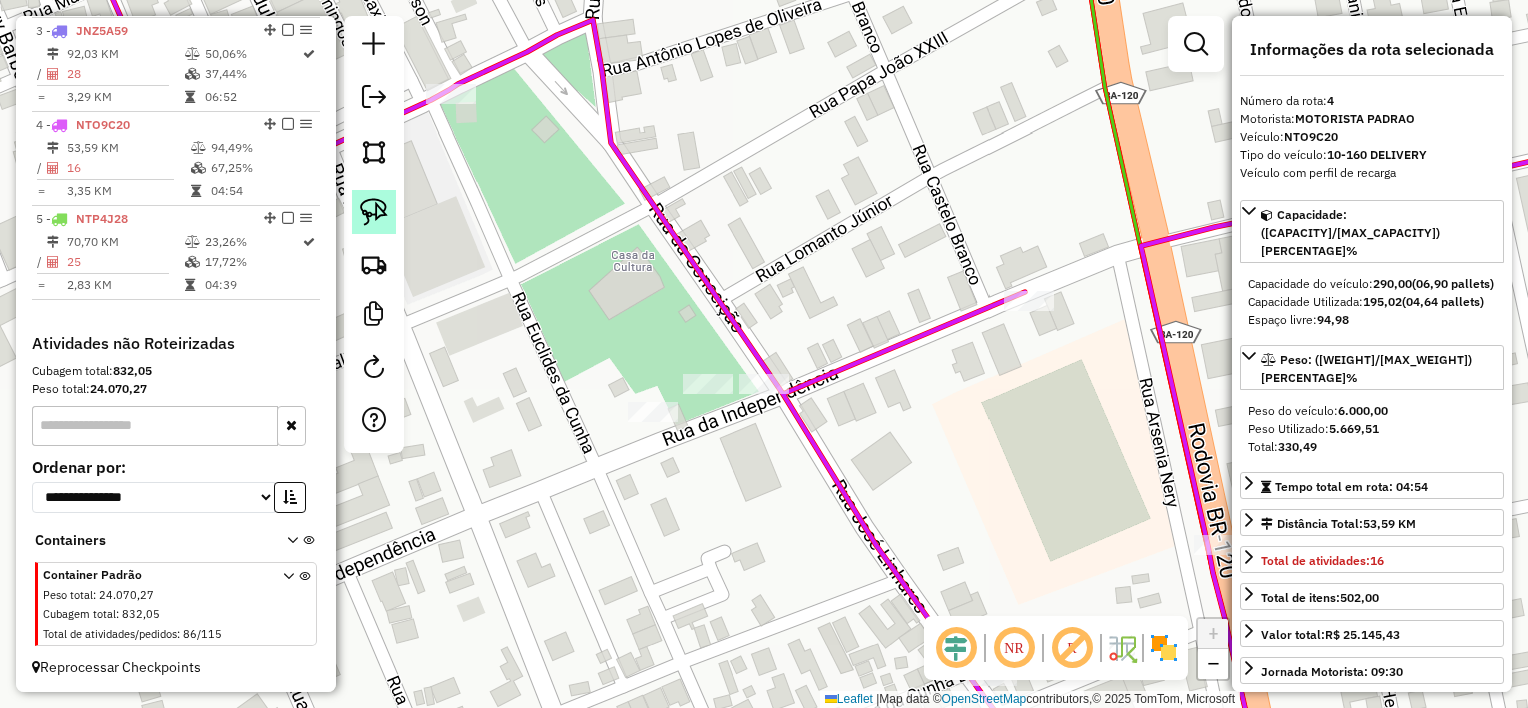 click 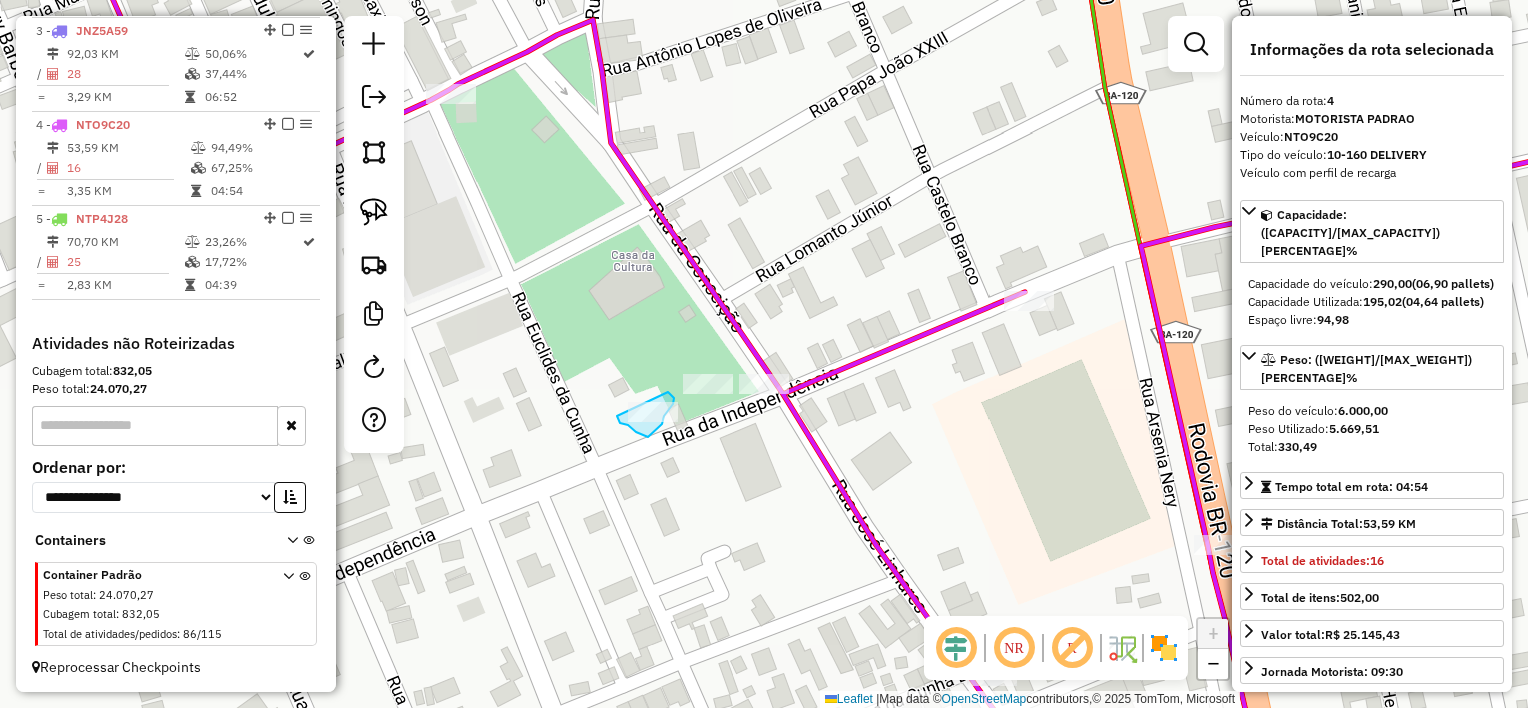 drag, startPoint x: 617, startPoint y: 416, endPoint x: 652, endPoint y: 392, distance: 42.43819 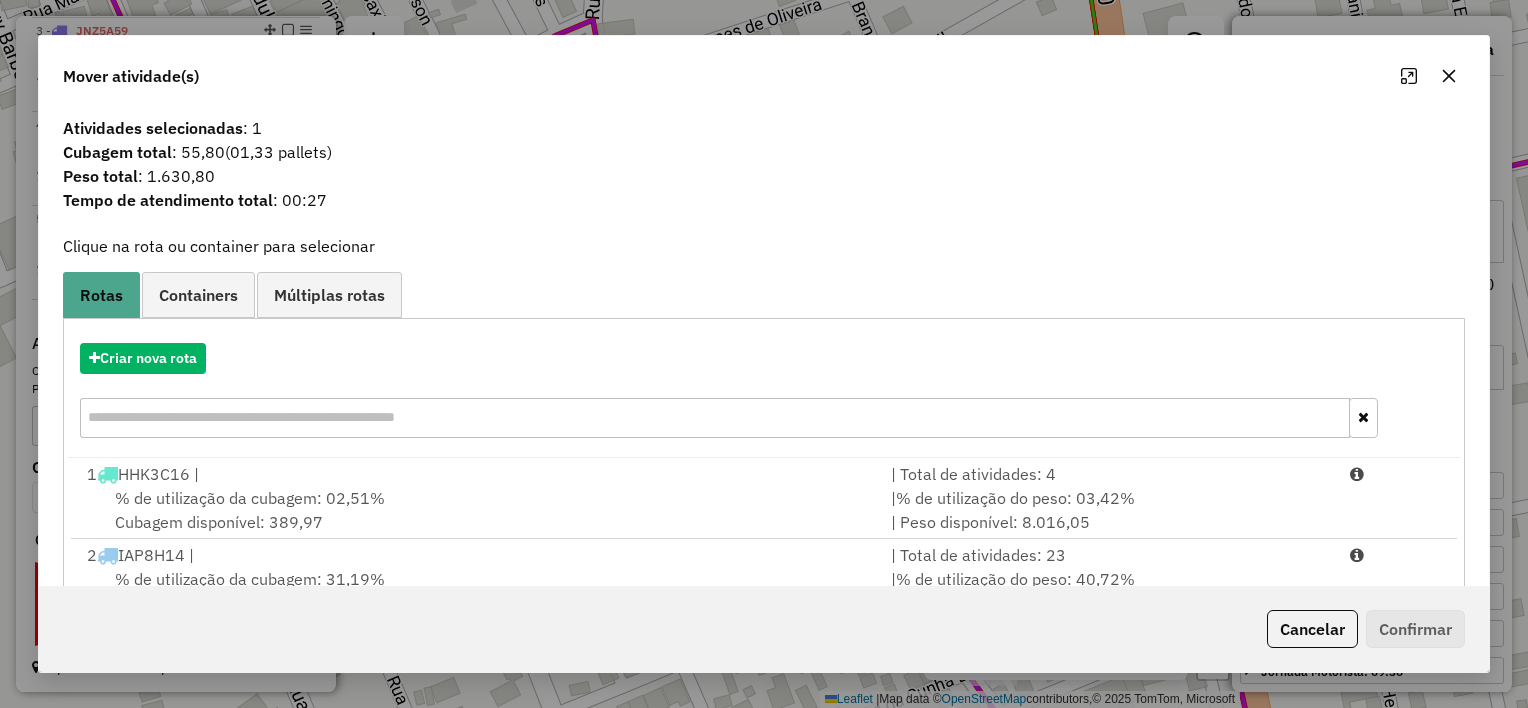 click 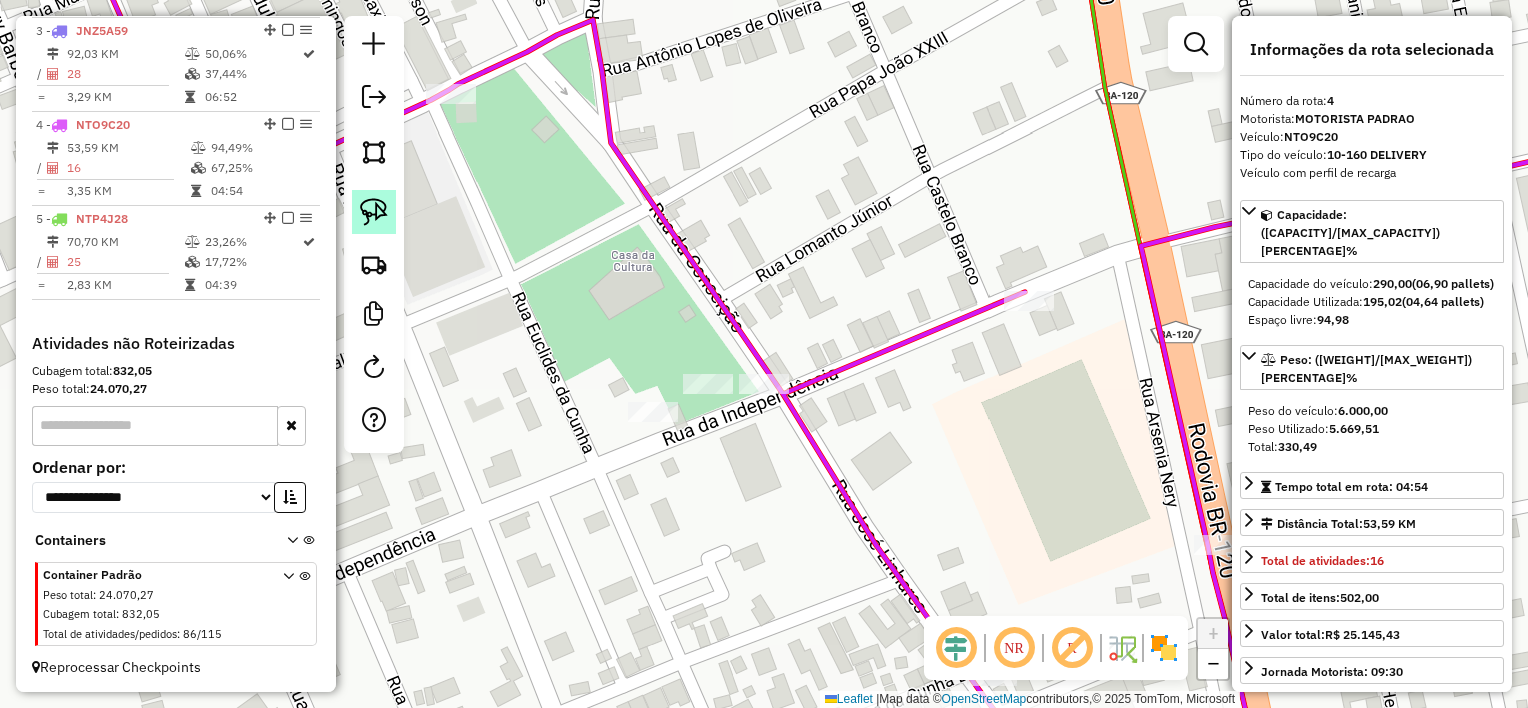 click 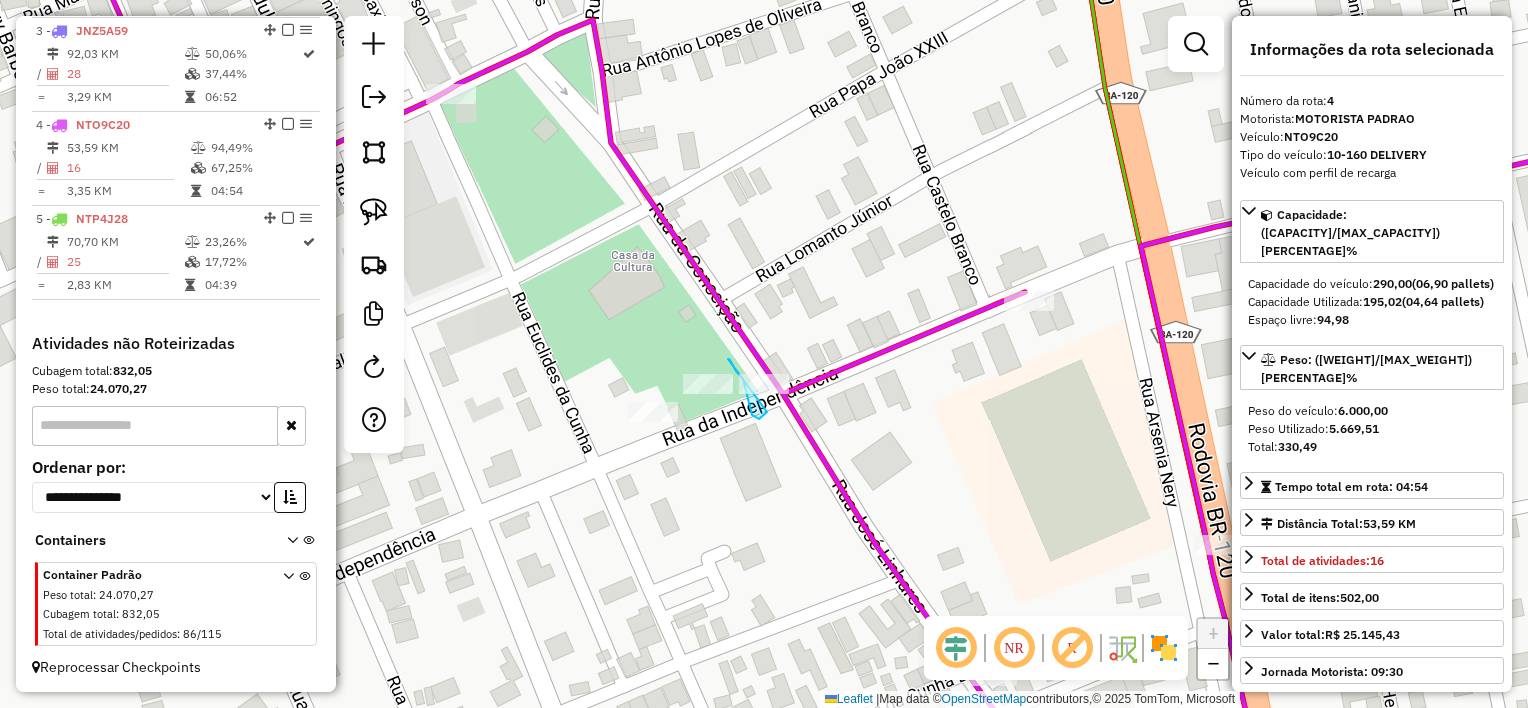 drag, startPoint x: 736, startPoint y: 371, endPoint x: 845, endPoint y: 364, distance: 109.22454 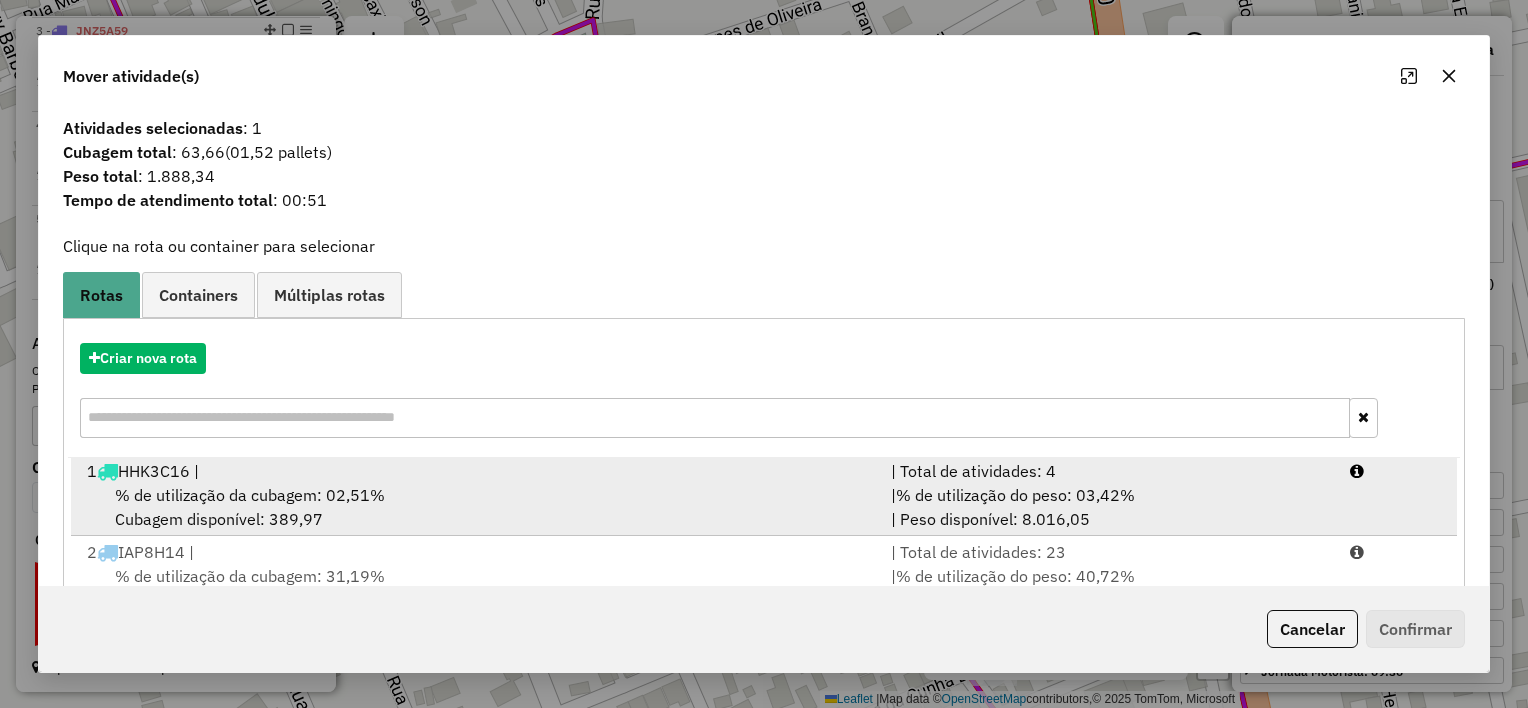 scroll, scrollTop: 4, scrollLeft: 0, axis: vertical 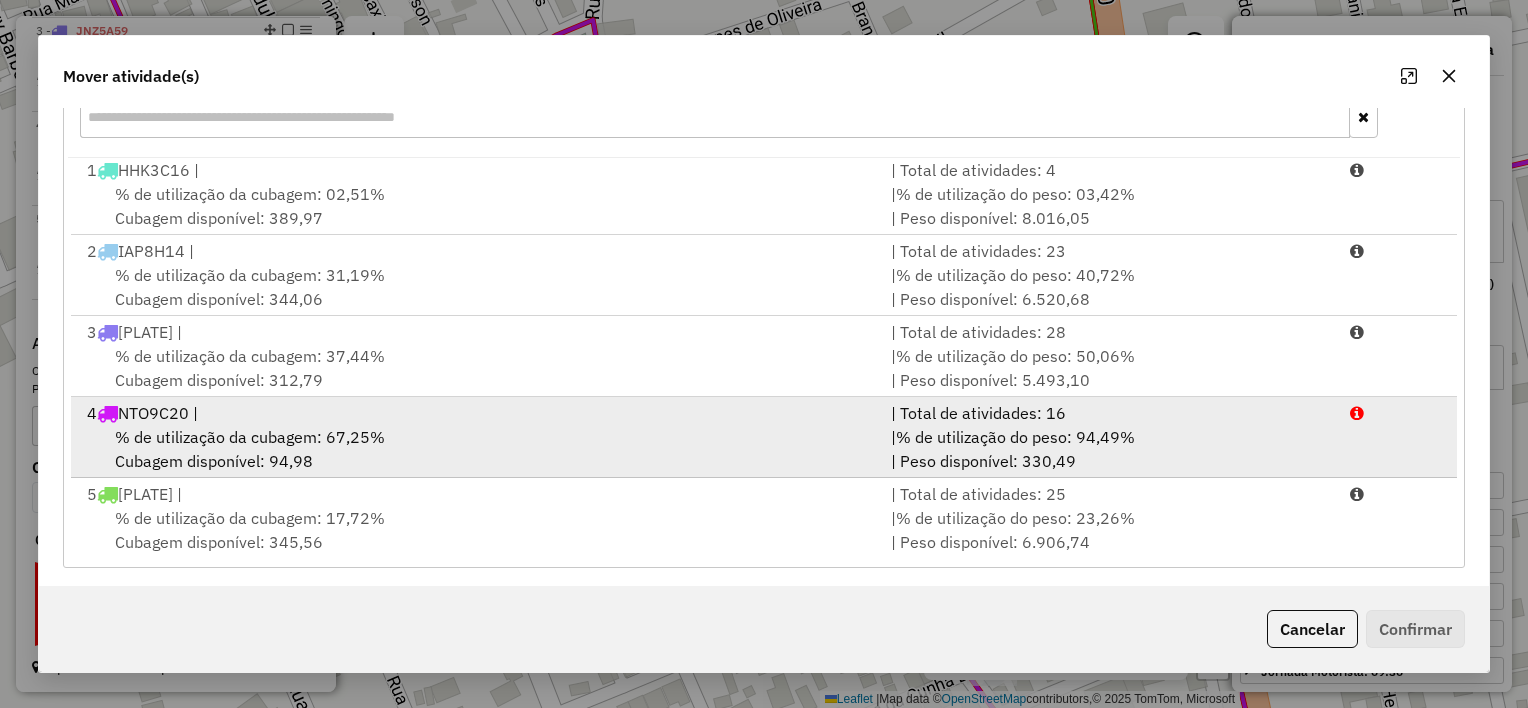 click on "| Total de atividades: 16" at bounding box center (1108, 413) 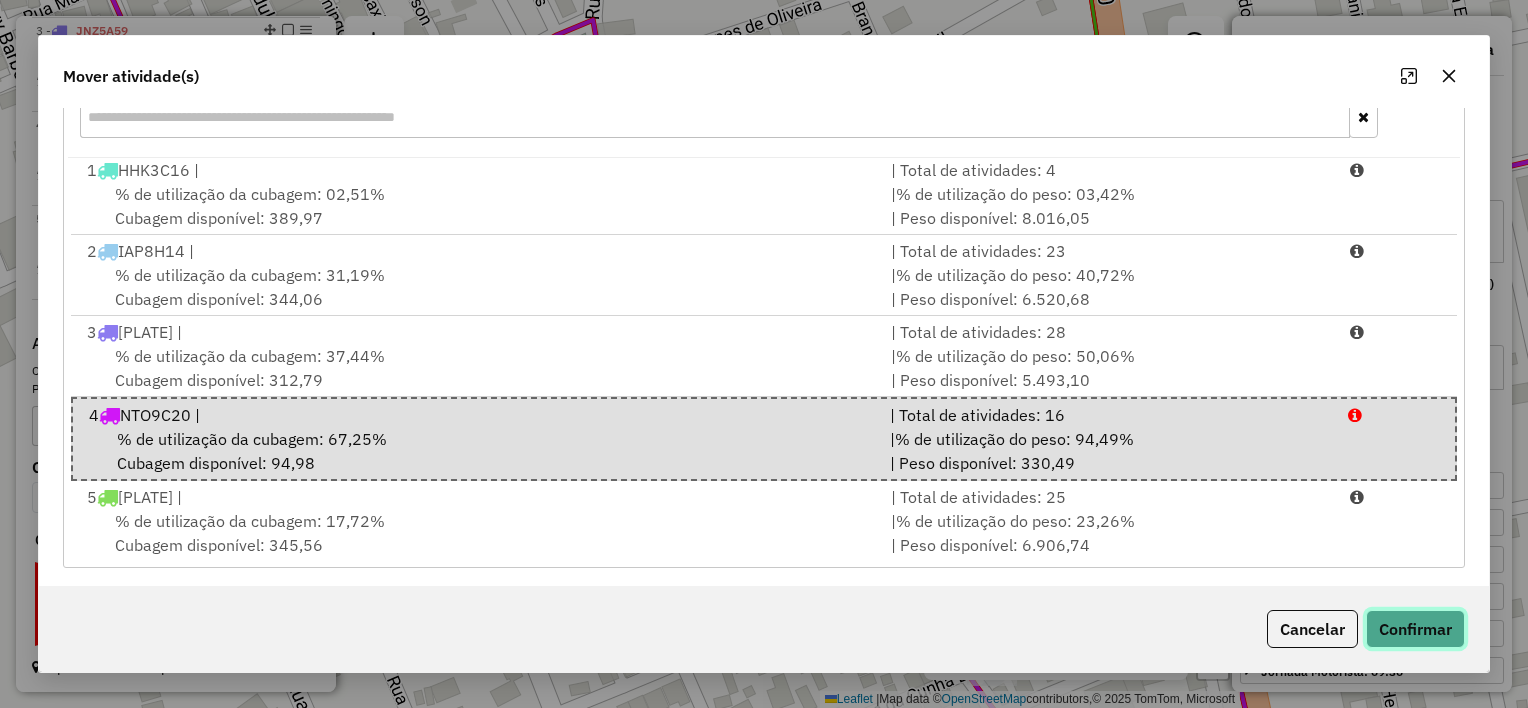 click on "Confirmar" 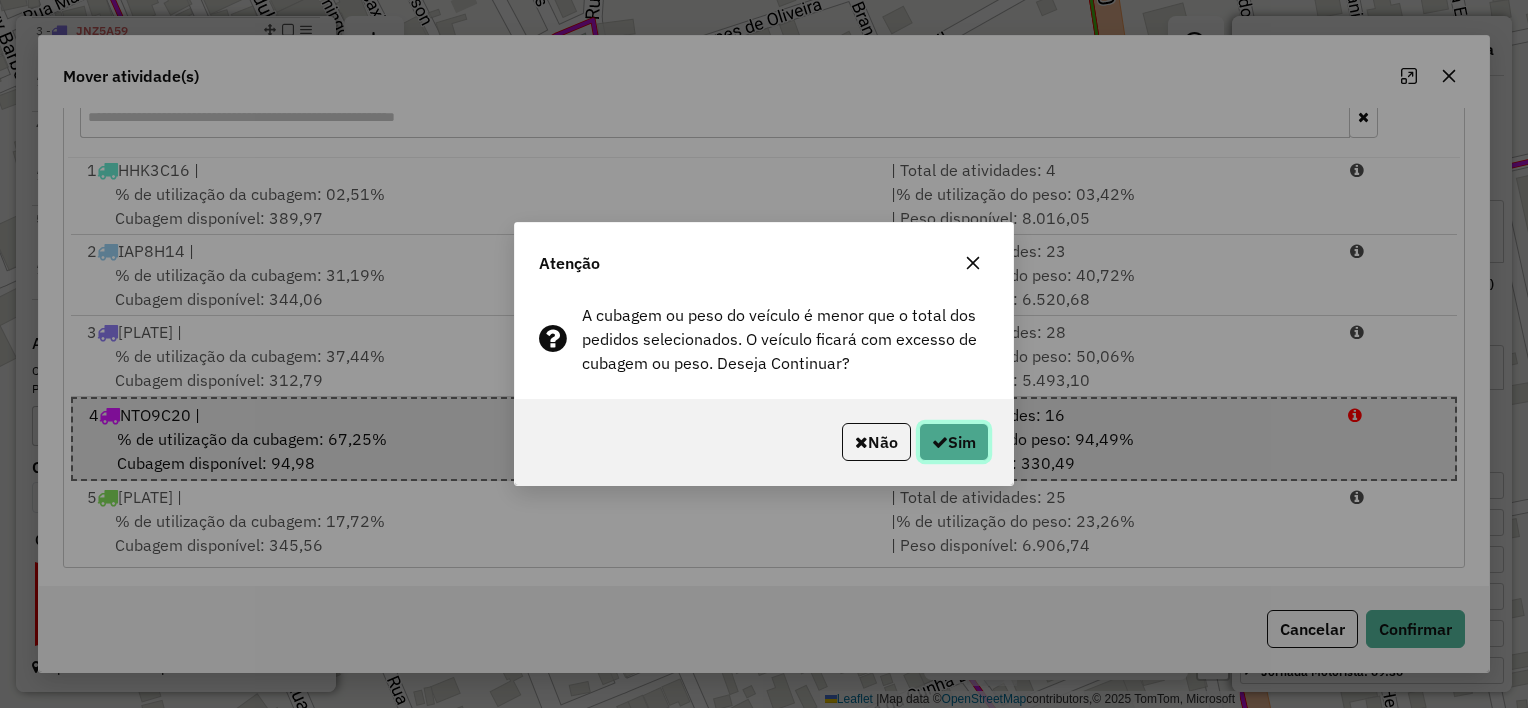 click on "Sim" 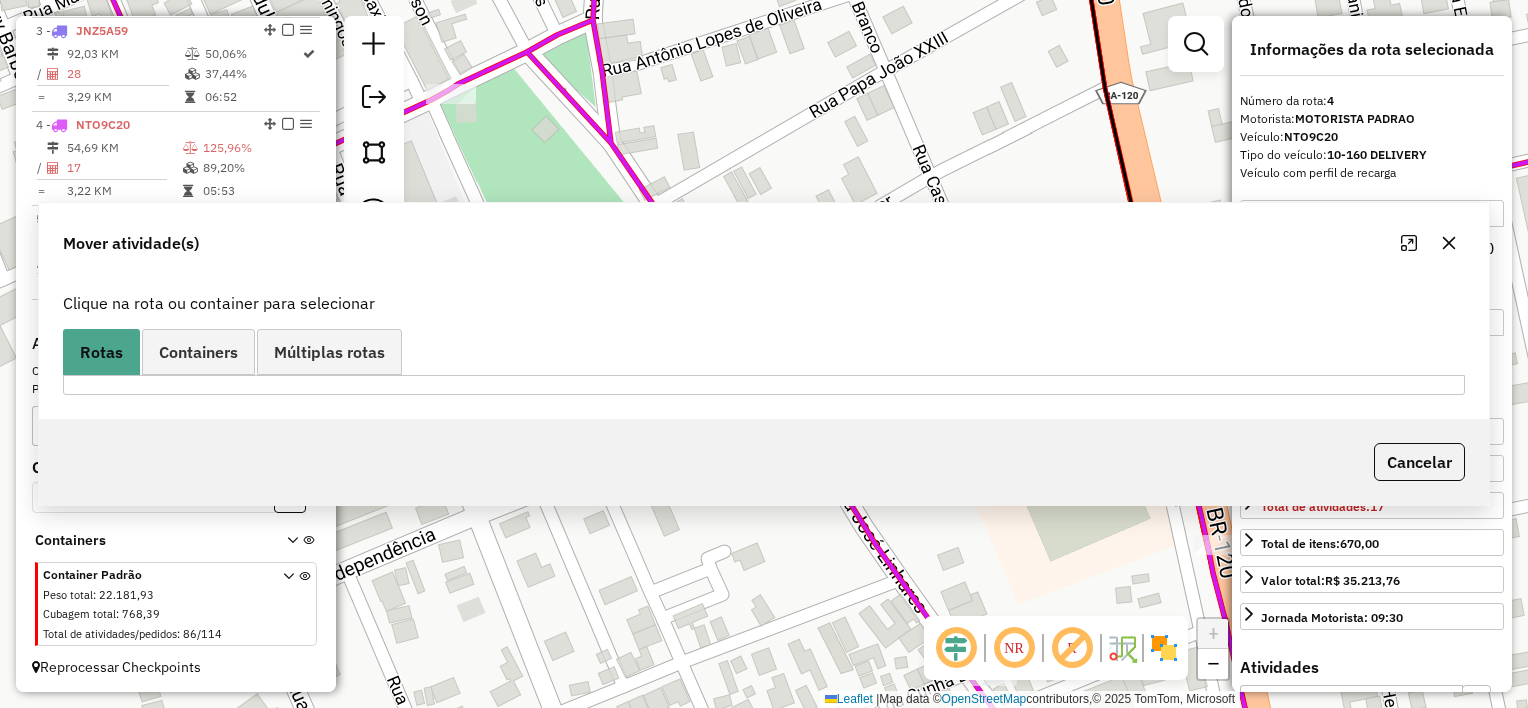 scroll, scrollTop: 0, scrollLeft: 0, axis: both 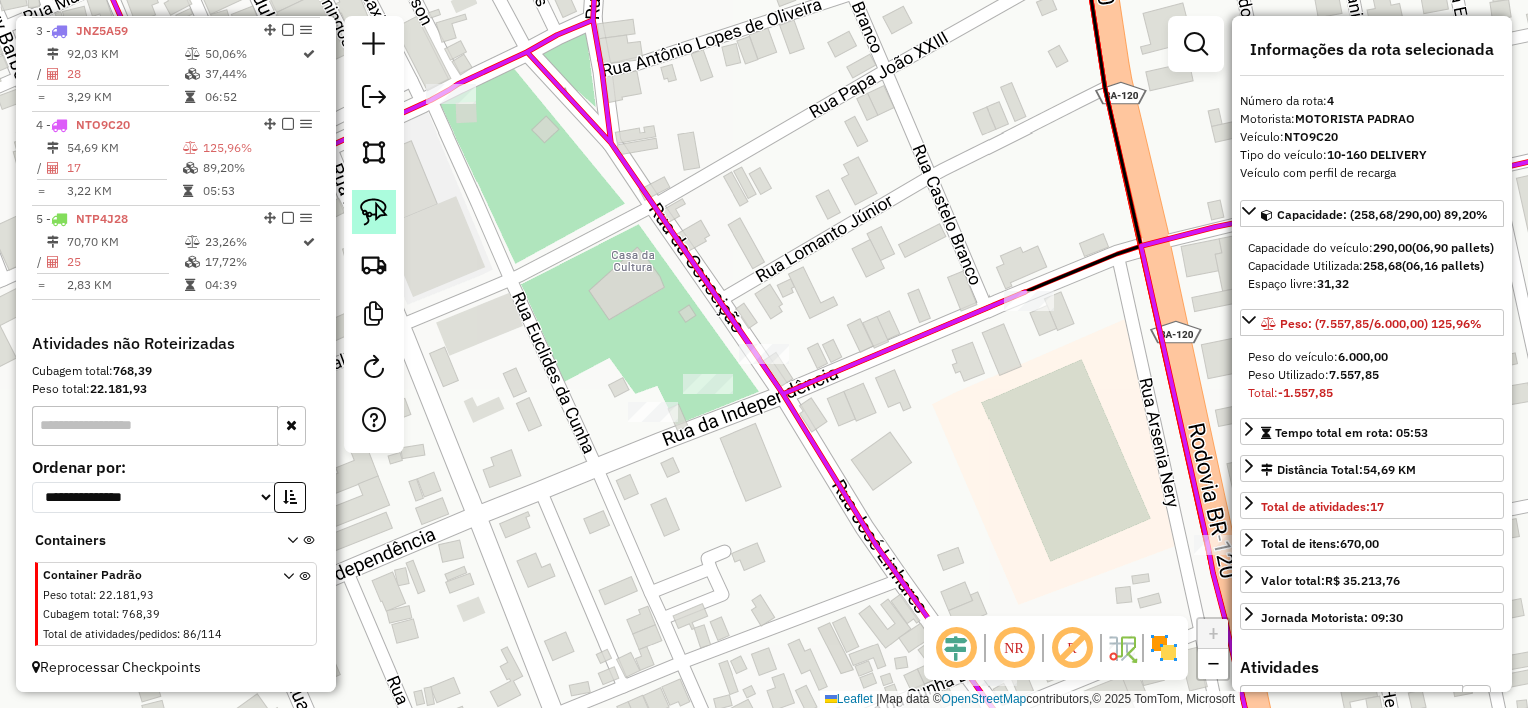 click 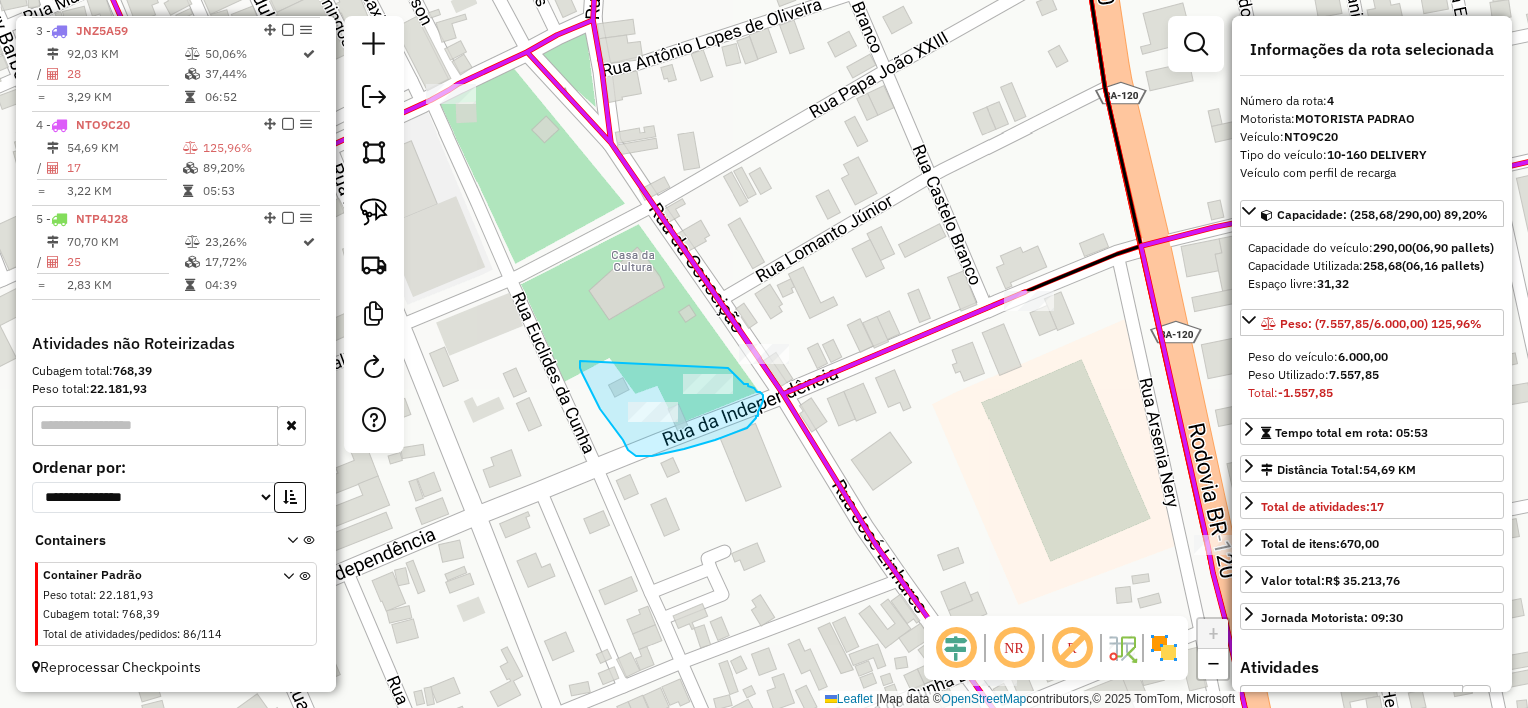 drag, startPoint x: 623, startPoint y: 440, endPoint x: 728, endPoint y: 368, distance: 127.31457 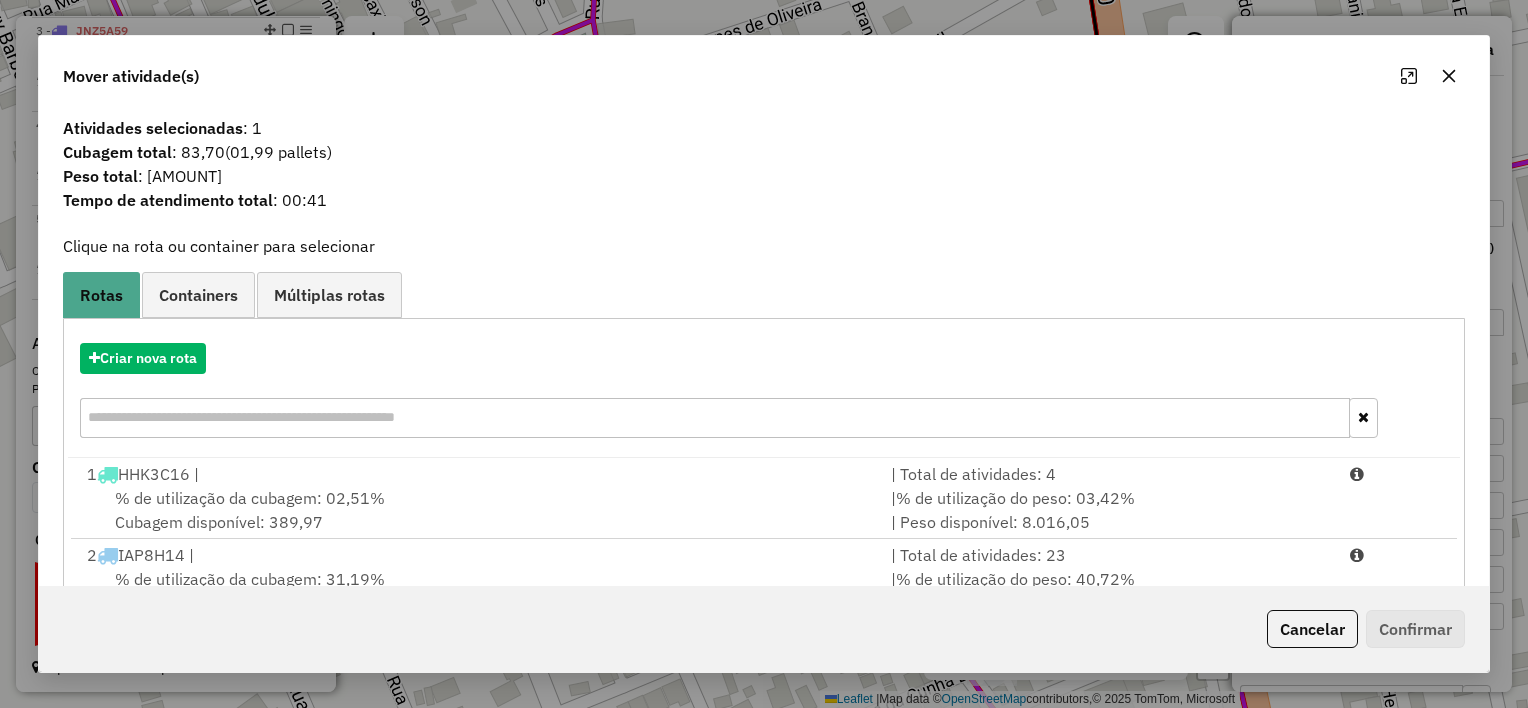 scroll, scrollTop: 4, scrollLeft: 0, axis: vertical 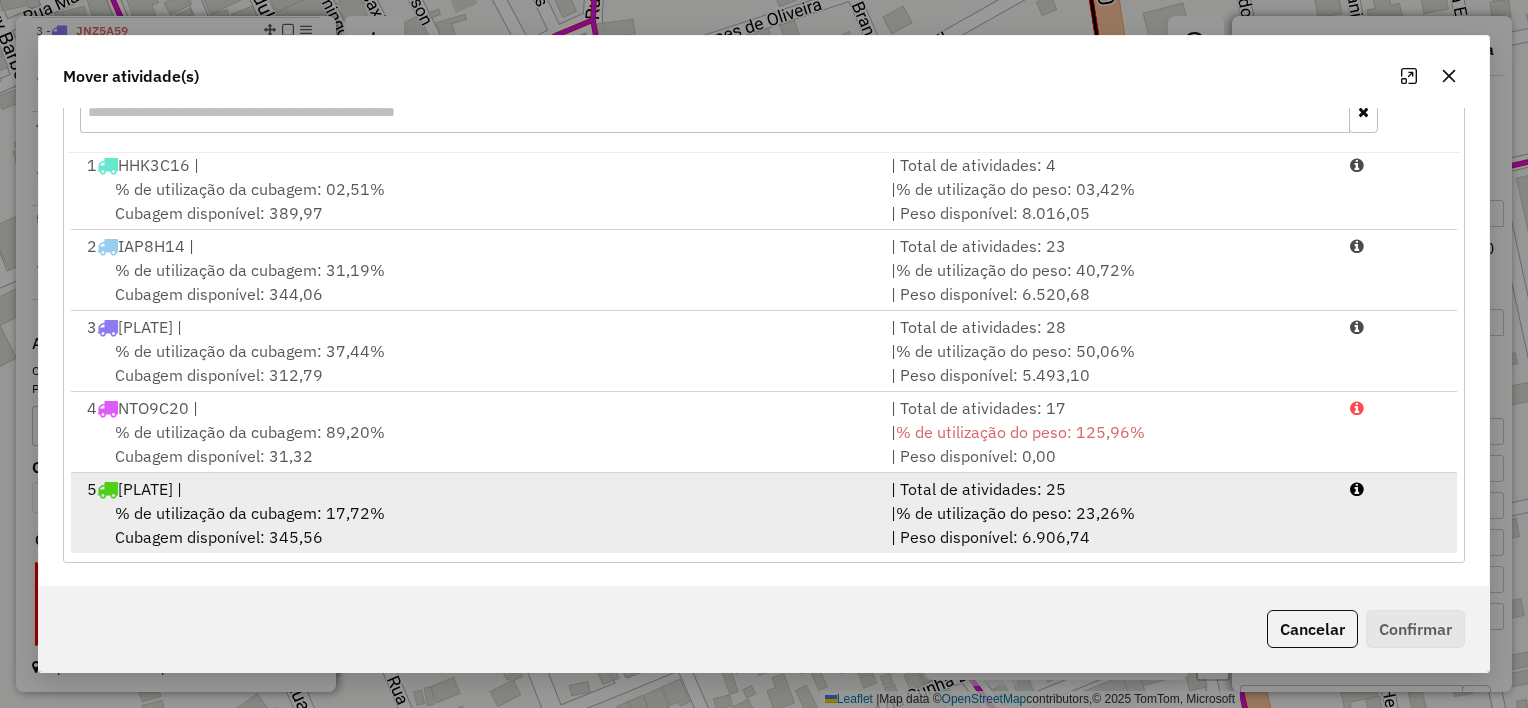 click on "% de utilização da cubagem: 17,72% Cubagem disponível: 345,56" at bounding box center (477, 525) 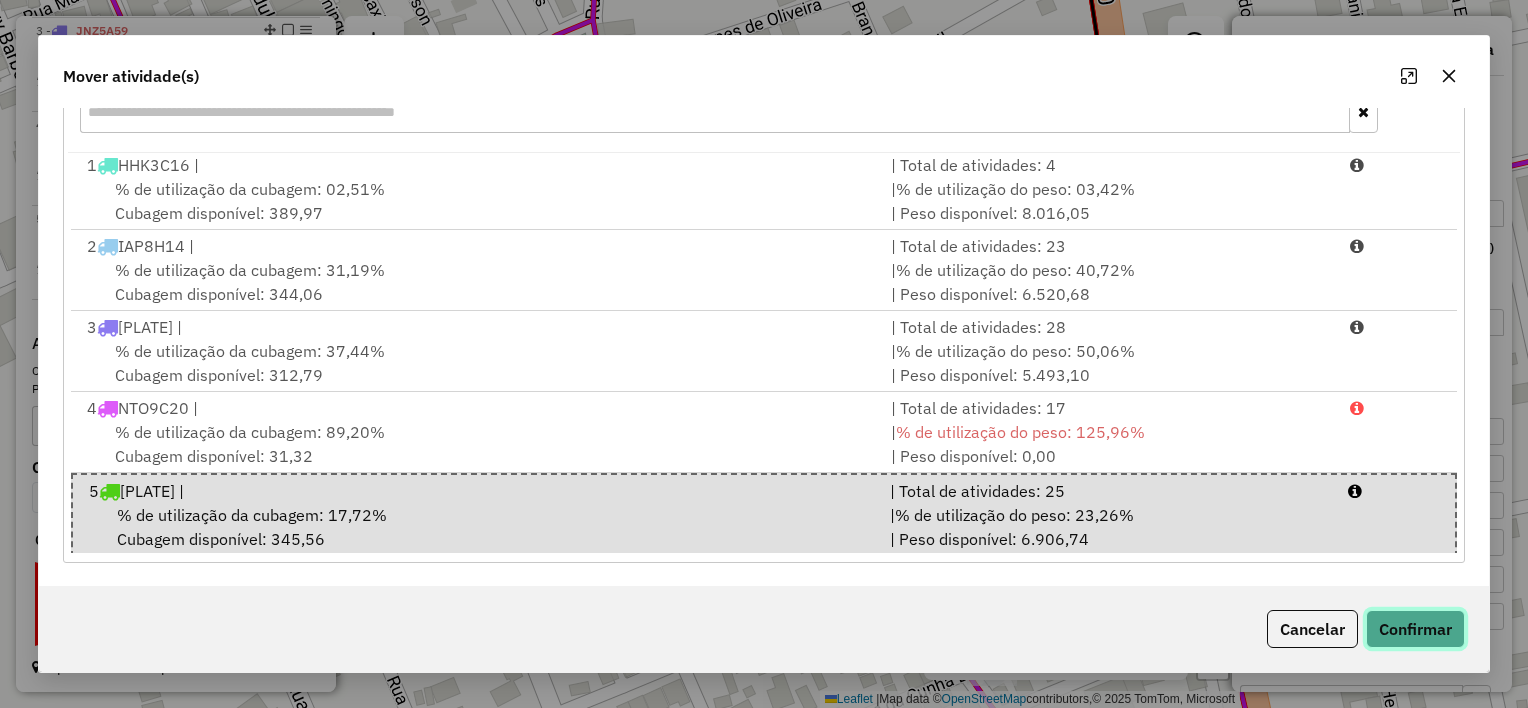 click on "Confirmar" 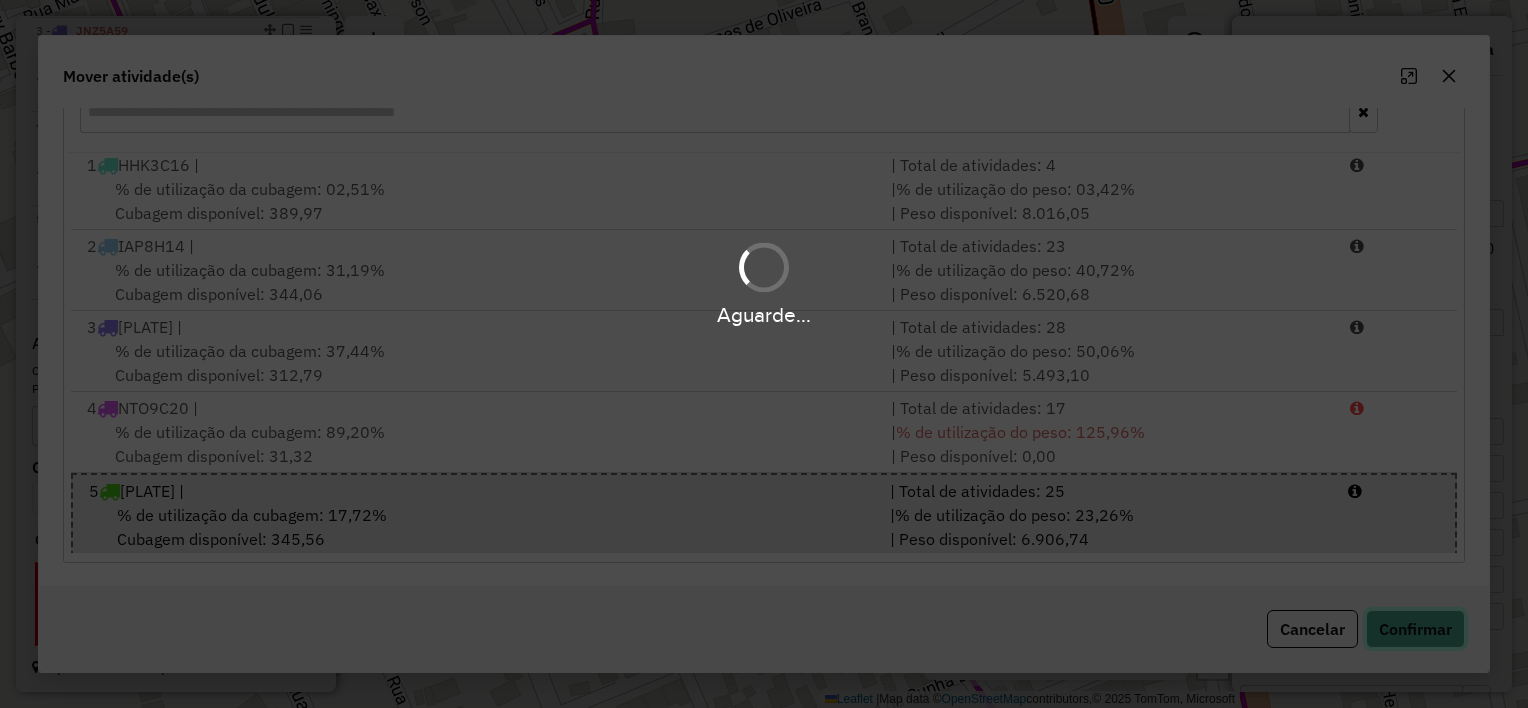 type 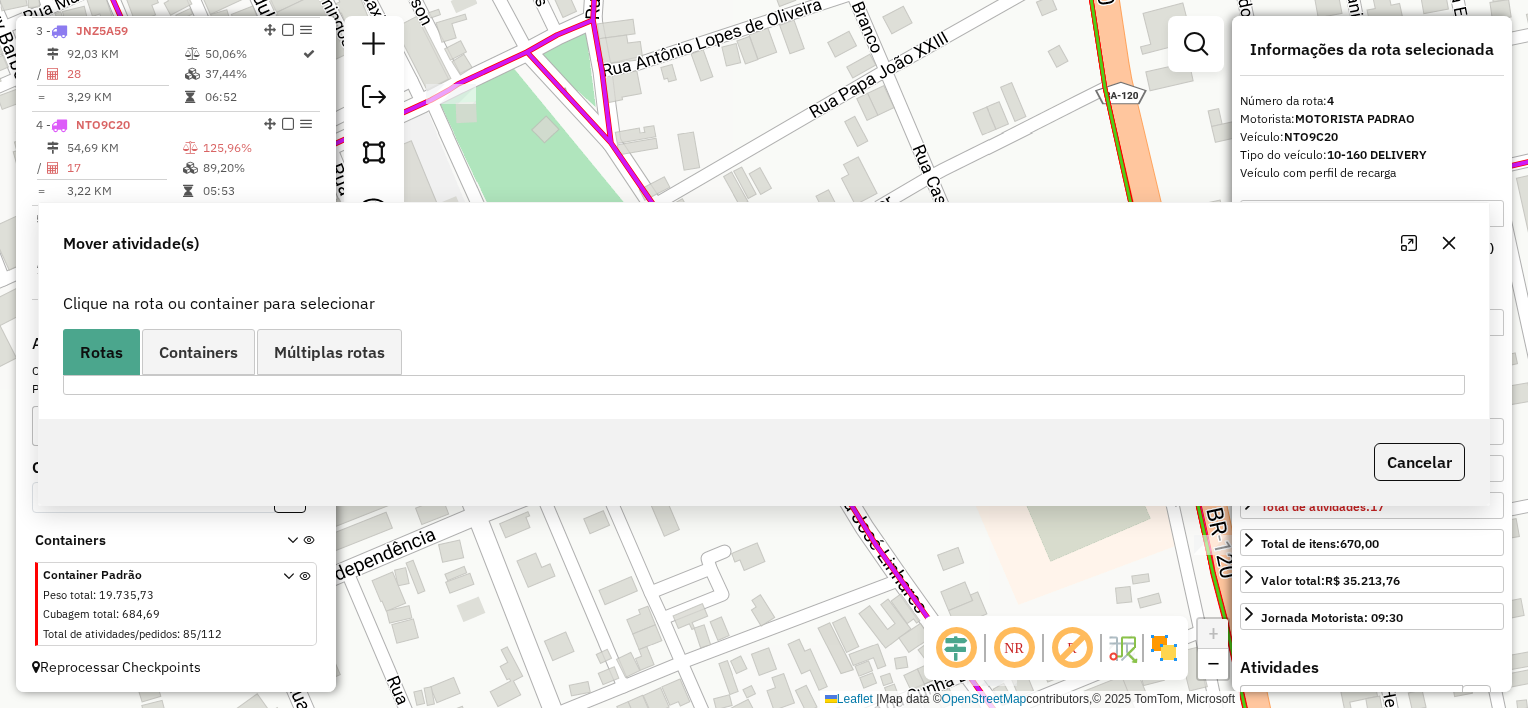 scroll, scrollTop: 0, scrollLeft: 0, axis: both 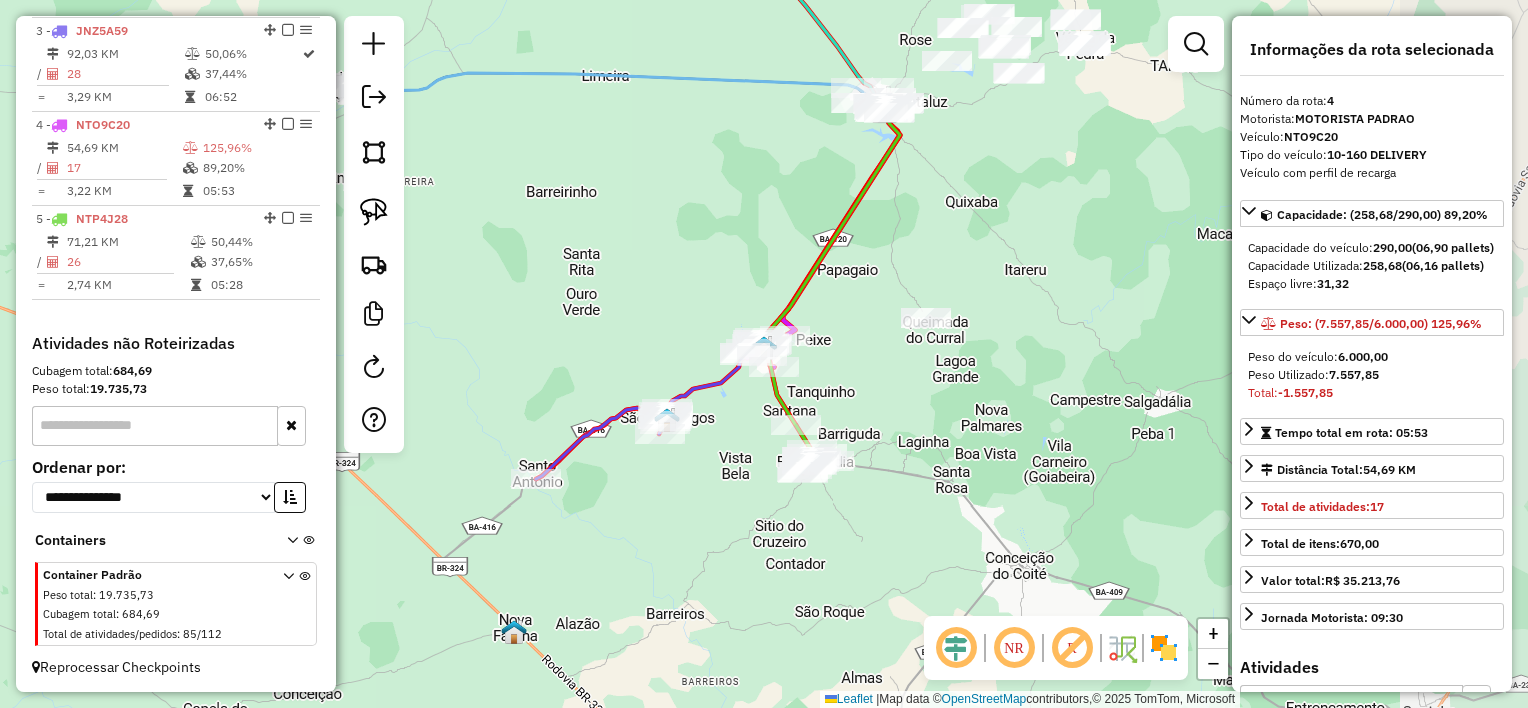 drag, startPoint x: 1065, startPoint y: 453, endPoint x: 869, endPoint y: 367, distance: 214.03738 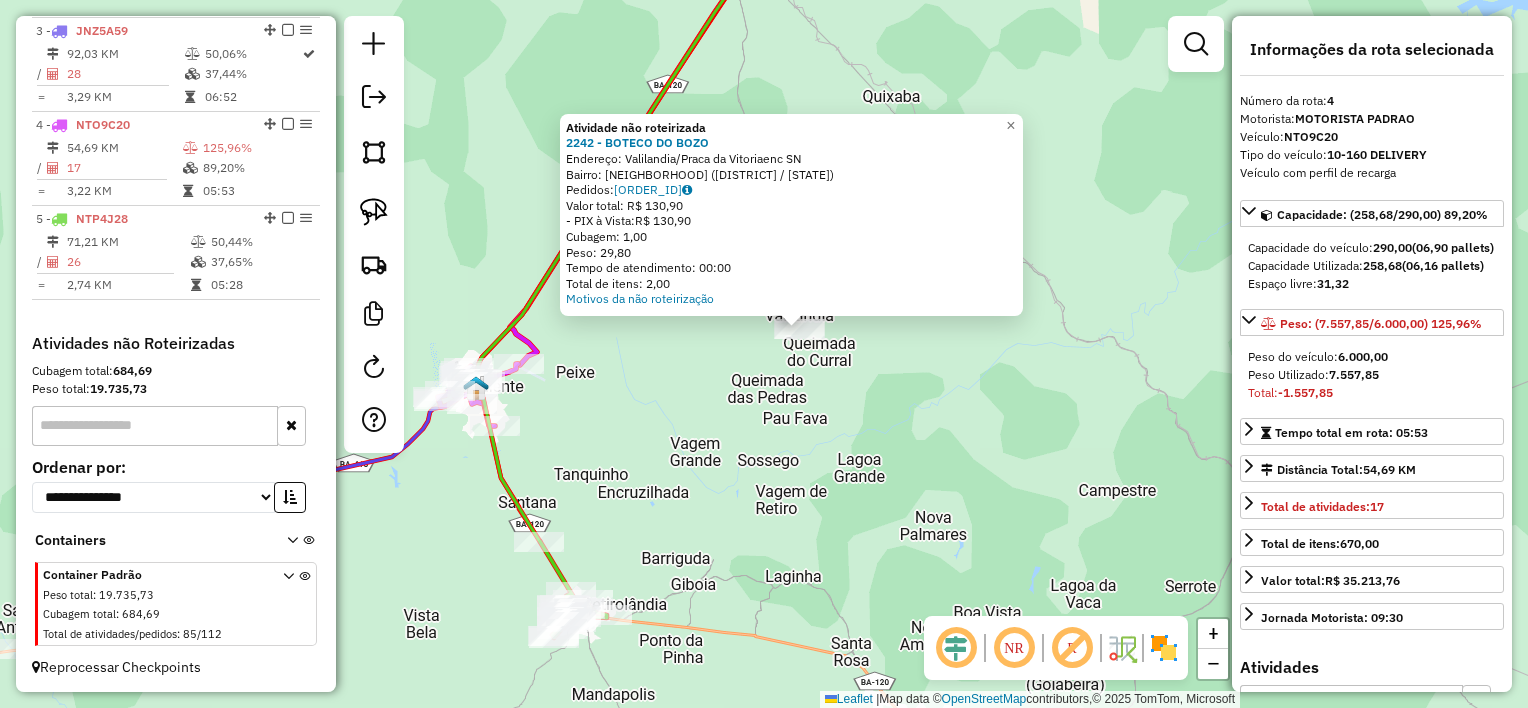 click on "Atividade não roteirizada 2242 - BOTECO DO BOZO Endereço: Valilandia/Praca da Vitoriaenc SN Bairro: CENTRO ([CITY] / [STATE]) Pedidos: 04211411 Valor total: R$ 130,90 - PIX à Vista: R$ 130,90 Cubagem: 1,00 Peso: 29,80 Tempo de atendimento: 00:00 Total de itens: 2,00 Motivos da não roteirização × Janela de atendimento Grade de atendimento Capacidade Transportadoras Veículos Cliente Pedidos Rotas Selecione os dias de semana para filtrar as janelas de atendimento Seg Ter Qua Qui Sex Sáb Dom Informe o período da janela de atendimento: De: Até: Filtrar exatamente a janela do cliente Considerar janela de atendimento padrão Selecione os dias de semana para filtrar as grades de atendimento Seg Ter Qua Qui Sex Sáb Dom Considerar clientes sem dia de atendimento cadastrado Clientes fora do dia de atendimento selecionado Filtrar as atividades entre os valores definidos abaixo: Peso mínimo: Peso máximo: Cubagem mínima: Cubagem máxima: De: De:" 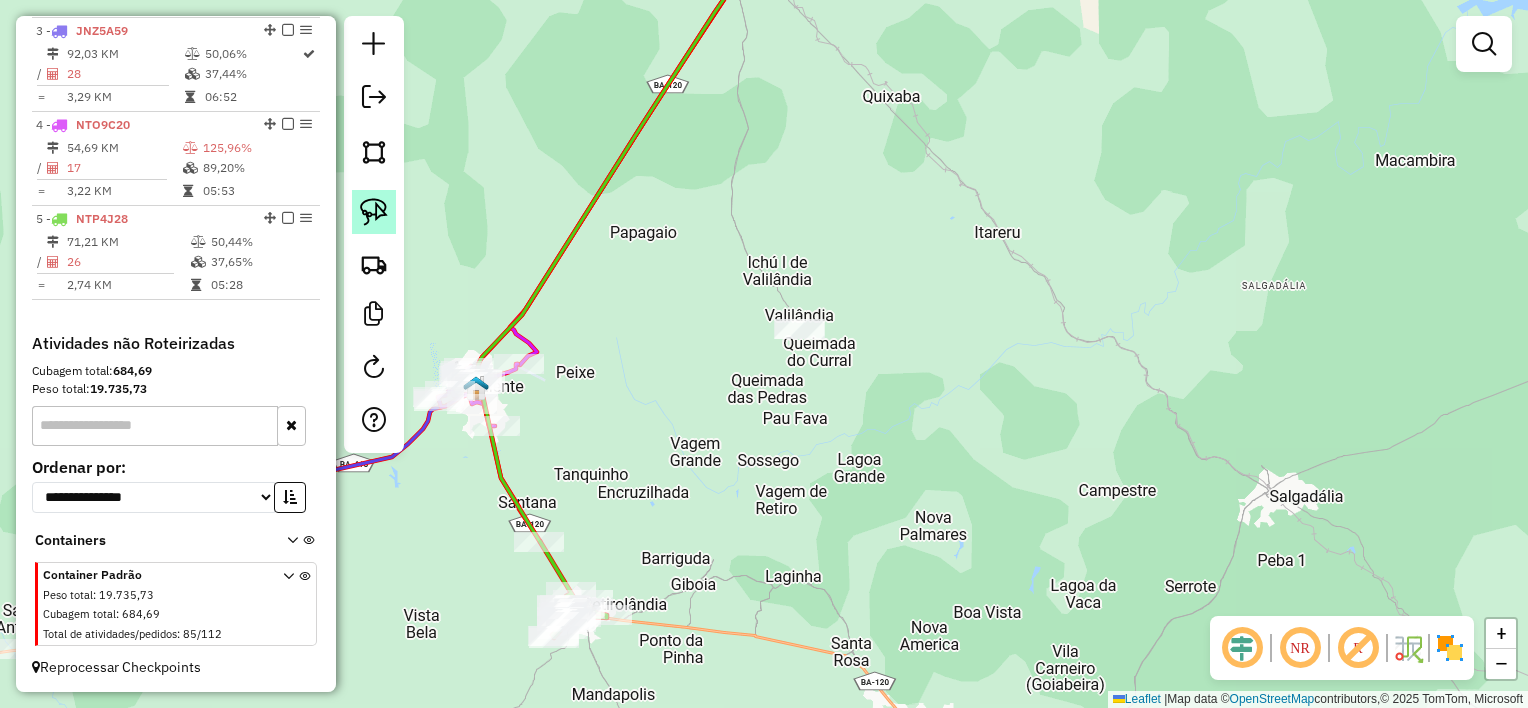 click 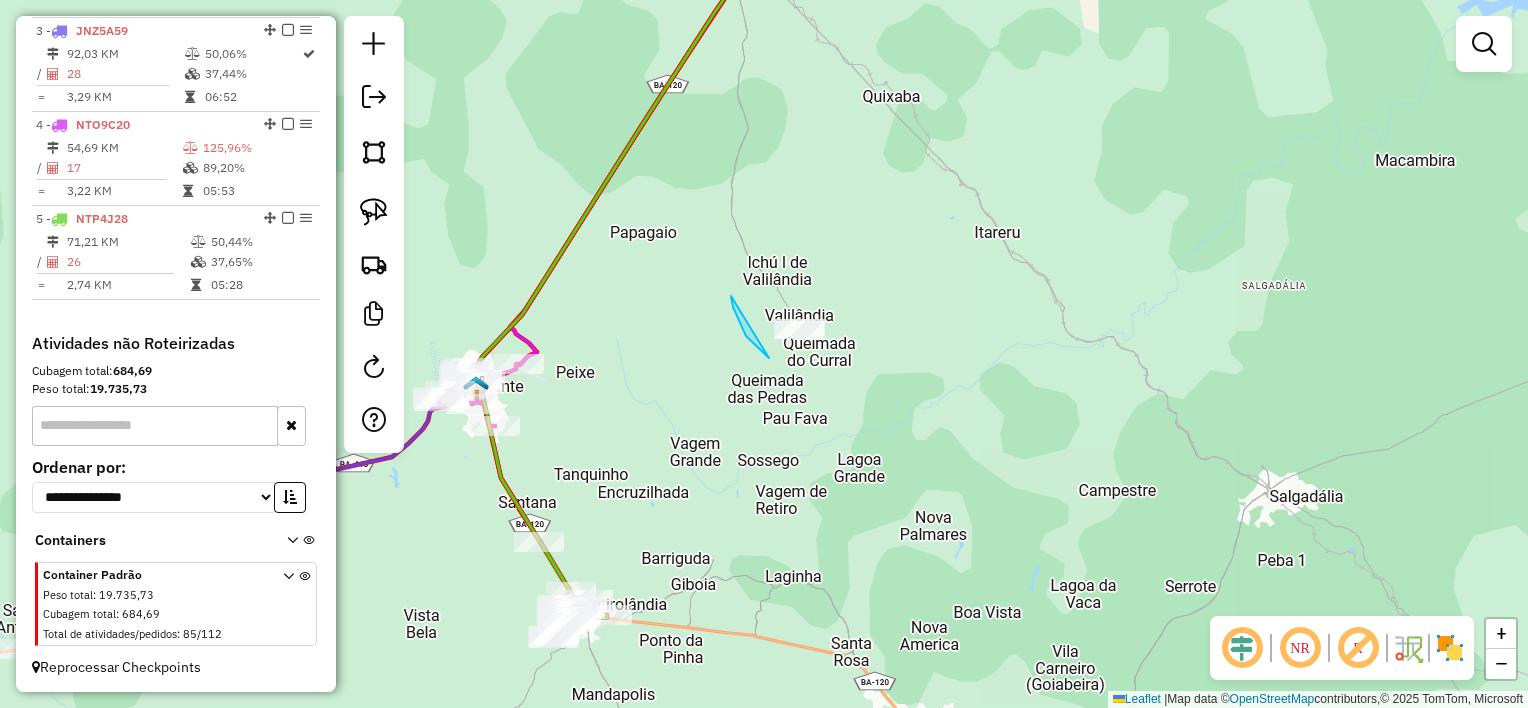 drag, startPoint x: 769, startPoint y: 358, endPoint x: 922, endPoint y: 279, distance: 172.19176 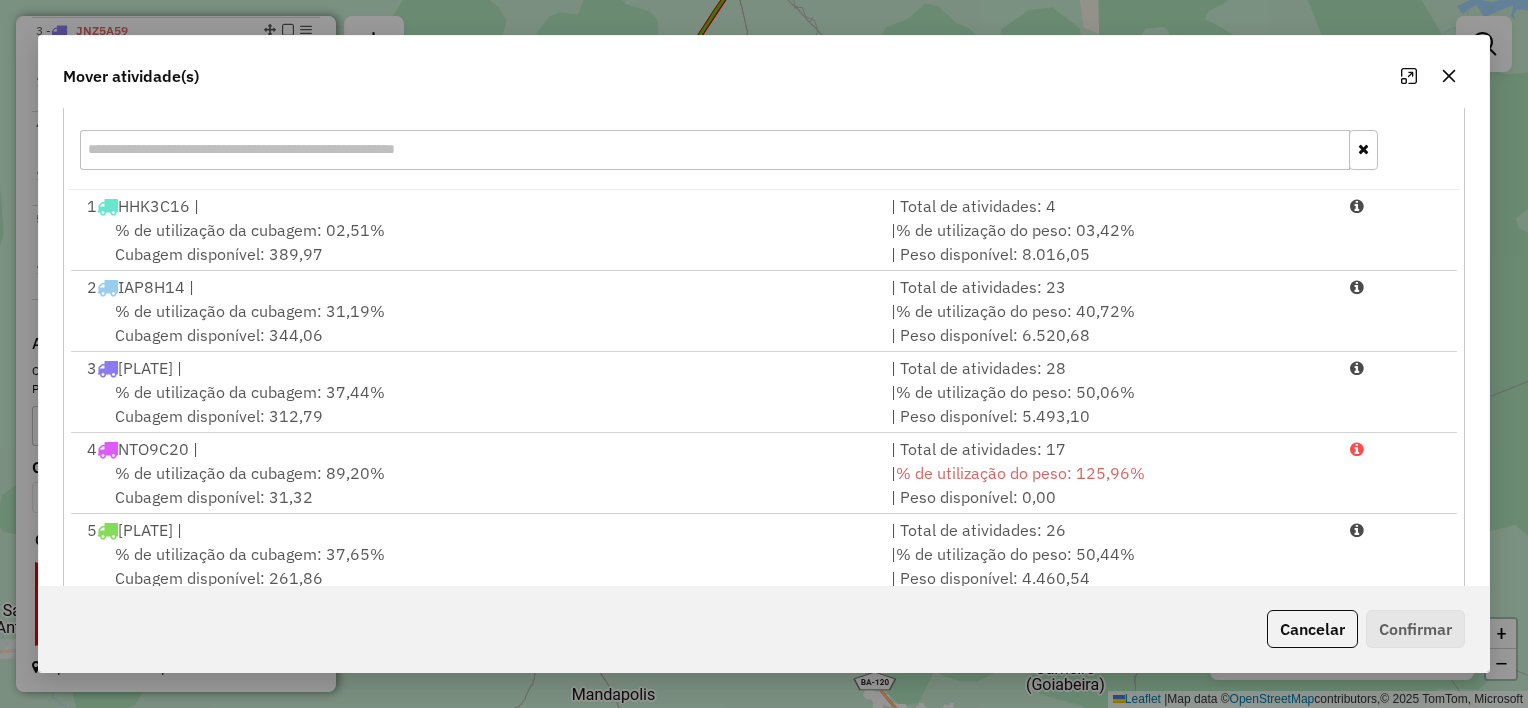 scroll, scrollTop: 300, scrollLeft: 0, axis: vertical 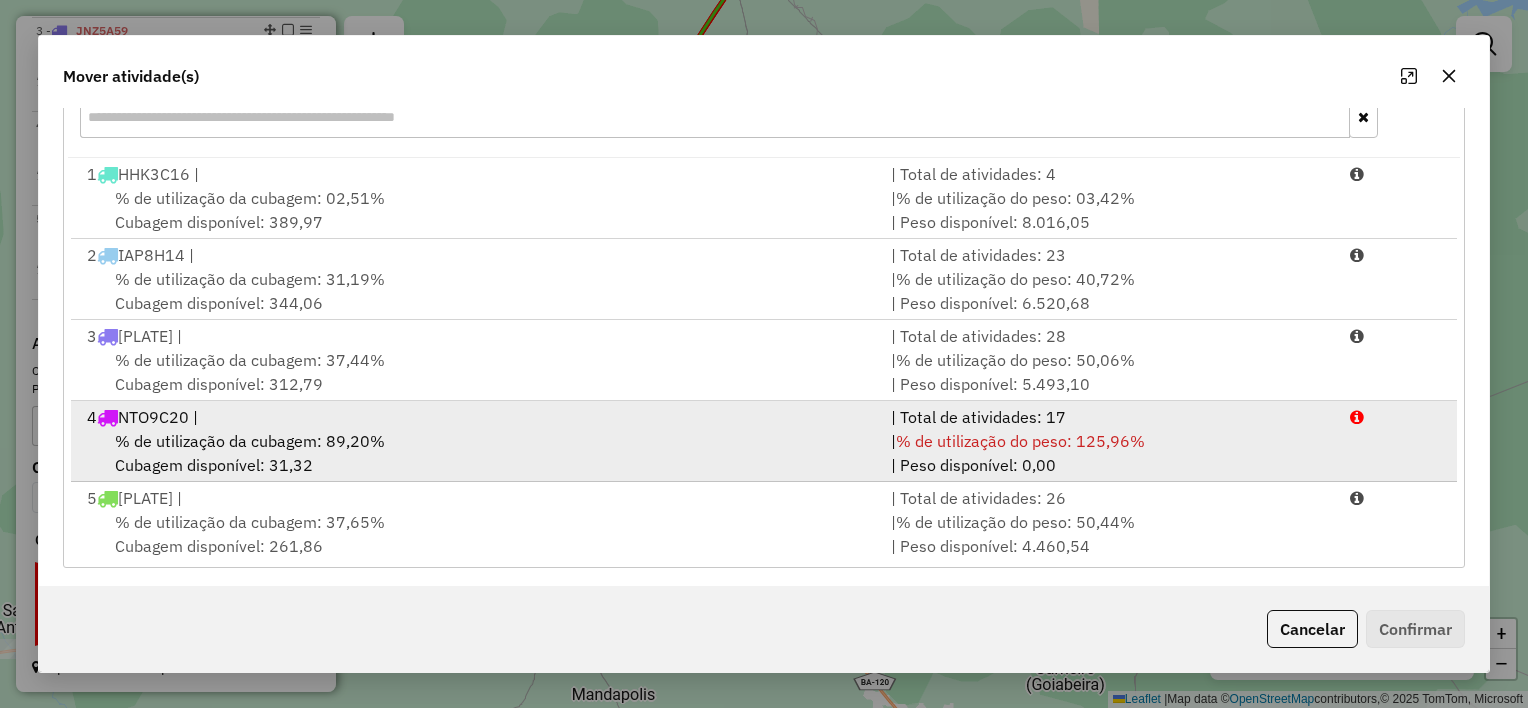 click on "% de utilização da cubagem: 89,20%  Cubagem disponível: 31,32" at bounding box center (477, 453) 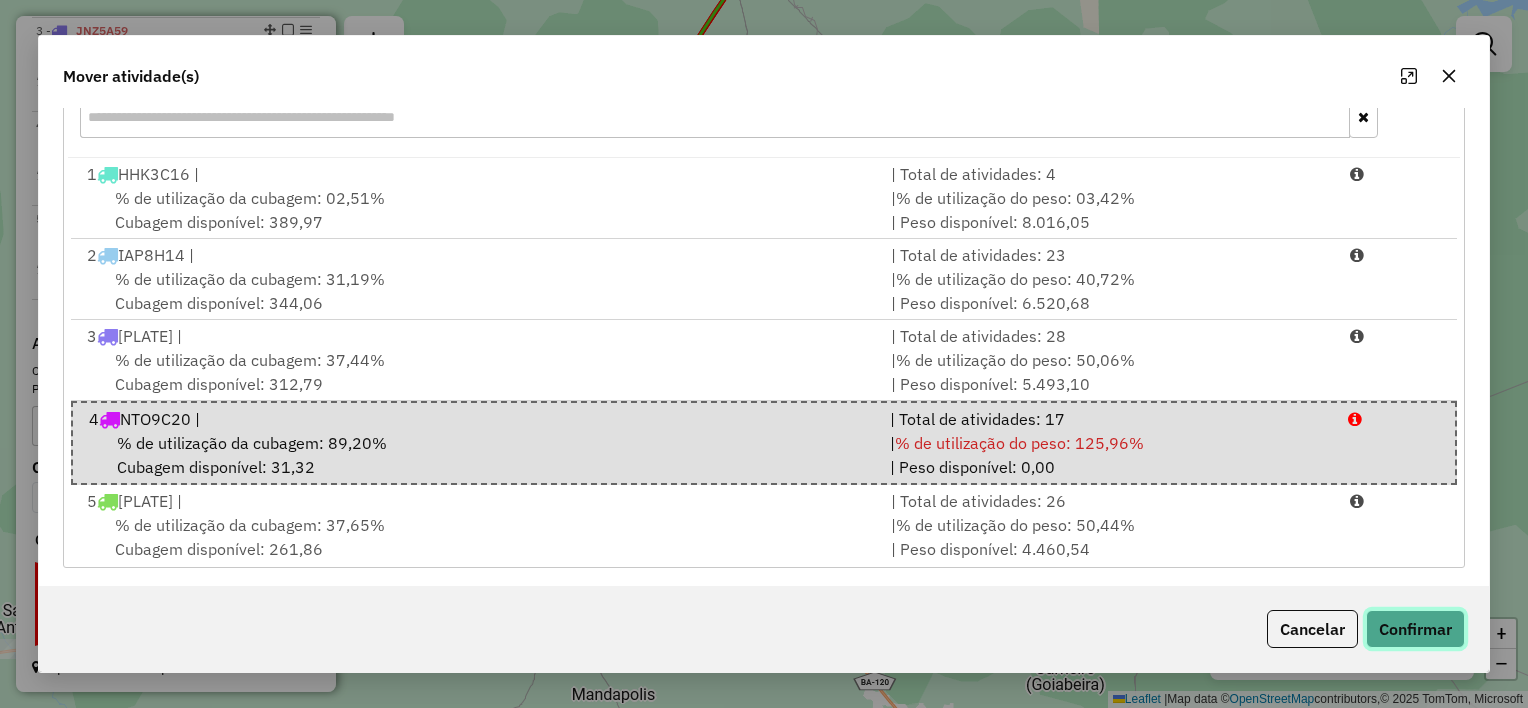 click on "Confirmar" 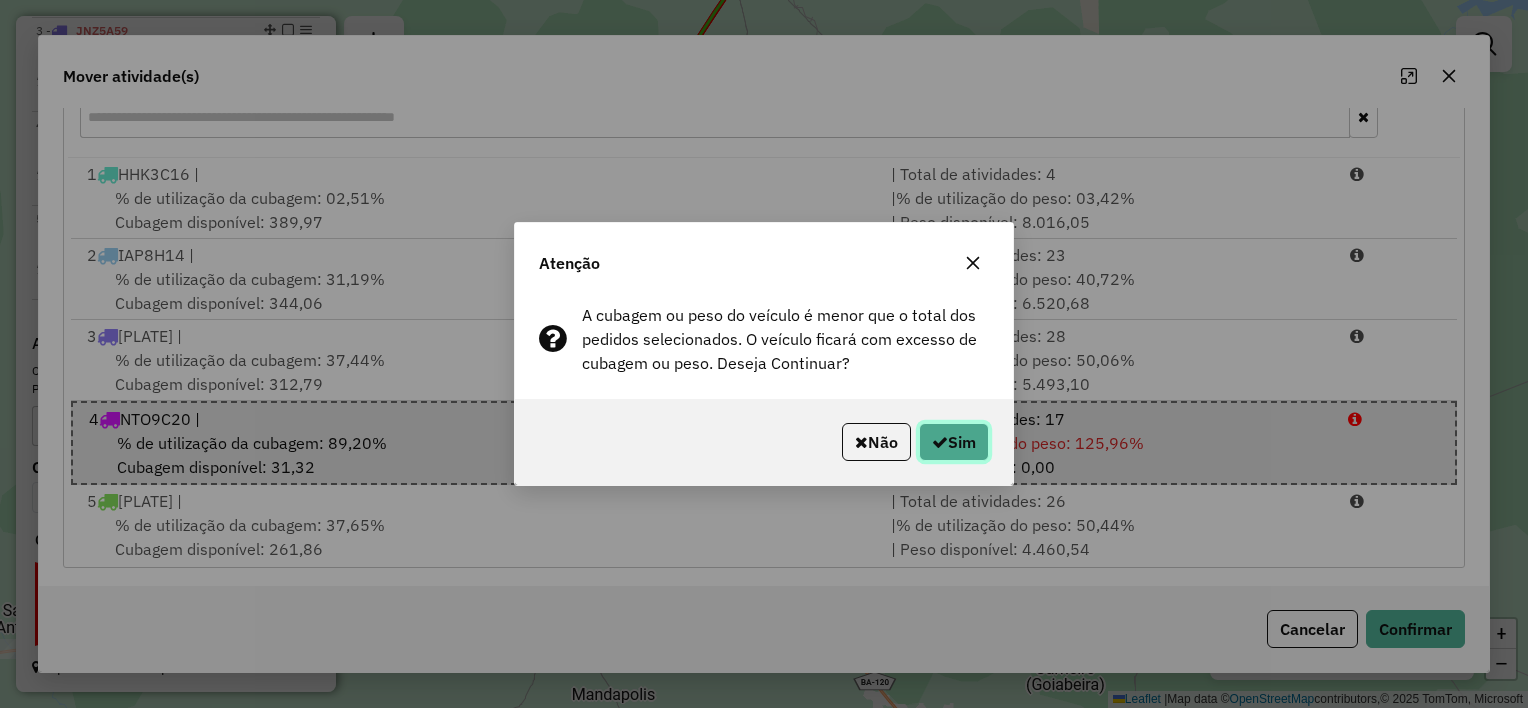 click on "Sim" 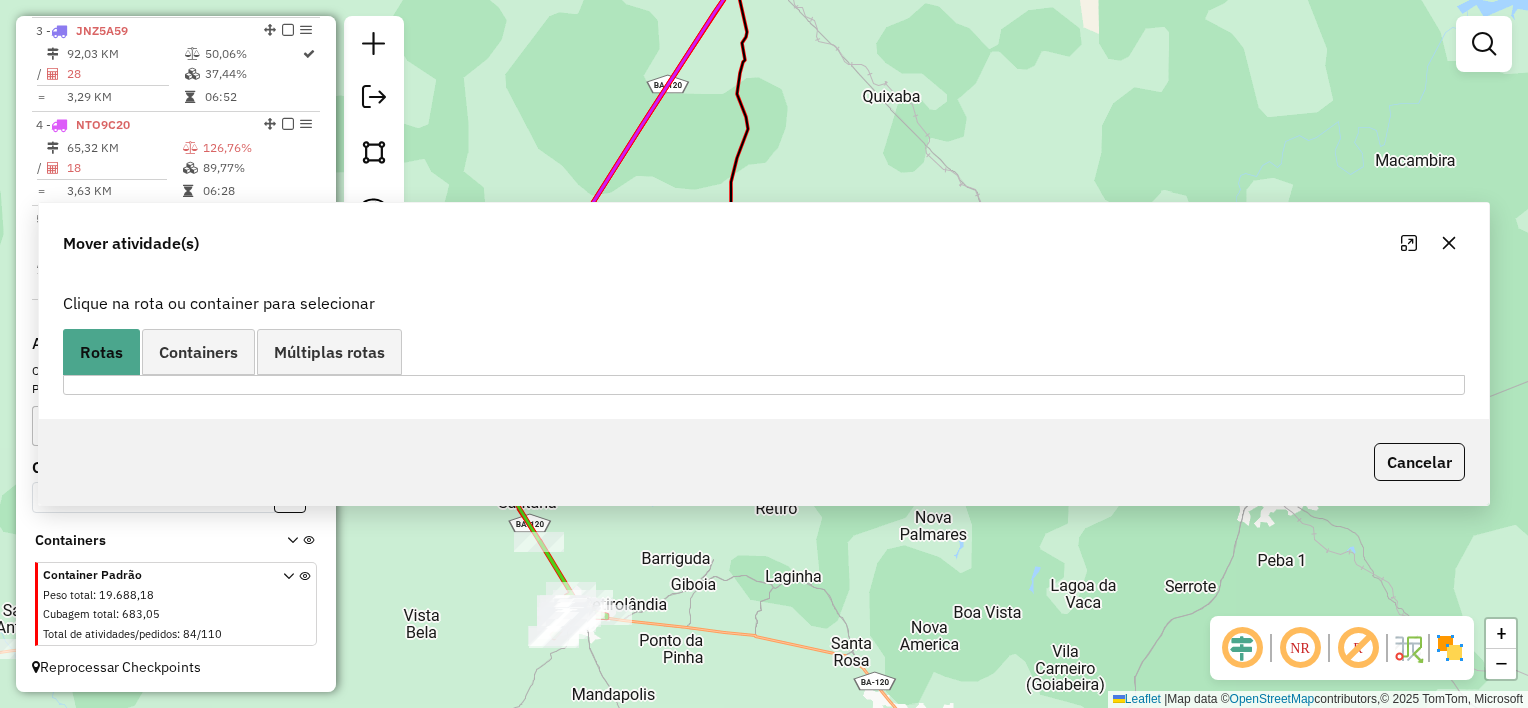 scroll, scrollTop: 0, scrollLeft: 0, axis: both 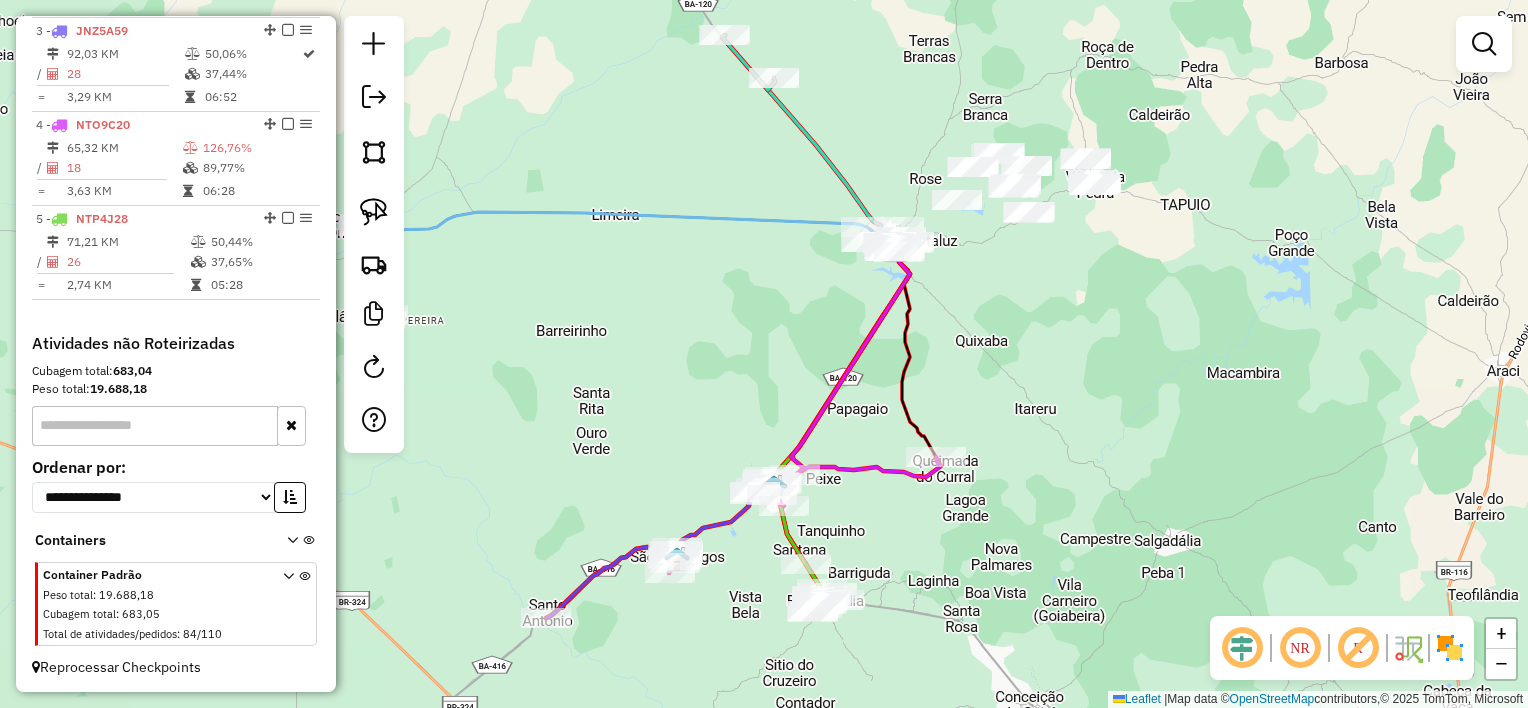 drag, startPoint x: 1004, startPoint y: 236, endPoint x: 953, endPoint y: 468, distance: 237.53947 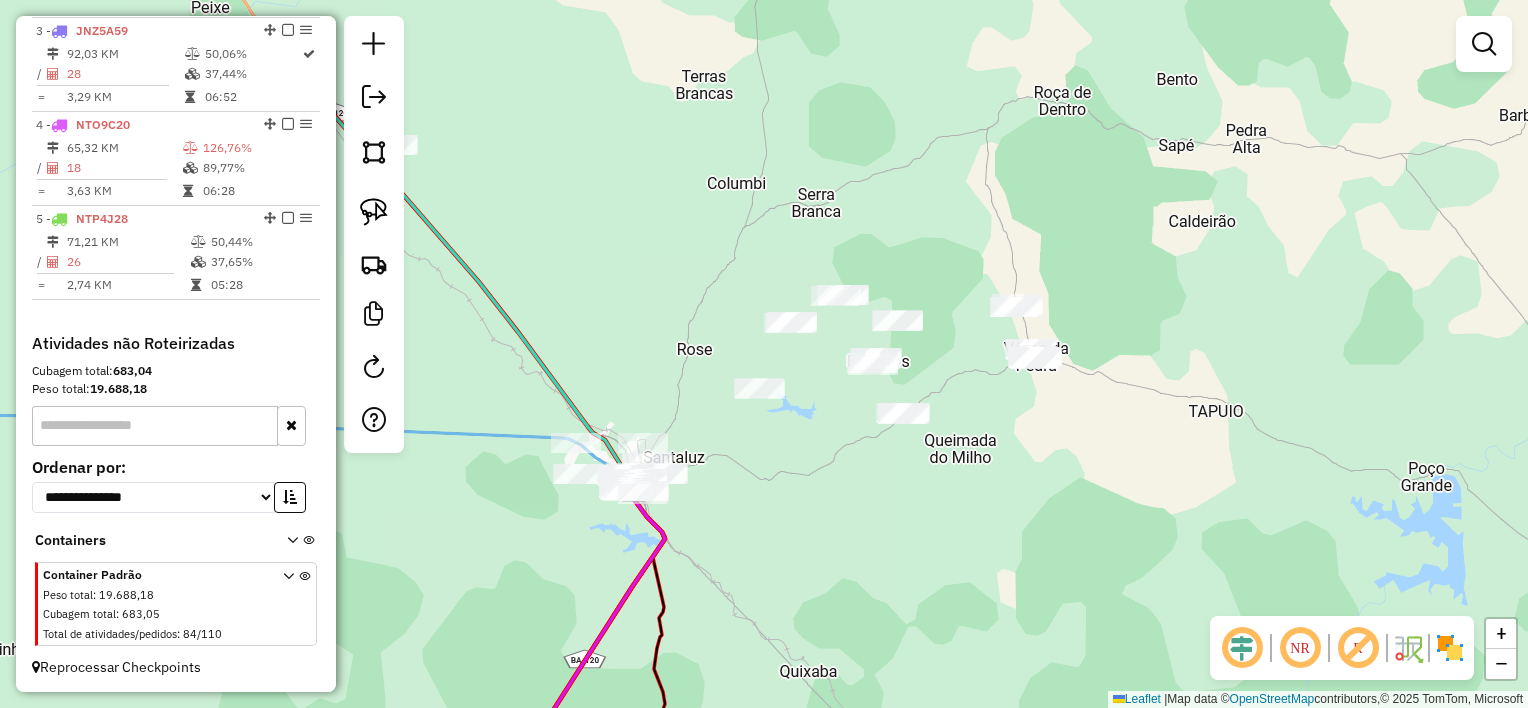 drag, startPoint x: 948, startPoint y: 413, endPoint x: 843, endPoint y: 472, distance: 120.44086 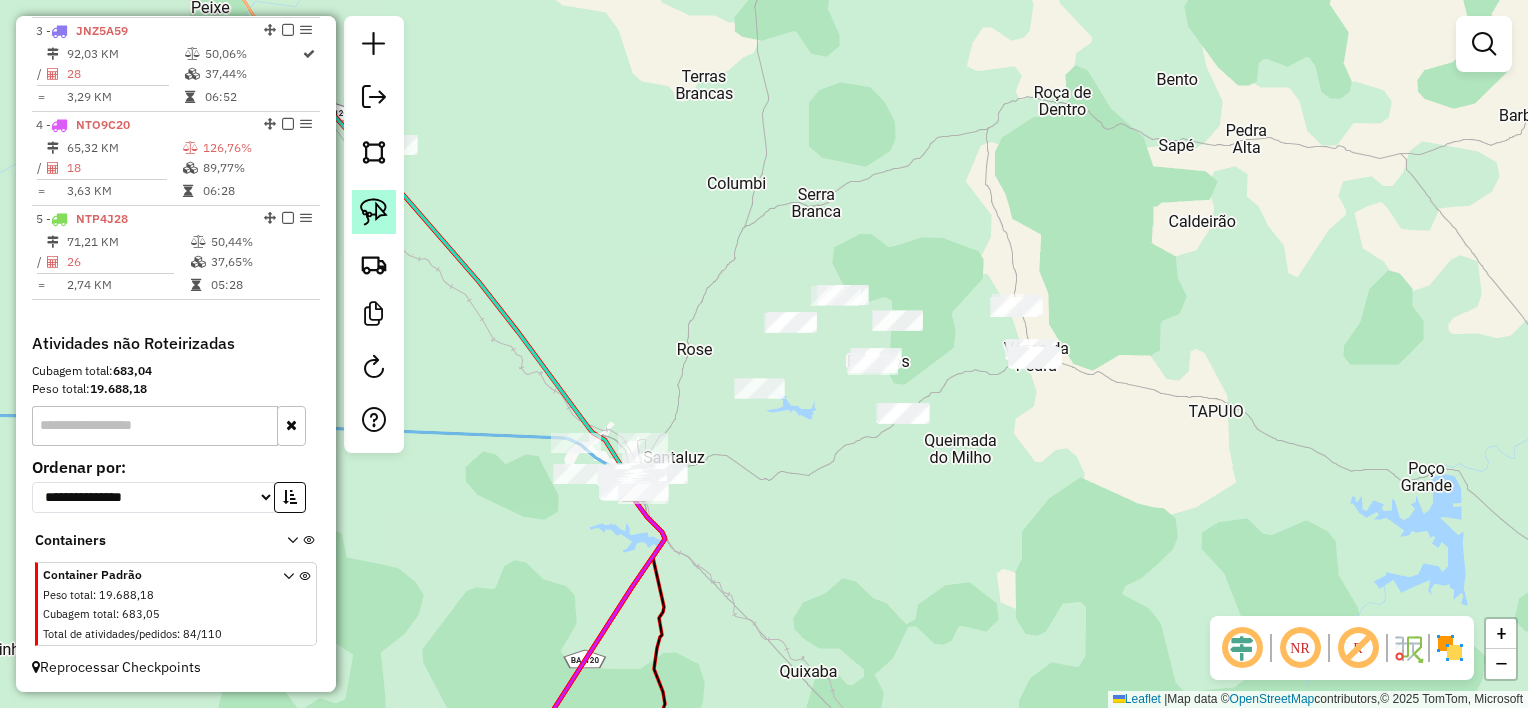 click 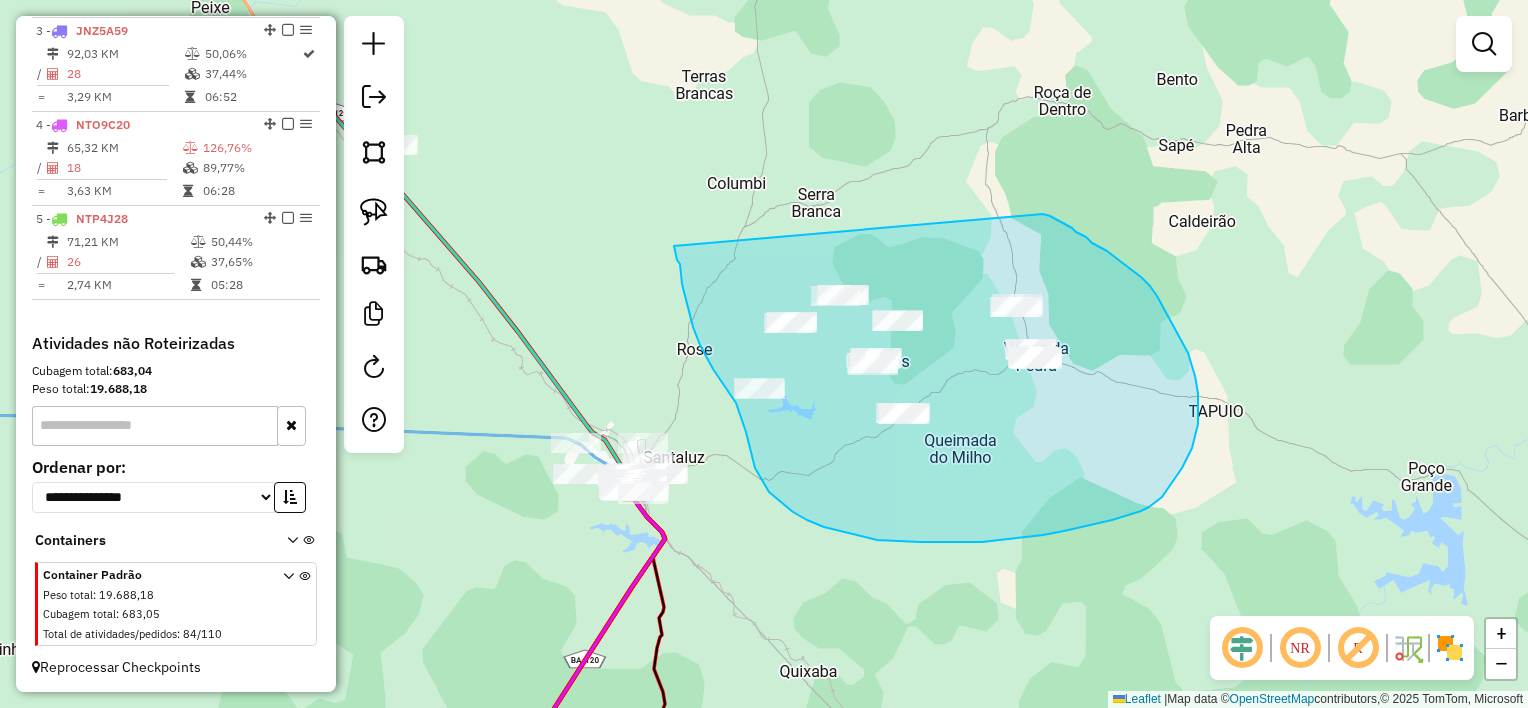 drag, startPoint x: 677, startPoint y: 256, endPoint x: 1037, endPoint y: 212, distance: 362.67892 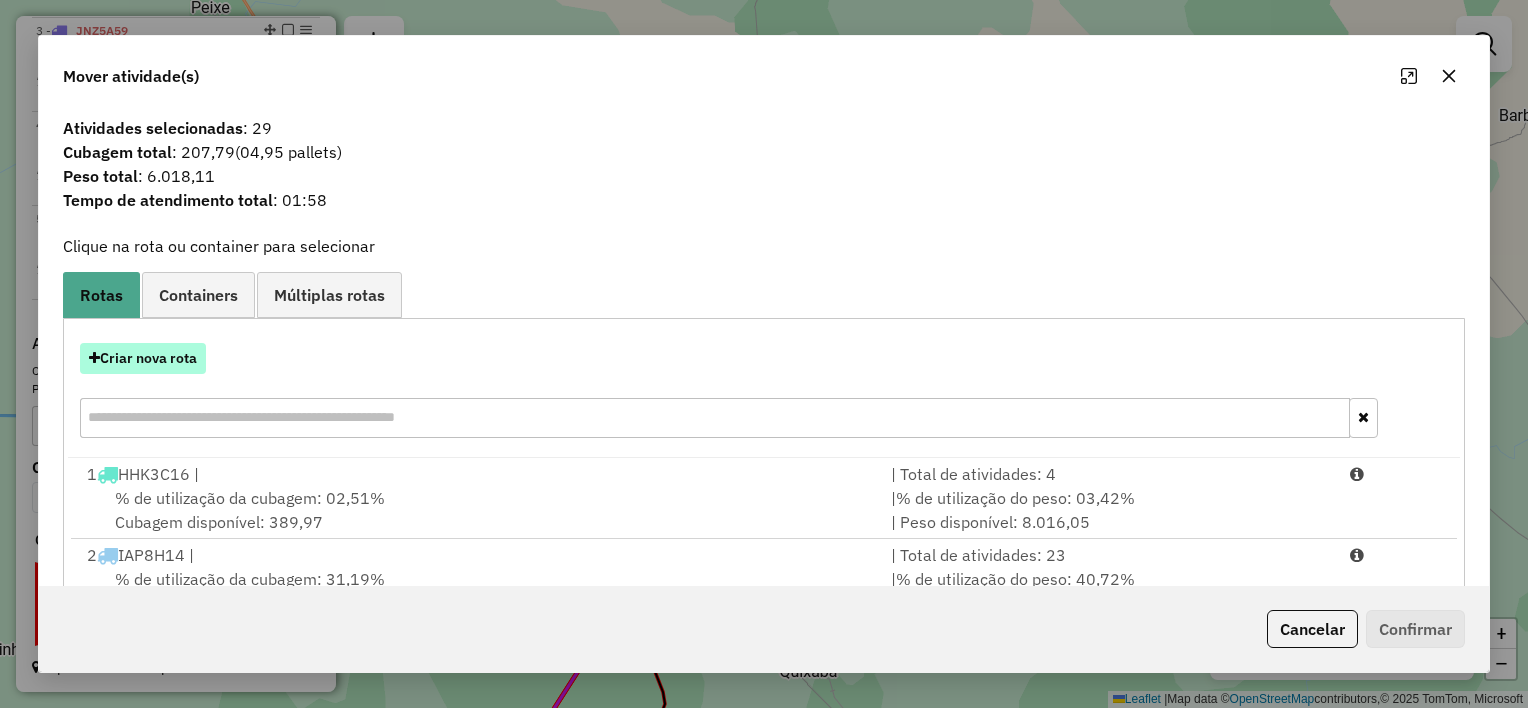 click on "Criar nova rota" at bounding box center (143, 358) 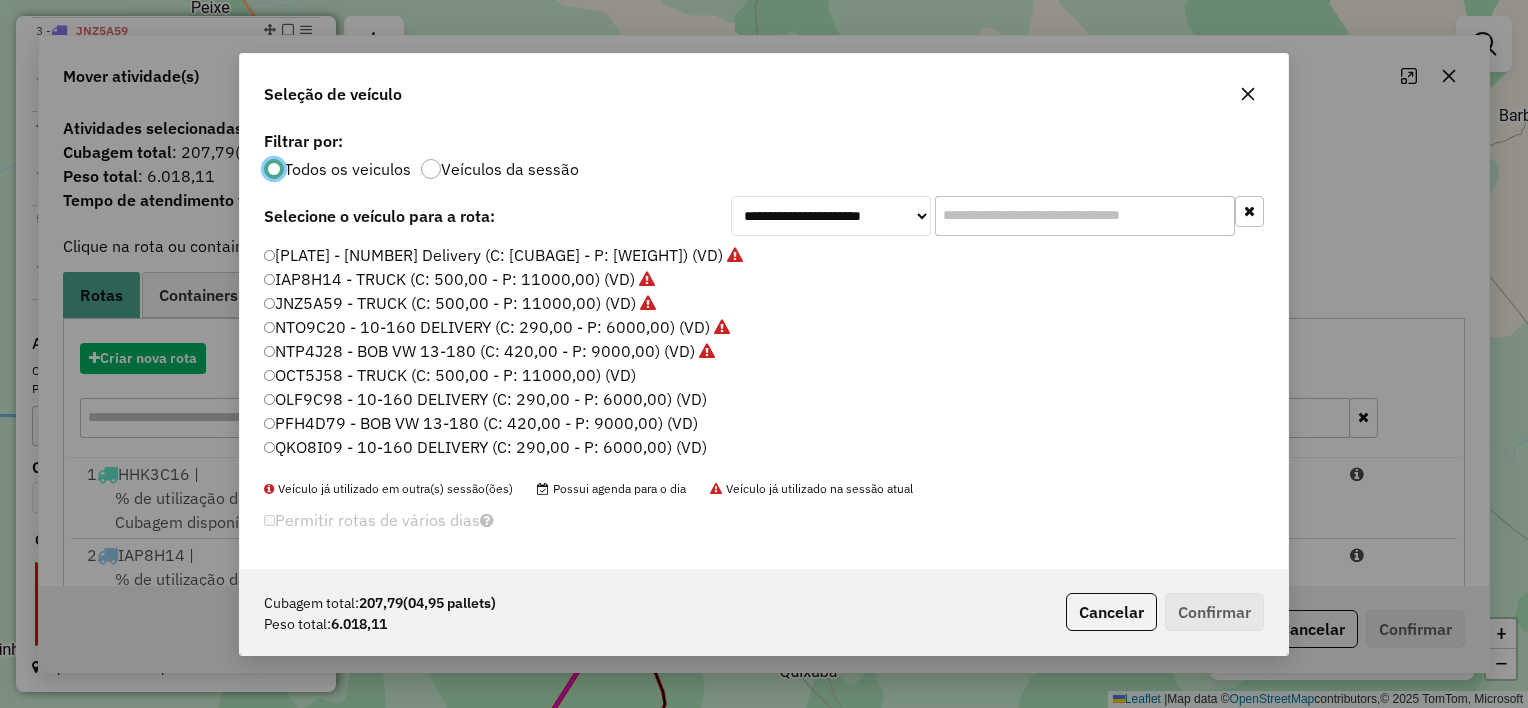 scroll, scrollTop: 10, scrollLeft: 6, axis: both 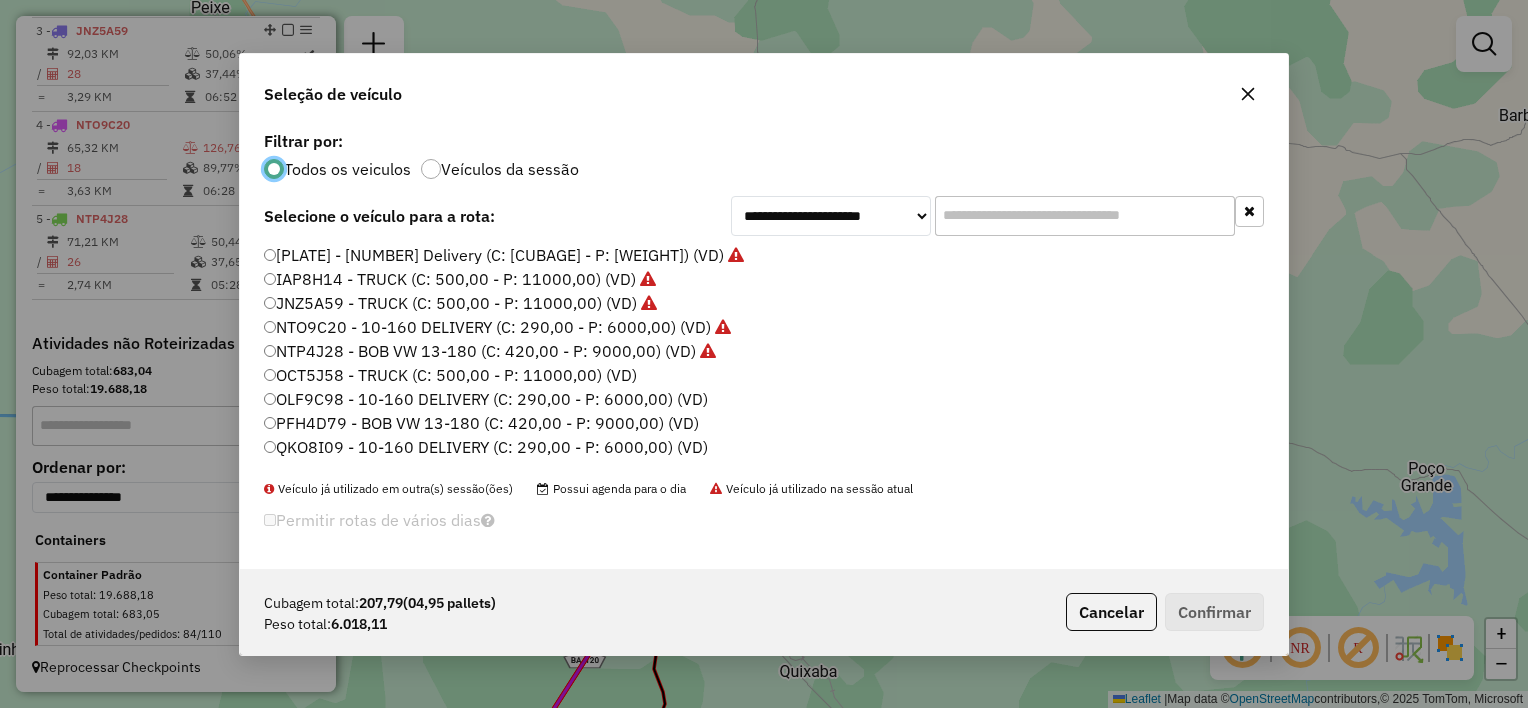 click on "OCT5J58 - TRUCK  (C: 500,00 - P: 11000,00) (VD)" 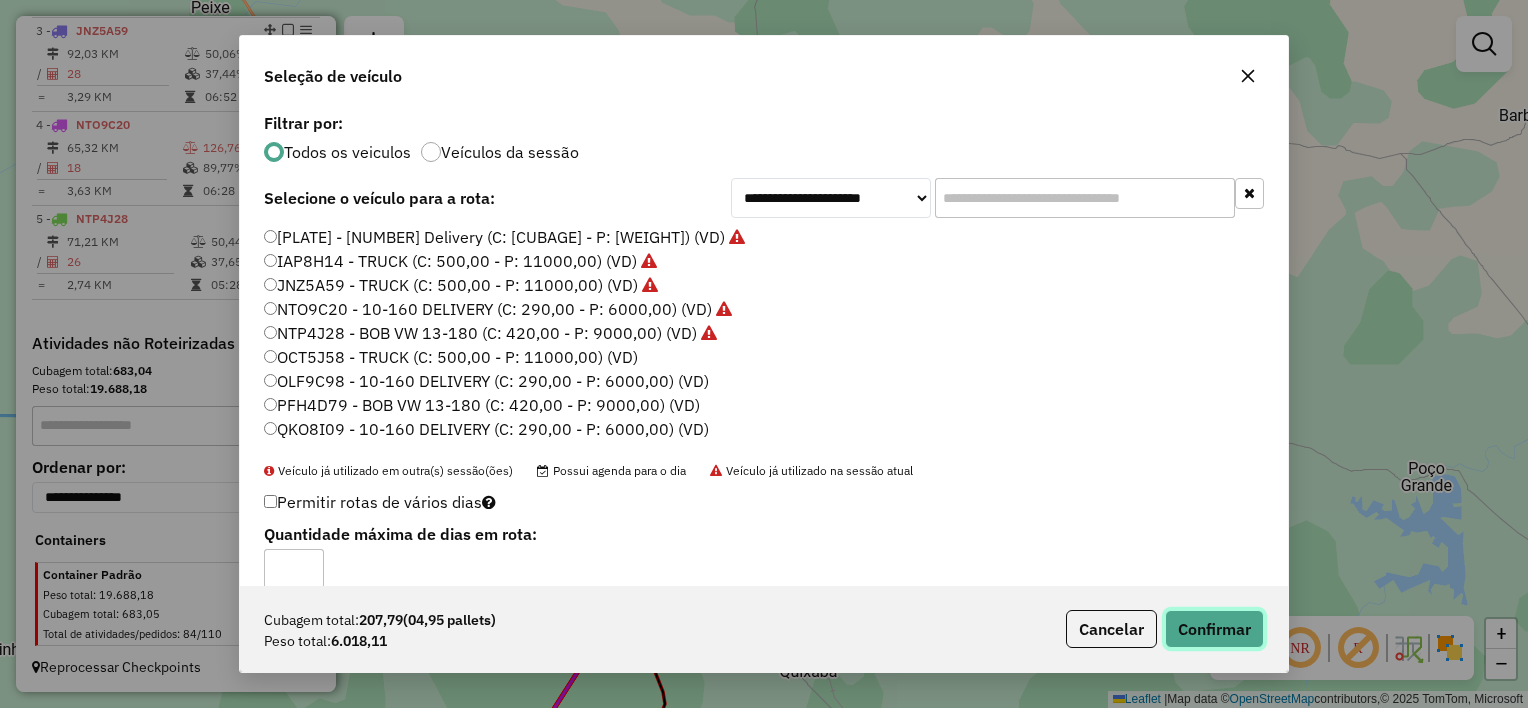 click on "Confirmar" 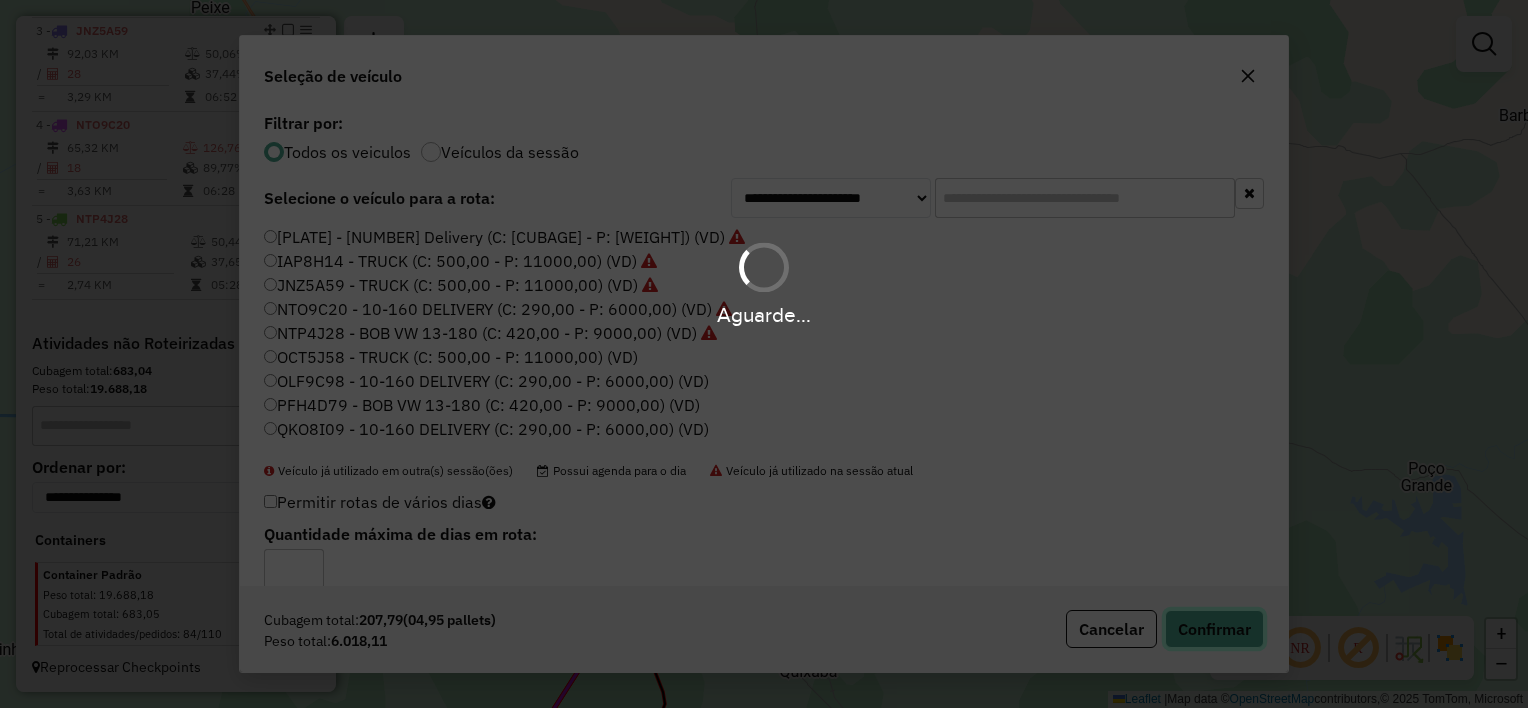 type 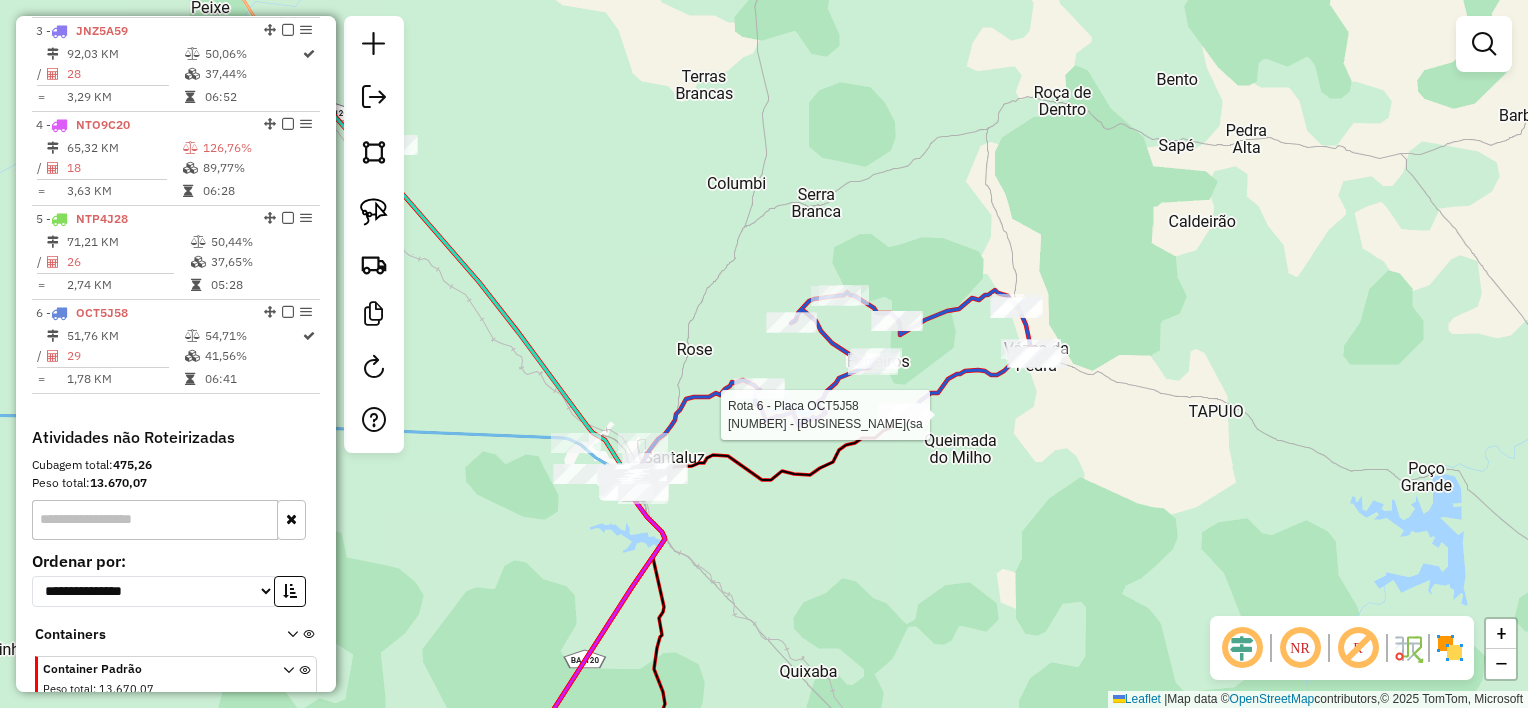 select on "*********" 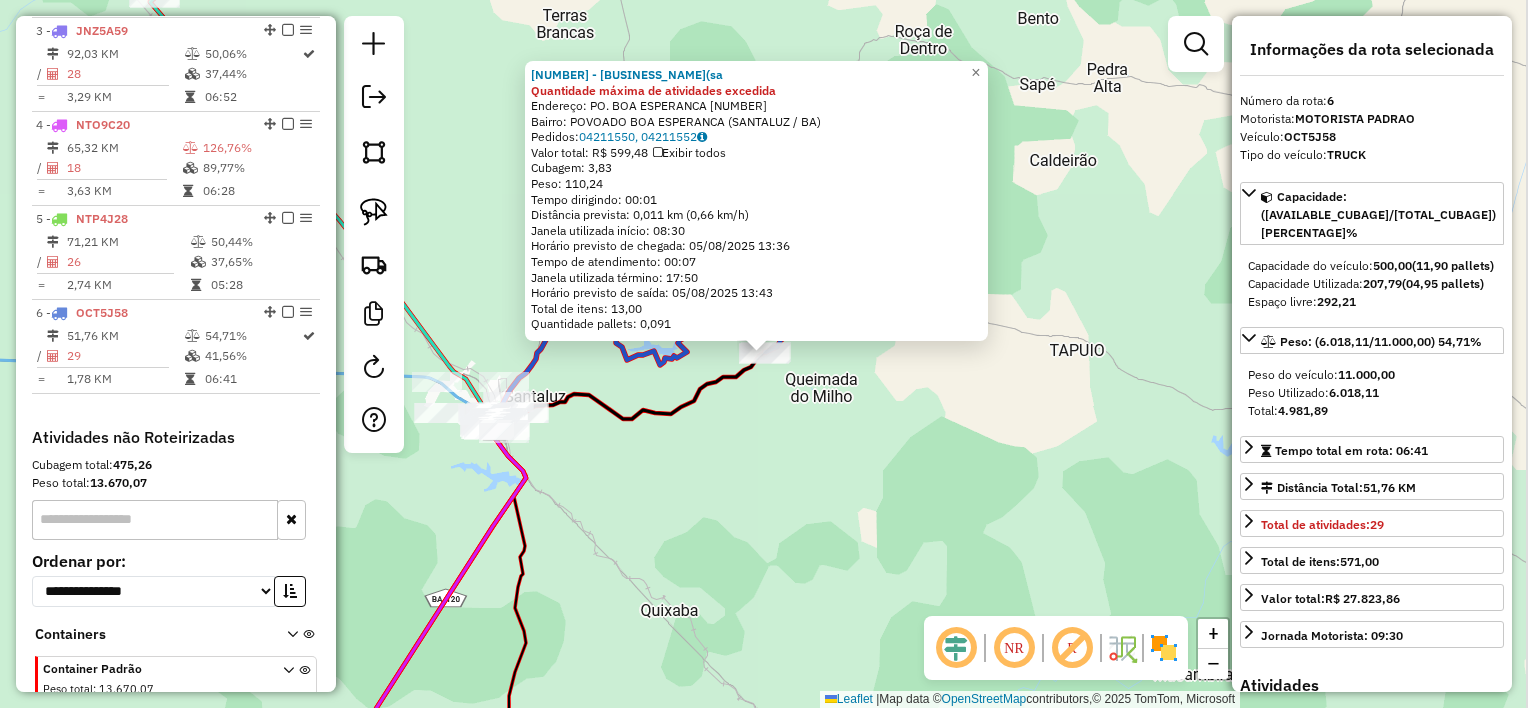 scroll, scrollTop: 1053, scrollLeft: 0, axis: vertical 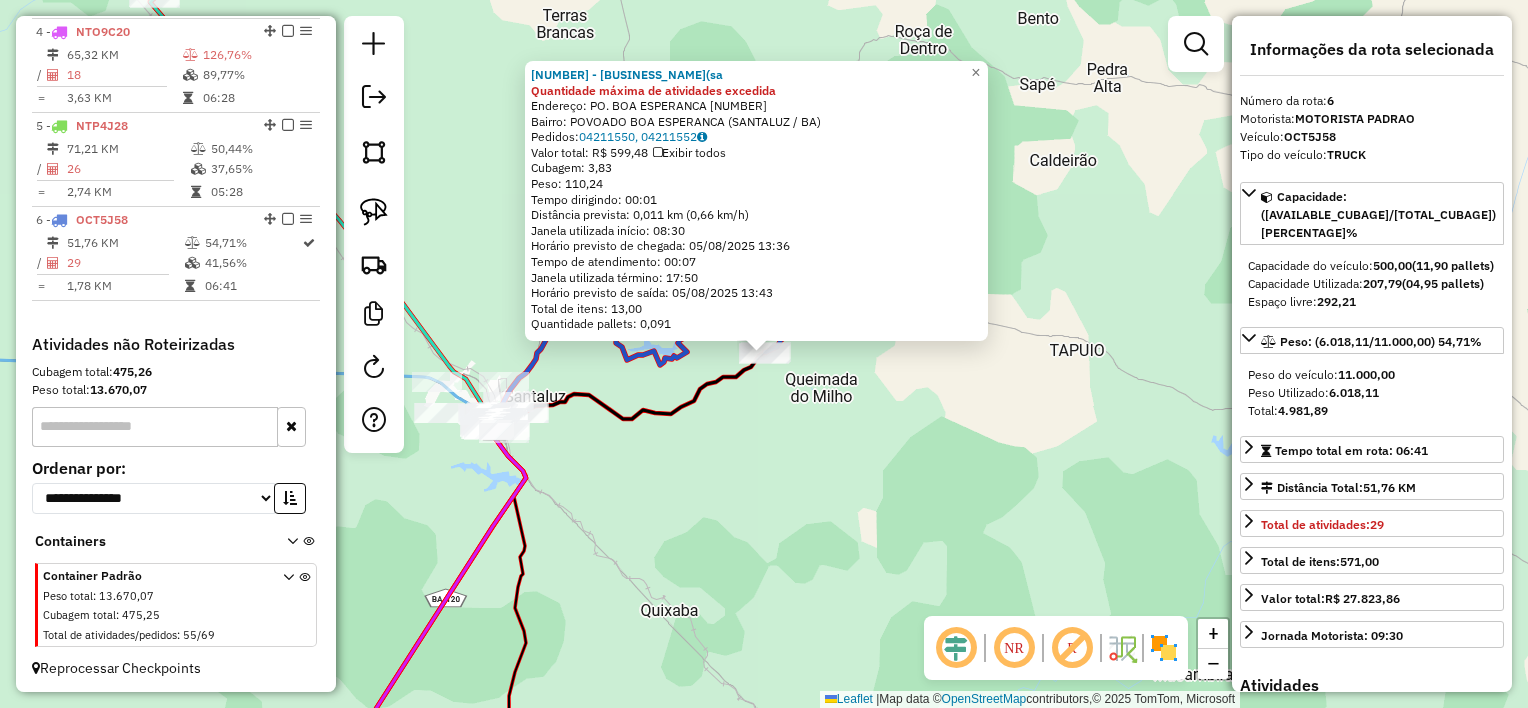 click on "Endereço:  [STREET] [NUMBER]   Bairro: [NEIGHBORHOOD] ([CITY] / [STATE])   Pedidos:  [ORDER_ID], [ORDER_ID]   Valor total: [CURRENCY] [PRICE]   Exibir todos   Cubagem: [CUBAGE]  Peso: [WEIGHT]  Tempo dirigindo: [TIME]   Distância prevista: [DISTANCE] ([SPEED])   Janela utilizada início: [TIME]   Horário previsto de chegada: [DATE] [TIME]   Tempo de atendimento: [TIME]   Janela utilizada término: [TIME]   Horário previsto de saída: [DATE] [TIME]   Total de itens: [ITEMS]   Quantidade pallets: [PALLETS]  × Janela de atendimento Grade de atendimento Capacidade Transportadoras Veículos Cliente Pedidos  Rotas Selecione os dias de semana para filtrar as janelas de atendimento  Seg   Ter   Qua   Qui   Sex   Sáb   Dom  Informe o período da janela de atendimento: De: Até:  Filtrar exatamente a janela do cliente  Considerar janela de atendimento padrão  Selecione os dias de semana para filtrar as grades de atendimento  Seg   Ter   Qua   Qui   Sex   Sáb   Dom" 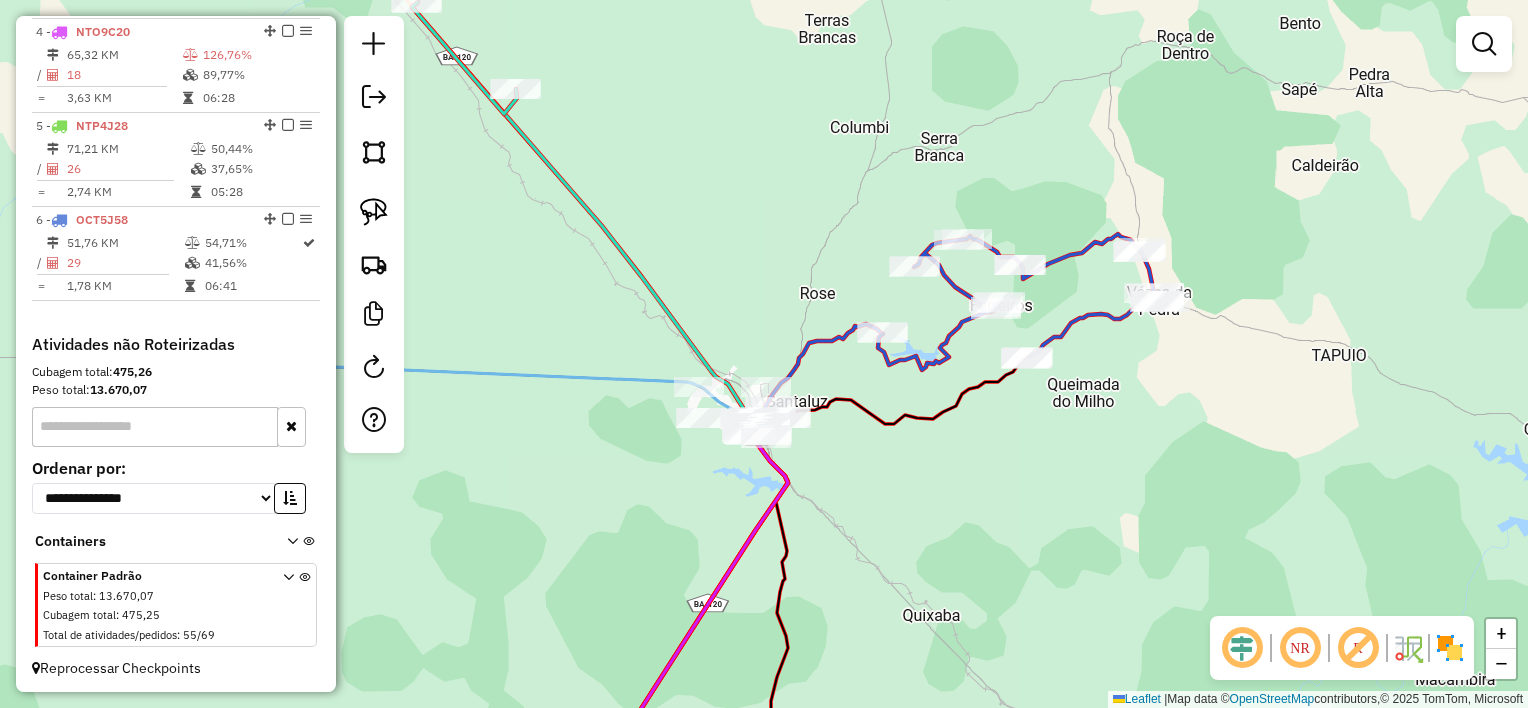 drag, startPoint x: 700, startPoint y: 464, endPoint x: 952, endPoint y: 469, distance: 252.04959 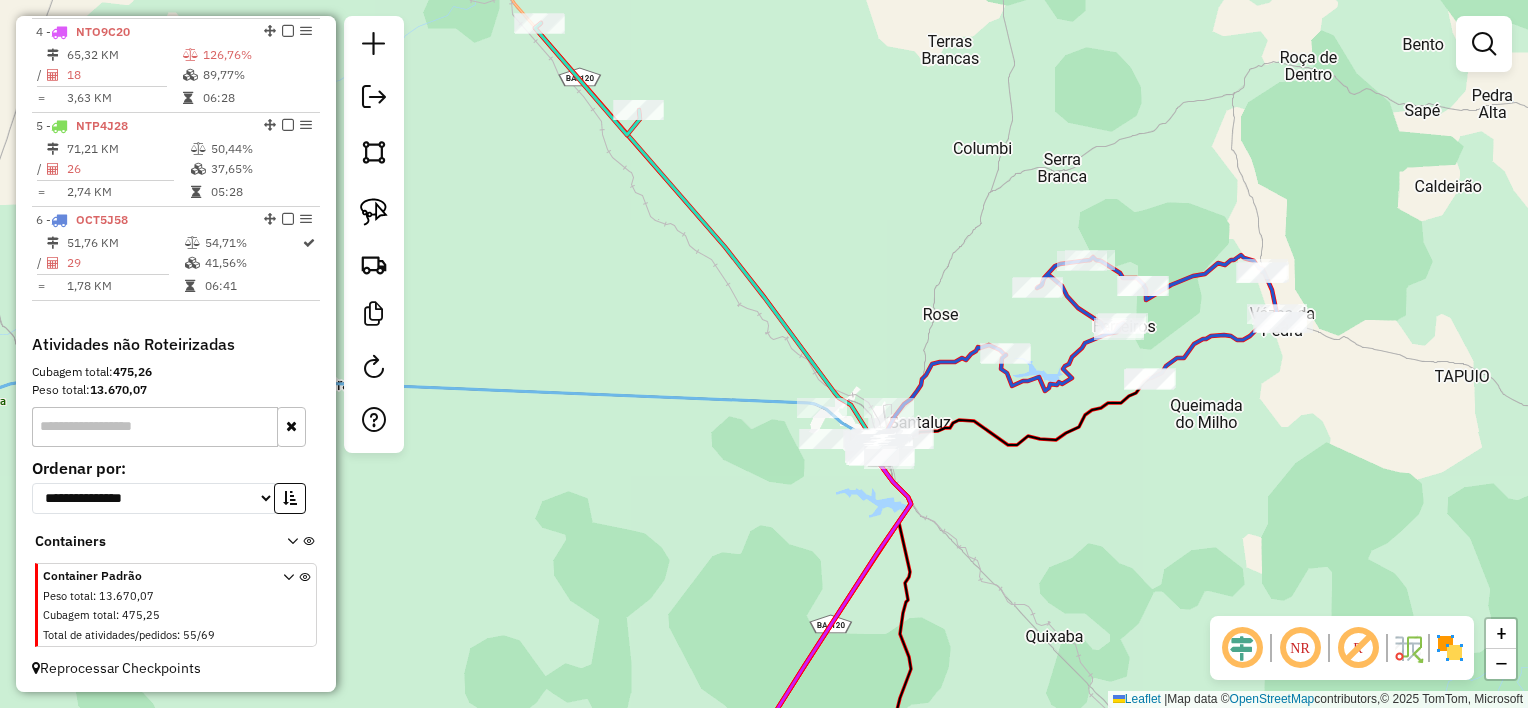 drag, startPoint x: 789, startPoint y: 291, endPoint x: 881, endPoint y: 292, distance: 92.00543 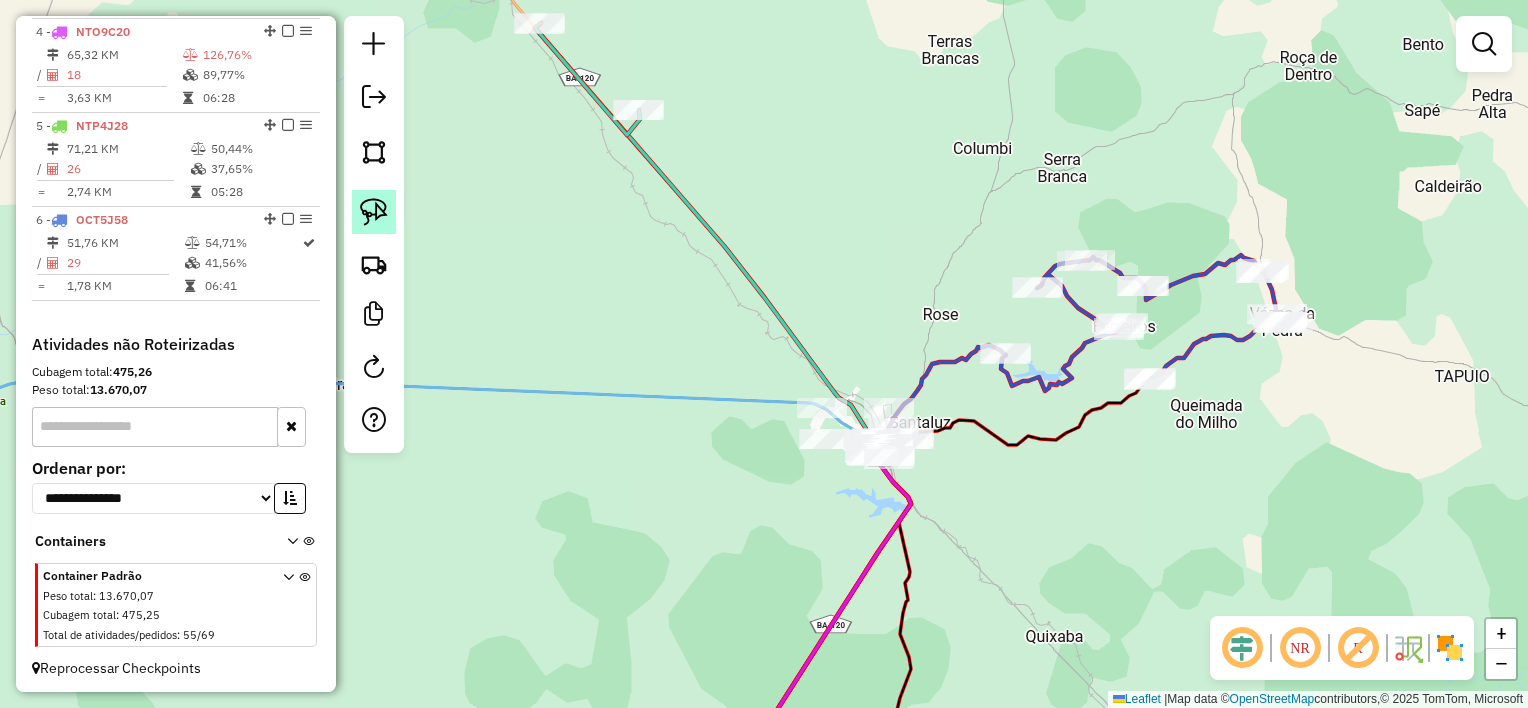 click 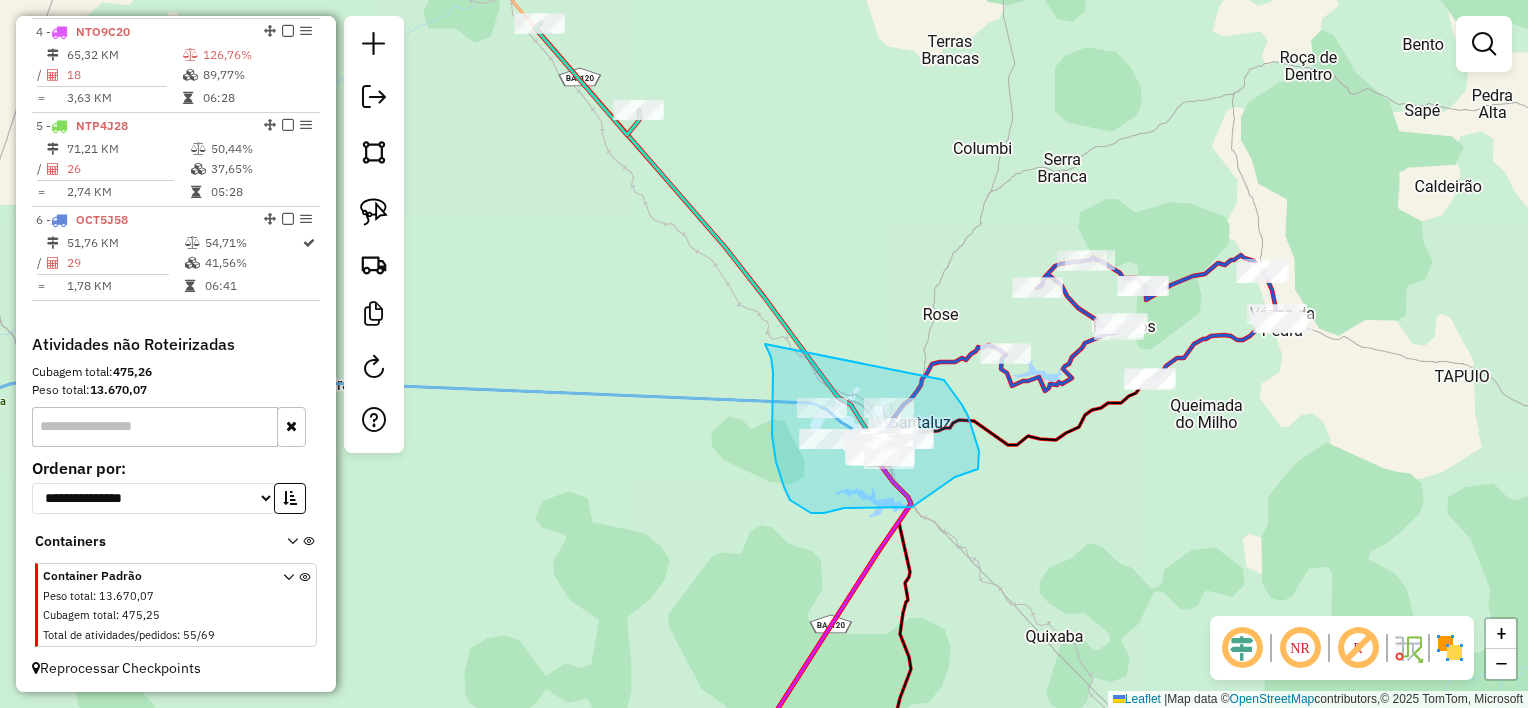 drag, startPoint x: 775, startPoint y: 452, endPoint x: 944, endPoint y: 380, distance: 183.69812 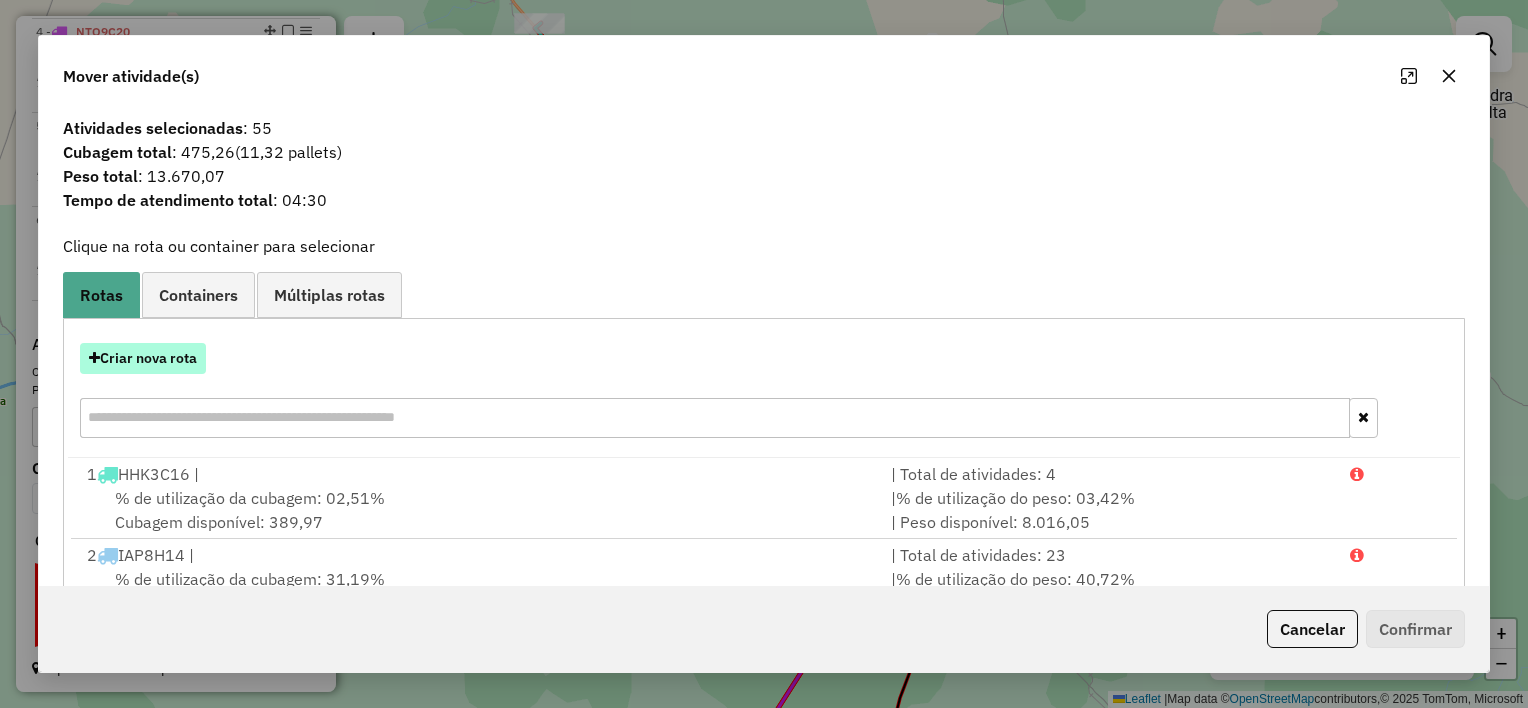 click on "Criar nova rota" at bounding box center [143, 358] 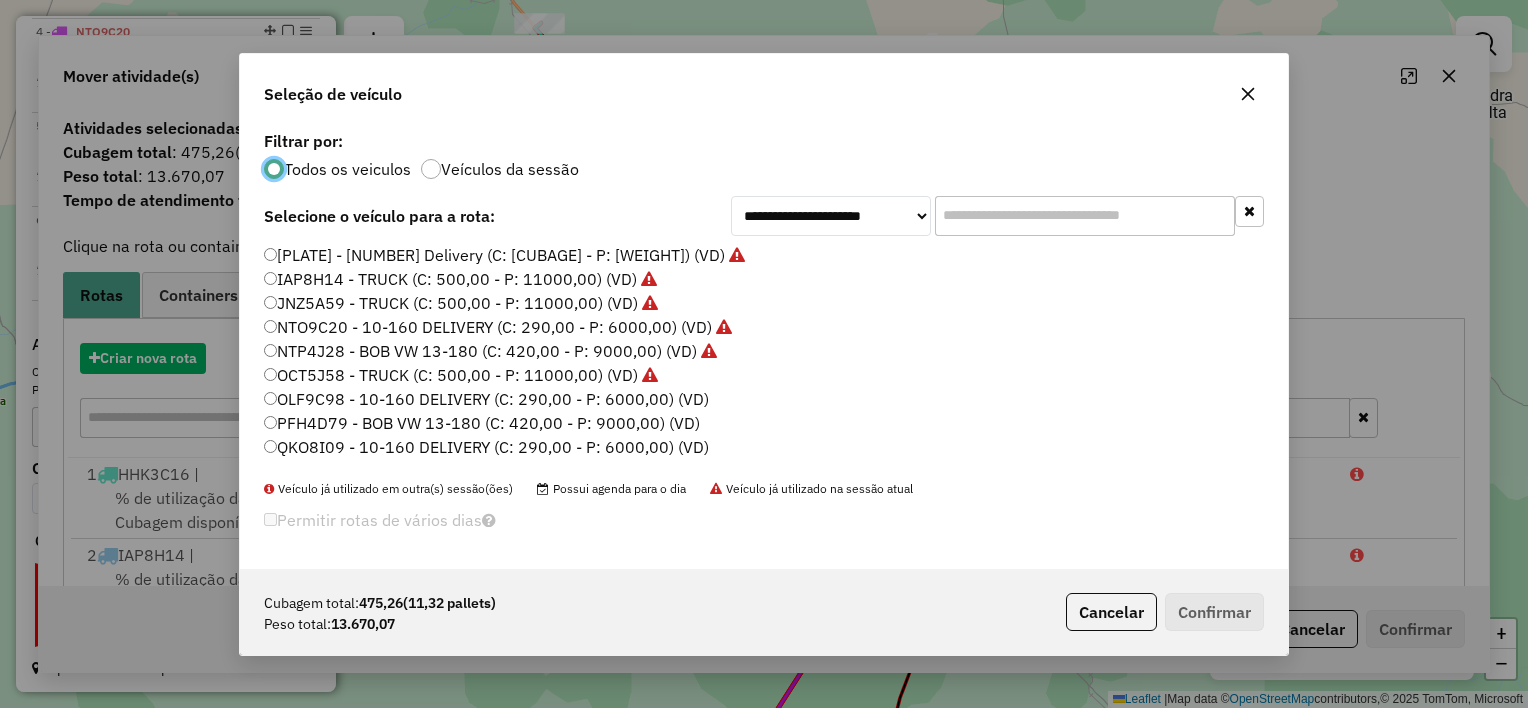 scroll, scrollTop: 10, scrollLeft: 6, axis: both 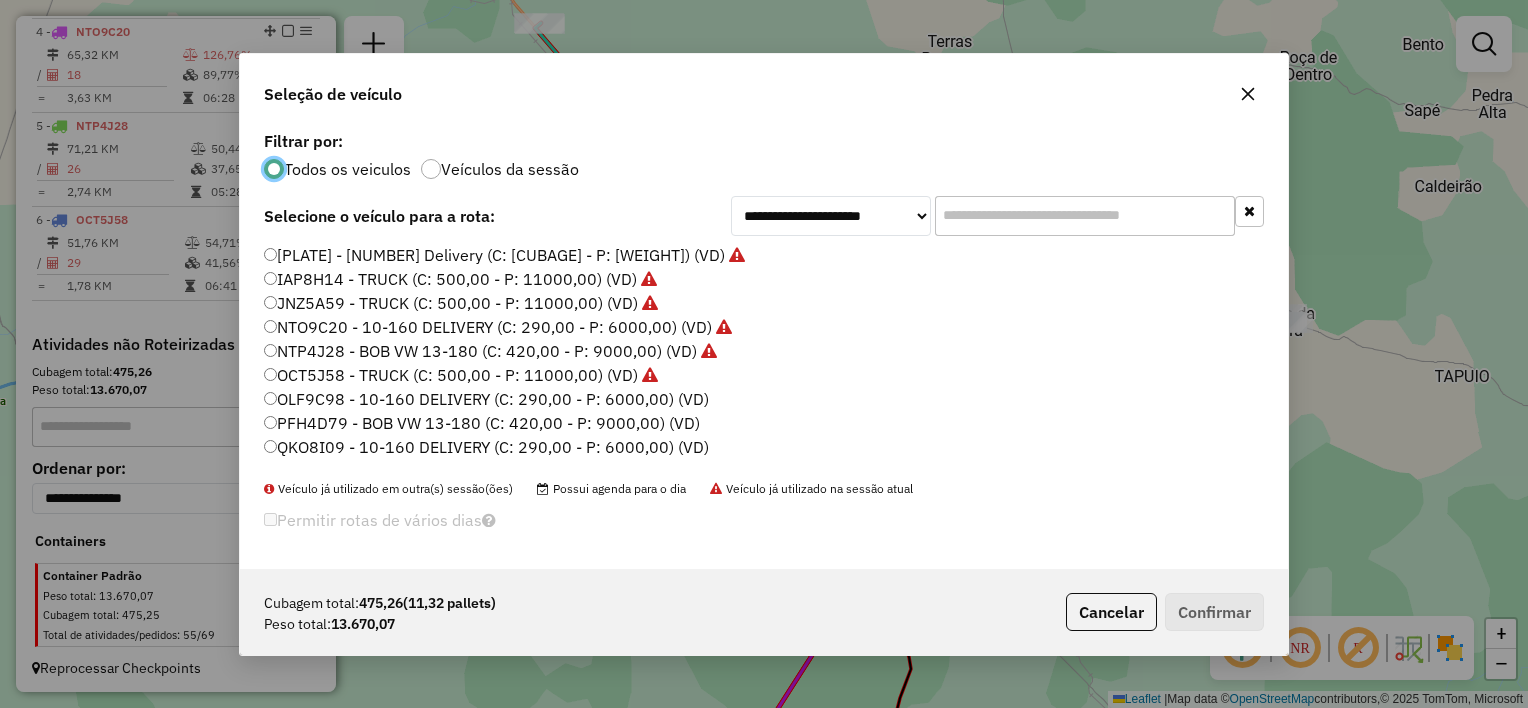 click on "OLF9C98 - 10-160 DELIVERY (C: 290,00 - P: 6000,00) (VD)" 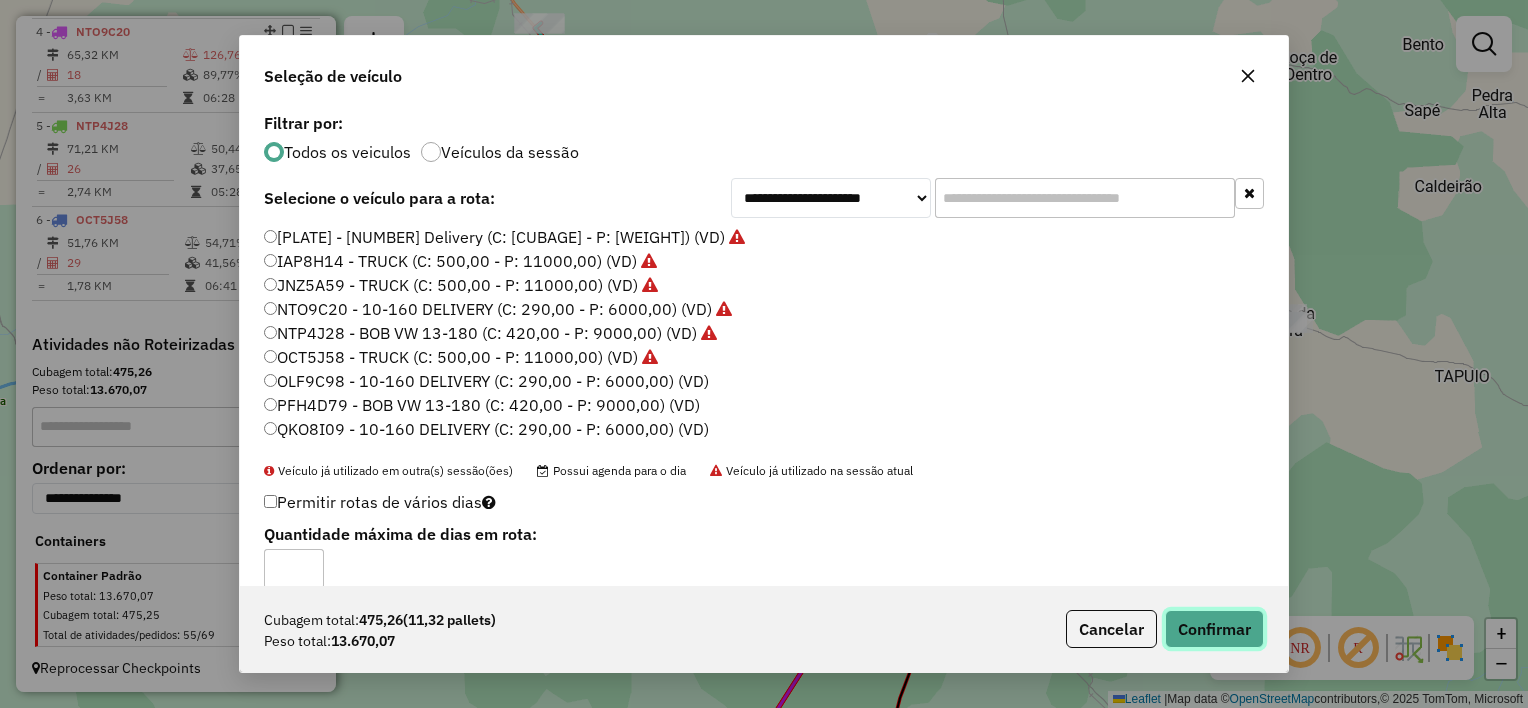 click on "Confirmar" 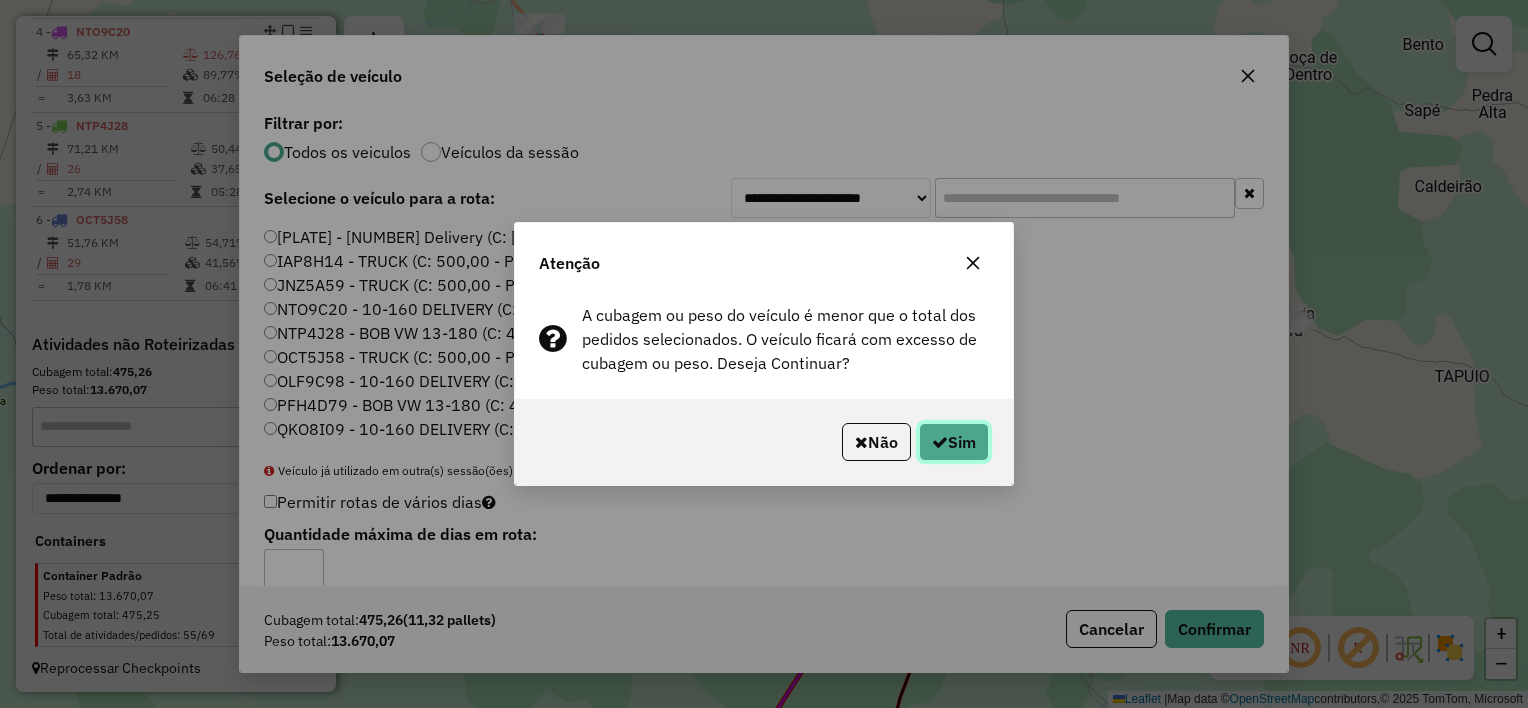 click on "Sim" 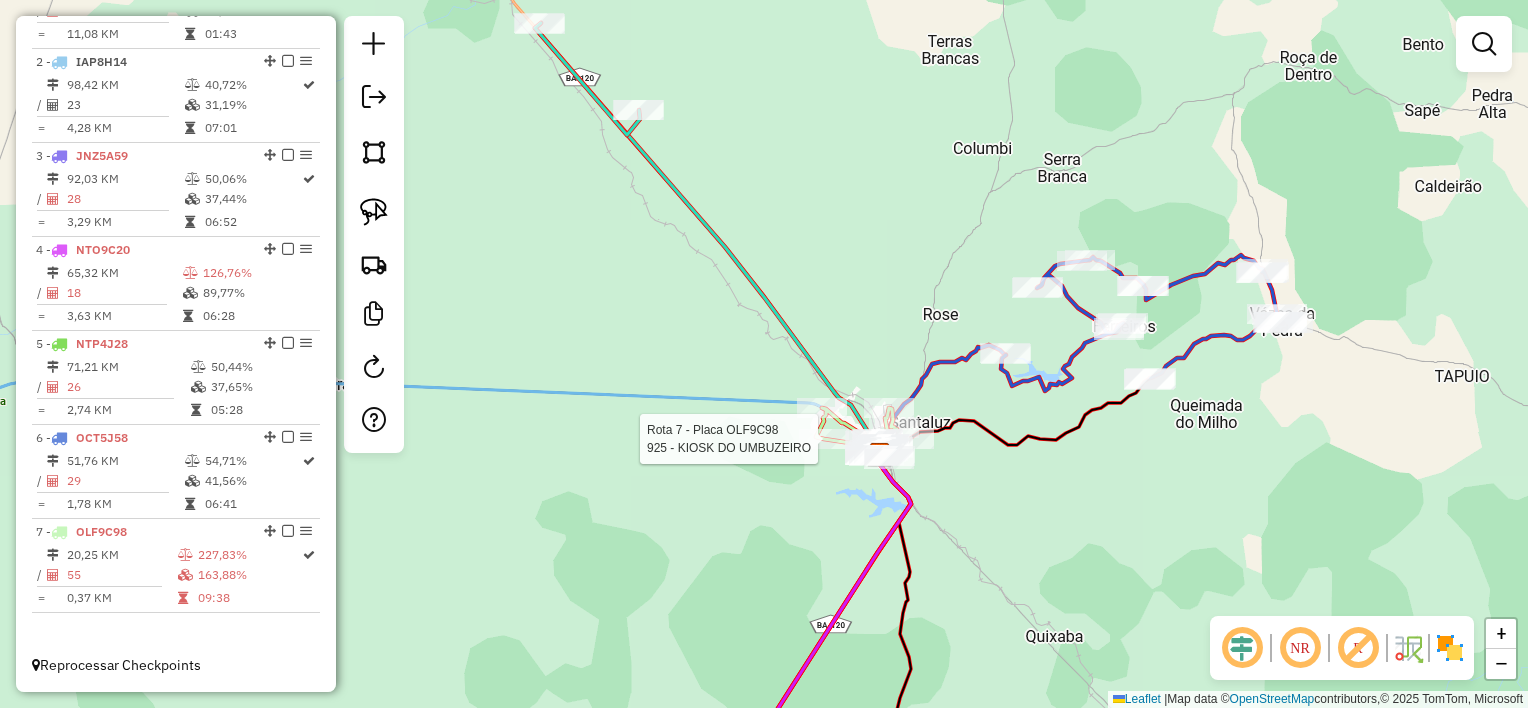 scroll, scrollTop: 833, scrollLeft: 0, axis: vertical 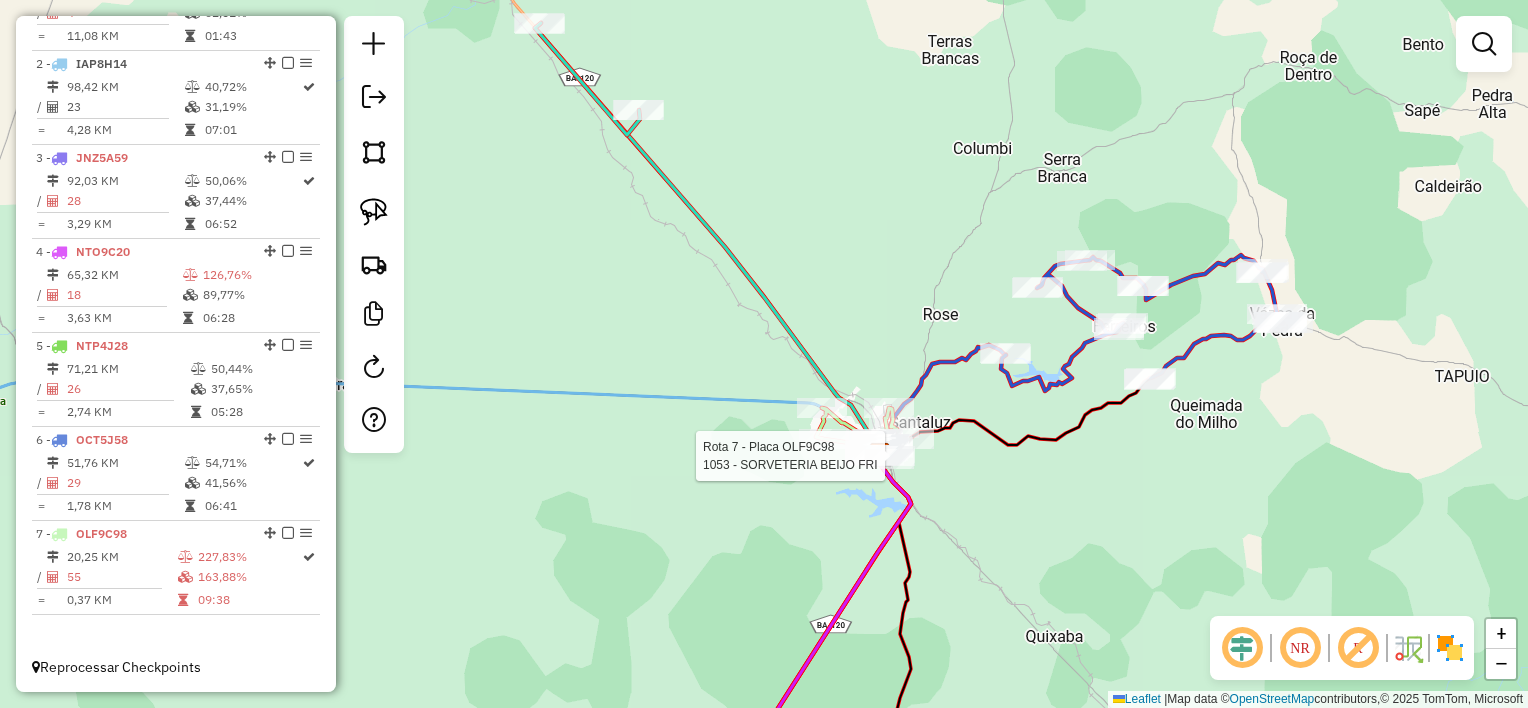 select on "*********" 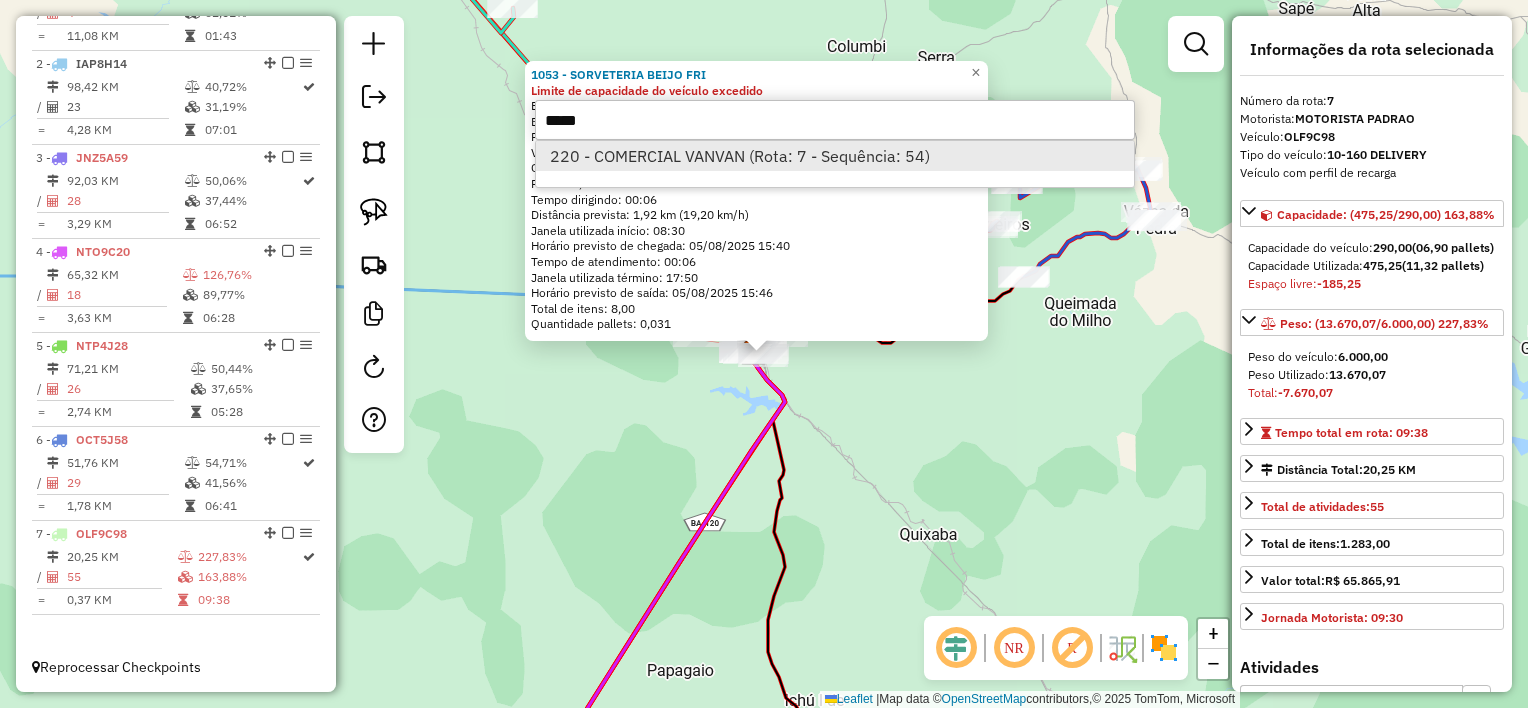 type on "*****" 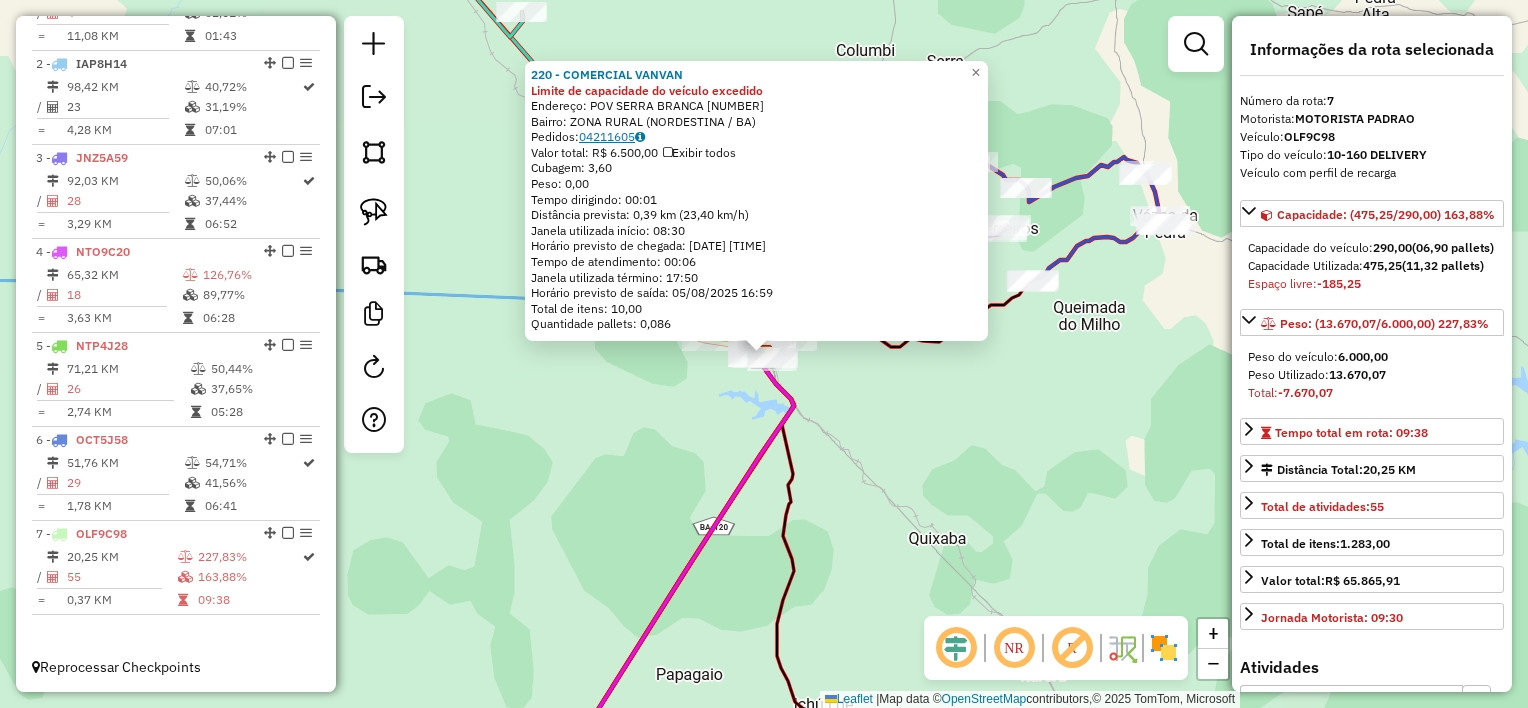 click on "04211605" 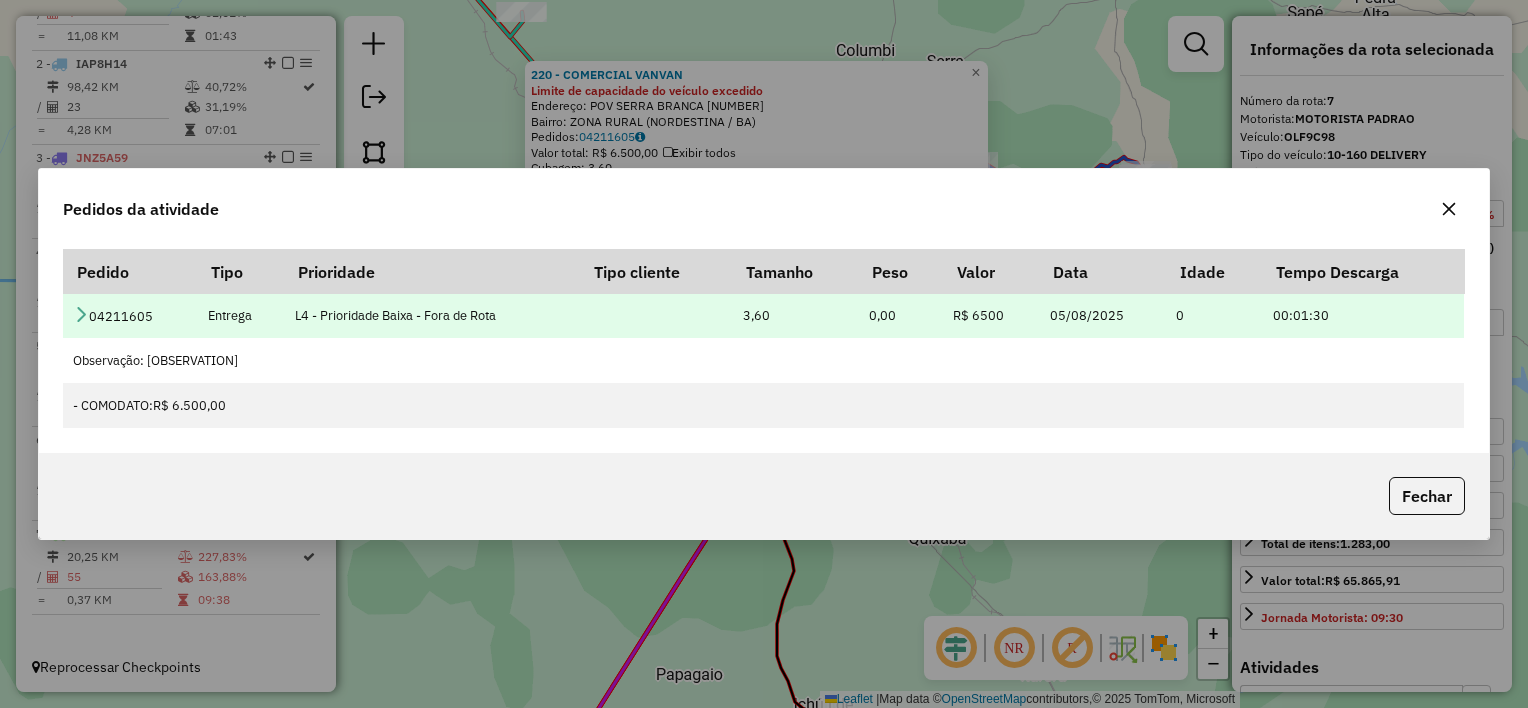 click at bounding box center (81, 314) 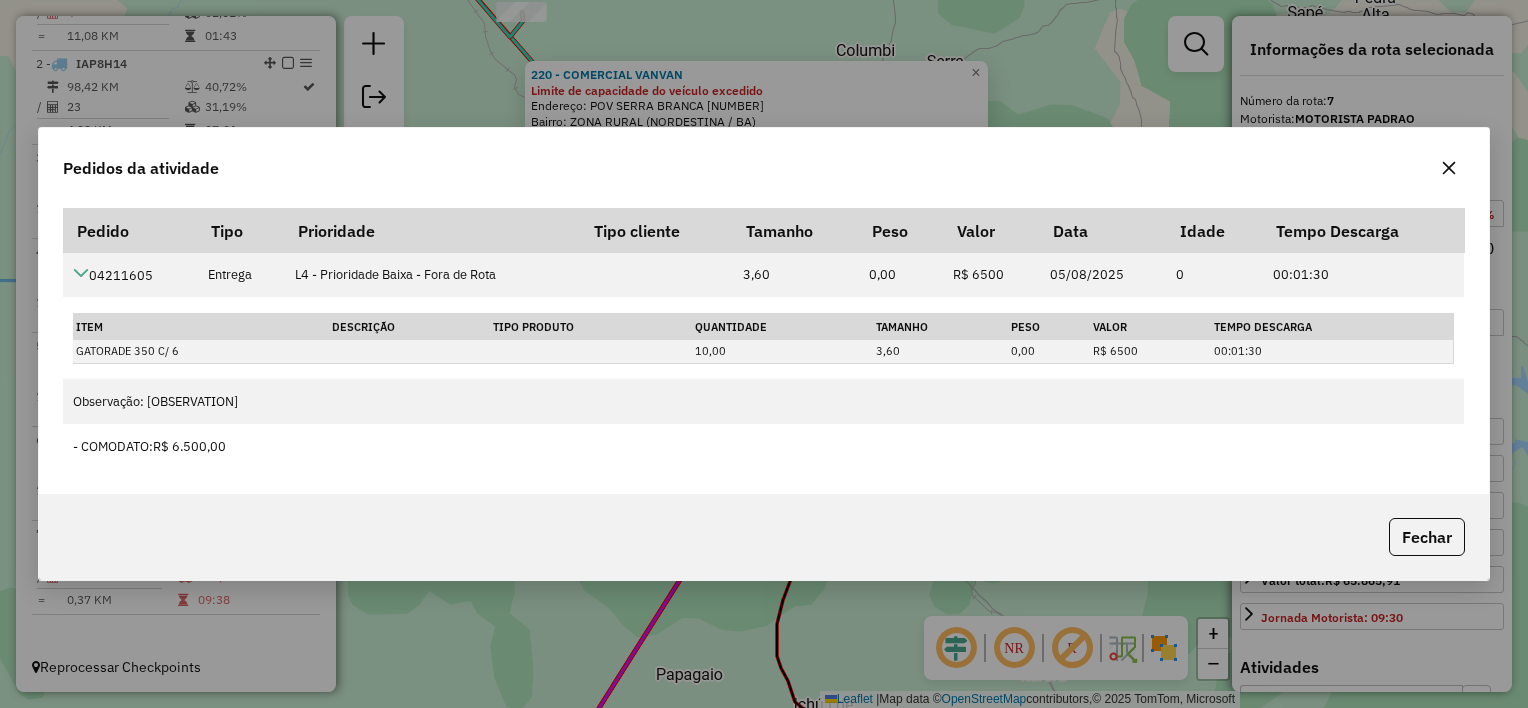 click 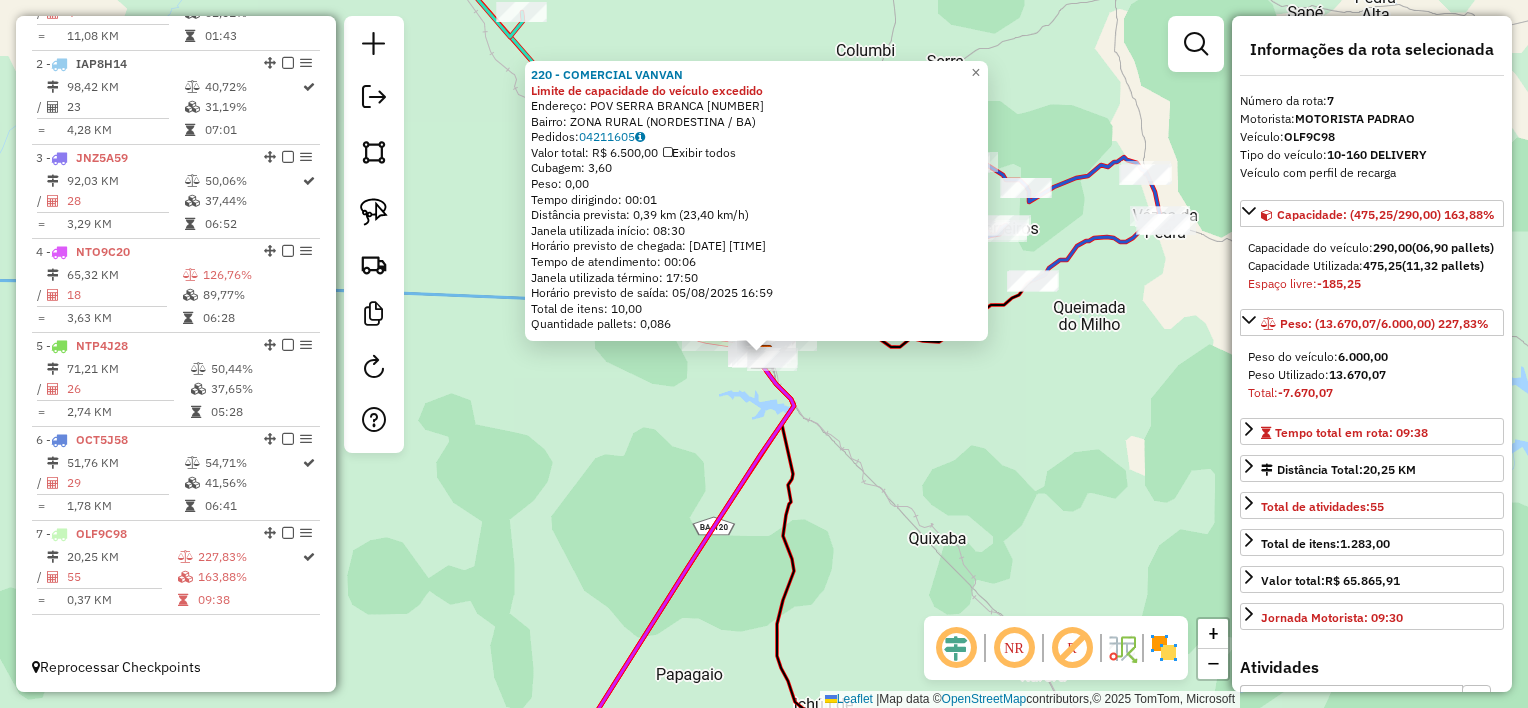 click on "[NUMBER] - [NAME] Limite de capacidade do veículo excedido  Endereço:  [STREET] [NUMBER]   Bairro: [NEIGHBORHOOD] ([CITY] / [STATE])   Pedidos:  [ORDER_ID]   Valor total: [CURRENCY] [AMOUNT]   Exibir todos   Cubagem: [CUBAGE]  Peso: [WEIGHT]  Tempo dirigindo: [TIME]   Distância prevista: [DISTANCE] km ([SPEED] km/h)   Janela utilizada início: [TIME]   Horário previsto de chegada: [DATE] [TIME]   Tempo de atendimento: [TIME]   Janela utilizada término: [TIME]   Horário previsto de saída: [DATE] [TIME]   Total de itens: [ITEMS]   Quantidade pallets: [PALLETS]  × Janela de atendimento Grade de atendimento Capacidade Transportadoras Veículos Cliente Pedidos  Rotas Selecione os dias de semana para filtrar as janelas de atendimento  Seg   Ter   Qua   Qui   Sex   Sáb   Dom  Informe o período da janela de atendimento: De: Até:  Filtrar exatamente a janela do cliente  Considerar janela de atendimento padrão  Selecione os dias de semana para filtrar as grades de atendimento  Seg   Ter   Qua   Qui   Sex   Sáb   Dom   Peso mínimo:" 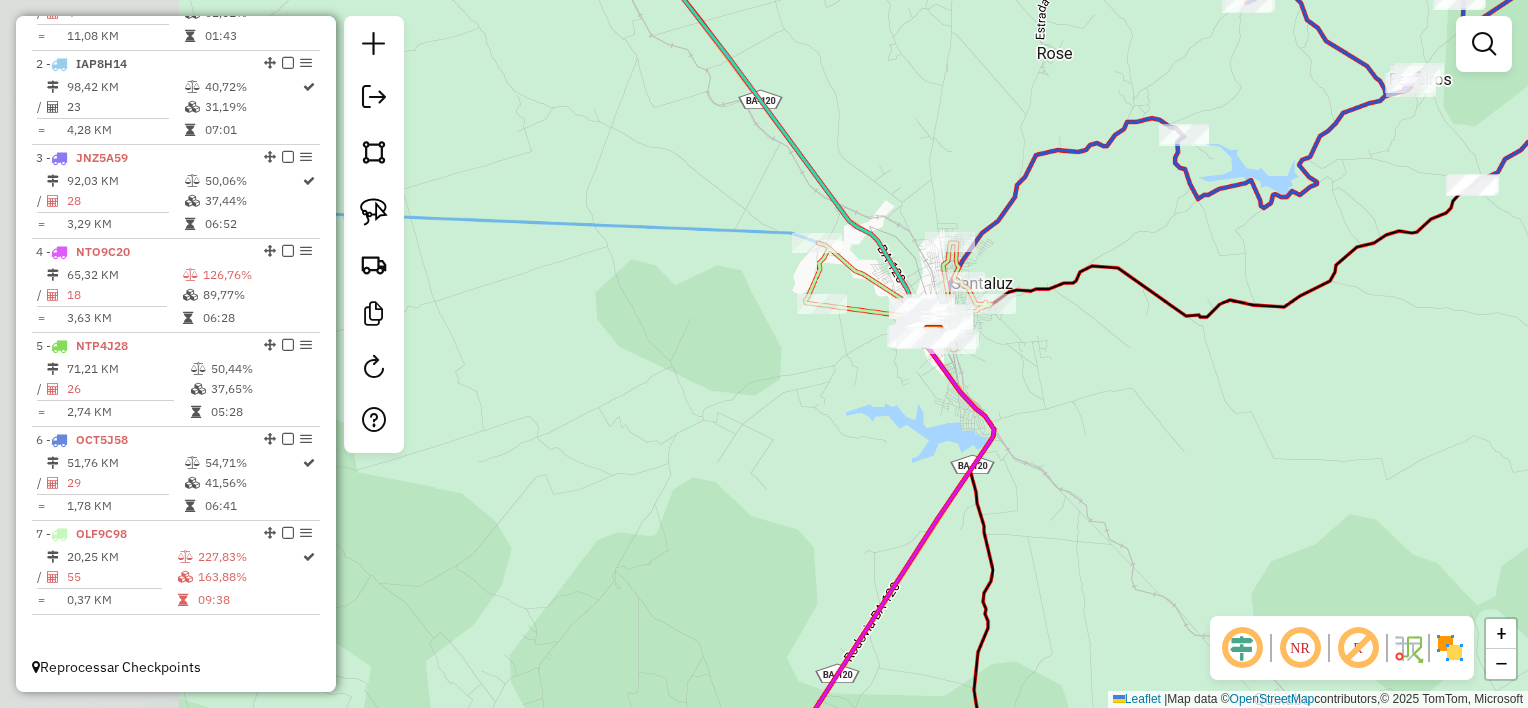 drag, startPoint x: 814, startPoint y: 398, endPoint x: 1076, endPoint y: 416, distance: 262.61758 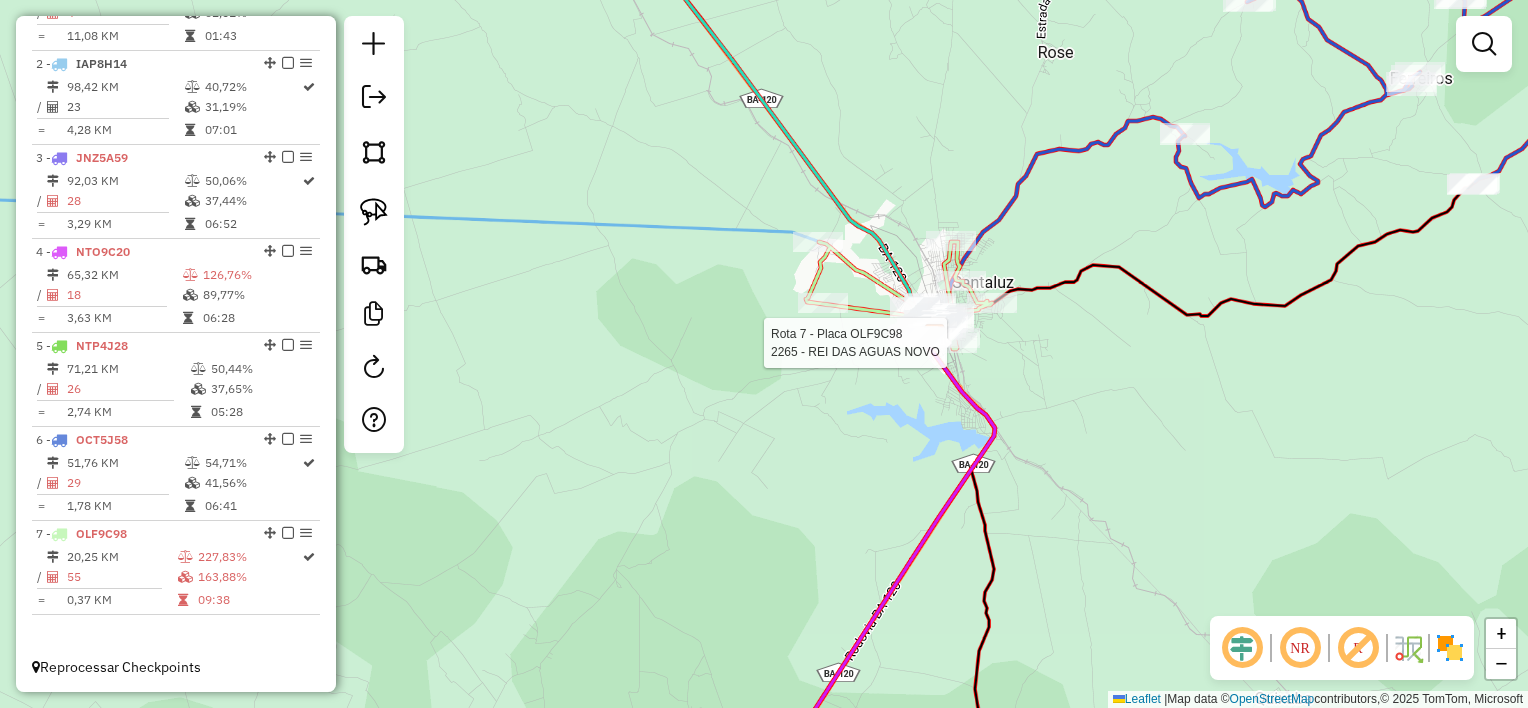 select on "*********" 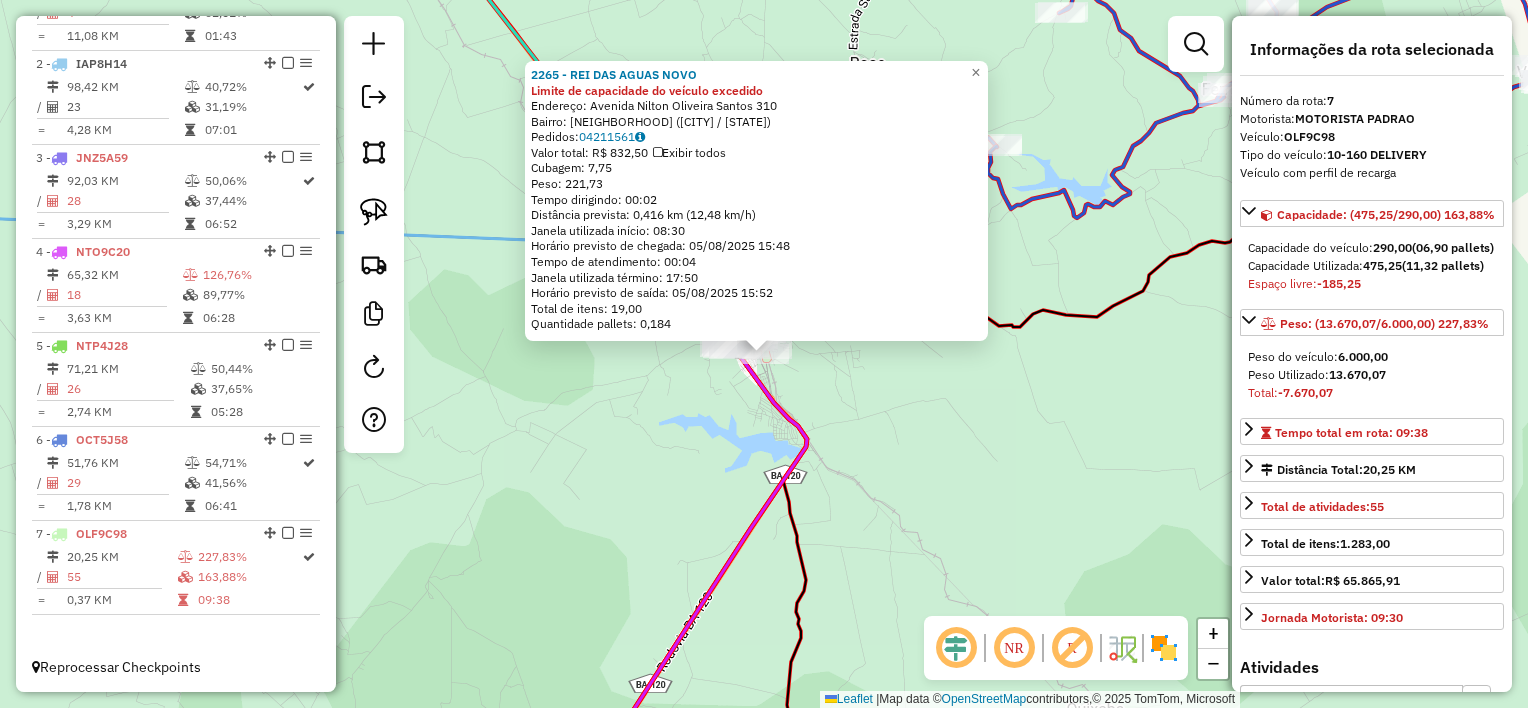 click on "2265 - REI DAS AGUAS NOVO Limite de capacidade do veículo excedido  Endereço:  Avenida Nilton Oliveira Santos [NUMBER]   Bairro: CENTRO ([CITY] / [STATE])   Pedidos:  04211561   Valor total: R$ 832,50   Exibir todos   Cubagem: 7,75  Peso: 221,73  Tempo dirigindo: 00:02   Distância prevista: 0,416 km (12,48 km/h)   Janela utilizada início: 08:30   Horário previsto de chegada: 05/08/2025 15:48   Tempo de atendimento: 00:04   Janela utilizada término: 17:50   Horário previsto de saída: 05/08/2025 15:52   Total de itens: 19,00   Quantidade pallets: 0,184  × Janela de atendimento Grade de atendimento Capacidade Transportadoras Veículos Cliente Pedidos  Rotas Selecione os dias de semana para filtrar as janelas de atendimento  Seg   Ter   Qua   Qui   Sex   Sáb   Dom  Informe o período da janela de atendimento: De: Até:  Filtrar exatamente a janela do cliente  Considerar janela de atendimento padrão  Selecione os dias de semana para filtrar as grades de atendimento  Seg   Ter   Qua   Qui   Sex   Sáb   Dom  De:" 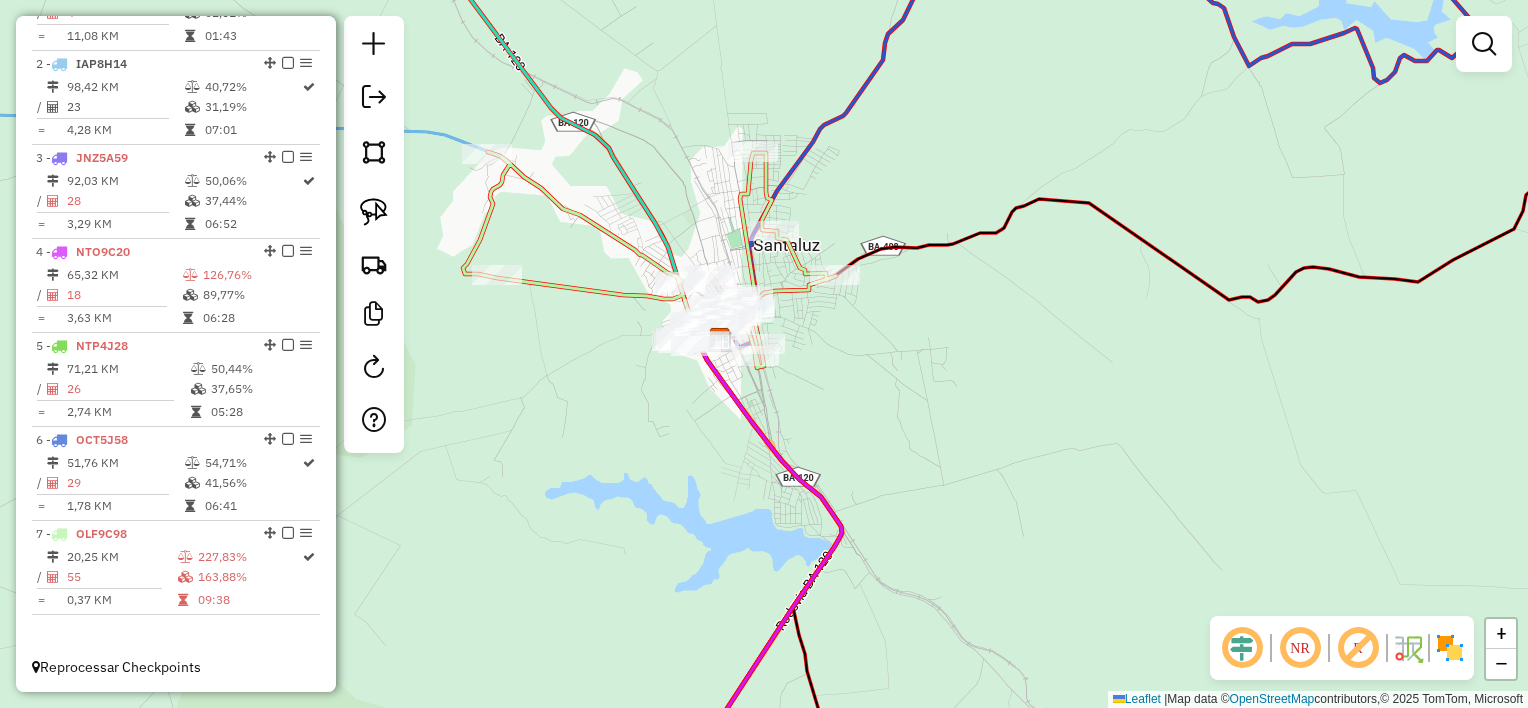 drag, startPoint x: 851, startPoint y: 369, endPoint x: 1056, endPoint y: 380, distance: 205.2949 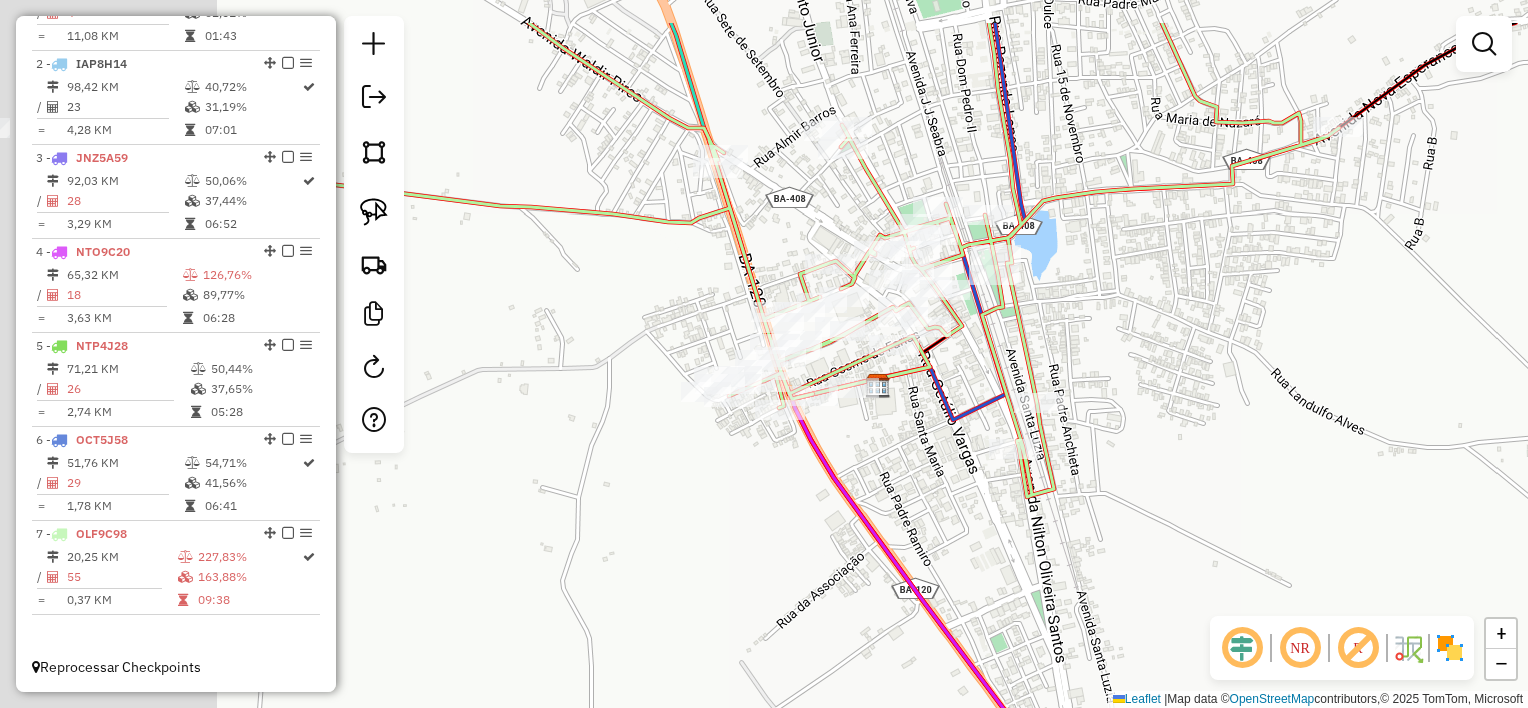 drag, startPoint x: 1036, startPoint y: 360, endPoint x: 1264, endPoint y: 418, distance: 235.26155 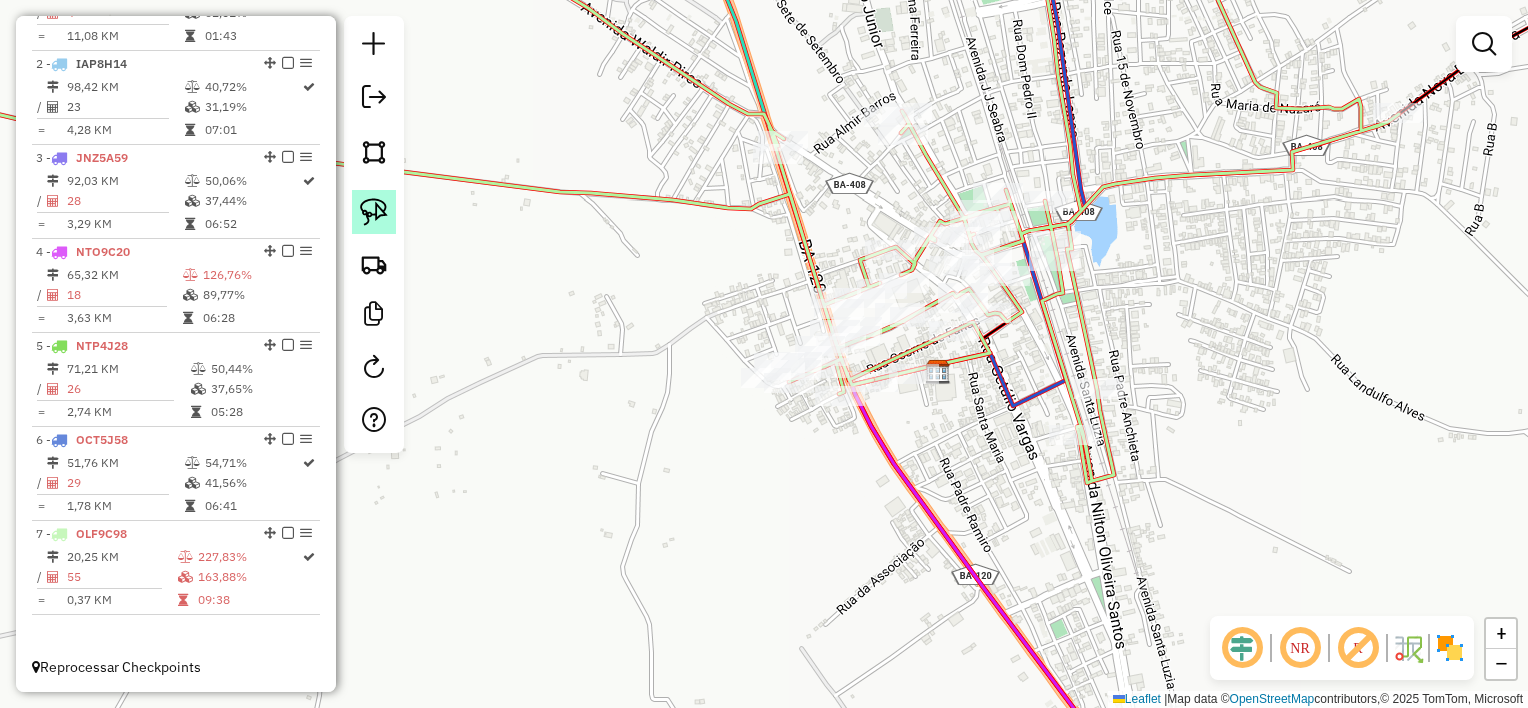 click 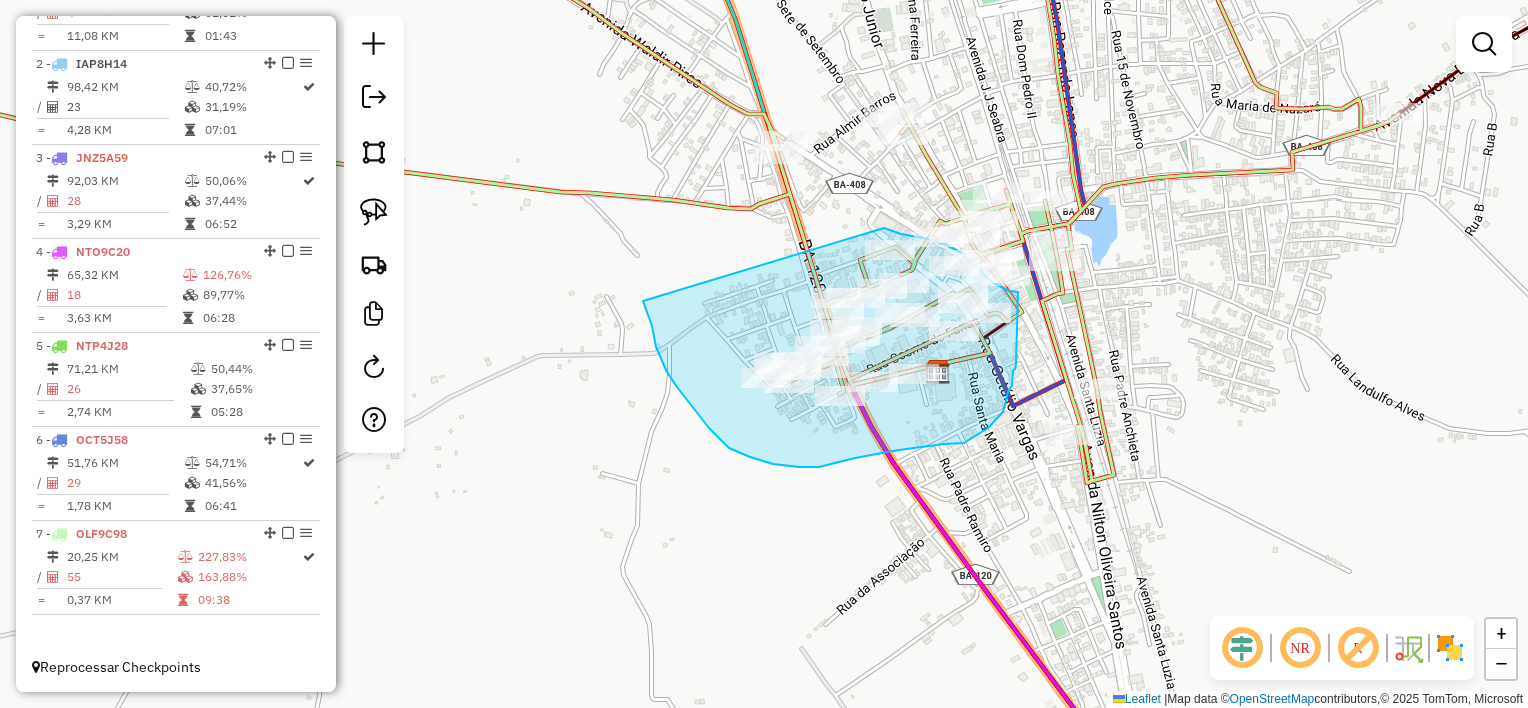 drag, startPoint x: 656, startPoint y: 347, endPoint x: 884, endPoint y: 228, distance: 257.1867 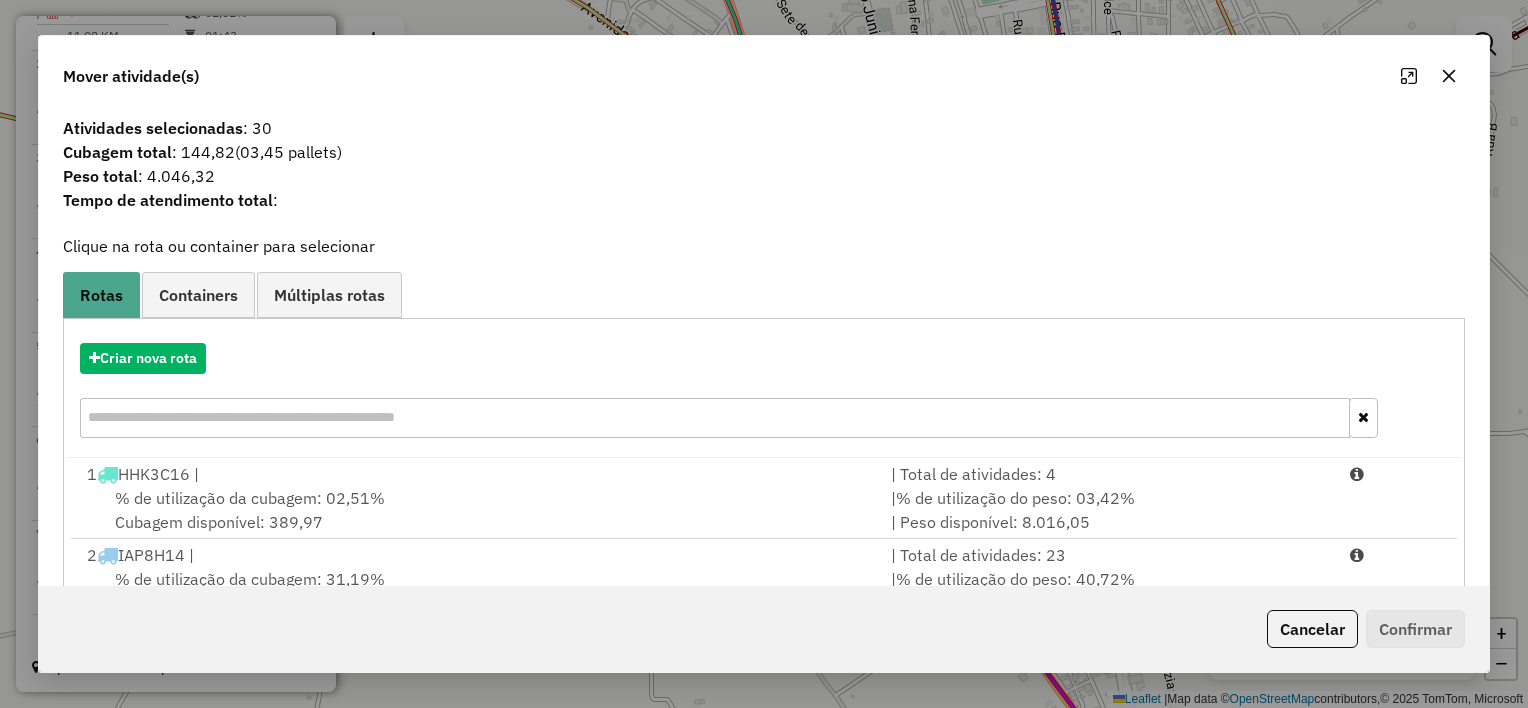 click 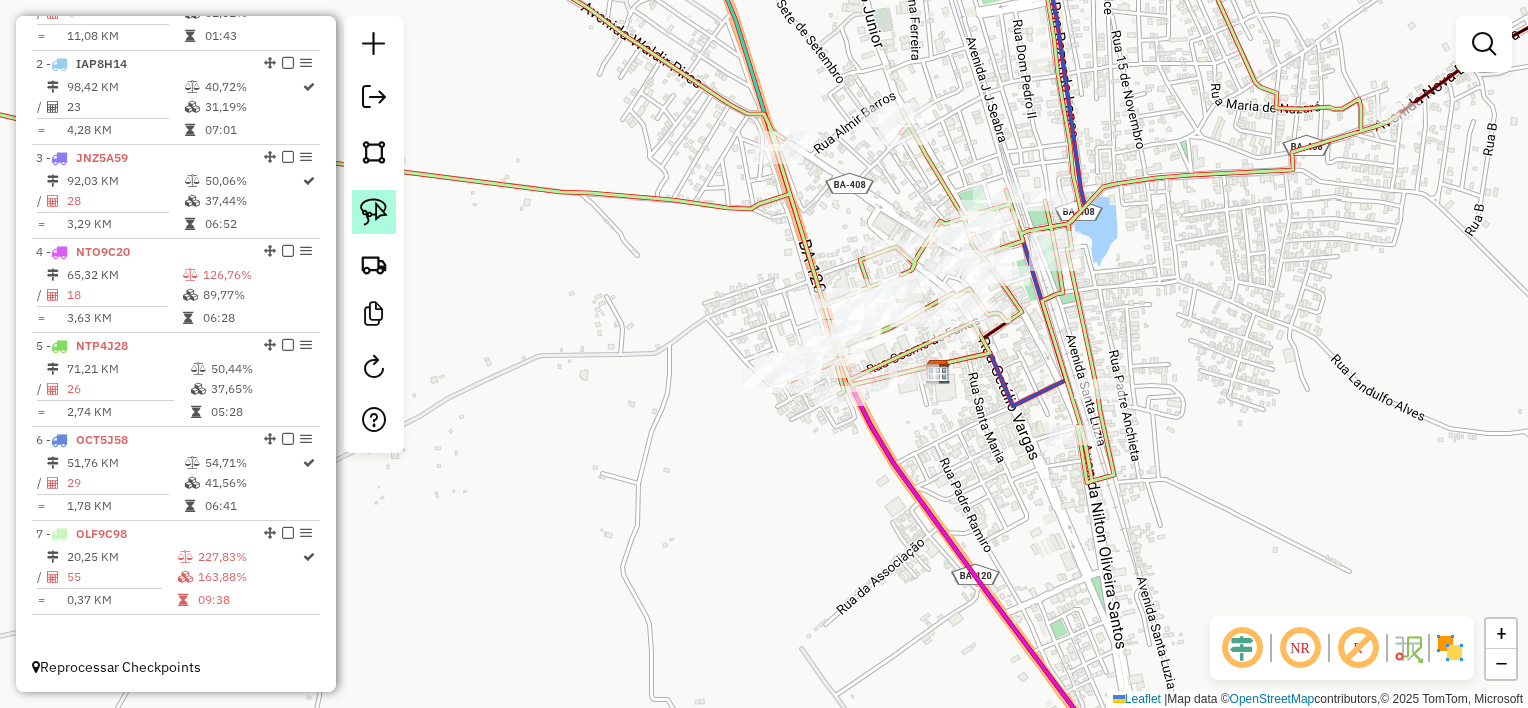 click 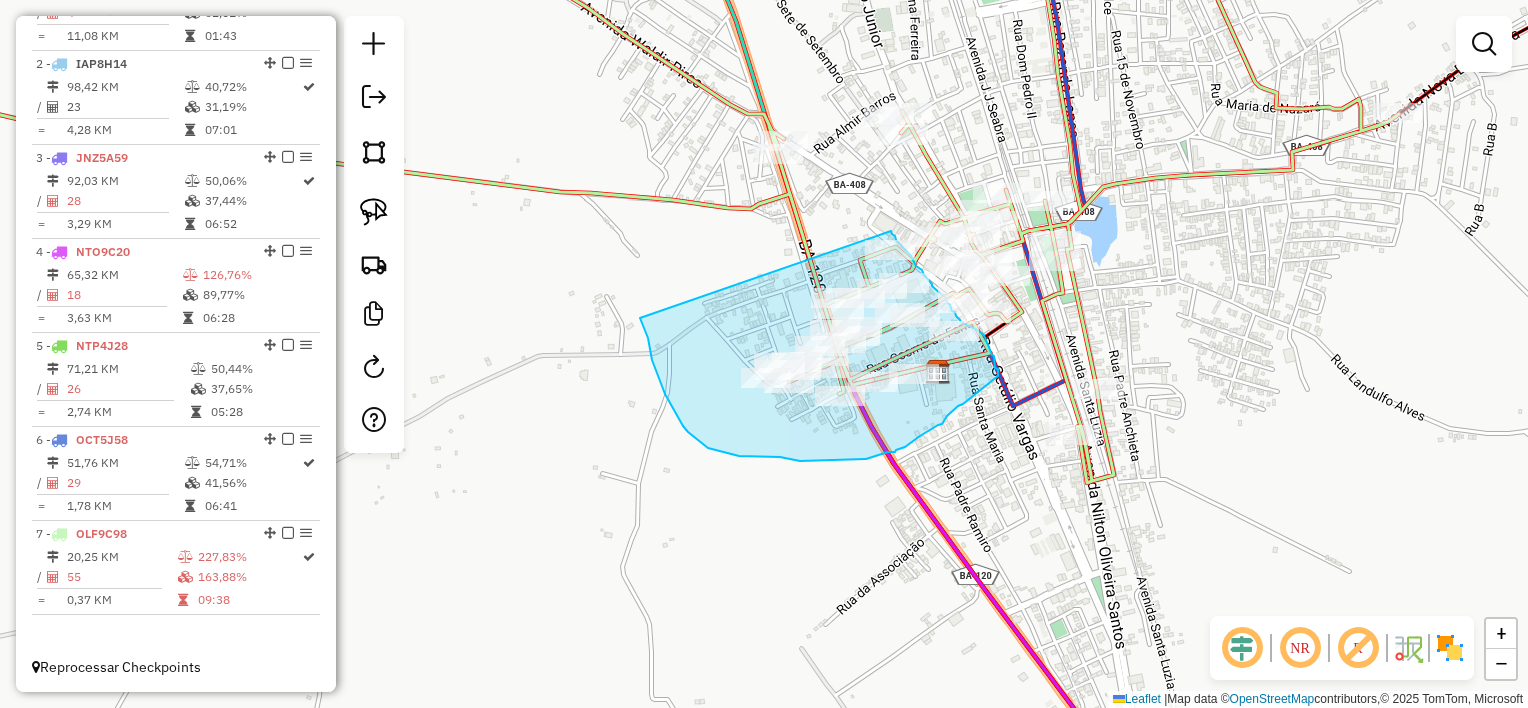 drag, startPoint x: 683, startPoint y: 426, endPoint x: 891, endPoint y: 231, distance: 285.11224 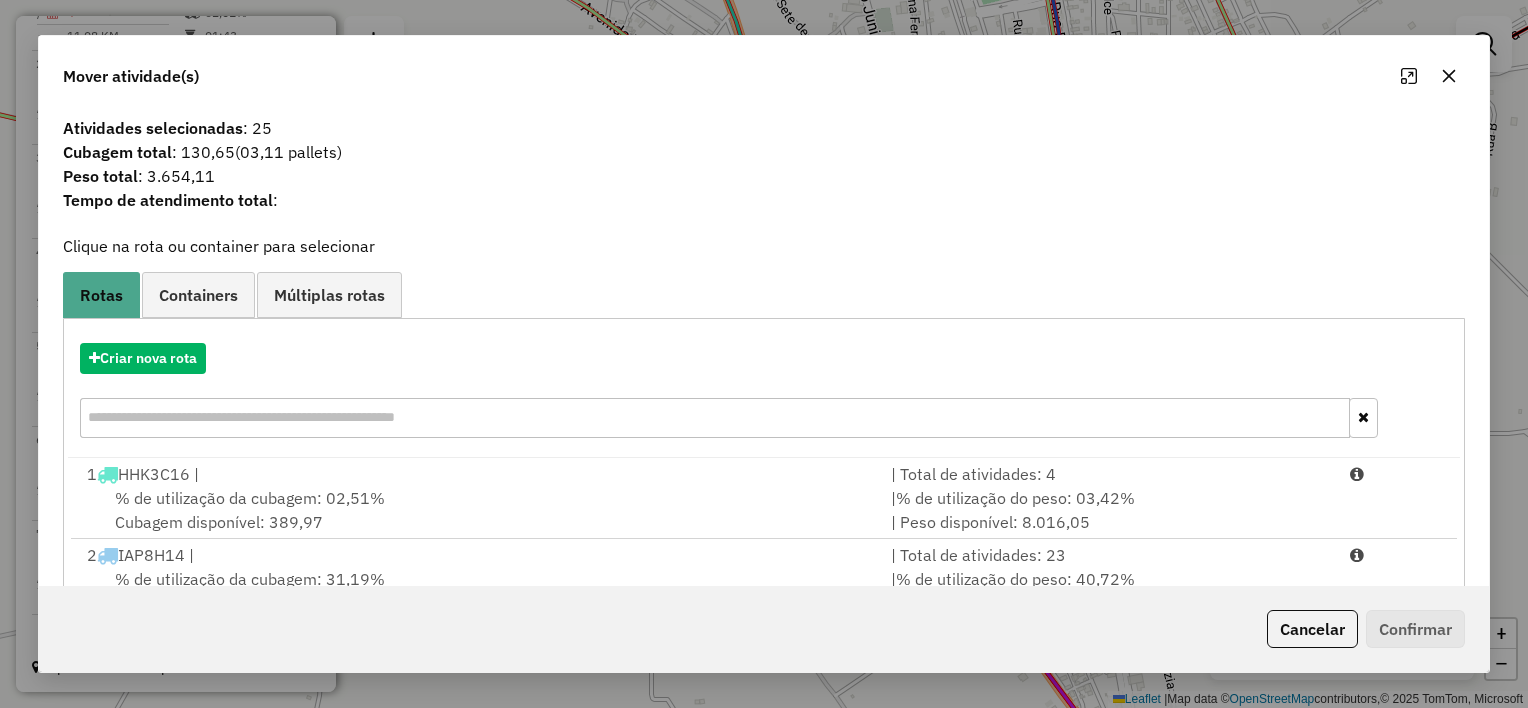 click 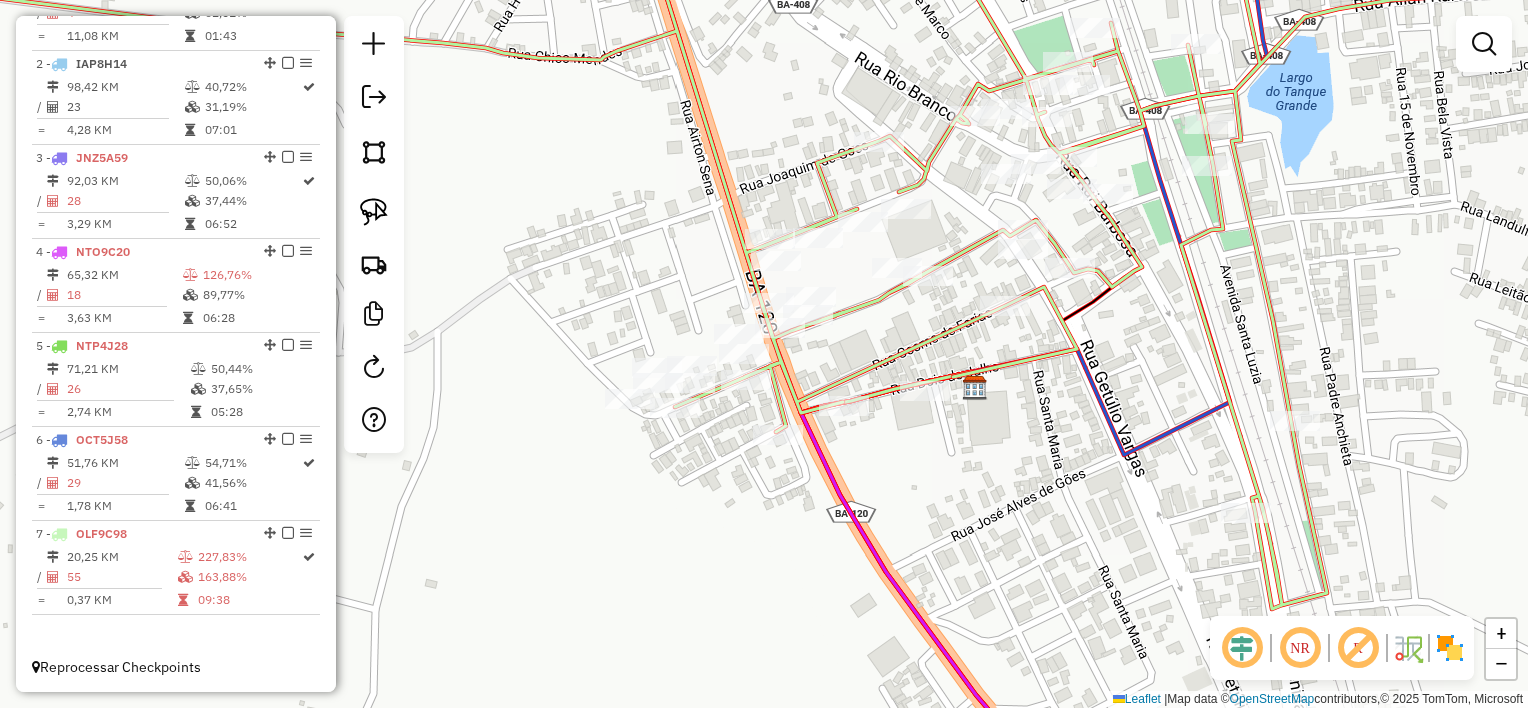 drag, startPoint x: 1035, startPoint y: 353, endPoint x: 1108, endPoint y: 345, distance: 73.43705 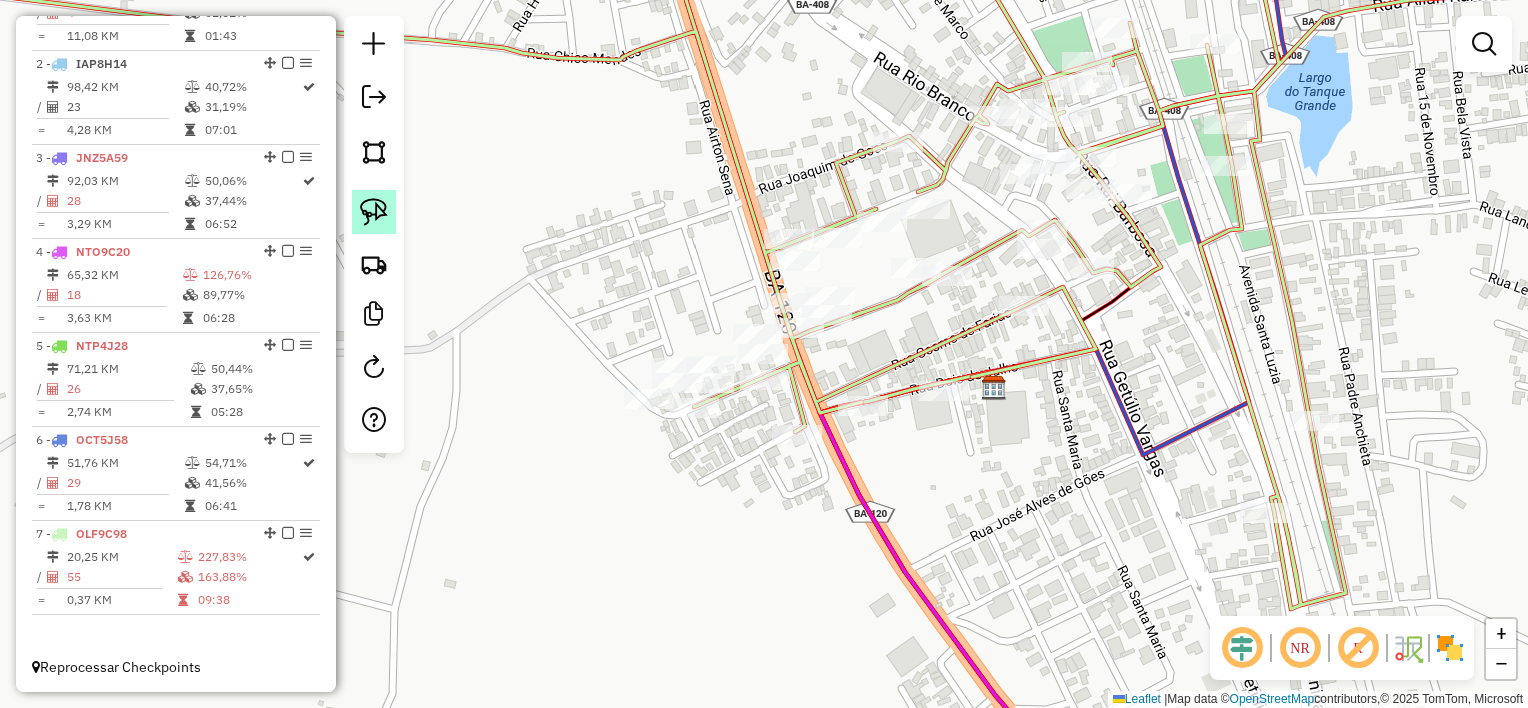 click 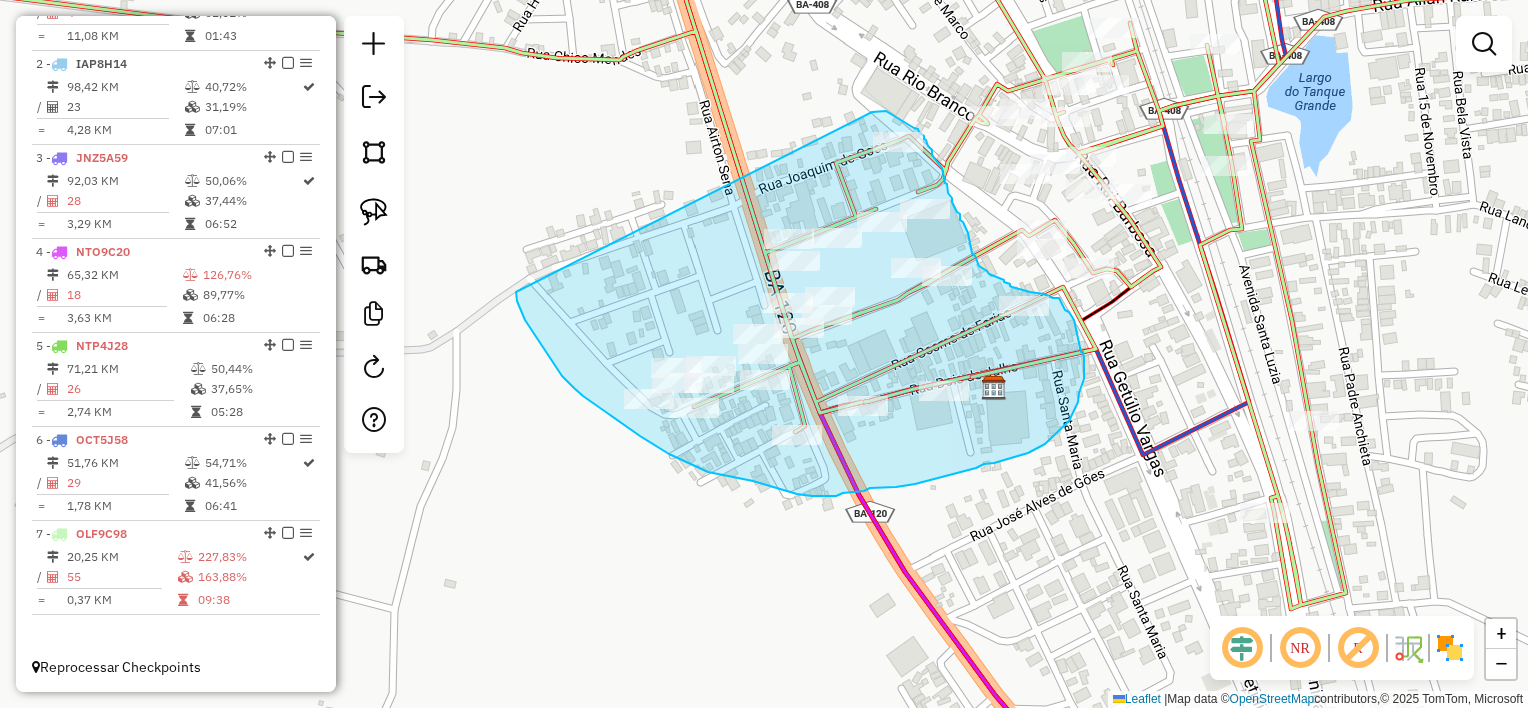 drag, startPoint x: 516, startPoint y: 292, endPoint x: 872, endPoint y: 112, distance: 398.91855 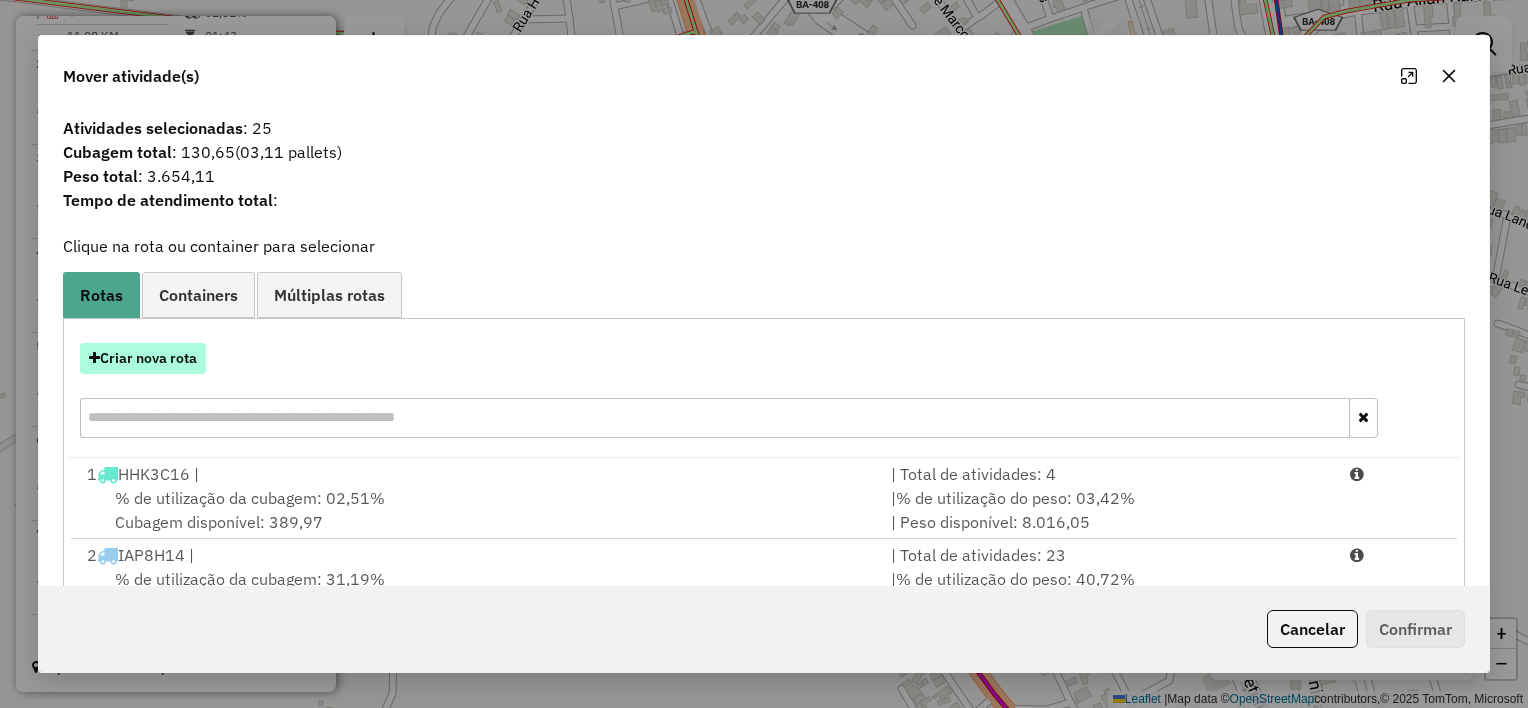 click on "Criar nova rota" at bounding box center [143, 358] 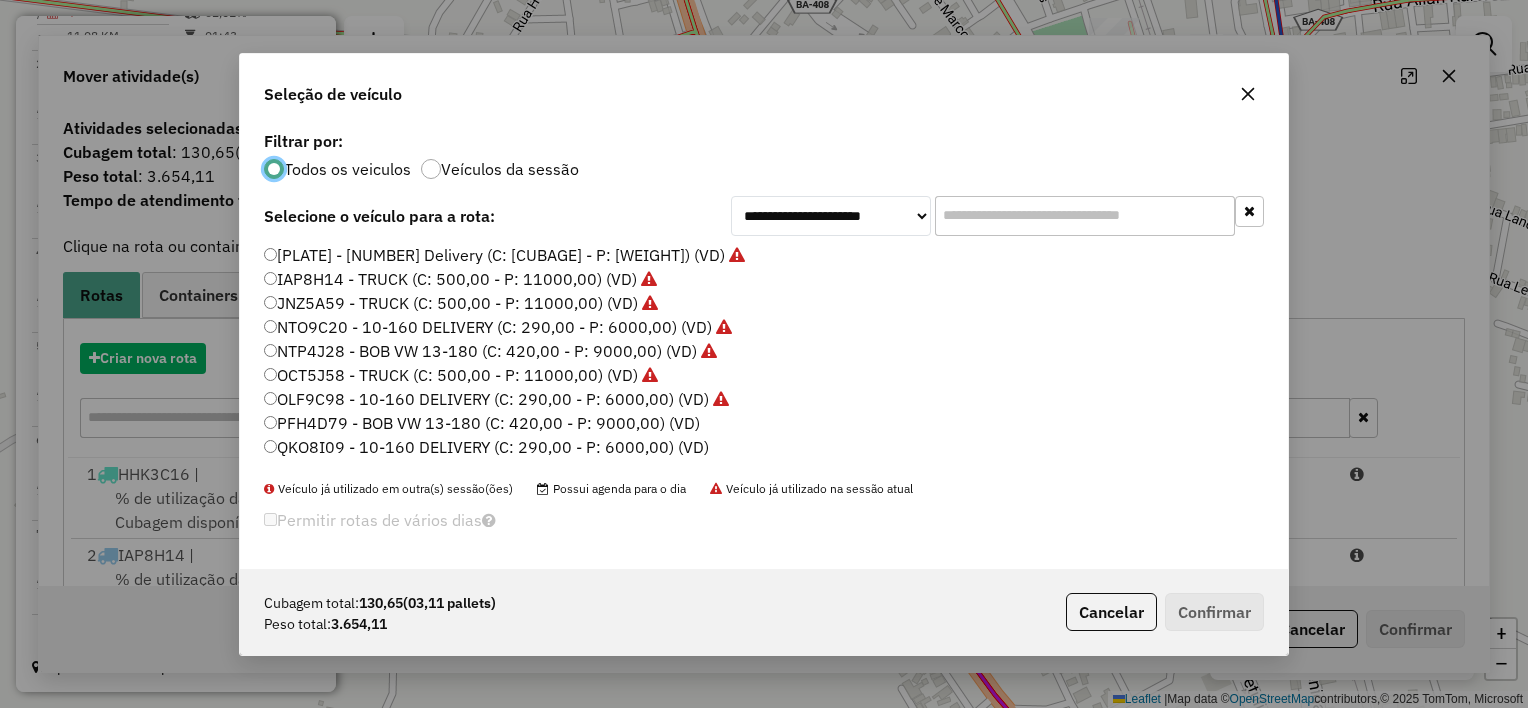 scroll, scrollTop: 10, scrollLeft: 6, axis: both 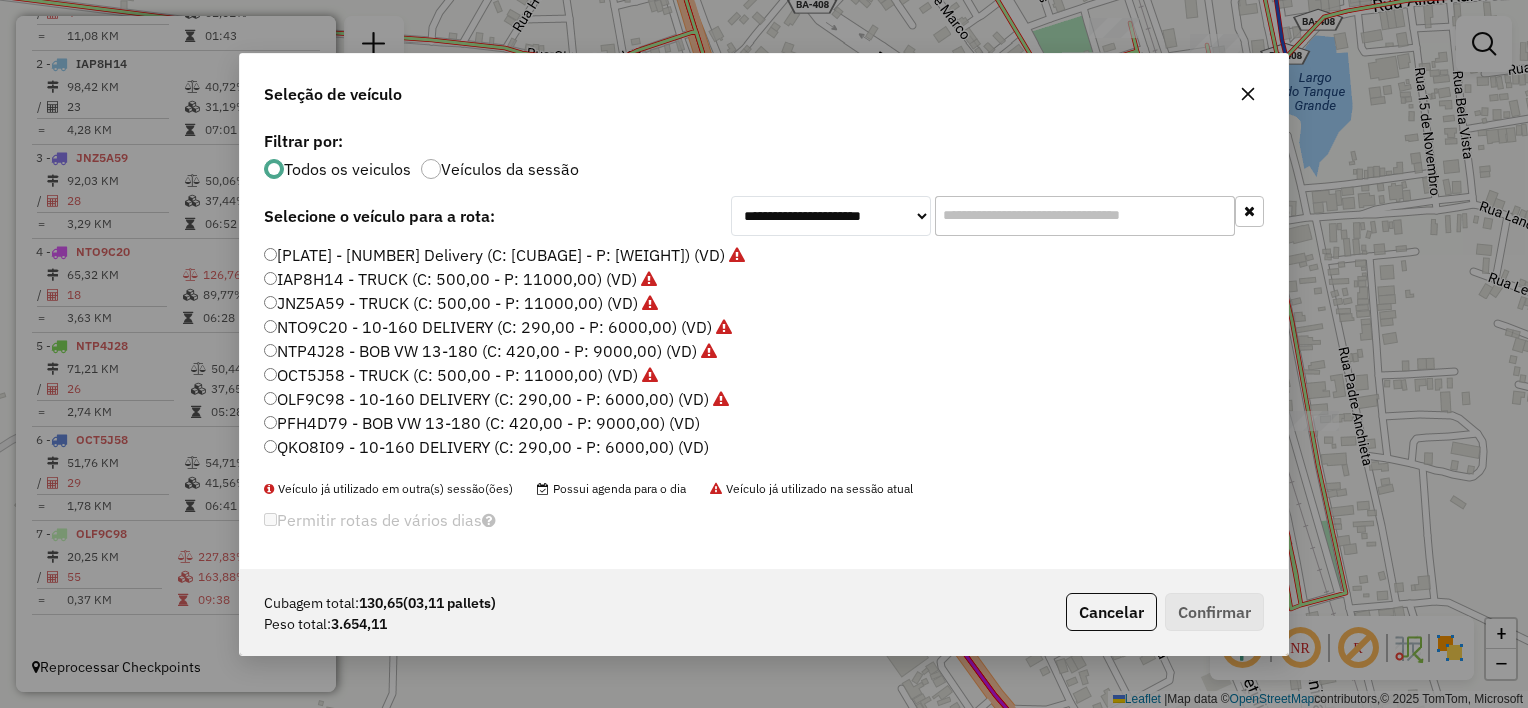 click on "PFH4D79 - BOB VW 13-180 (C: 420,00 - P: 9000,00) (VD)" 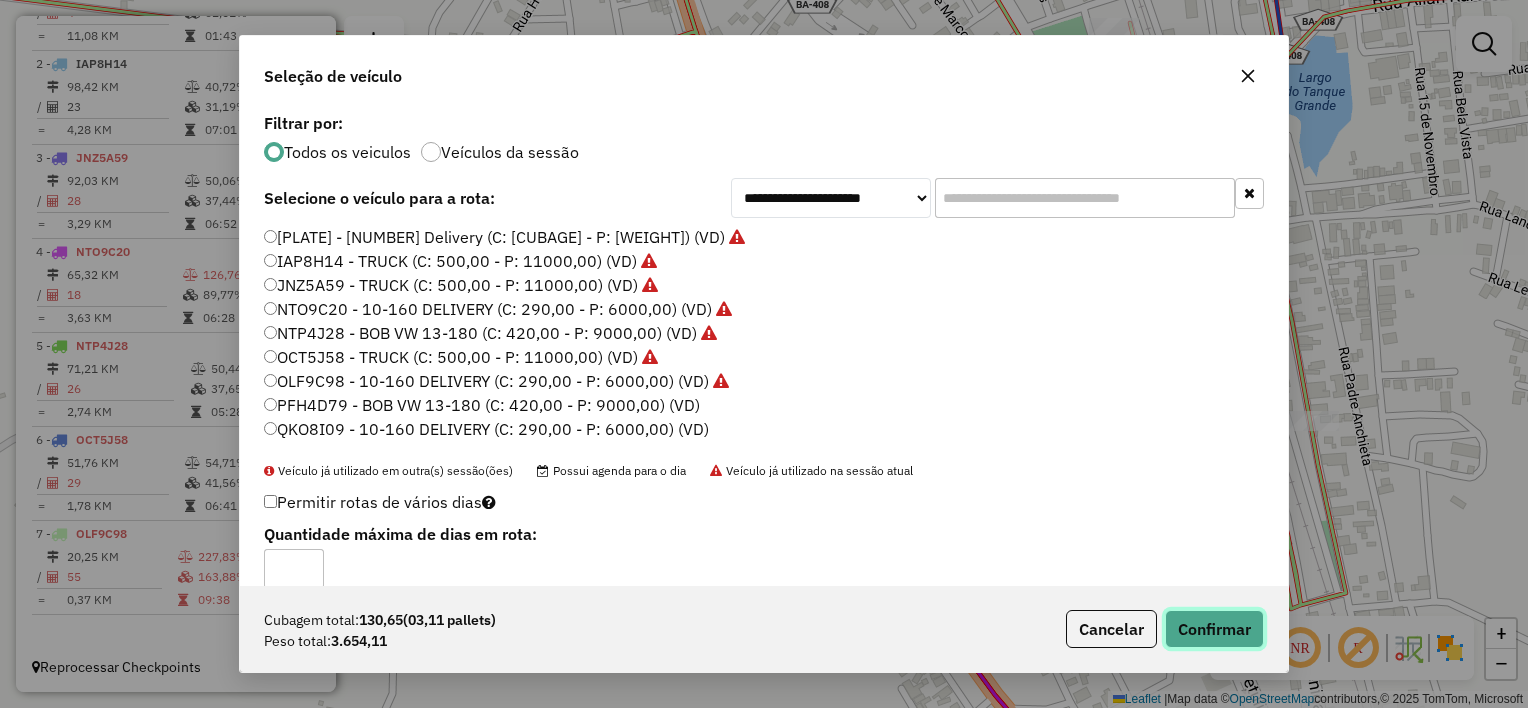 click on "Confirmar" 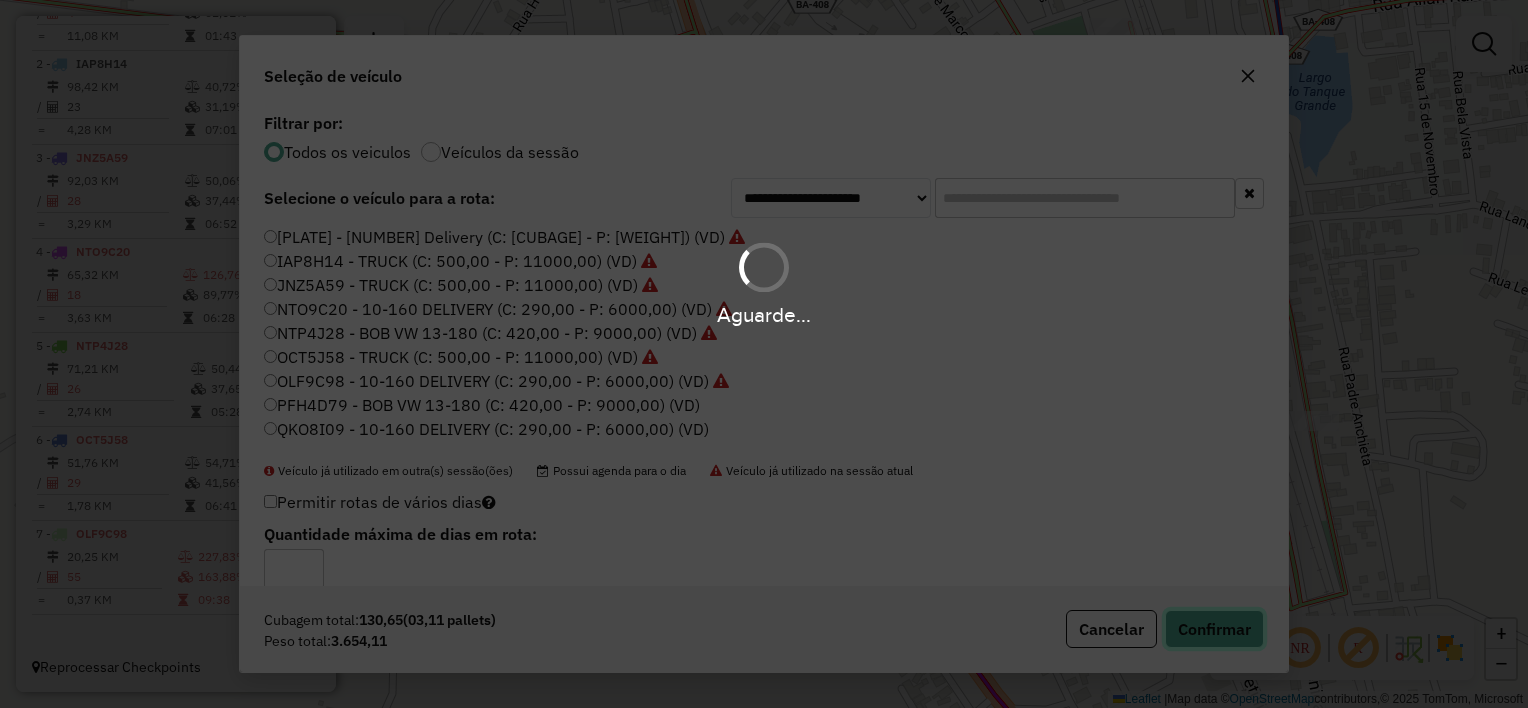 type 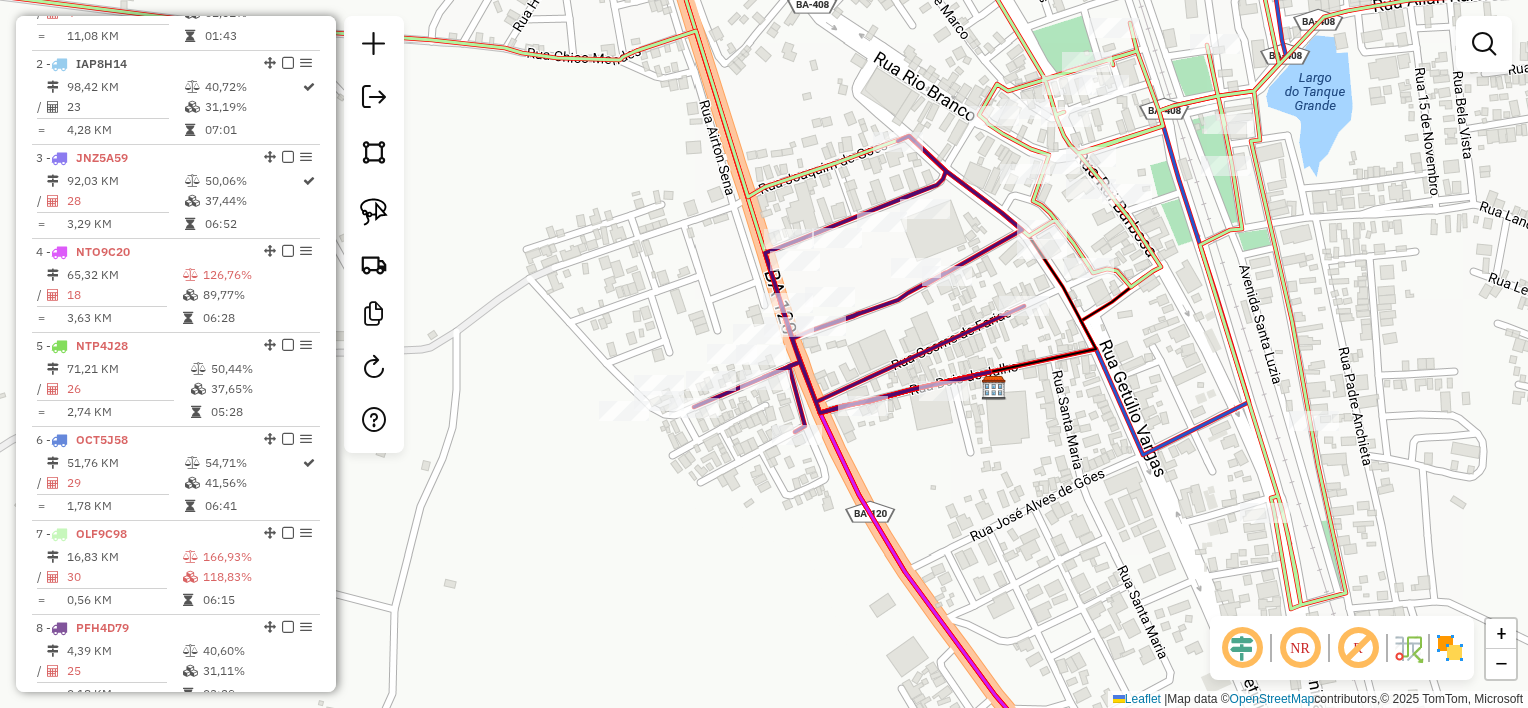 scroll, scrollTop: 927, scrollLeft: 0, axis: vertical 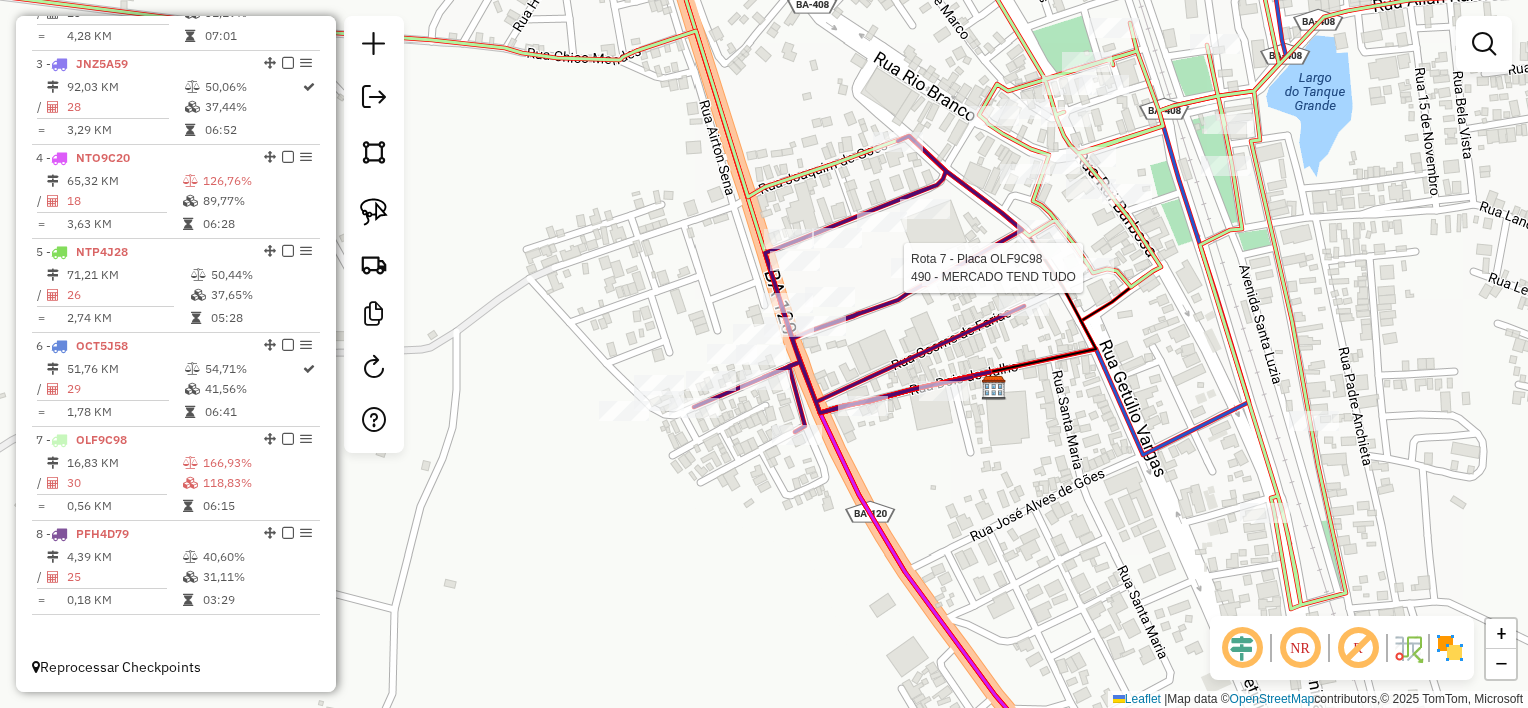 select on "*********" 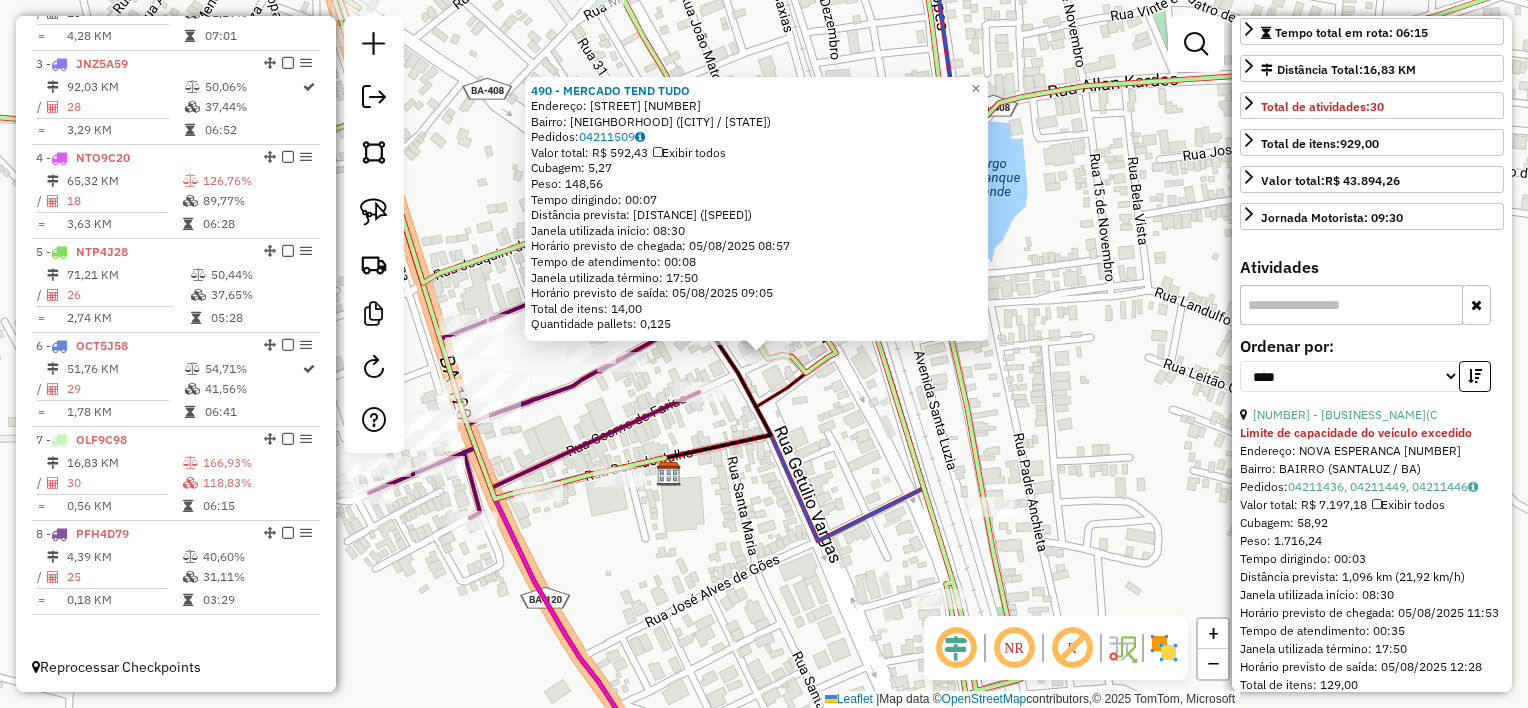 scroll, scrollTop: 500, scrollLeft: 0, axis: vertical 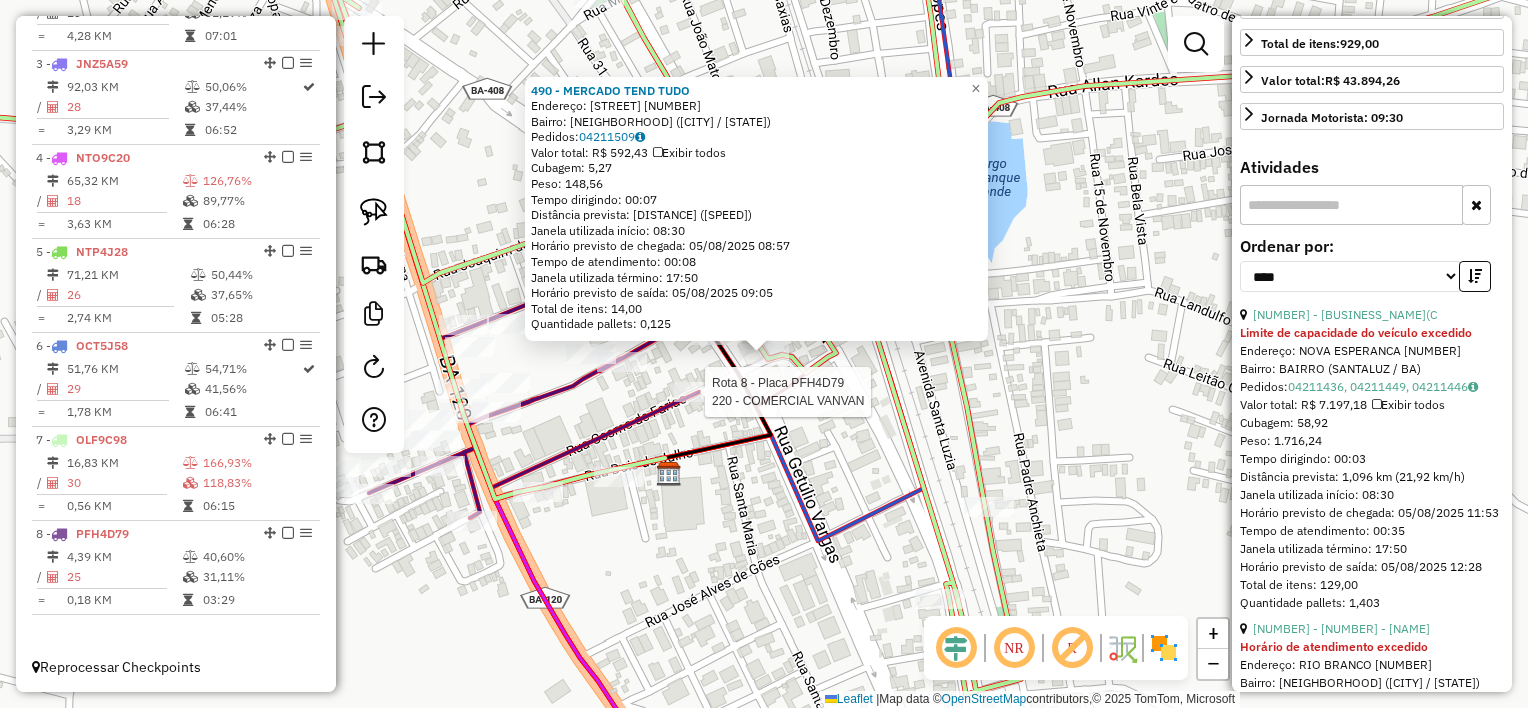 click 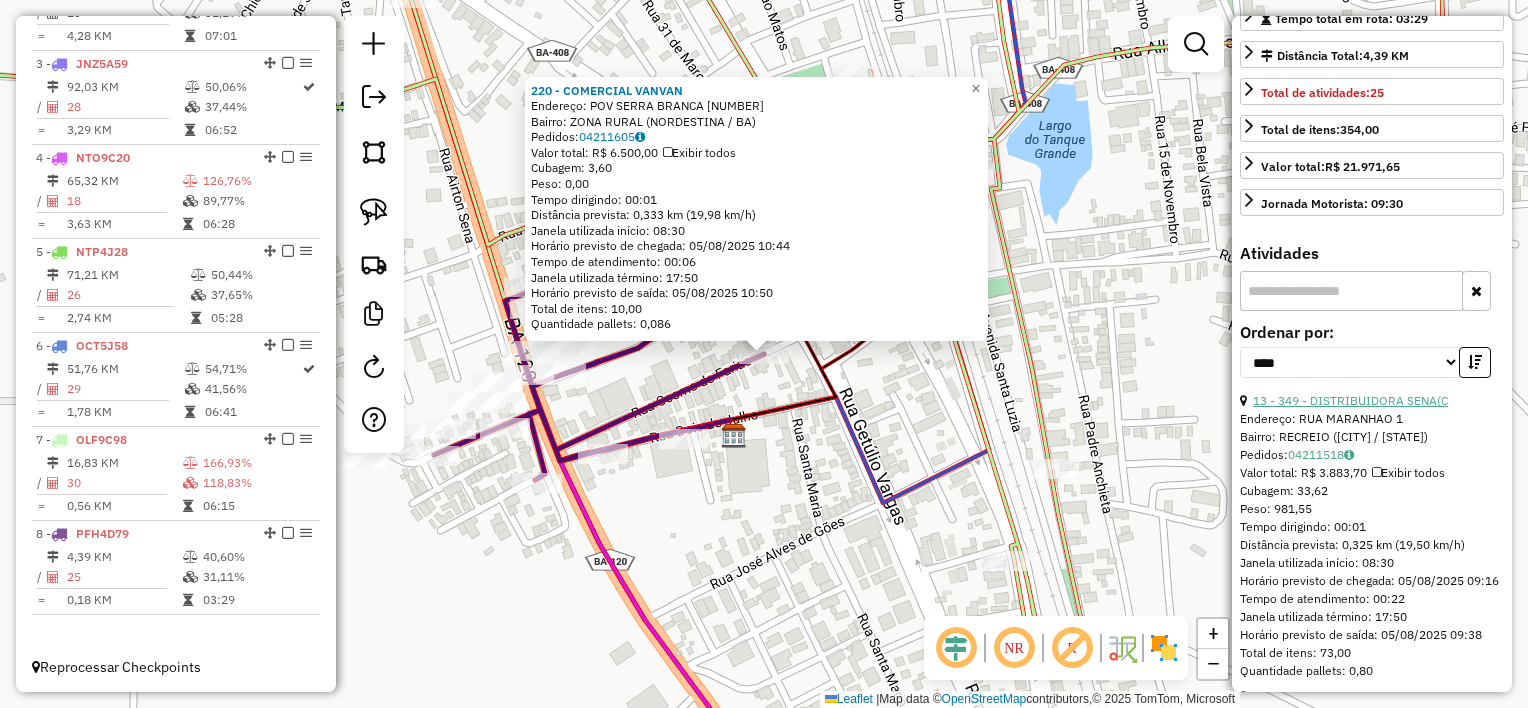 scroll, scrollTop: 364, scrollLeft: 0, axis: vertical 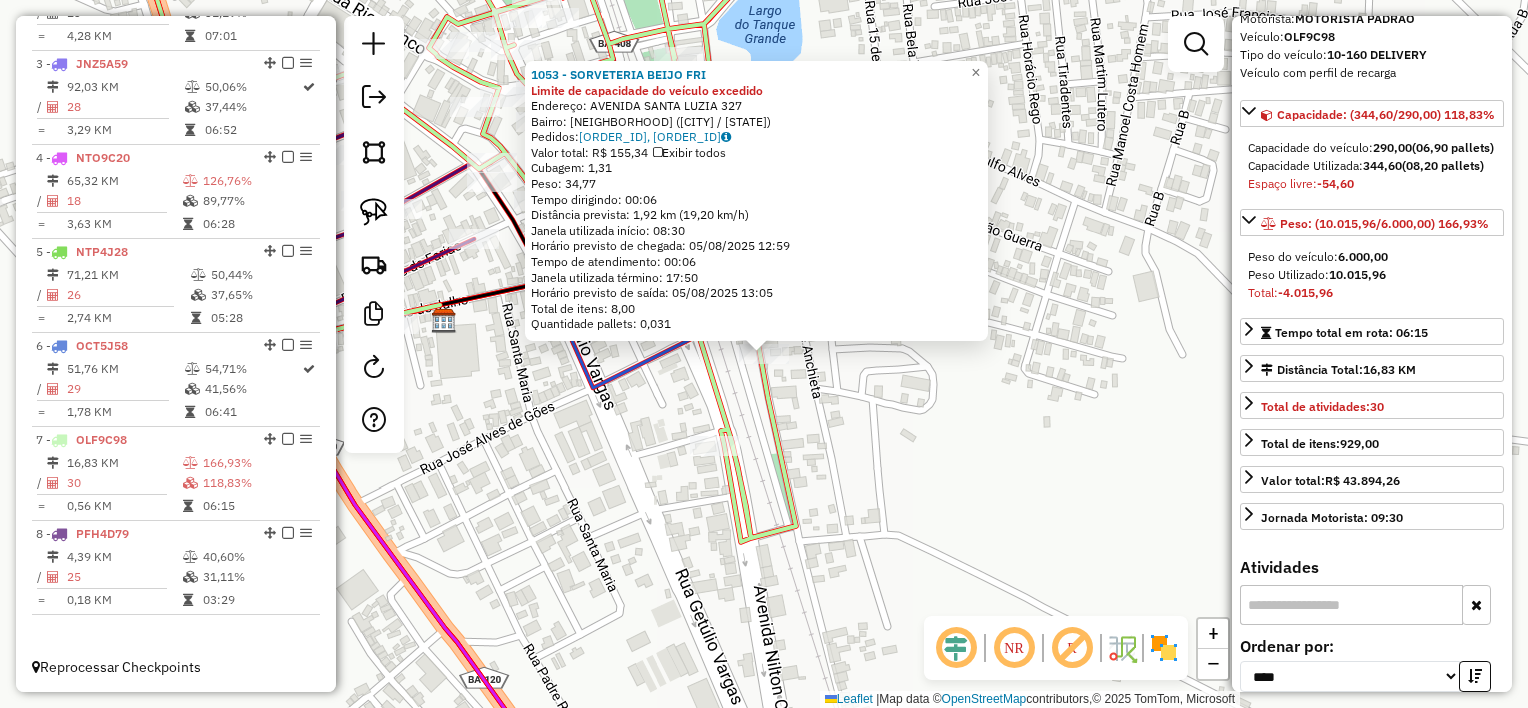click on "[NUMBER] - [NAME] Limite de capacidade do veículo excedido  Endereço:  [STREET] [NUMBER]   Bairro: [NEIGHBORHOOD] ([CITY] / [STATE])   Pedidos:  [ORDER_ID], [ORDER_ID]   Valor total: [CURRENCY] [AMOUNT]   Exibir todos   Cubagem: [CUBAGE]  Peso: [WEIGHT]  Tempo dirigindo: [TIME]   Distância prevista: [DISTANCE] km ([SPEED] km/h)   Janela utilizada início: [TIME]   Horário previsto de chegada: [DATE] [TIME]   Tempo de atendimento: [TIME]   Janela utilizada término: [TIME]   Horário previsto de saída: [DATE] [TIME]   Total de itens: [ITEMS]   Quantidade pallets: [PALLETS]  × Janela de atendimento Grade de atendimento Capacidade Transportadoras Veículos Cliente Pedidos  Rotas Selecione os dias de semana para filtrar as janelas de atendimento  Seg   Ter   Qua   Qui   Sex   Sáb   Dom  Informe o período da janela de atendimento: De: Até:  Filtrar exatamente a janela do cliente  Considerar janela de atendimento padrão  Selecione os dias de semana para filtrar as grades de atendimento  Seg   Ter   Qua   Qui   Sex   Sáb   Dom   De:" 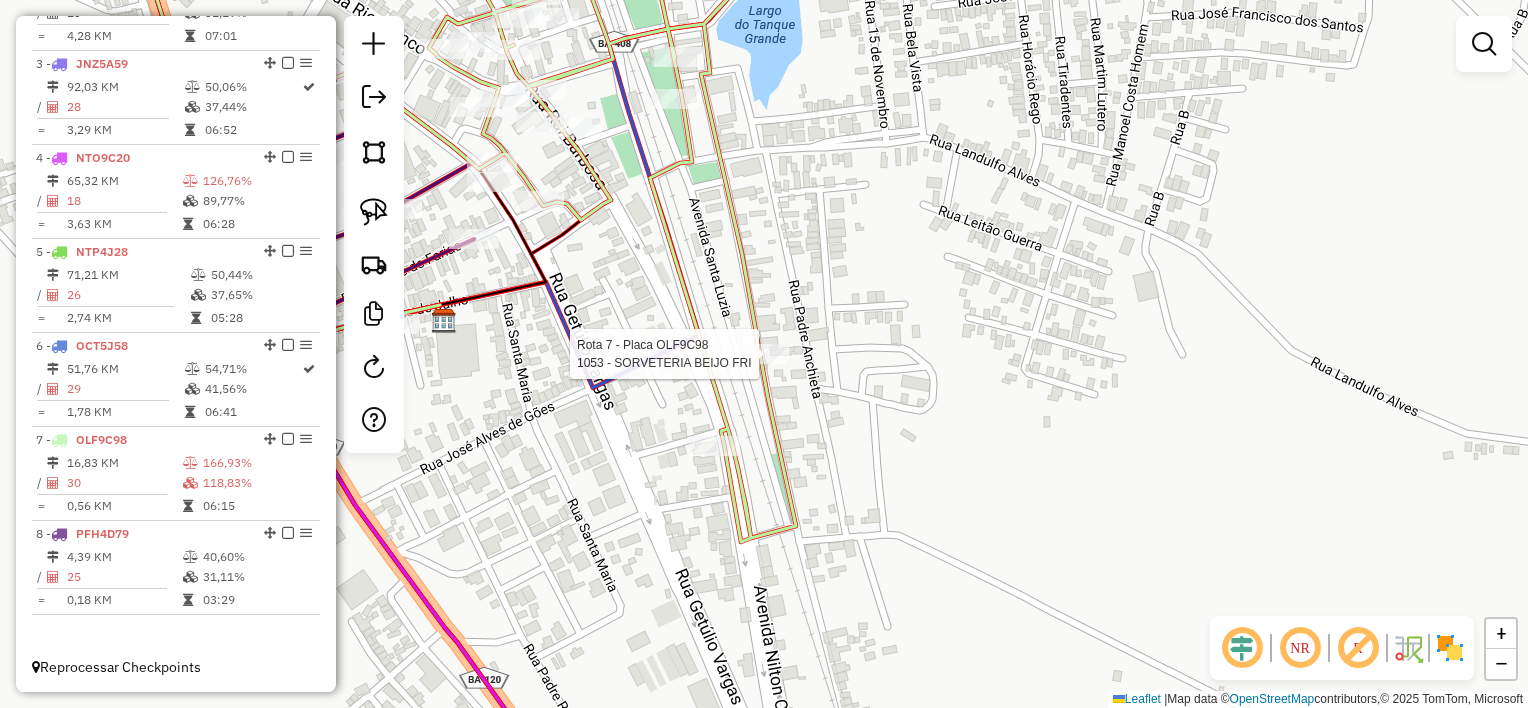 select on "*********" 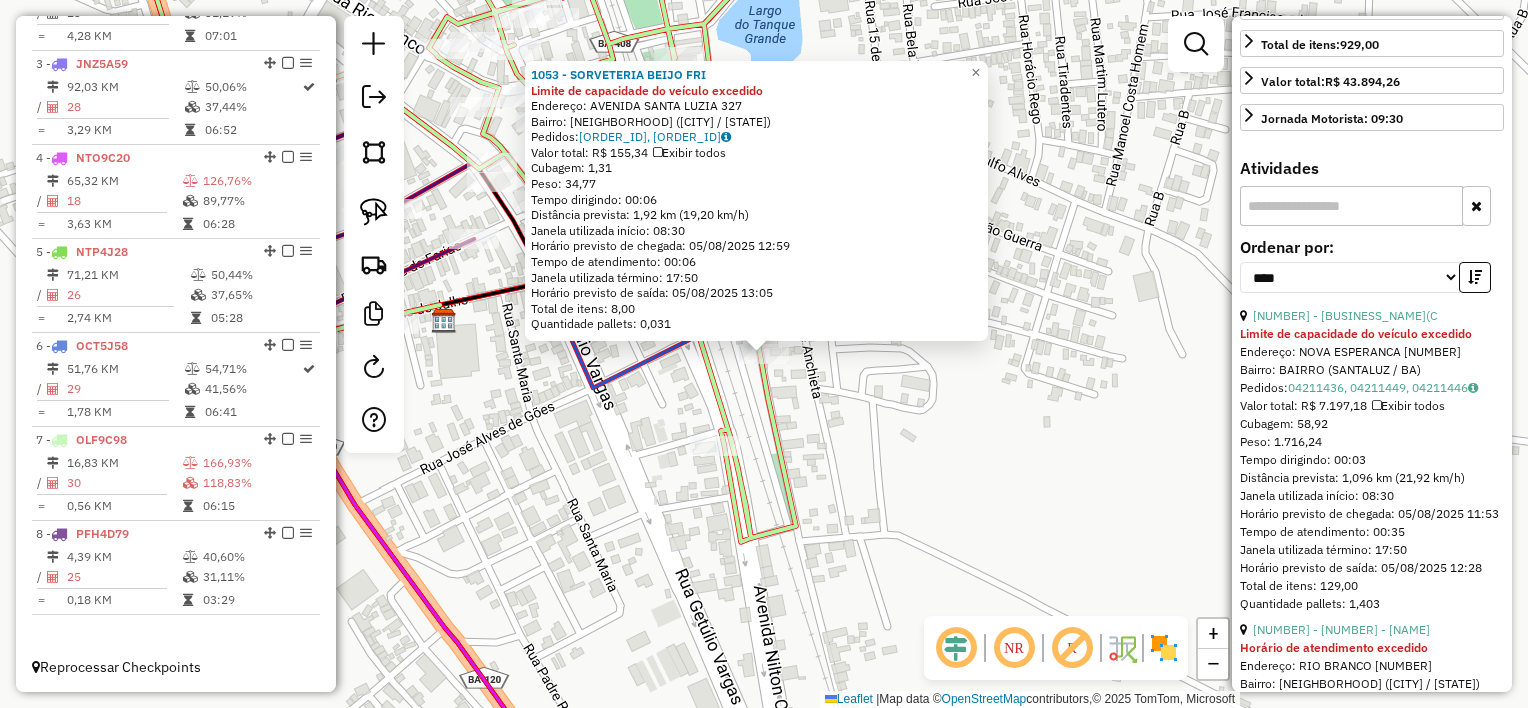 scroll, scrollTop: 500, scrollLeft: 0, axis: vertical 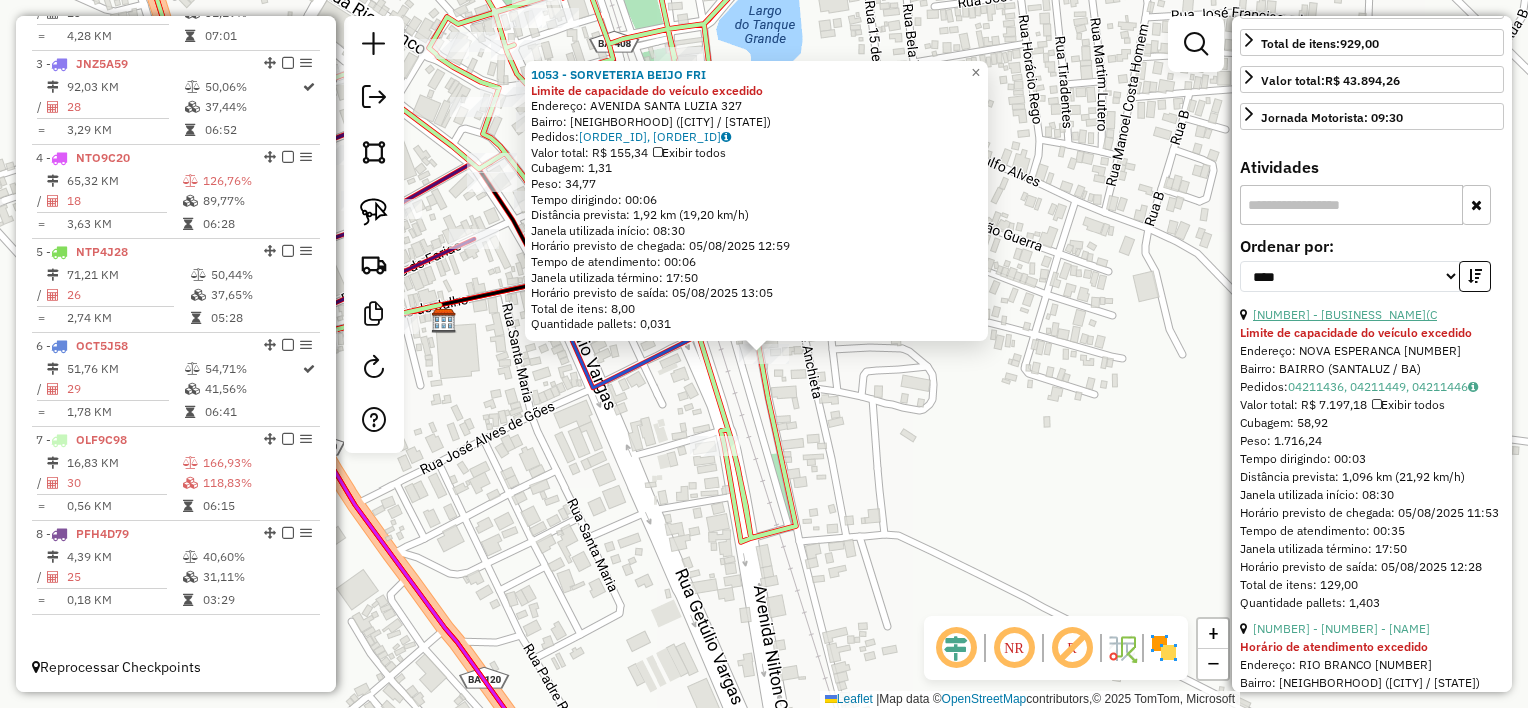 click on "[NUMBER] - [BUSINESS_NAME](C" at bounding box center (1345, 314) 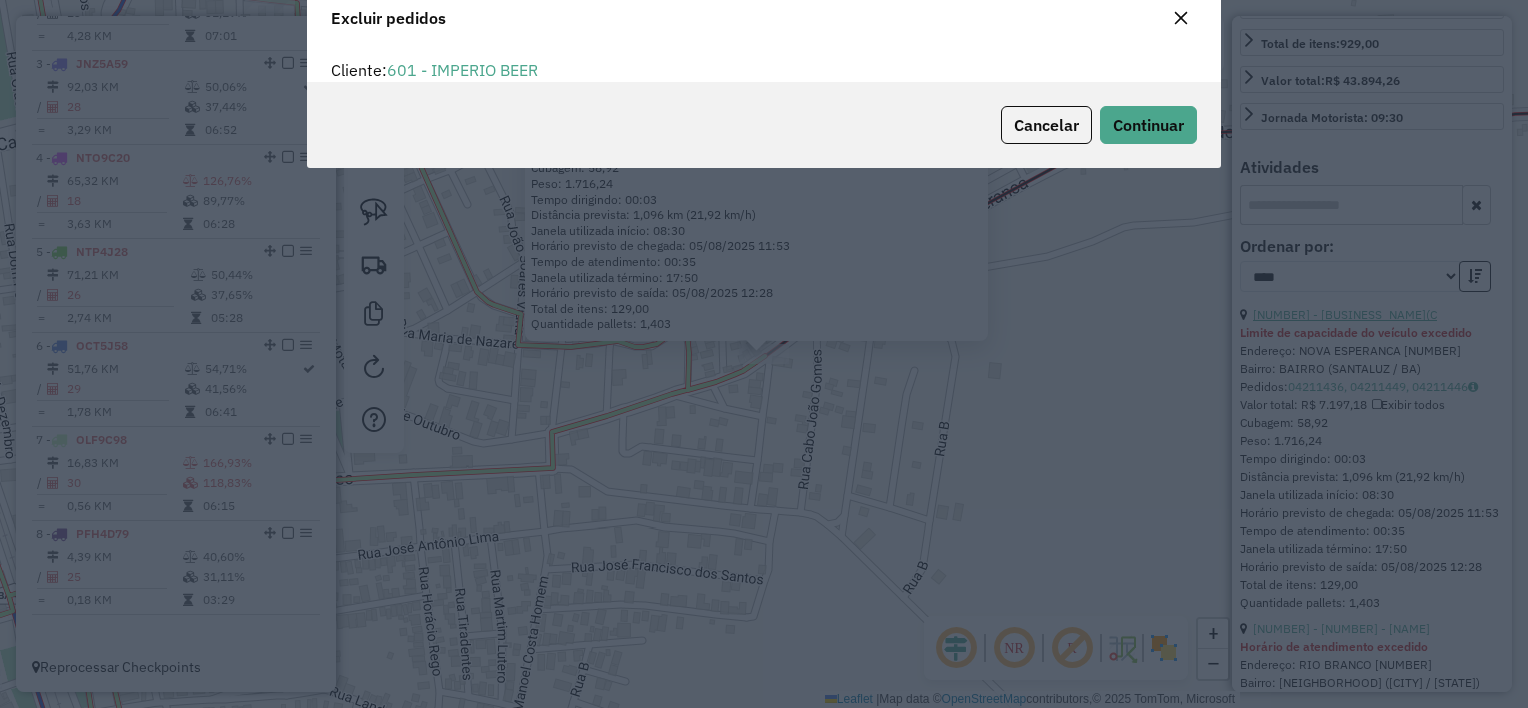 scroll, scrollTop: 10, scrollLeft: 6, axis: both 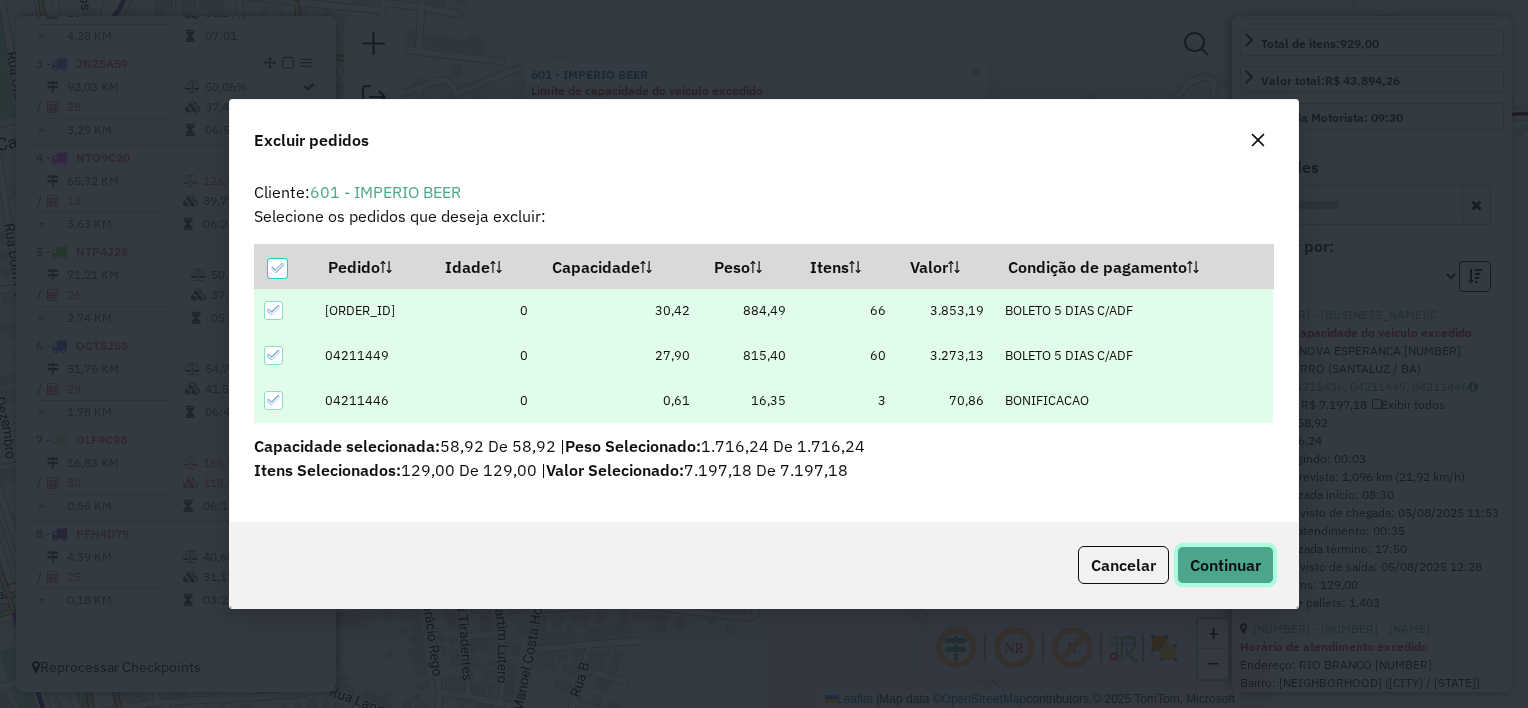 click on "Continuar" 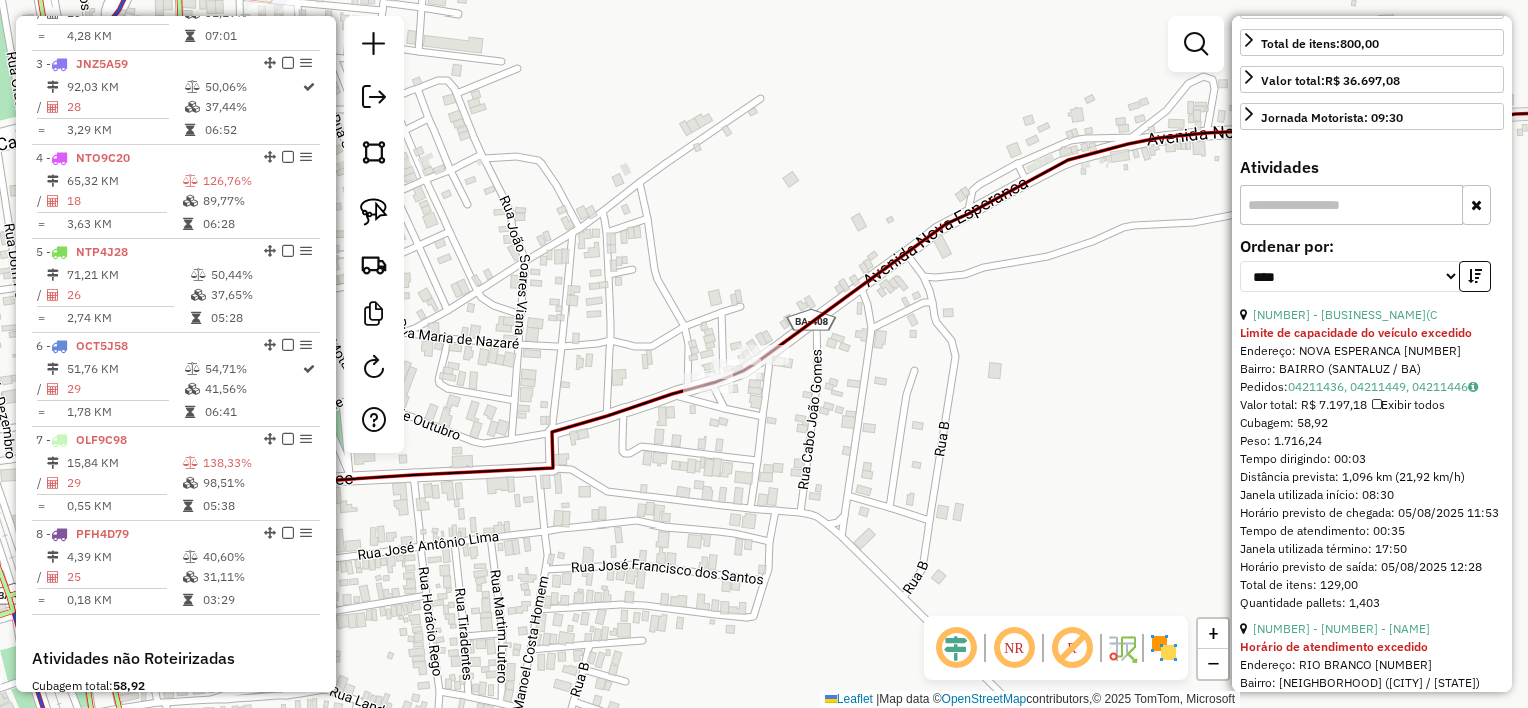 scroll, scrollTop: 1101, scrollLeft: 0, axis: vertical 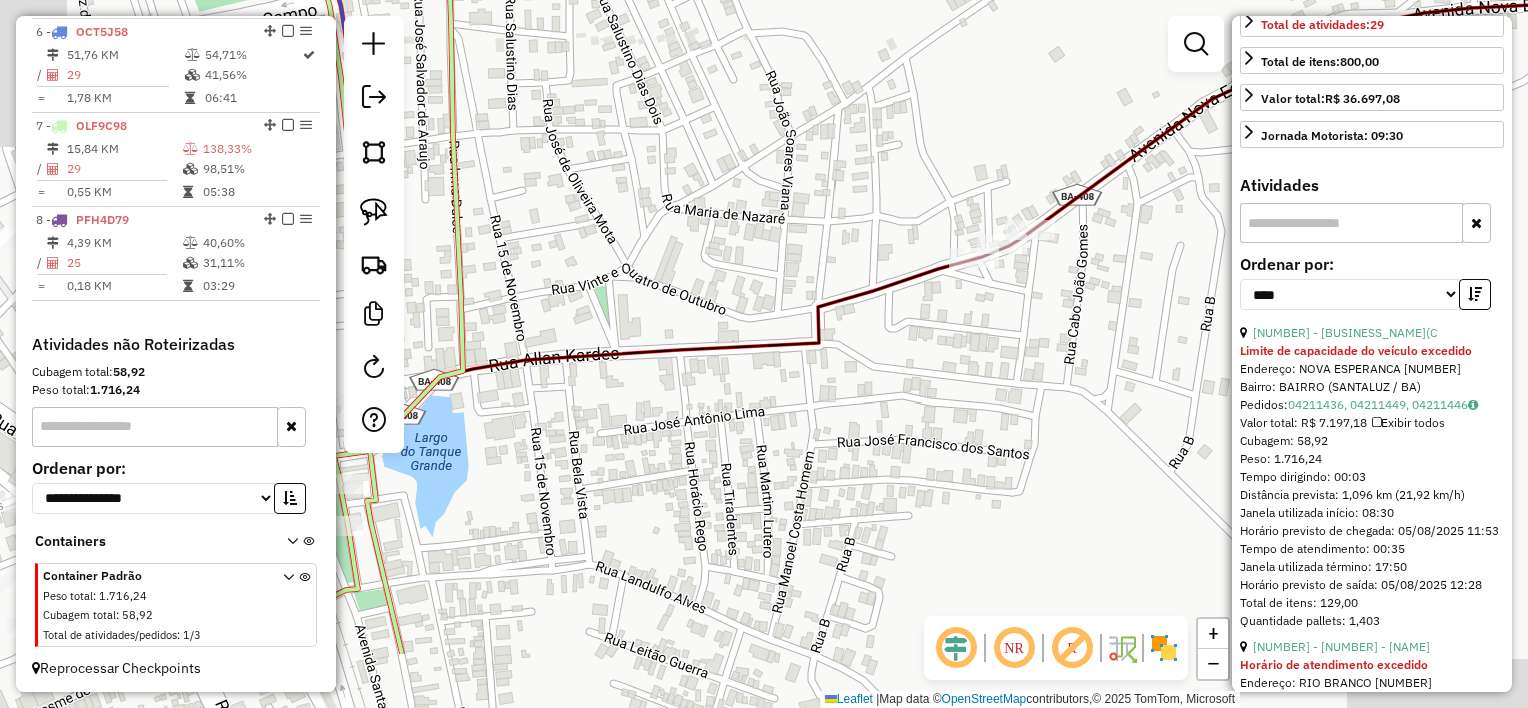 drag, startPoint x: 776, startPoint y: 473, endPoint x: 1043, endPoint y: 346, distance: 295.66534 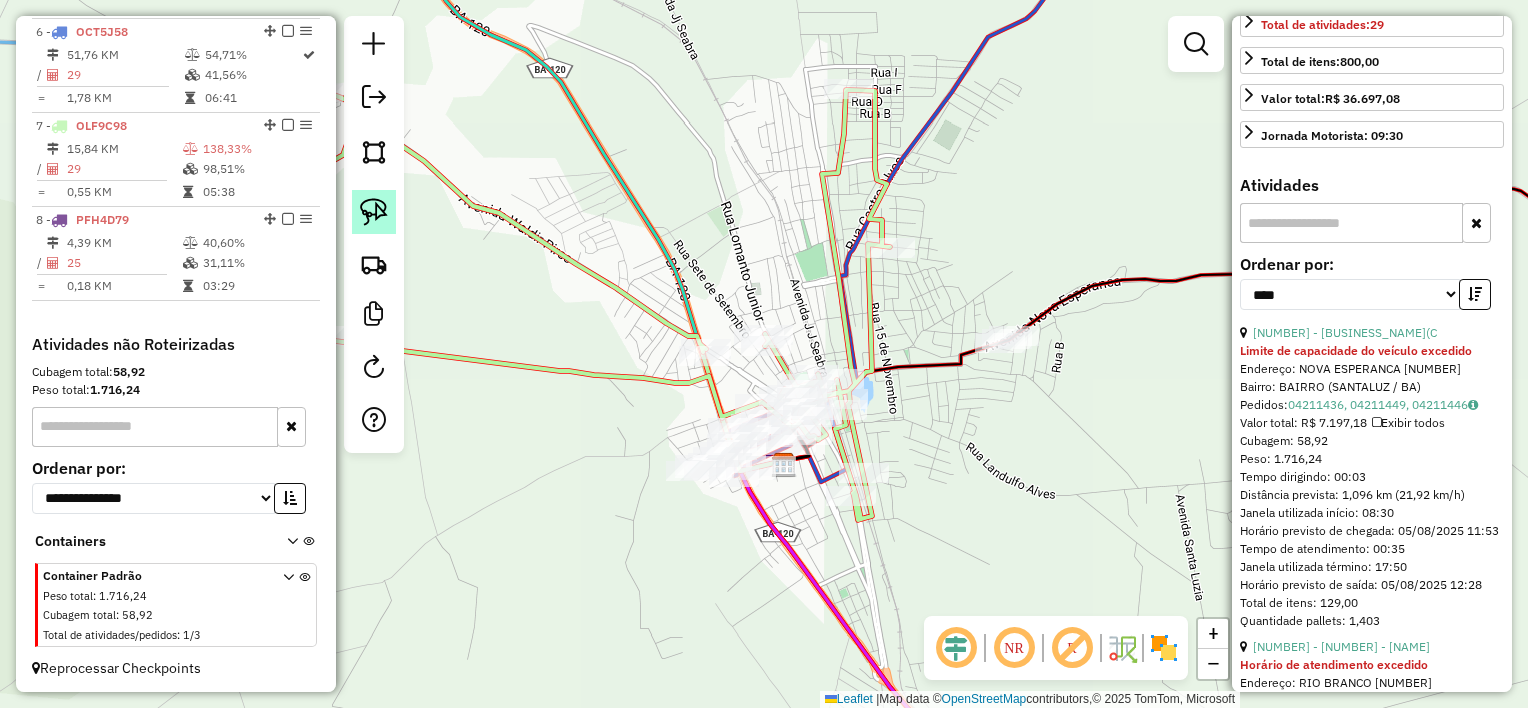 click 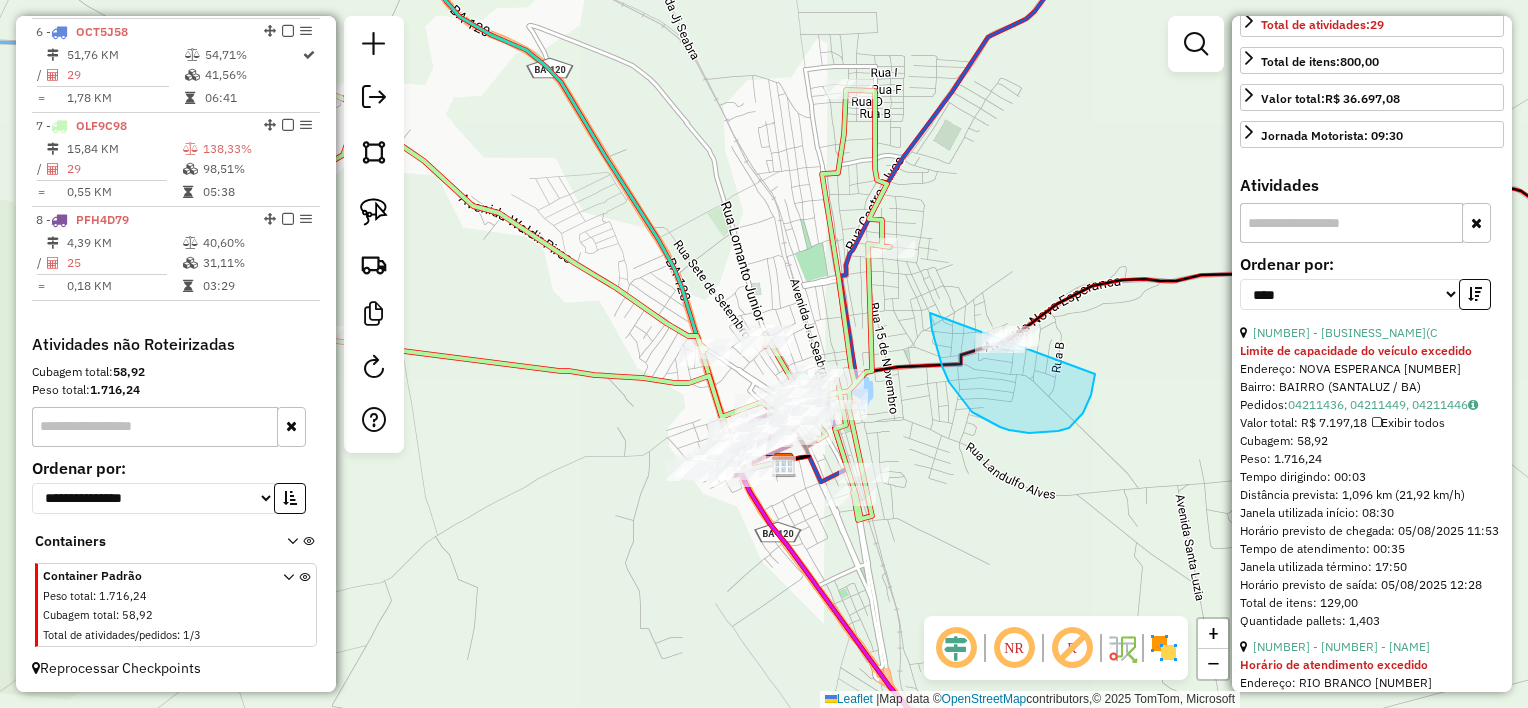 drag, startPoint x: 936, startPoint y: 343, endPoint x: 1092, endPoint y: 284, distance: 166.78429 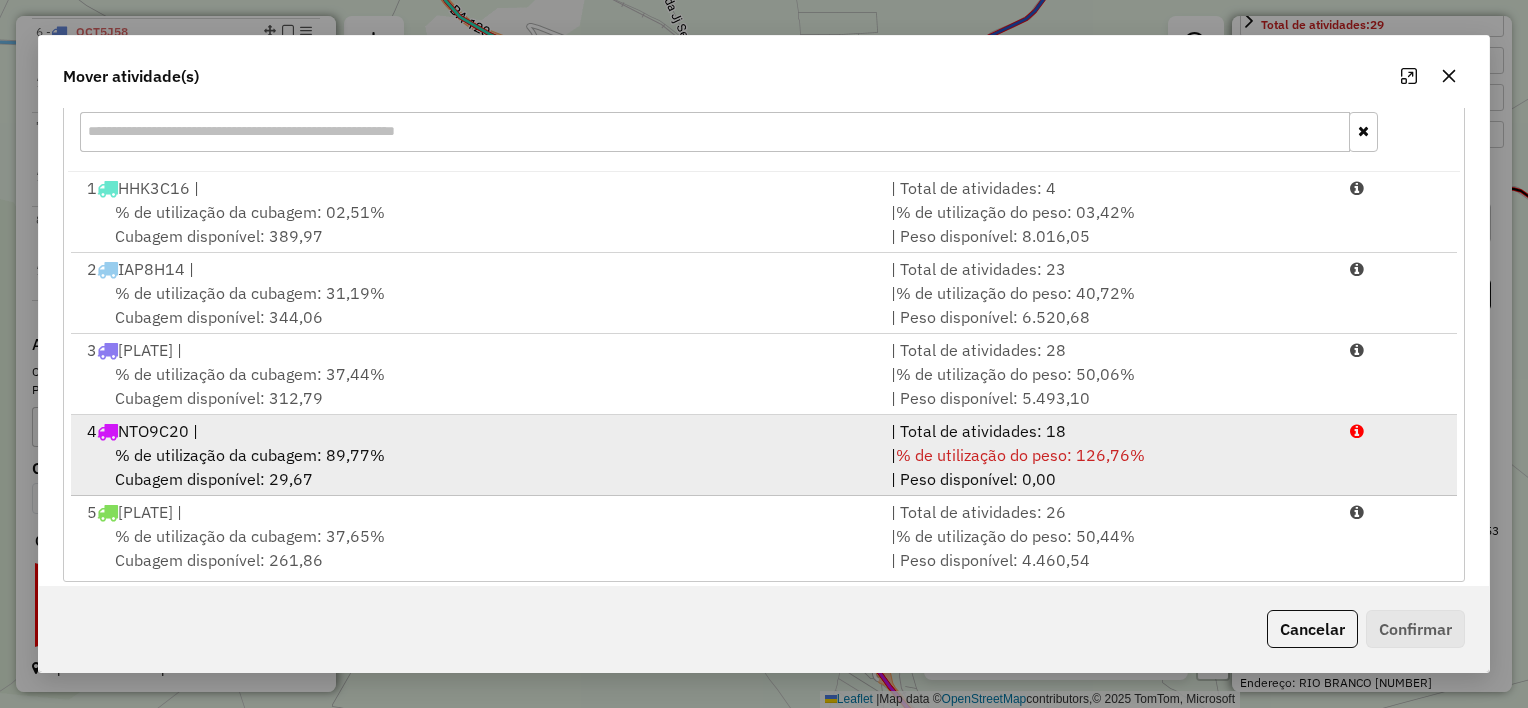 scroll, scrollTop: 305, scrollLeft: 0, axis: vertical 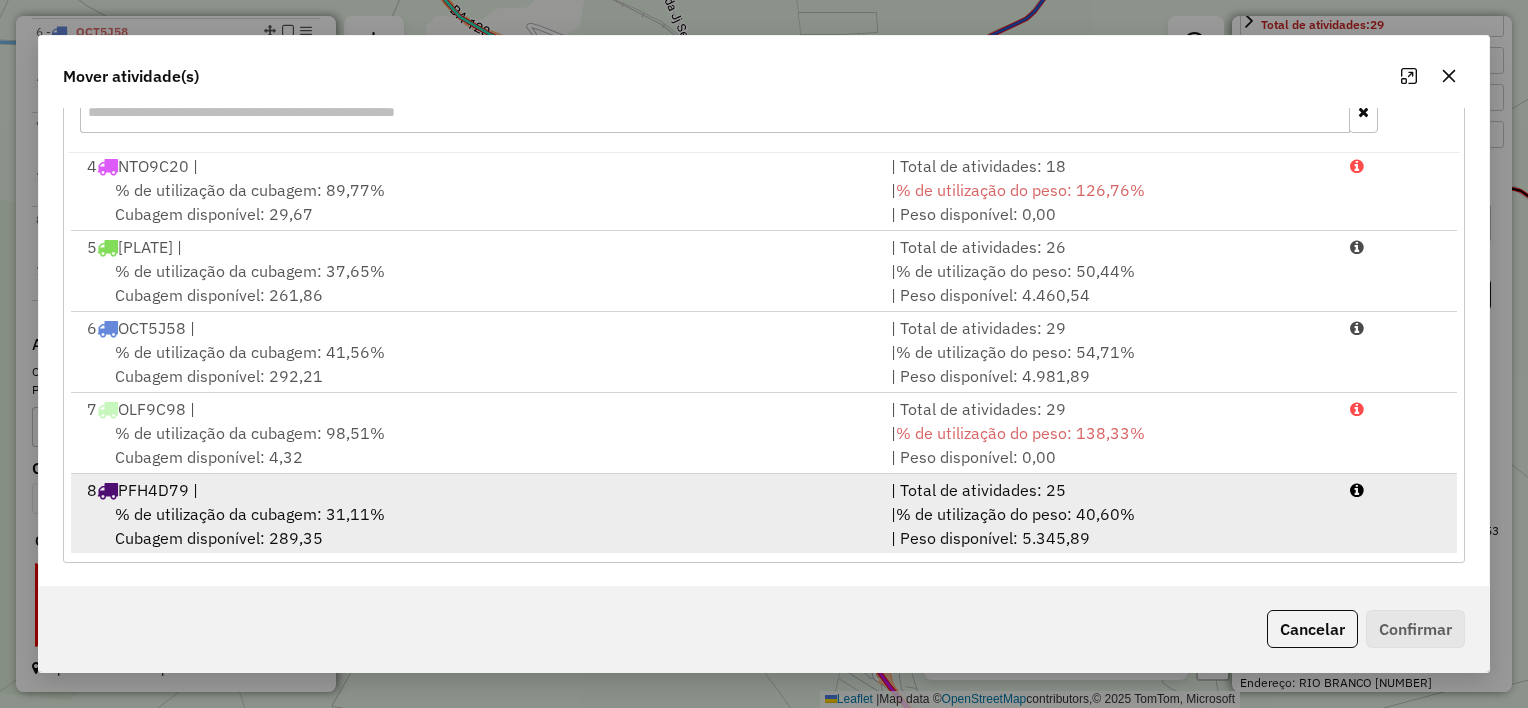 click on "% de utilização da cubagem: 31,11%  Cubagem disponível: 289,35" at bounding box center (477, 526) 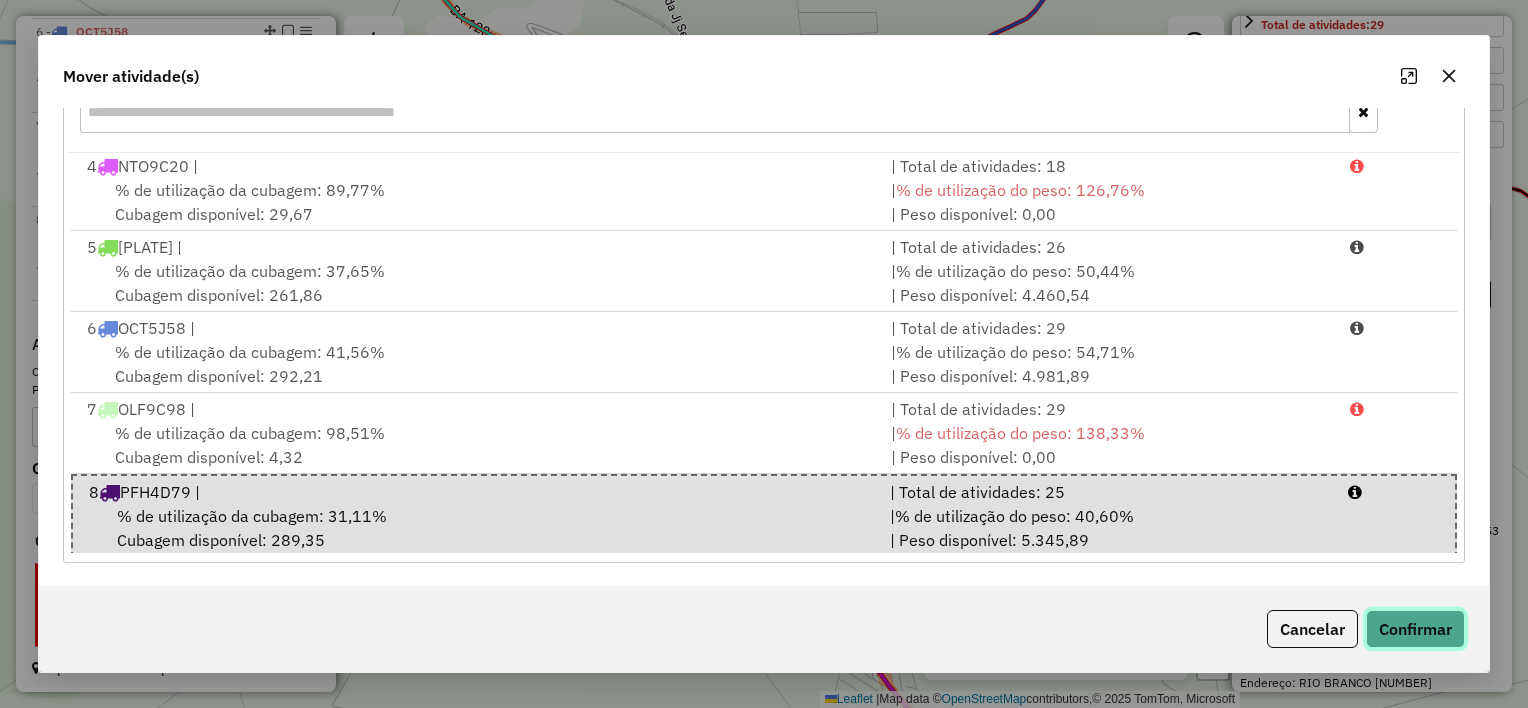 click on "Confirmar" 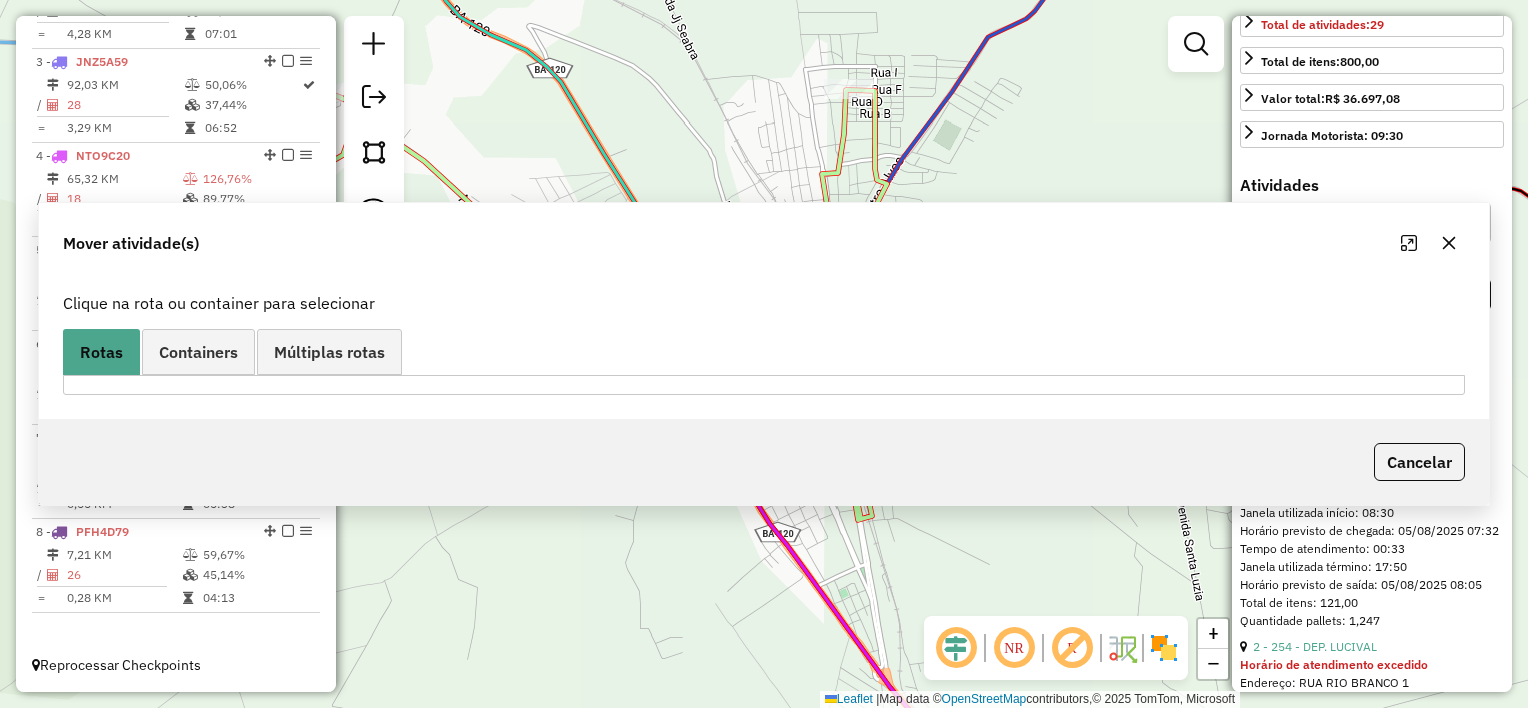 scroll, scrollTop: 927, scrollLeft: 0, axis: vertical 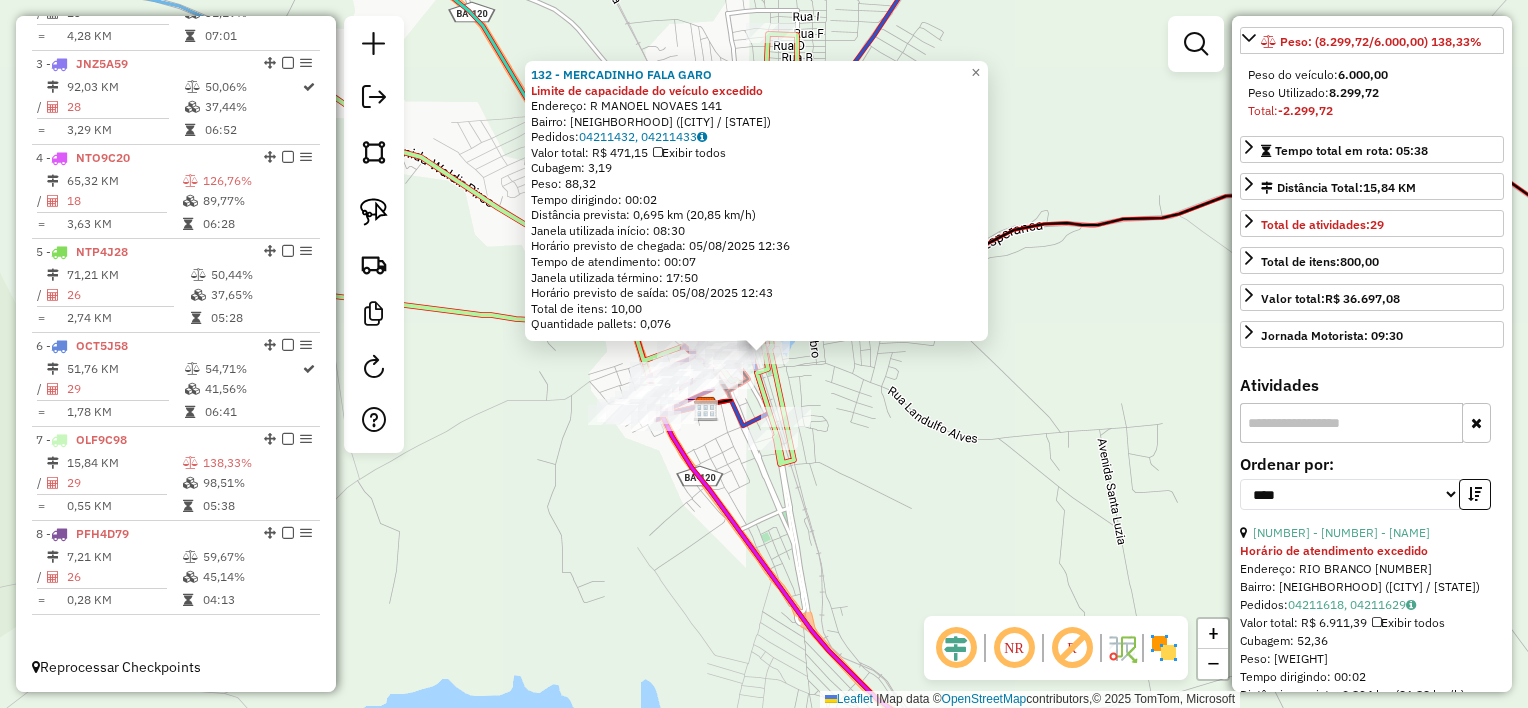 click on "132 - MERCADINHO FALA GARO Limite de capacidade do veículo excedido  Endereço:  [STREET] [NUMBER]   Bairro: [NEIGHBORHOOD] ([CITY] / [STATE])   Pedidos:  [ORDER_ID], [ORDER_ID]   Valor total: R$ [PRICE]   Exibir todos   Cubagem: [CUBAGE]  Peso: [WEIGHT]  Tempo dirigindo: [TIME]   Distância prevista: [DISTANCE] km ([SPEED] km/h)   Janela utilizada início: [TIME]   Horário previsto de chegada: [DATE] [TIME]   Tempo de atendimento: [TIME]   Janela utilizada término: [TIME]   Horário previsto de saída: [DATE] [TIME]   Total de itens: [ITEMS]   Quantidade pallets: [PALLETS]  × Janela de atendimento Grade de atendimento Capacidade Transportadoras Veículos Cliente Pedidos  Rotas Selecione os dias de semana para filtrar as janelas de atendimento  Seg   Ter   Qua   Qui   Sex   Sáb   Dom  Informe o período da janela de atendimento: De: Até:  Filtrar exatamente a janela do cliente  Considerar janela de atendimento padrão  Selecione os dias de semana para filtrar as grades de atendimento  Seg   Ter   Qua   Qui   Sex   Sáb   Dom   De:  +" 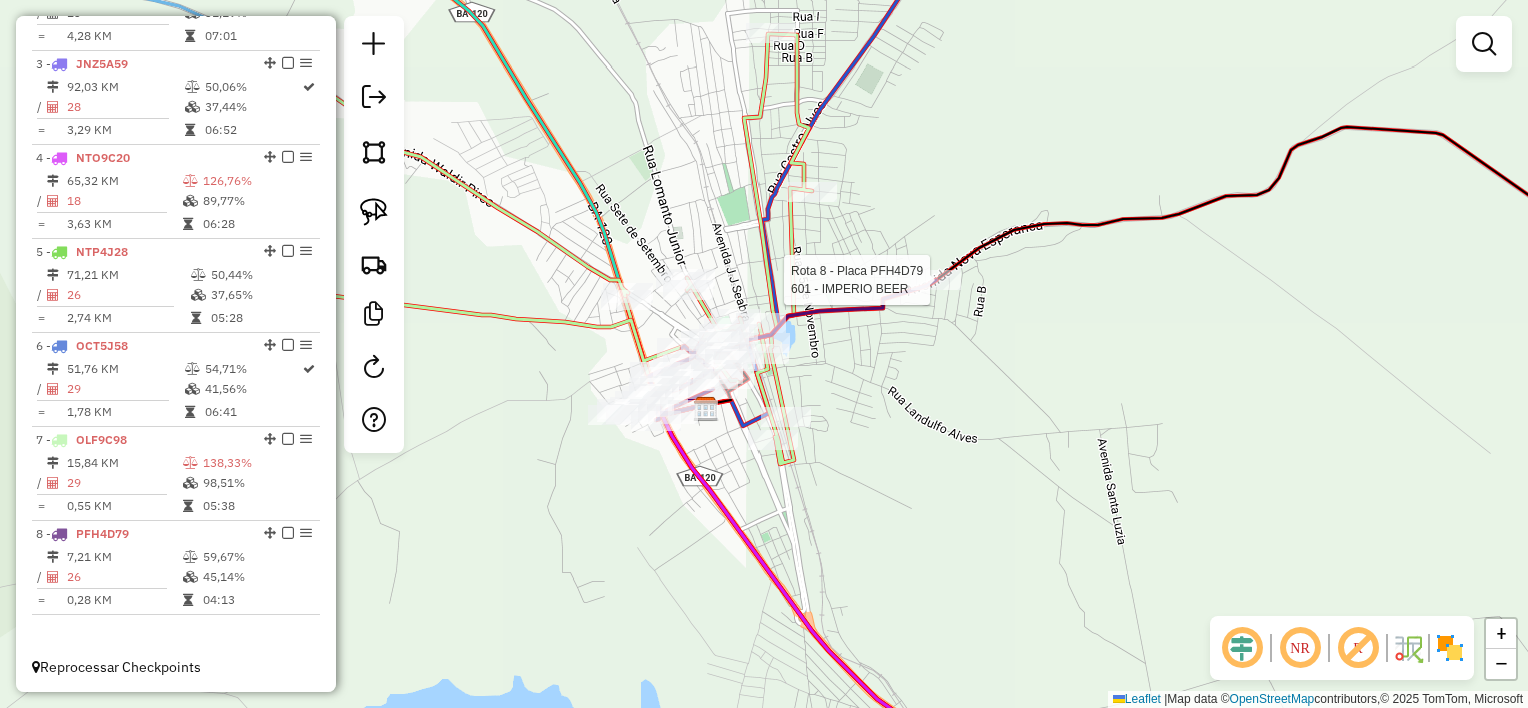 select on "*********" 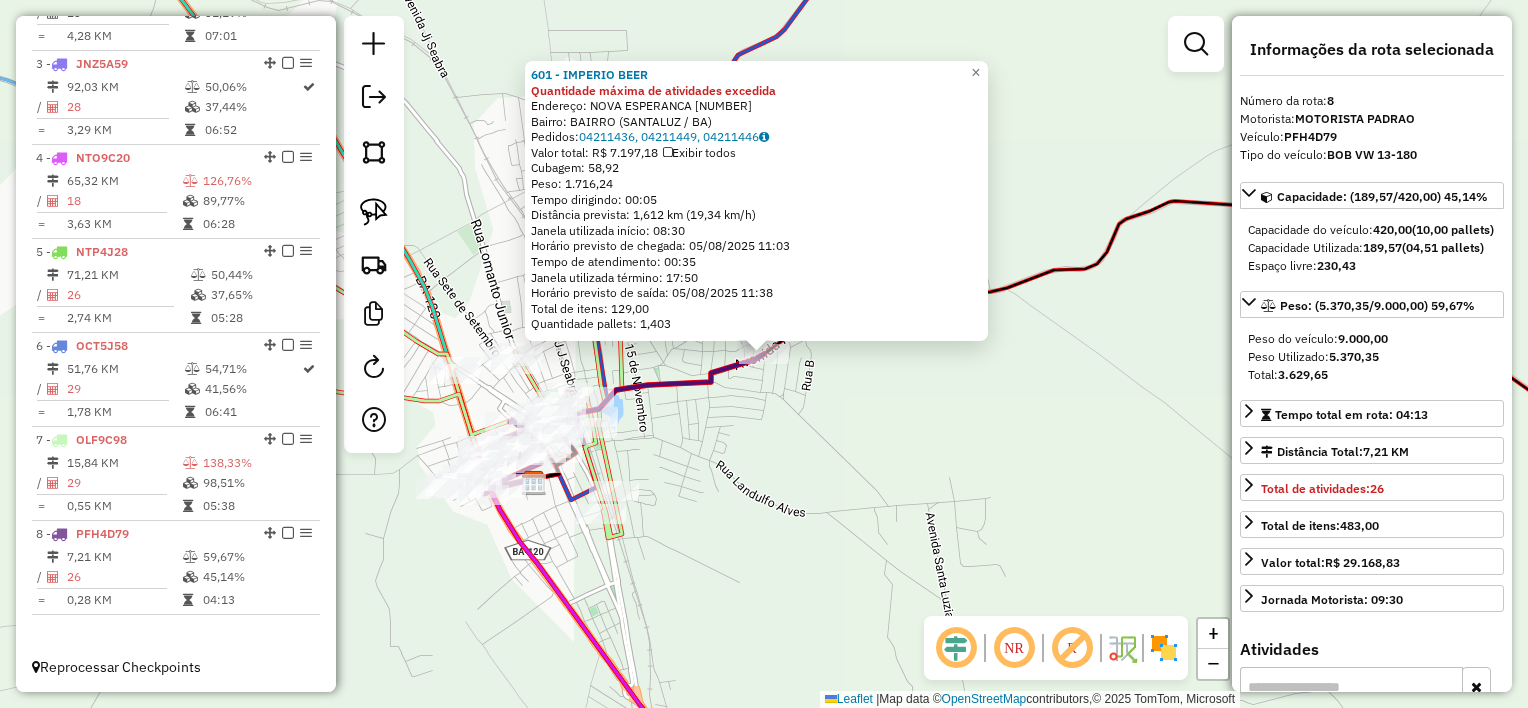click on "601 - [BUSINESS_NAME] Quantidade máxima de atividades excedida  Endereço:  [STREET_NAME] [NUMBER]   Bairro: [NEIGHBORHOOD] ([DISTRICT] / [STATE])   Pedidos:  [ORDER_ID], [ORDER_ID], [ORDER_ID]   Valor total: R$ 7.197,18   Exibir todos   Cubagem: [VOLUME]  Peso: [WEIGHT]  Tempo dirigindo: [TIME]   Distância prevista: [DISTANCE] km ([SPEED] km/h)   Janela utilizada início: [TIME]   Horário previsto de chegada: [DATE] [TIME]   Tempo de atendimento: [TIME]   Janela utilizada término: [TIME]   Horário previsto de saída: [DATE] [TIME]   Total de itens: [QUANTITY]   Quantidade pallets: [QUANTITY]  × Janela de atendimento Grade de atendimento Capacidade Transportadoras Veículos Cliente Pedidos  Rotas Selecione os dias de semana para filtrar as janelas de atendimento  Seg   Ter   Qua   Qui   Sex   Sáb   Dom  Informe o período da janela de atendimento: De: Até:  Filtrar exatamente a janela do cliente  Considerar janela de atendimento padrão  Selecione os dias de semana para filtrar as grades de atendimento  Seg   Ter   Qua   Qui   Sex   Sáb   Dom" 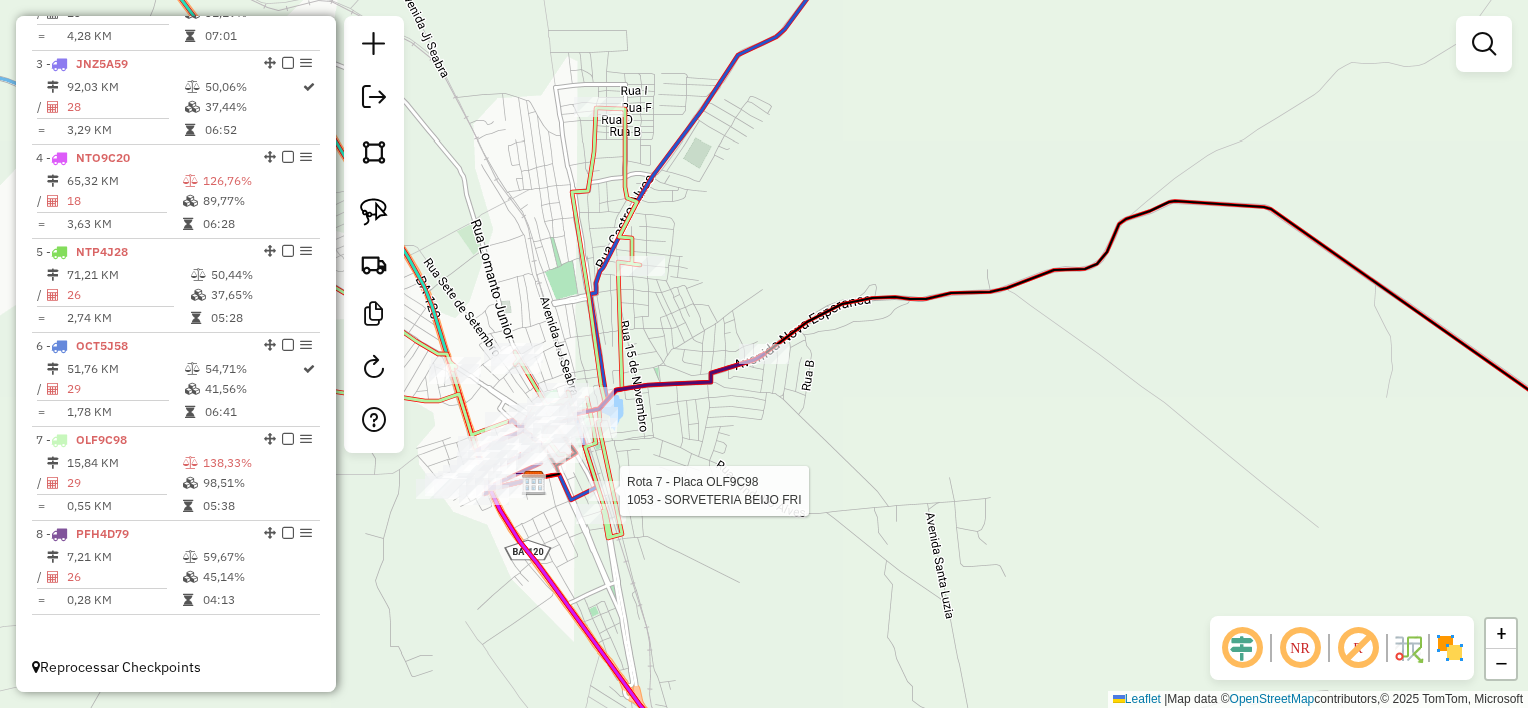 select on "*********" 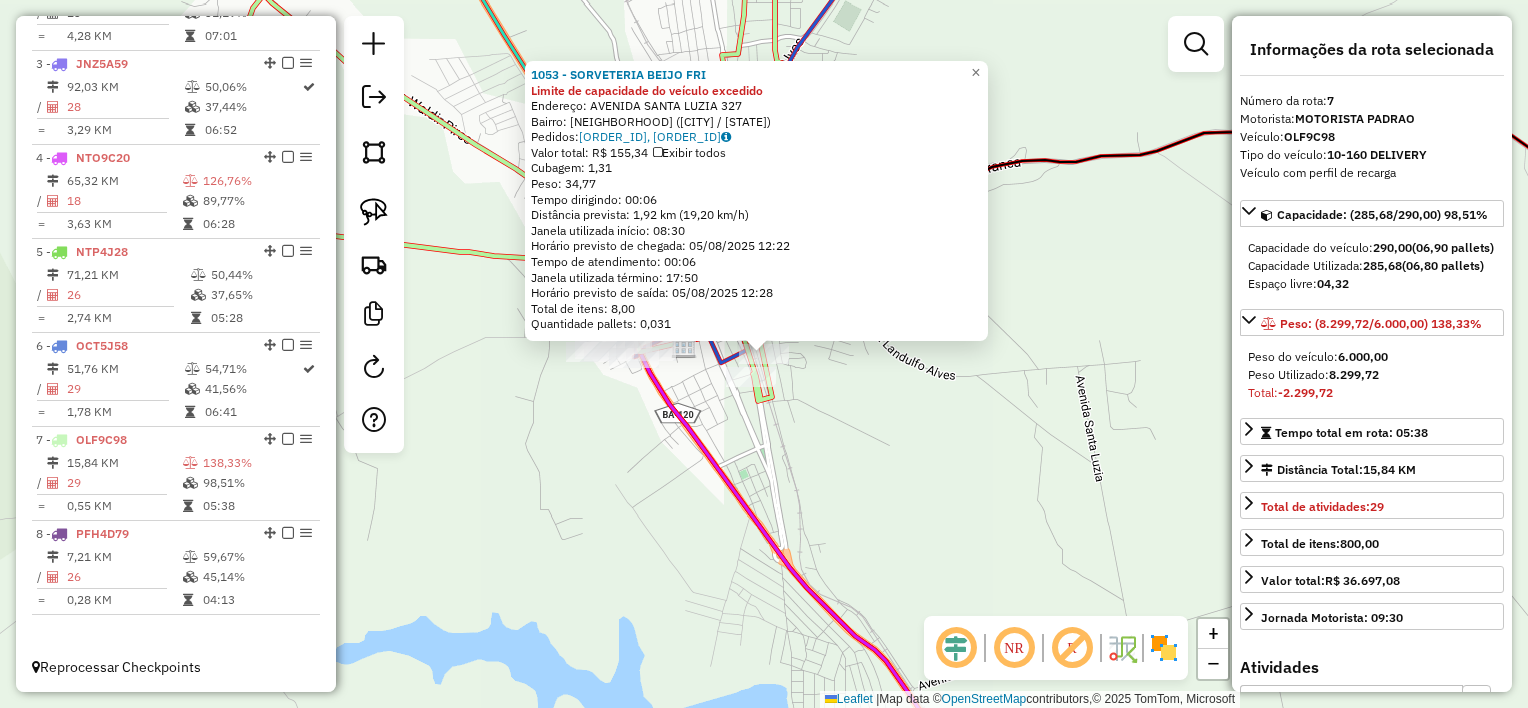 click on "1053 - SORVETERIA BEIJO FRI Limite de capacidade do veículo excedido  Endereço:  [STREET] [NUMBER]   Bairro: [NEIGHBORHOOD] ([CITY] / [STATE])   Pedidos:  [ORDER_ID], [ORDER_ID]   Valor total: R$ [PRICE]   Exibir todos   Cubagem: [CUBAGE]  Peso: [WEIGHT]  Tempo dirigindo: [TIME]   Distância prevista: [DISTANCE] km ([SPEED] km/h)   Janela utilizada início: [TIME]   Horário previsto de chegada: [DATE] [TIME]   Tempo de atendimento: [TIME]   Janela utilizada término: [TIME]   Horário previsto de saída: [DATE] [TIME]   Total de itens: [ITEMS]   Quantidade pallets: [PALLETS]  × Janela de atendimento Grade de atendimento Capacidade Transportadoras Veículos Cliente Pedidos  Rotas Selecione os dias de semana para filtrar as janelas de atendimento  Seg   Ter   Qua   Qui   Sex   Sáb   Dom  Informe o período da janela de atendimento: De: Até:  Filtrar exatamente a janela do cliente  Considerar janela de atendimento padrão  Selecione os dias de semana para filtrar as grades de atendimento  Seg   Ter   Qua   Qui   Sex   Sáb   Dom   De:" 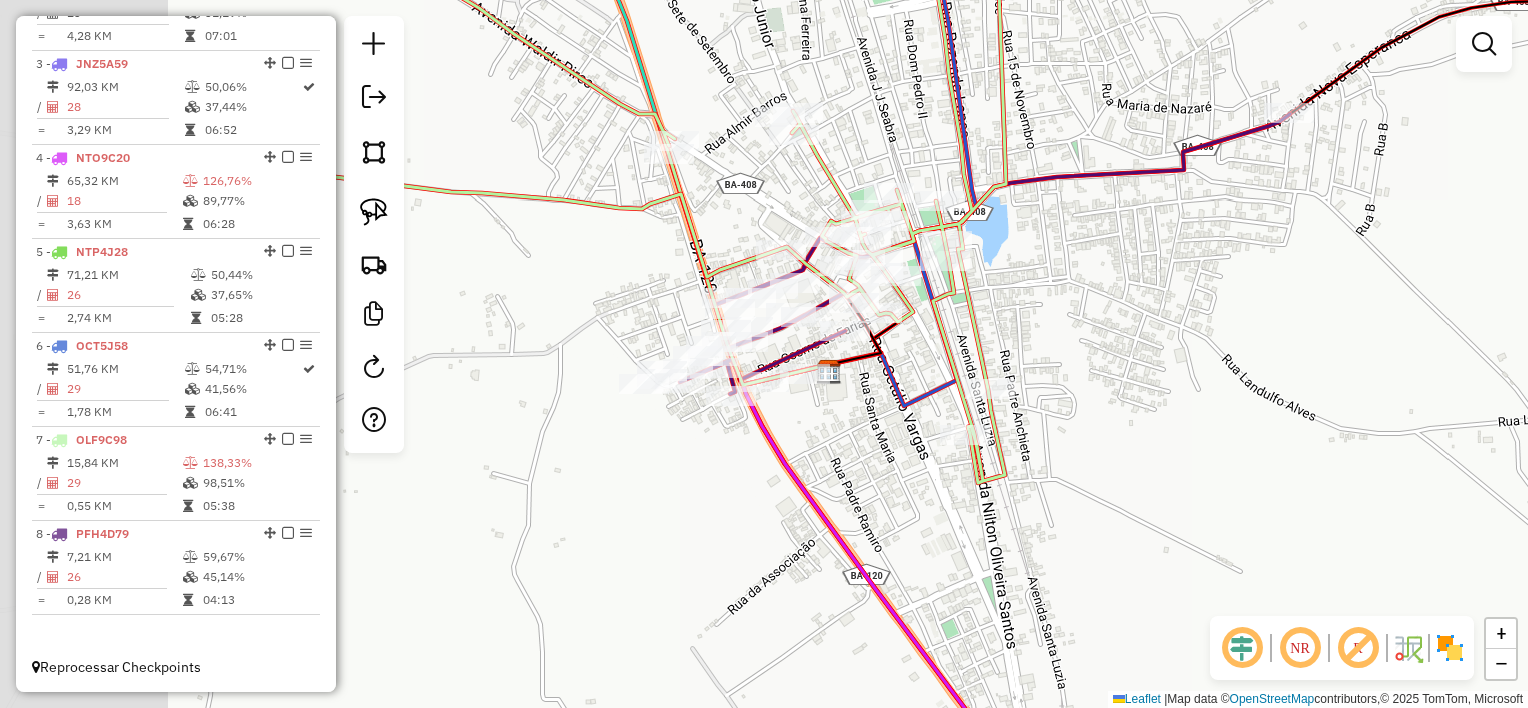 drag, startPoint x: 721, startPoint y: 336, endPoint x: 970, endPoint y: 328, distance: 249.12848 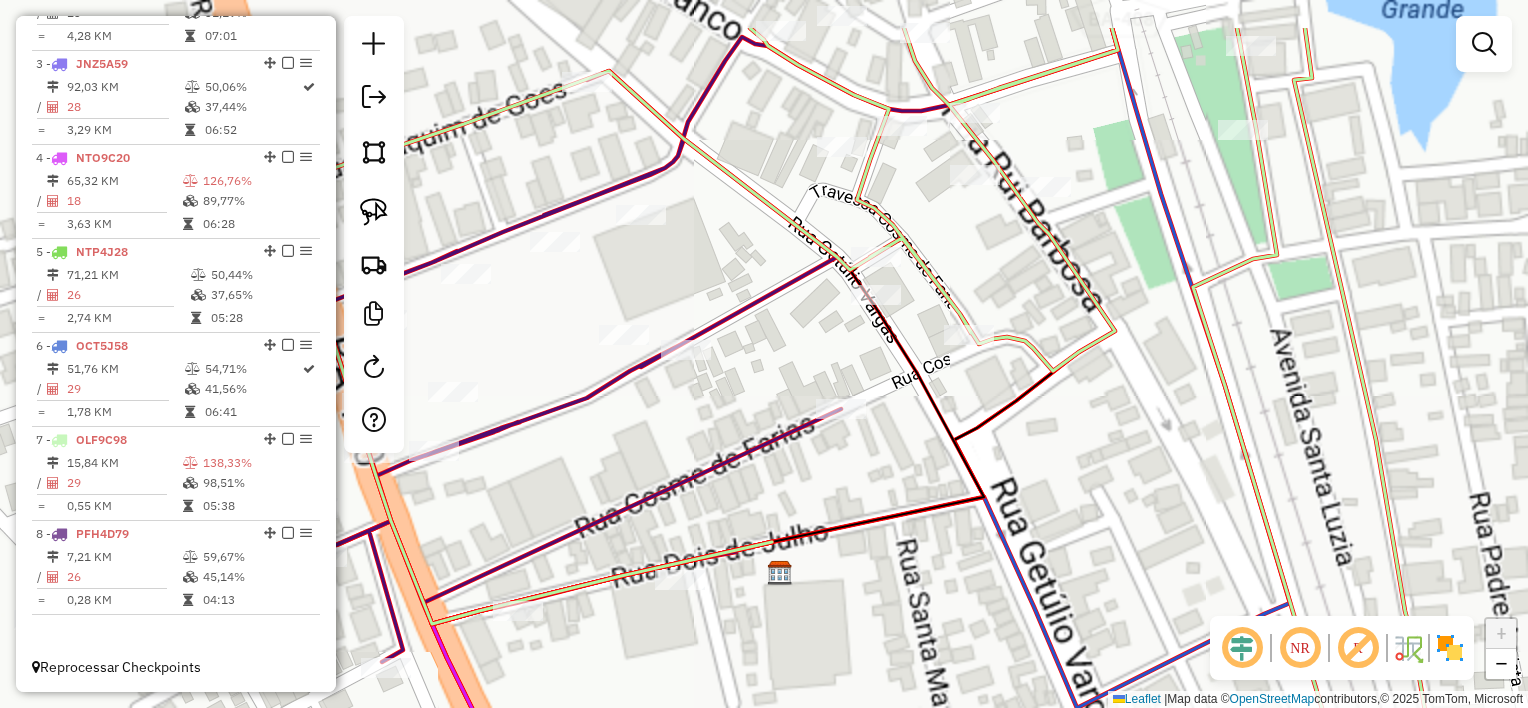 click 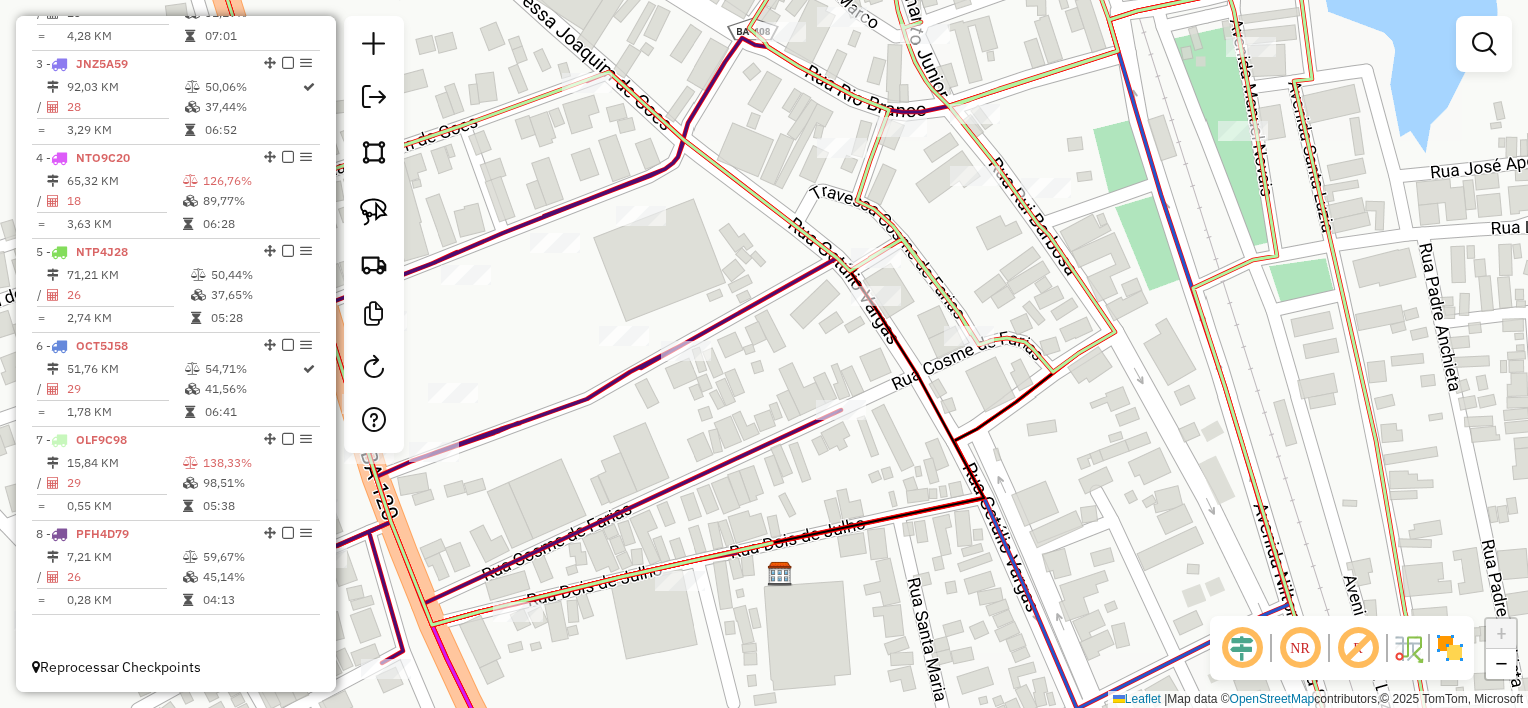 click 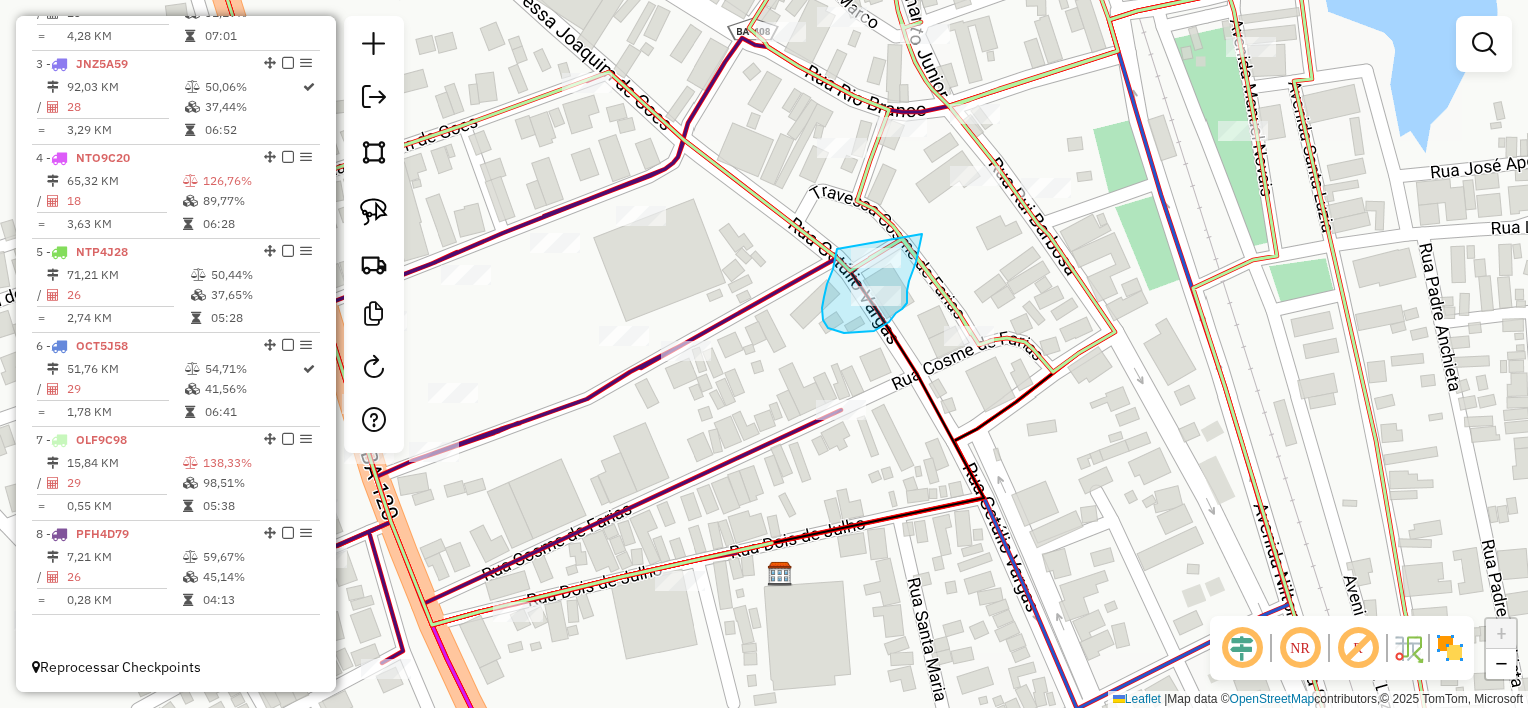 drag, startPoint x: 836, startPoint y: 255, endPoint x: 922, endPoint y: 235, distance: 88.29496 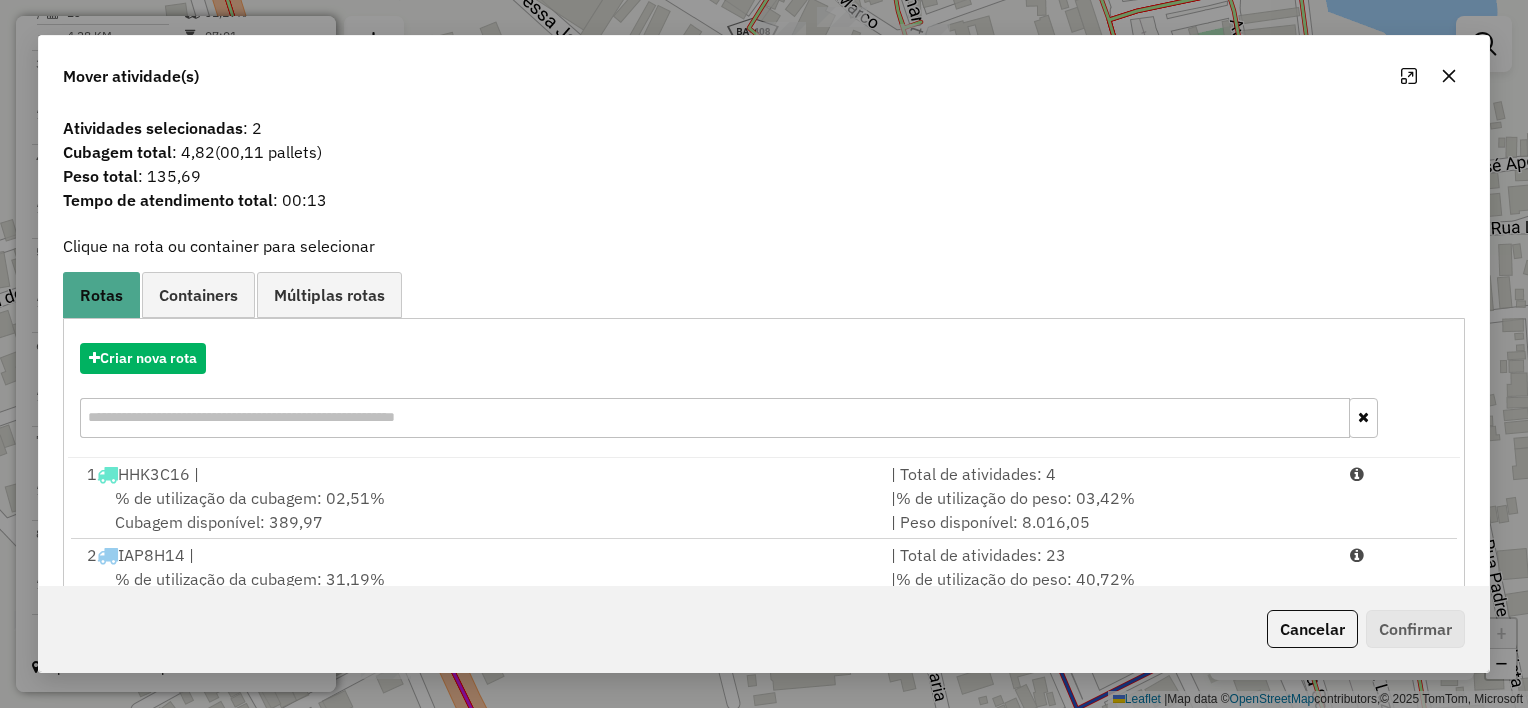 click 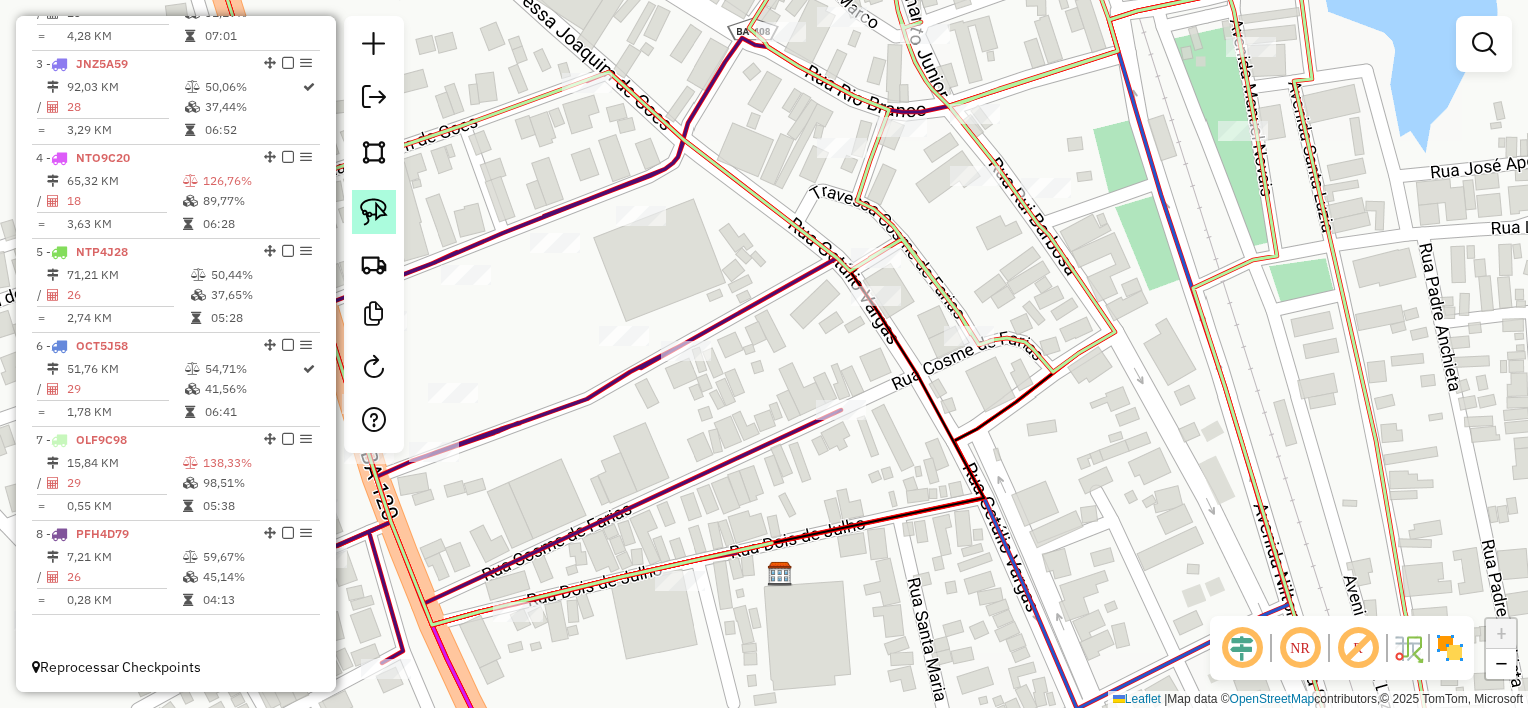 click 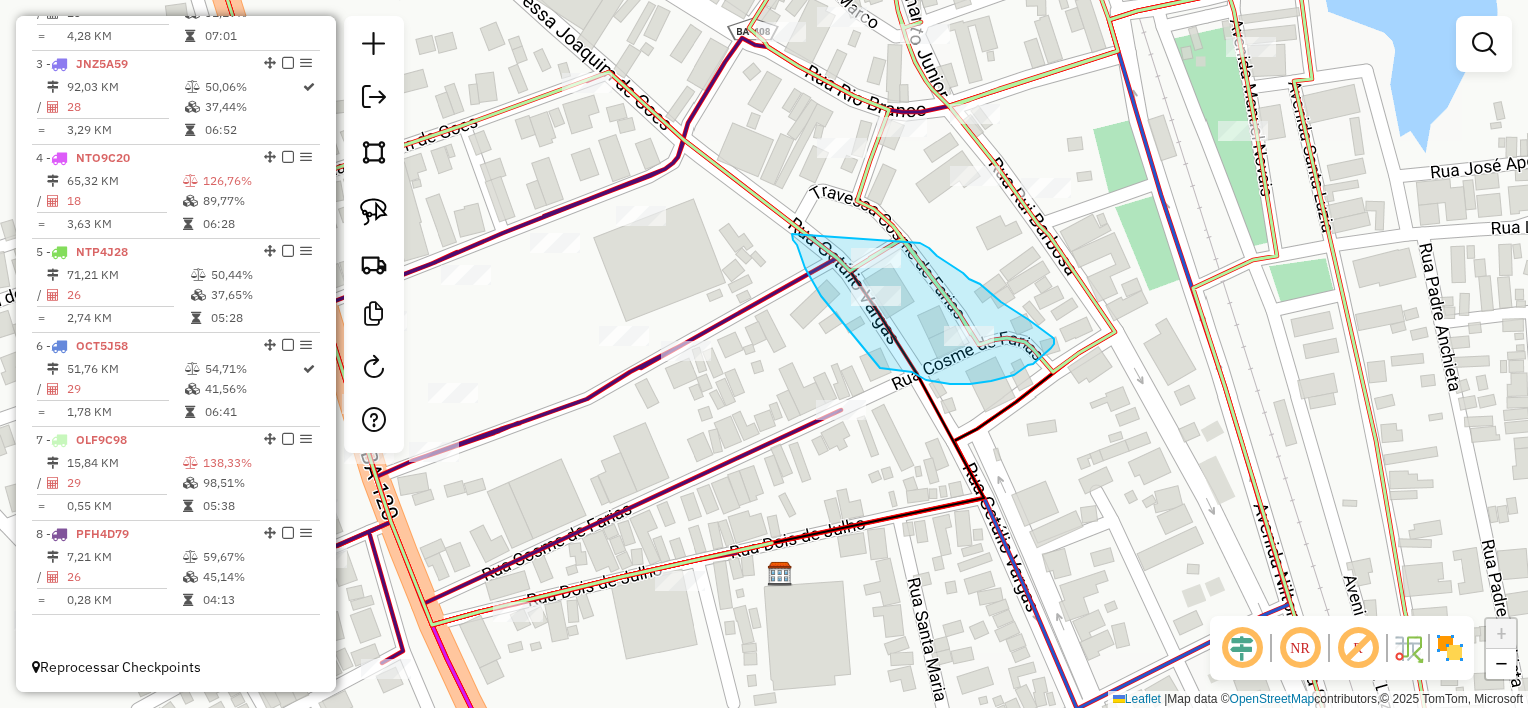 drag, startPoint x: 805, startPoint y: 268, endPoint x: 922, endPoint y: 243, distance: 119.64113 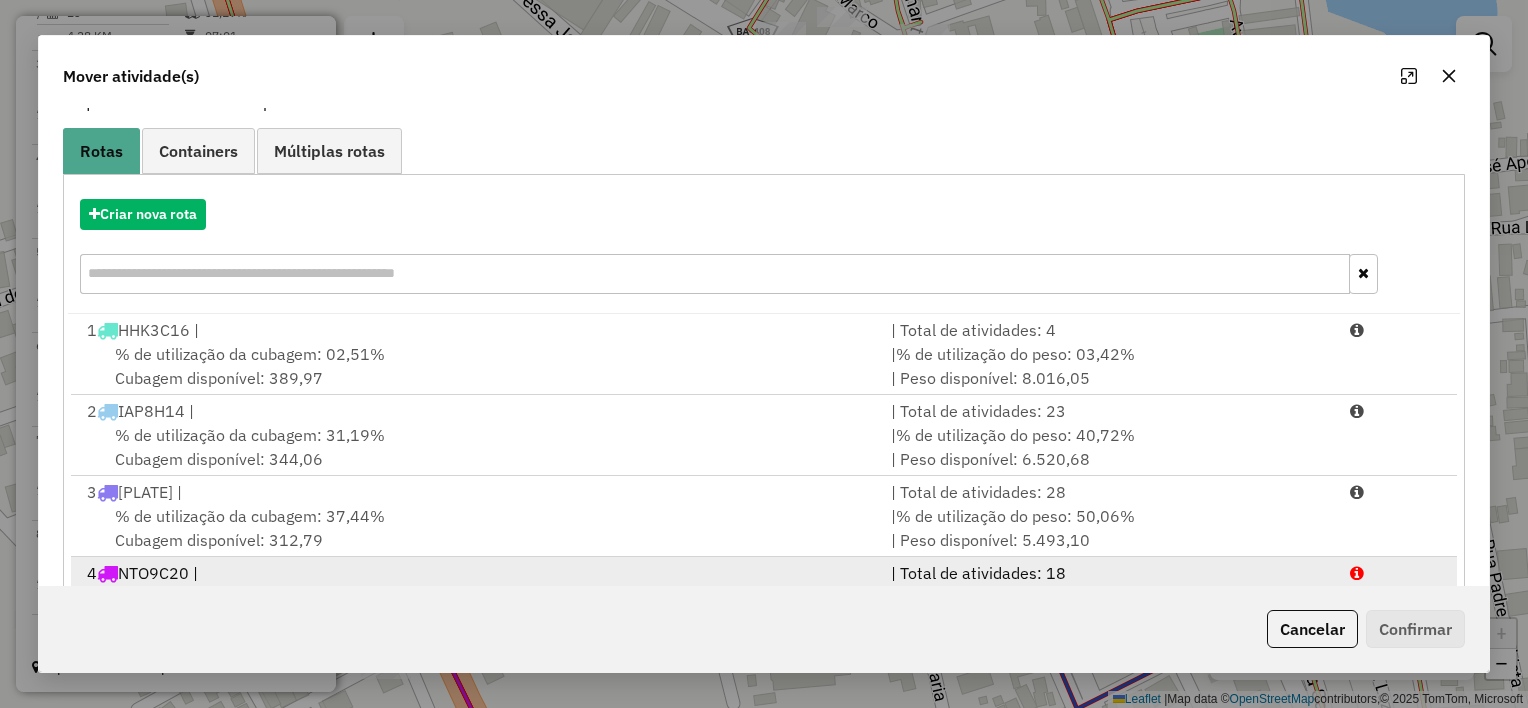 scroll, scrollTop: 305, scrollLeft: 0, axis: vertical 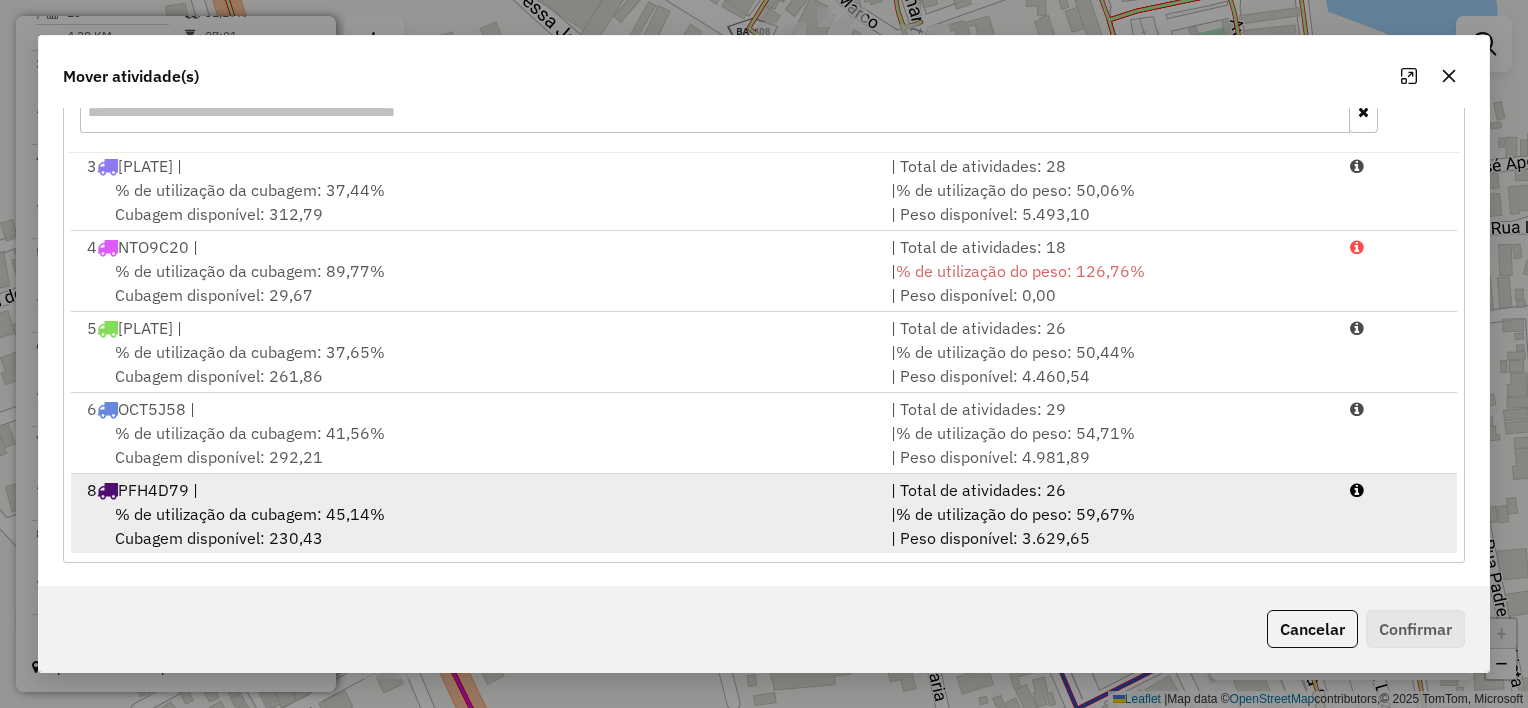 click on "|  % de utilização do peso: [PERCENTAGE]%  | Peso disponível: [WEIGHT]" at bounding box center (1108, 526) 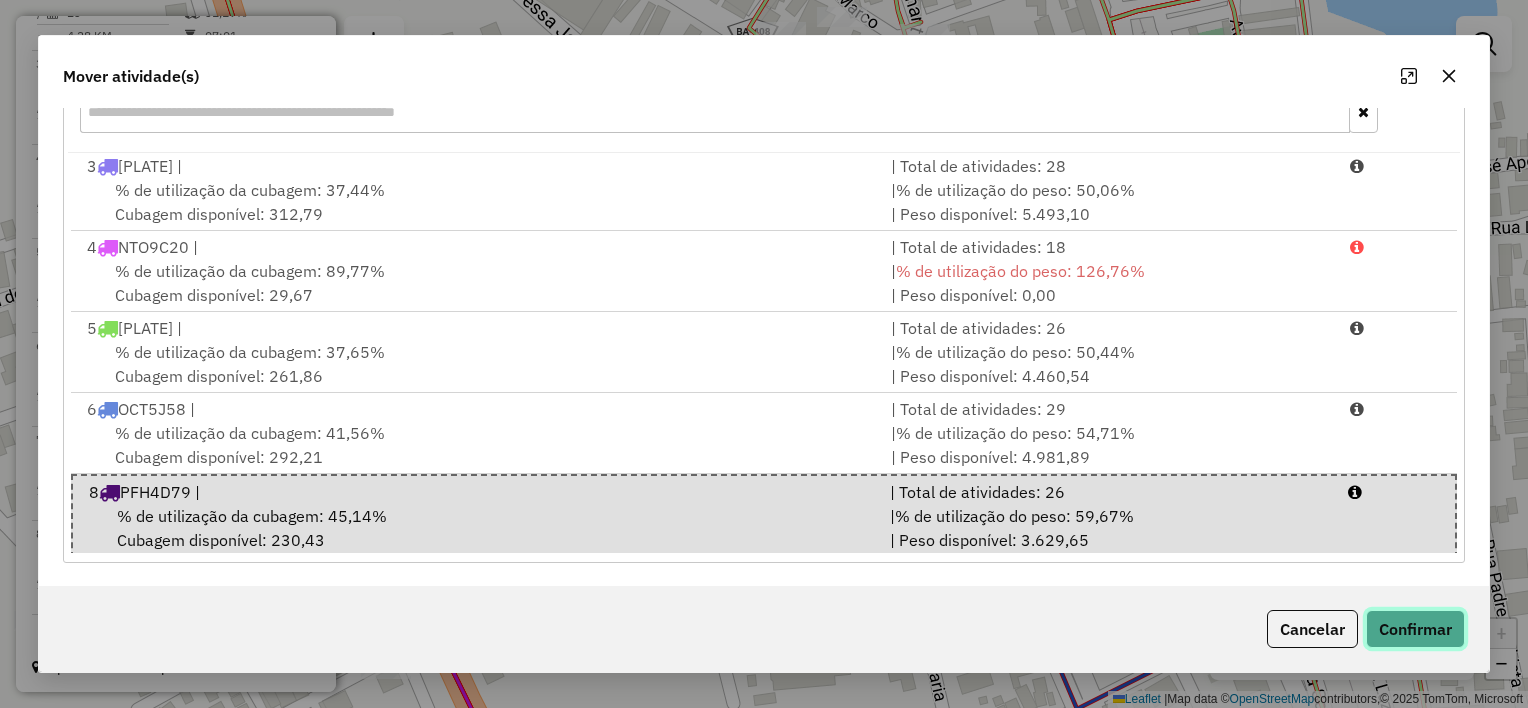 click on "Confirmar" 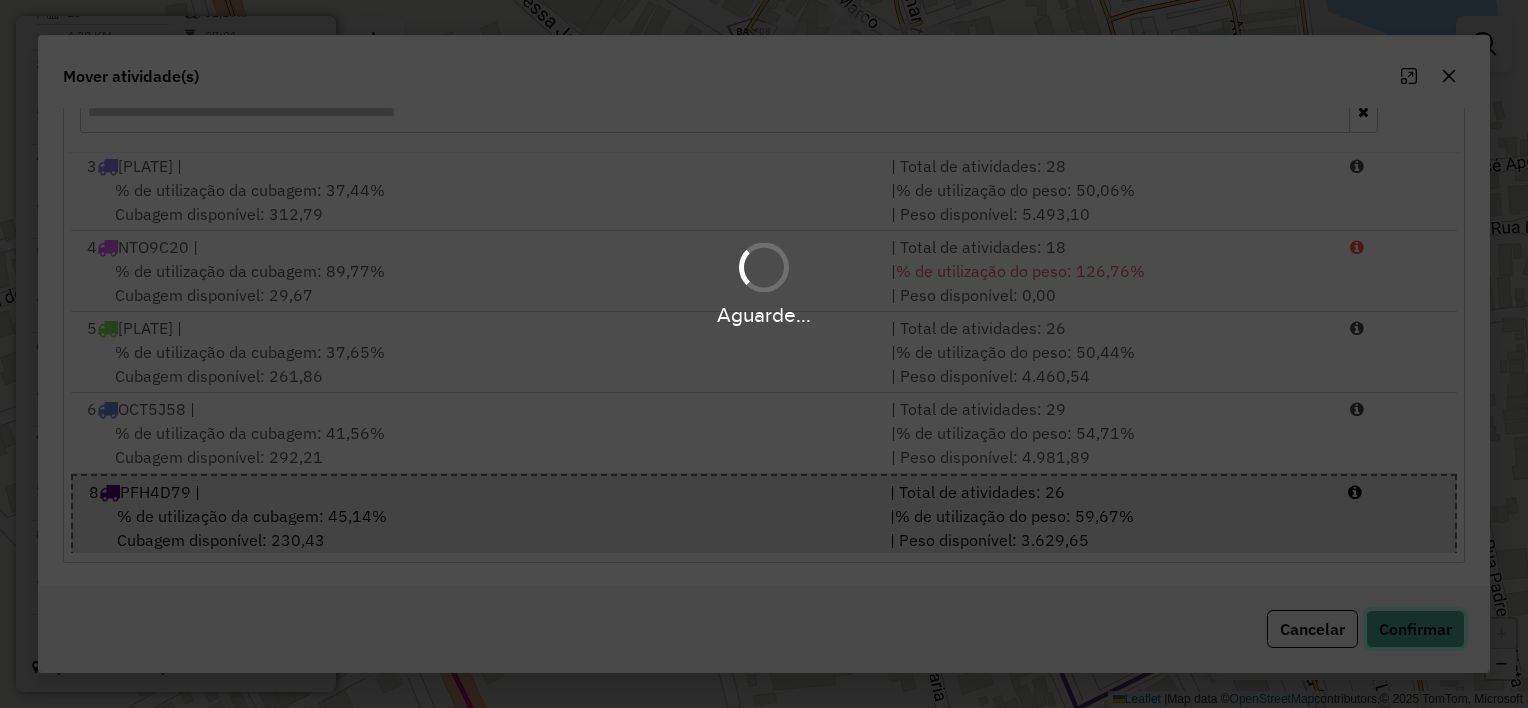 type 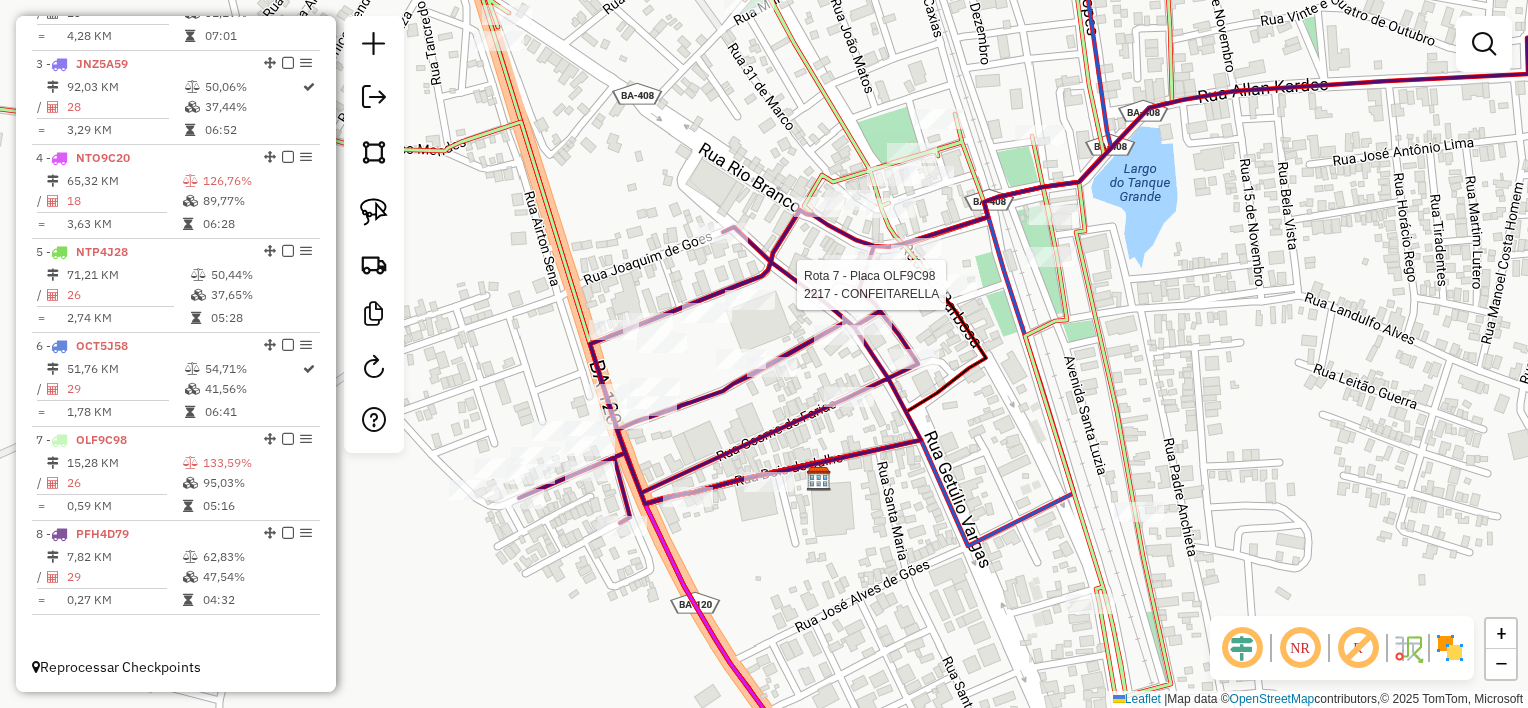 select on "*********" 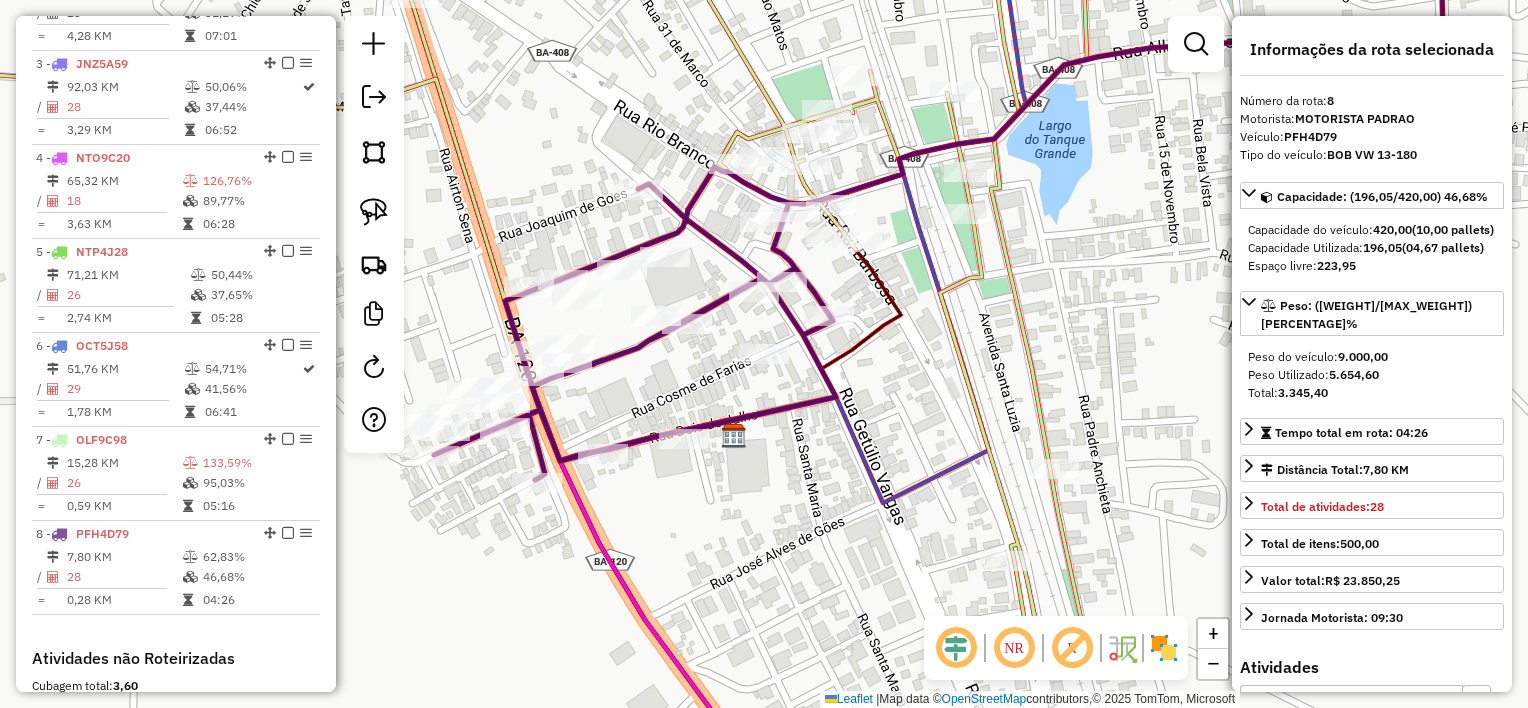 scroll, scrollTop: 1241, scrollLeft: 0, axis: vertical 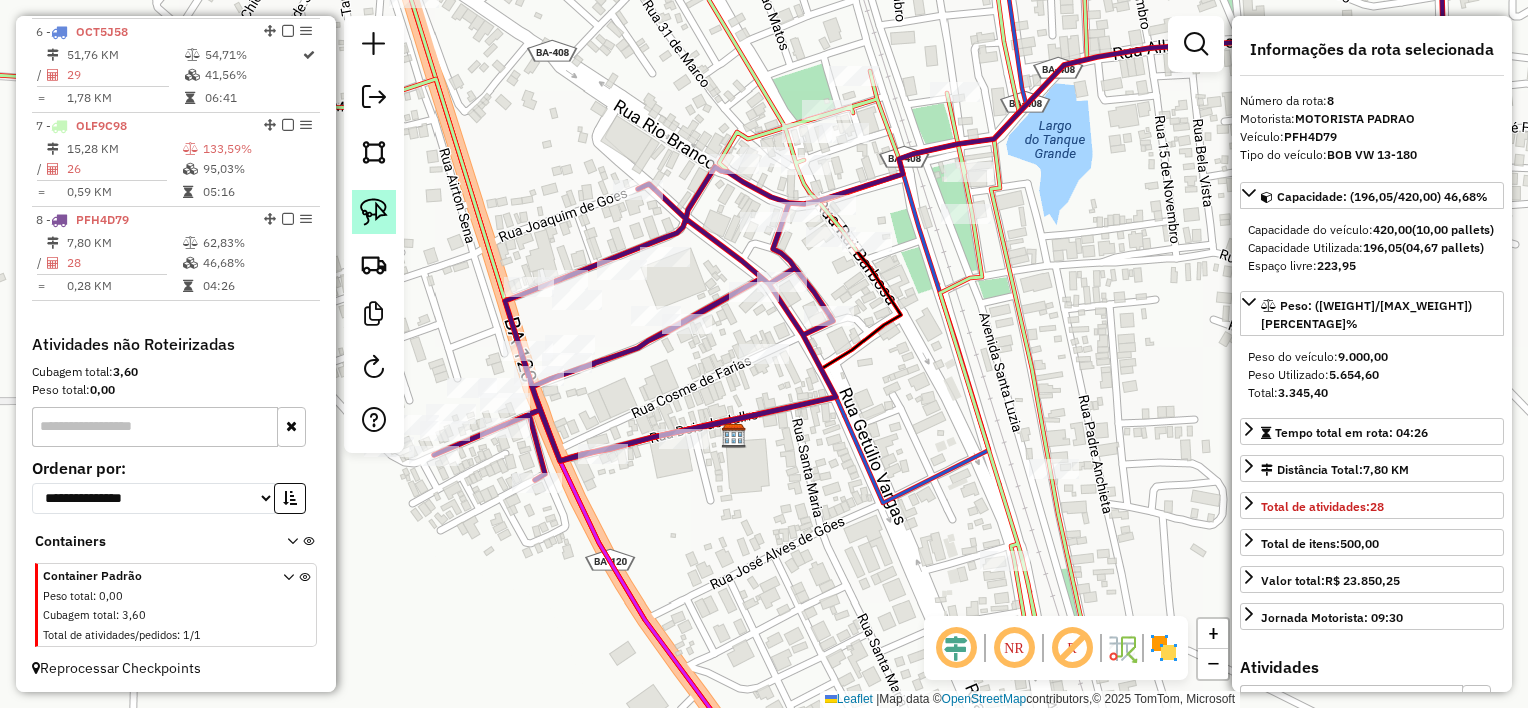 click 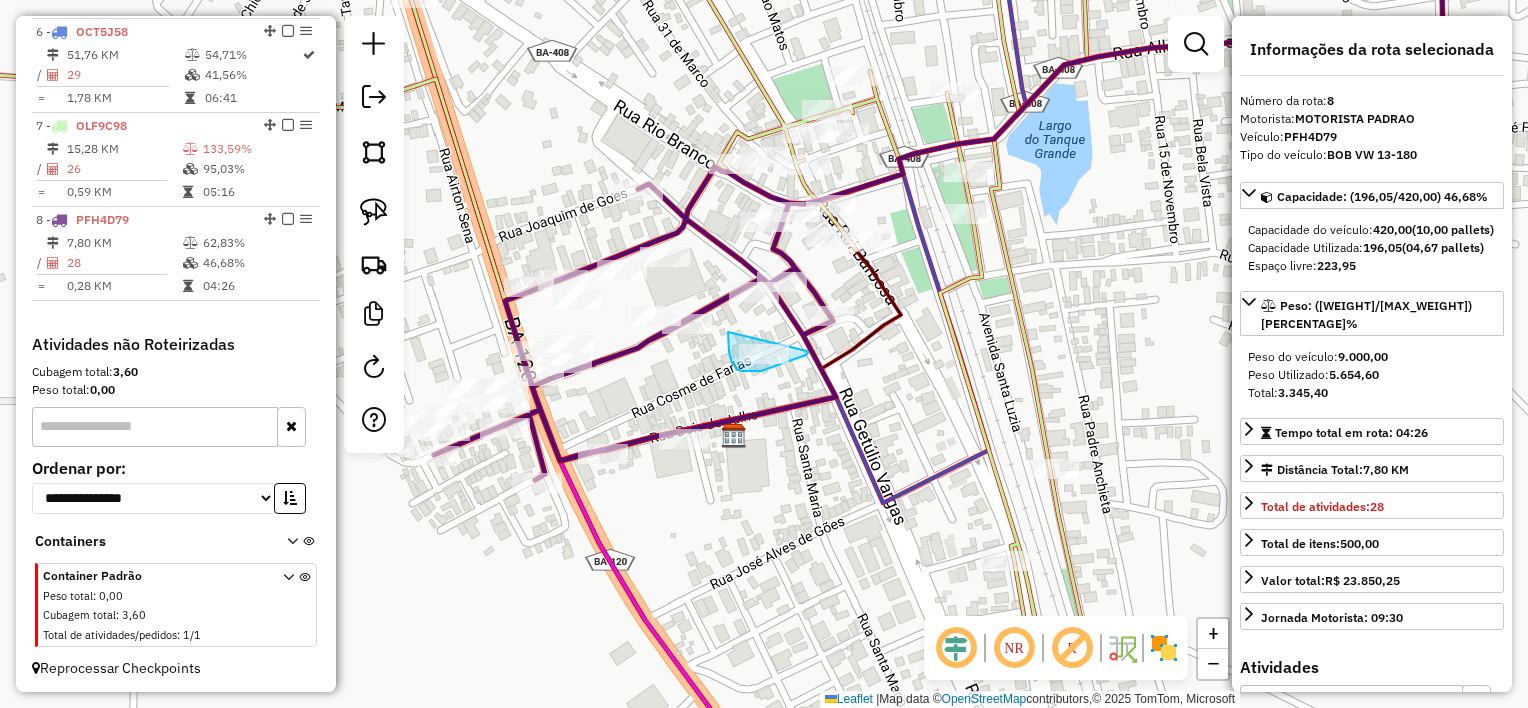 drag, startPoint x: 729, startPoint y: 346, endPoint x: 807, endPoint y: 351, distance: 78.160095 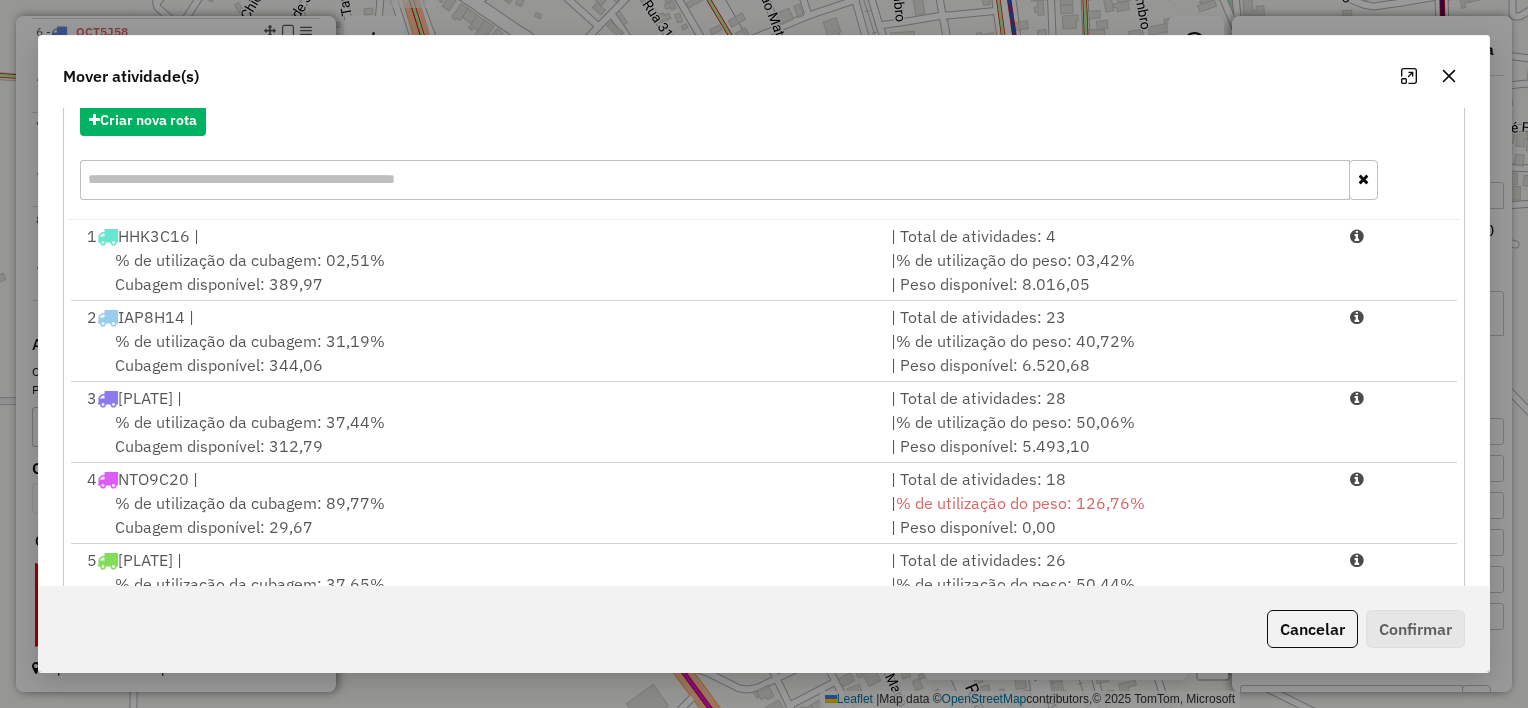 scroll, scrollTop: 305, scrollLeft: 0, axis: vertical 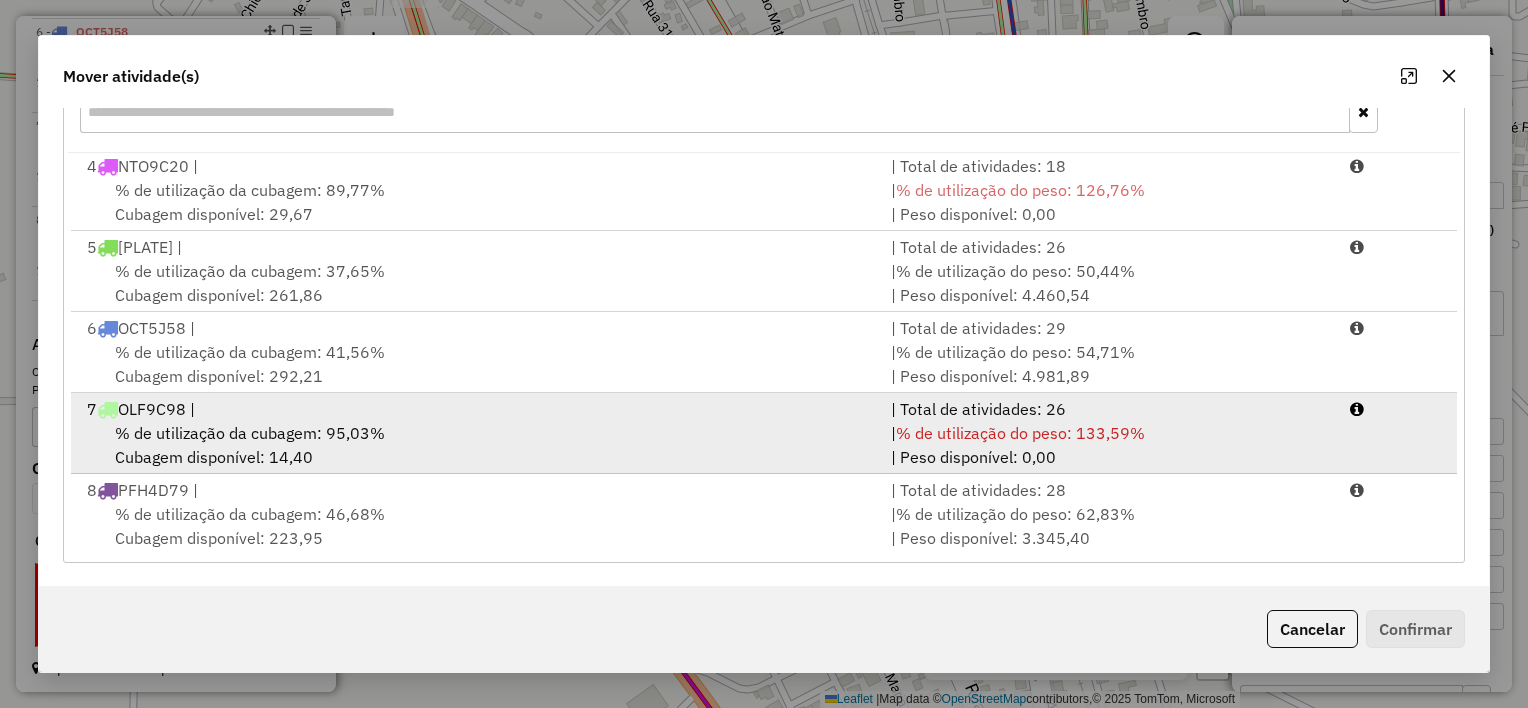 click on "7  OLF9C98 |" at bounding box center [477, 409] 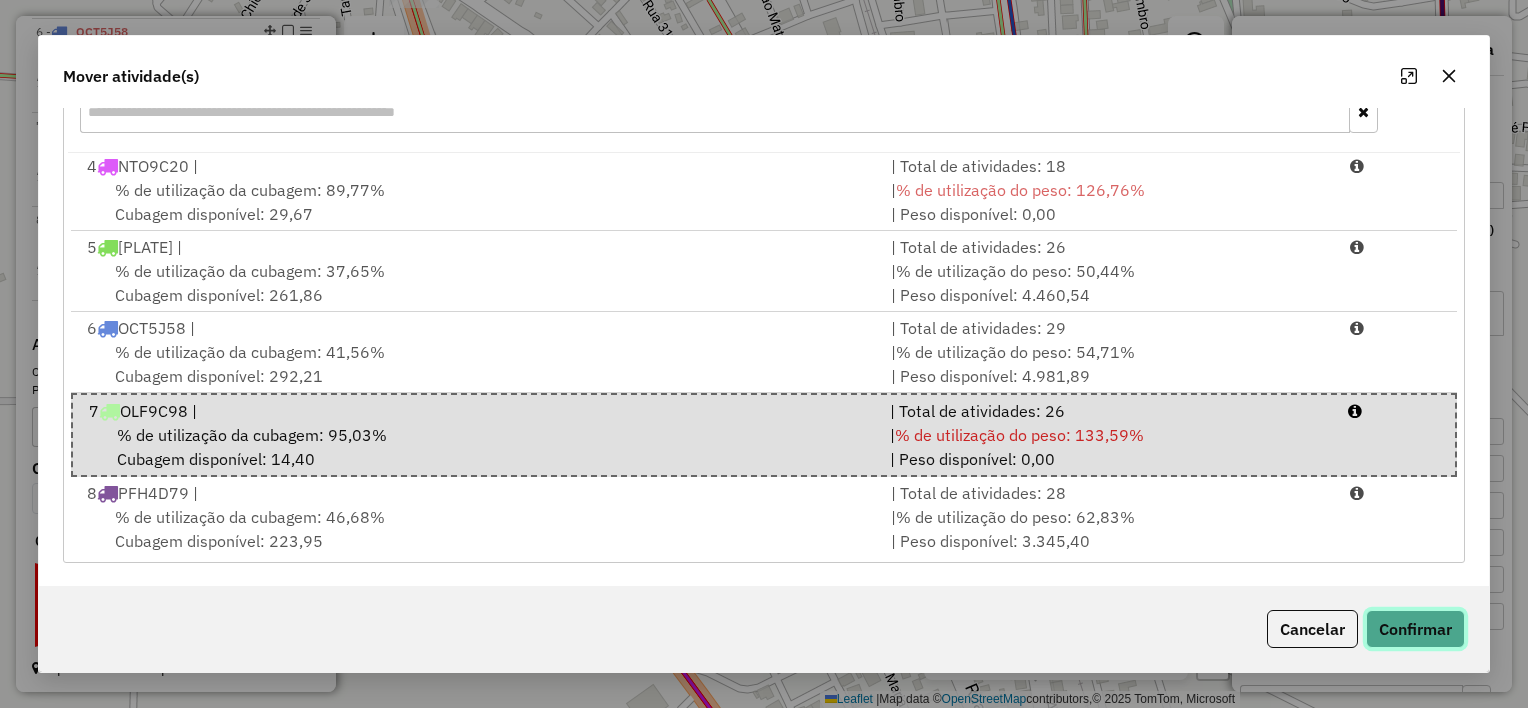 click on "Confirmar" 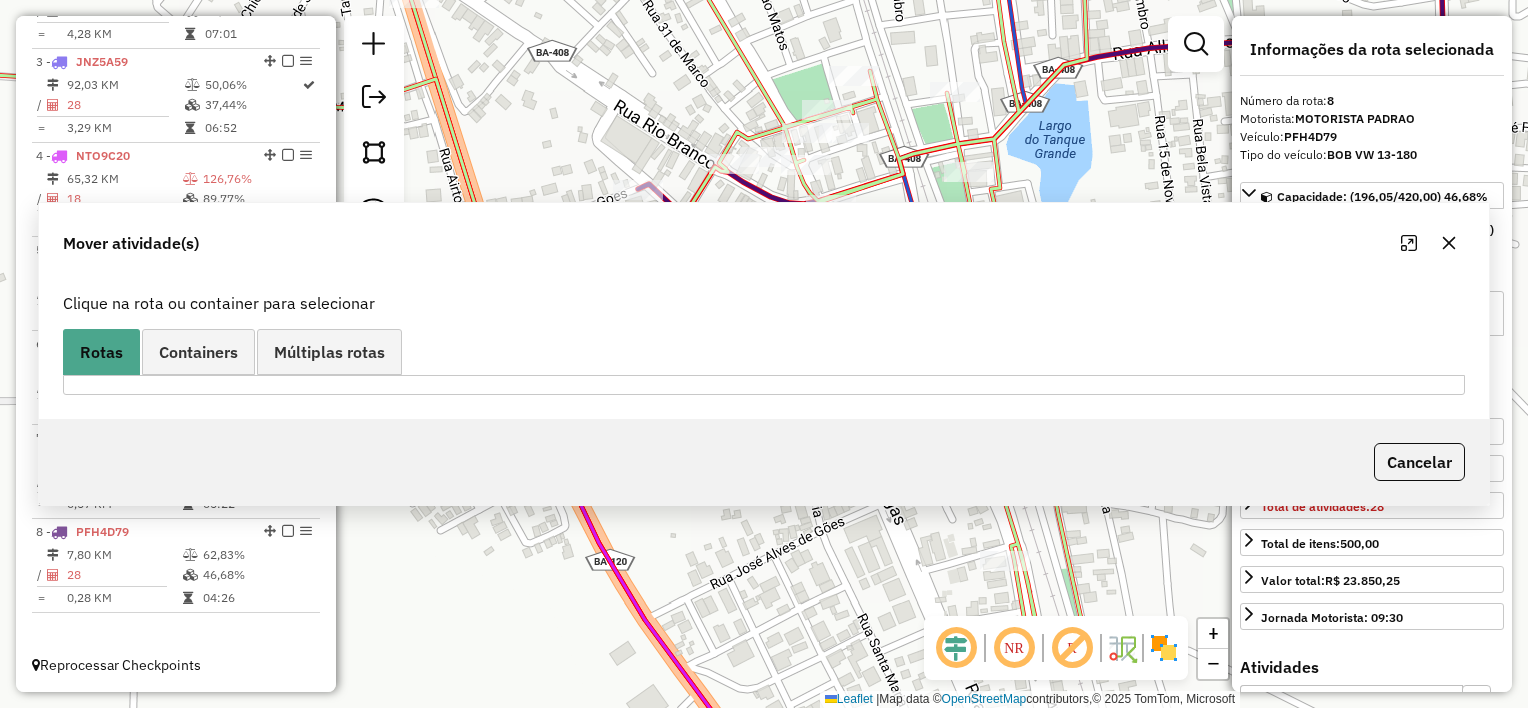 scroll, scrollTop: 927, scrollLeft: 0, axis: vertical 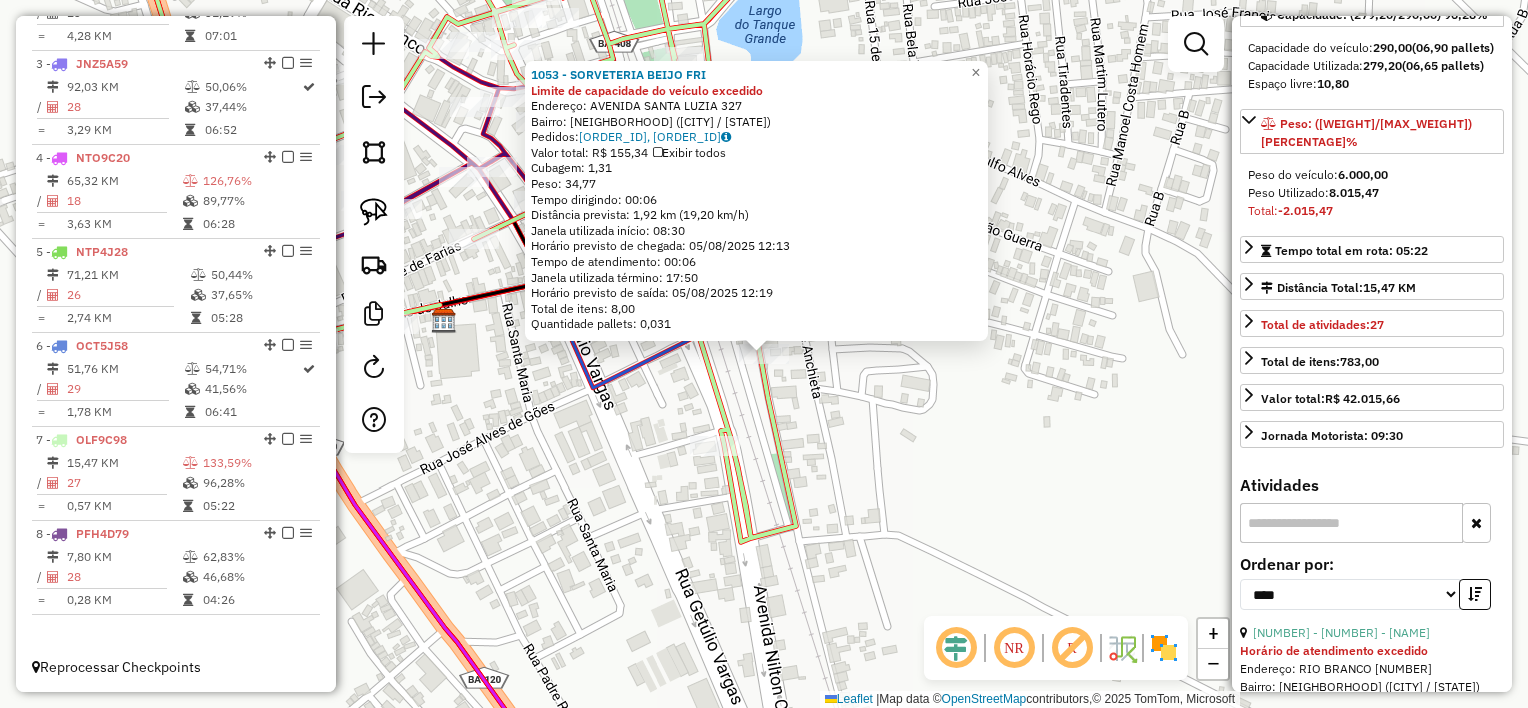 click on "[NUMBER] - [NAME] Limite de capacidade do veículo excedido  Endereço:  [STREET] [NUMBER]   Bairro: [NEIGHBORHOOD] ([CITY] / [STATE])   Pedidos:  [ORDER_ID], [ORDER_ID]   Valor total: [CURRENCY] [AMOUNT]   Exibir todos   Cubagem: [CUBAGE]  Peso: [WEIGHT]  Tempo dirigindo: [TIME]   Distância prevista: [DISTANCE] km ([SPEED] km/h)   Janela utilizada início: [TIME]   Horário previsto de chegada: [DATE] [TIME]   Tempo de atendimento: [TIME]   Janela utilizada término: [TIME]   Horário previsto de saída: [DATE] [TIME]   Total de itens: [ITEMS]   Quantidade pallets: [PALLETS]  × Janela de atendimento Grade de atendimento Capacidade Transportadoras Veículos Cliente Pedidos  Rotas Selecione os dias de semana para filtrar as janelas de atendimento  Seg   Ter   Qua   Qui   Sex   Sáb   Dom  Informe o período da janela de atendimento: De: Até:  Filtrar exatamente a janela do cliente  Considerar janela de atendimento padrão  Selecione os dias de semana para filtrar as grades de atendimento  Seg   Ter   Qua   Qui   Sex   Sáb   Dom   De:" 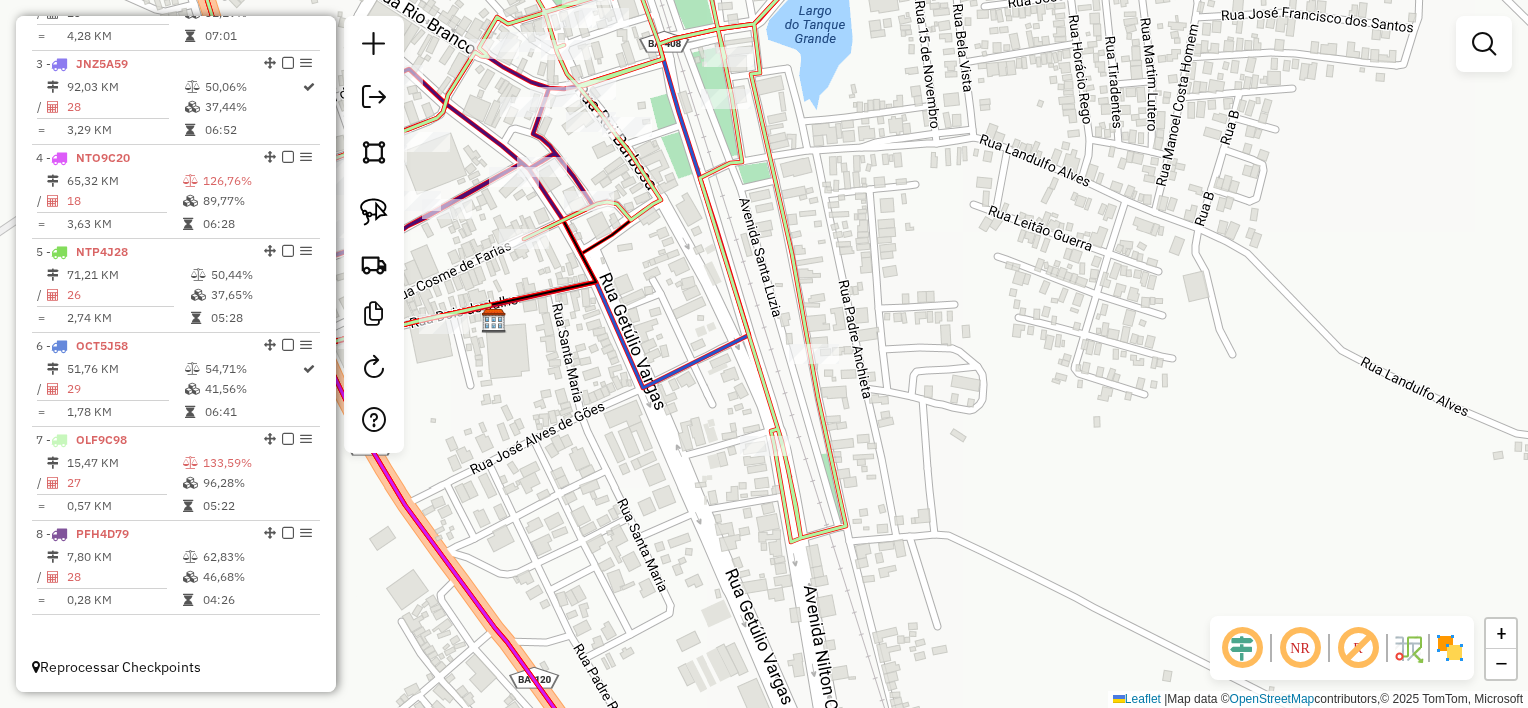 drag, startPoint x: 1012, startPoint y: 432, endPoint x: 1174, endPoint y: 461, distance: 164.57521 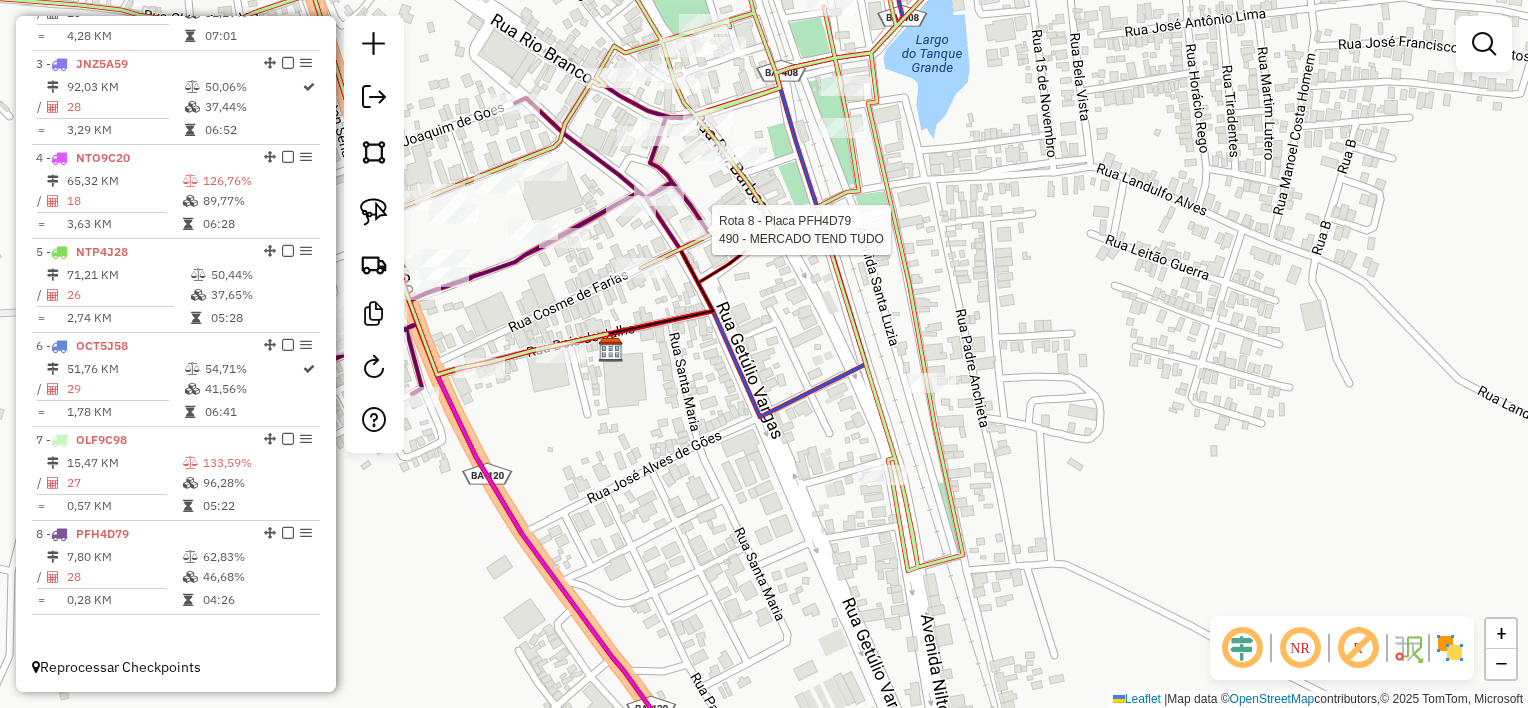 select on "*********" 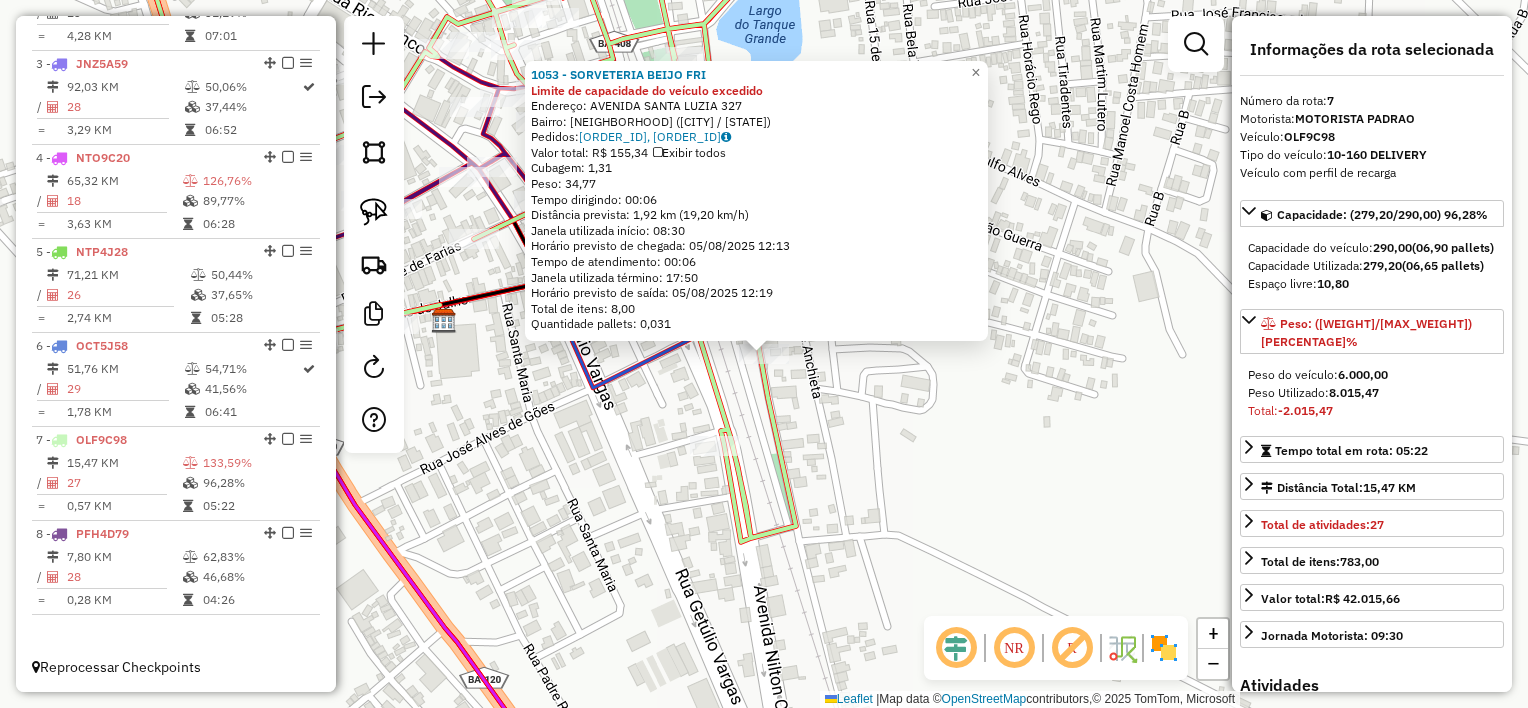 click on "[NUMBER] - [NAME] Limite de capacidade do veículo excedido  Endereço:  [STREET] [NUMBER]   Bairro: [NEIGHBORHOOD] ([CITY] / [STATE])   Pedidos:  [ORDER_ID], [ORDER_ID]   Valor total: [CURRENCY] [AMOUNT]   Exibir todos   Cubagem: [CUBAGE]  Peso: [WEIGHT]  Tempo dirigindo: [TIME]   Distância prevista: [DISTANCE] km ([SPEED] km/h)   Janela utilizada início: [TIME]   Horário previsto de chegada: [DATE] [TIME]   Tempo de atendimento: [TIME]   Janela utilizada término: [TIME]   Horário previsto de saída: [DATE] [TIME]   Total de itens: [ITEMS]   Quantidade pallets: [PALLETS]  × Janela de atendimento Grade de atendimento Capacidade Transportadoras Veículos Cliente Pedidos  Rotas Selecione os dias de semana para filtrar as janelas de atendimento  Seg   Ter   Qua   Qui   Sex   Sáb   Dom  Informe o período da janela de atendimento: De: Até:  Filtrar exatamente a janela do cliente  Considerar janela de atendimento padrão  Selecione os dias de semana para filtrar as grades de atendimento  Seg   Ter   Qua   Qui   Sex   Sáb   Dom   De:" 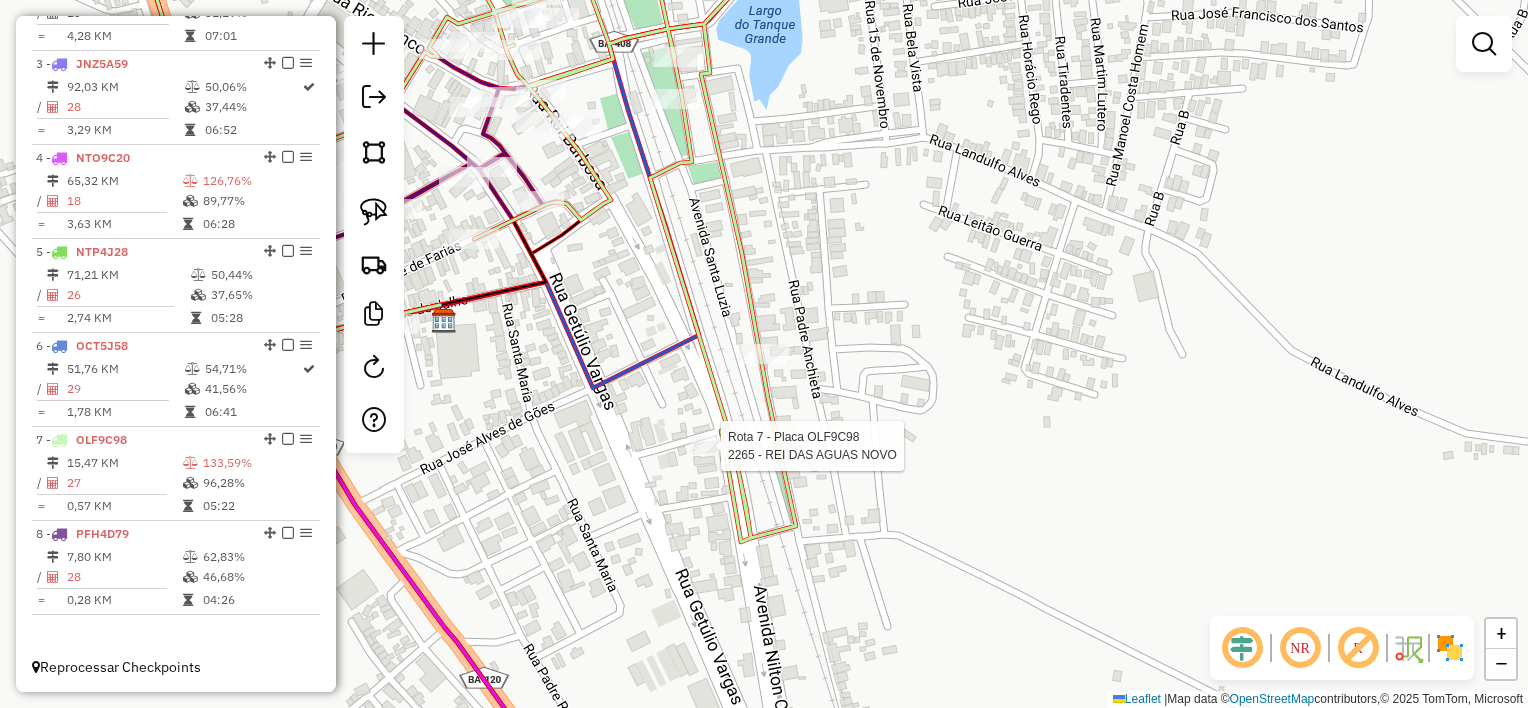 select on "*********" 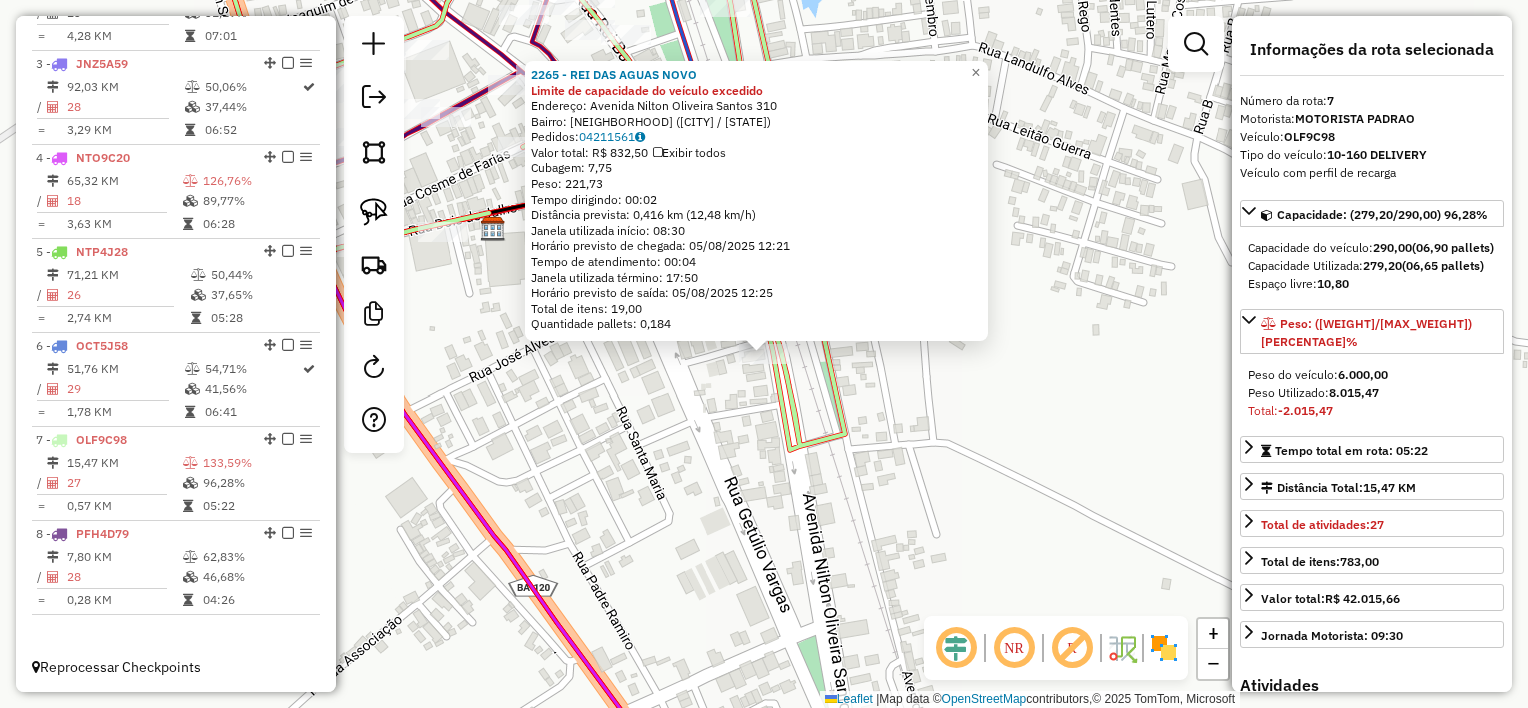 click on "2265 - REI DAS AGUAS NOVO Limite de capacidade do veículo excedido  Endereço:  Avenida Nilton Oliveira Santos [NUMBER]   Bairro: CENTRO ([CITY] / [STATE])   Pedidos:  04211561   Valor total: R$ 832,50   Exibir todos   Cubagem: 7,75  Peso: 221,73  Tempo dirigindo: 00:02   Distância prevista: 0,416 km (12,48 km/h)   Janela utilizada início: 08:30   Horário previsto de chegada: 05/08/2025 12:21   Tempo de atendimento: 00:04   Janela utilizada término: 17:50   Horário previsto de saída: 05/08/2025 12:25   Total de itens: 19,00   Quantidade pallets: 0,184  × Janela de atendimento Grade de atendimento Capacidade Transportadoras Veículos Cliente Pedidos  Rotas Selecione os dias de semana para filtrar as janelas de atendimento  Seg   Ter   Qua   Qui   Sex   Sáb   Dom  Informe o período da janela de atendimento: De: Até:  Filtrar exatamente a janela do cliente  Considerar janela de atendimento padrão  Selecione os dias de semana para filtrar as grades de atendimento  Seg   Ter   Qua   Qui   Sex   Sáb   Dom  De:" 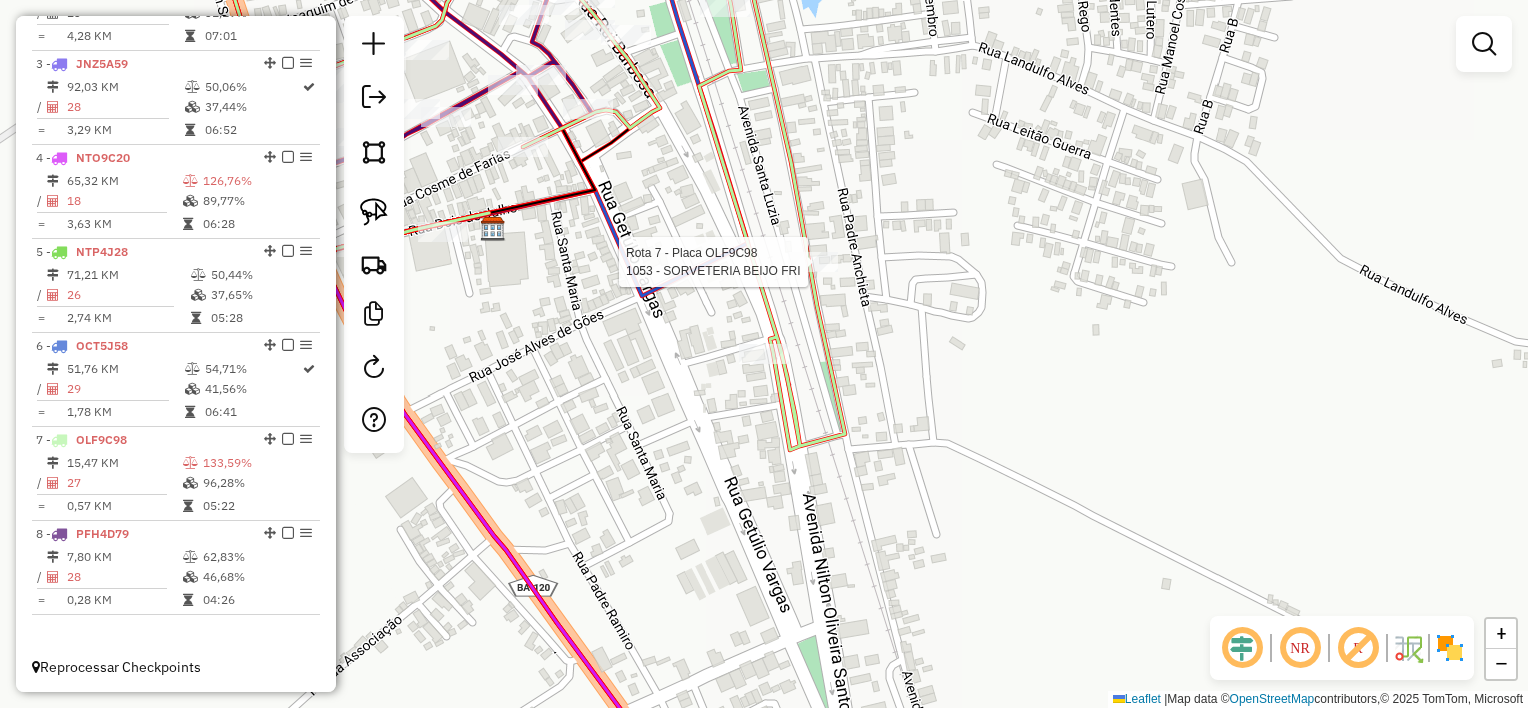 select on "*********" 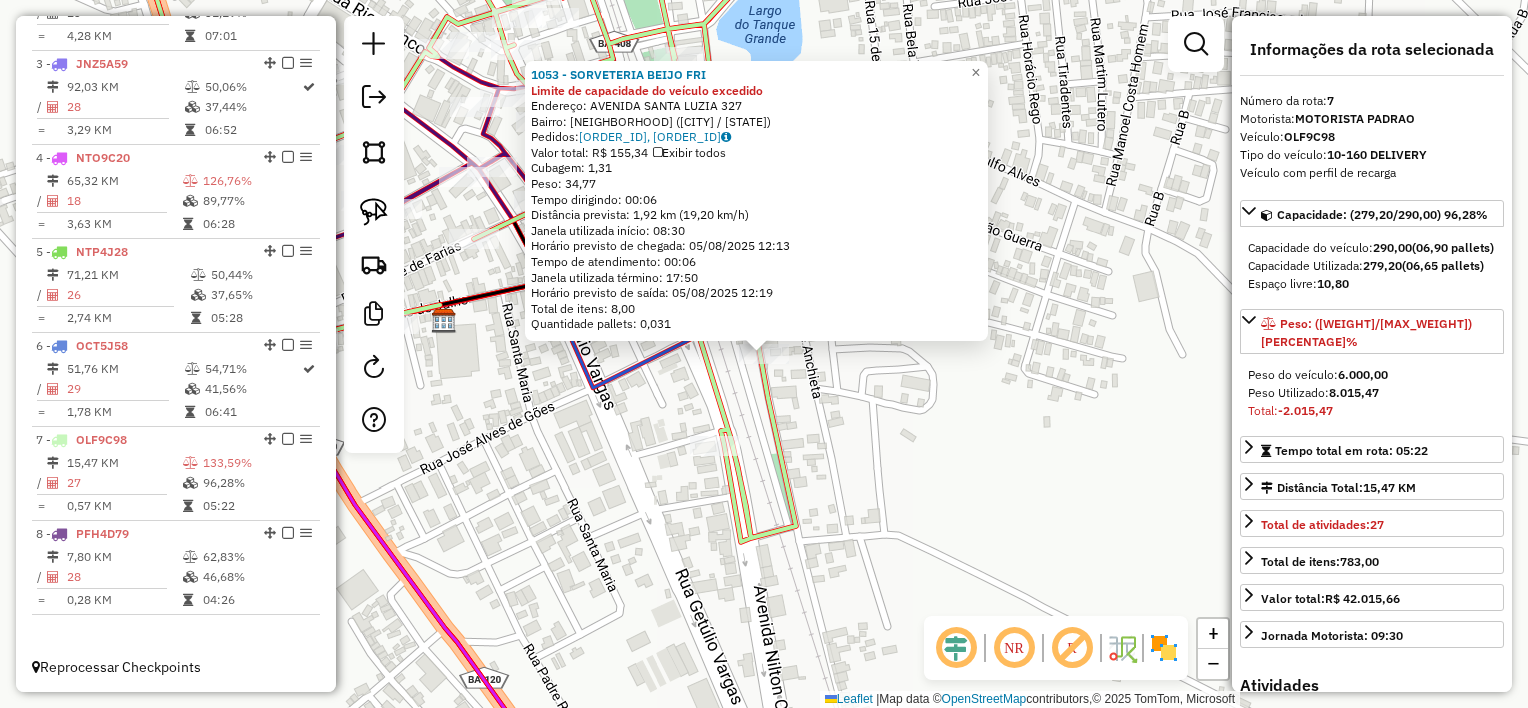 click on "[NUMBER] - [NAME] Limite de capacidade do veículo excedido  Endereço:  [STREET] [NUMBER]   Bairro: [NEIGHBORHOOD] ([CITY] / [STATE])   Pedidos:  [ORDER_ID], [ORDER_ID]   Valor total: [CURRENCY] [AMOUNT]   Exibir todos   Cubagem: [CUBAGE]  Peso: [WEIGHT]  Tempo dirigindo: [TIME]   Distância prevista: [DISTANCE] km ([SPEED] km/h)   Janela utilizada início: [TIME]   Horário previsto de chegada: [DATE] [TIME]   Tempo de atendimento: [TIME]   Janela utilizada término: [TIME]   Horário previsto de saída: [DATE] [TIME]   Total de itens: [ITEMS]   Quantidade pallets: [PALLETS]  × Janela de atendimento Grade de atendimento Capacidade Transportadoras Veículos Cliente Pedidos  Rotas Selecione os dias de semana para filtrar as janelas de atendimento  Seg   Ter   Qua   Qui   Sex   Sáb   Dom  Informe o período da janela de atendimento: De: Até:  Filtrar exatamente a janela do cliente  Considerar janela de atendimento padrão  Selecione os dias de semana para filtrar as grades de atendimento  Seg   Ter   Qua   Qui   Sex   Sáb   Dom   De:" 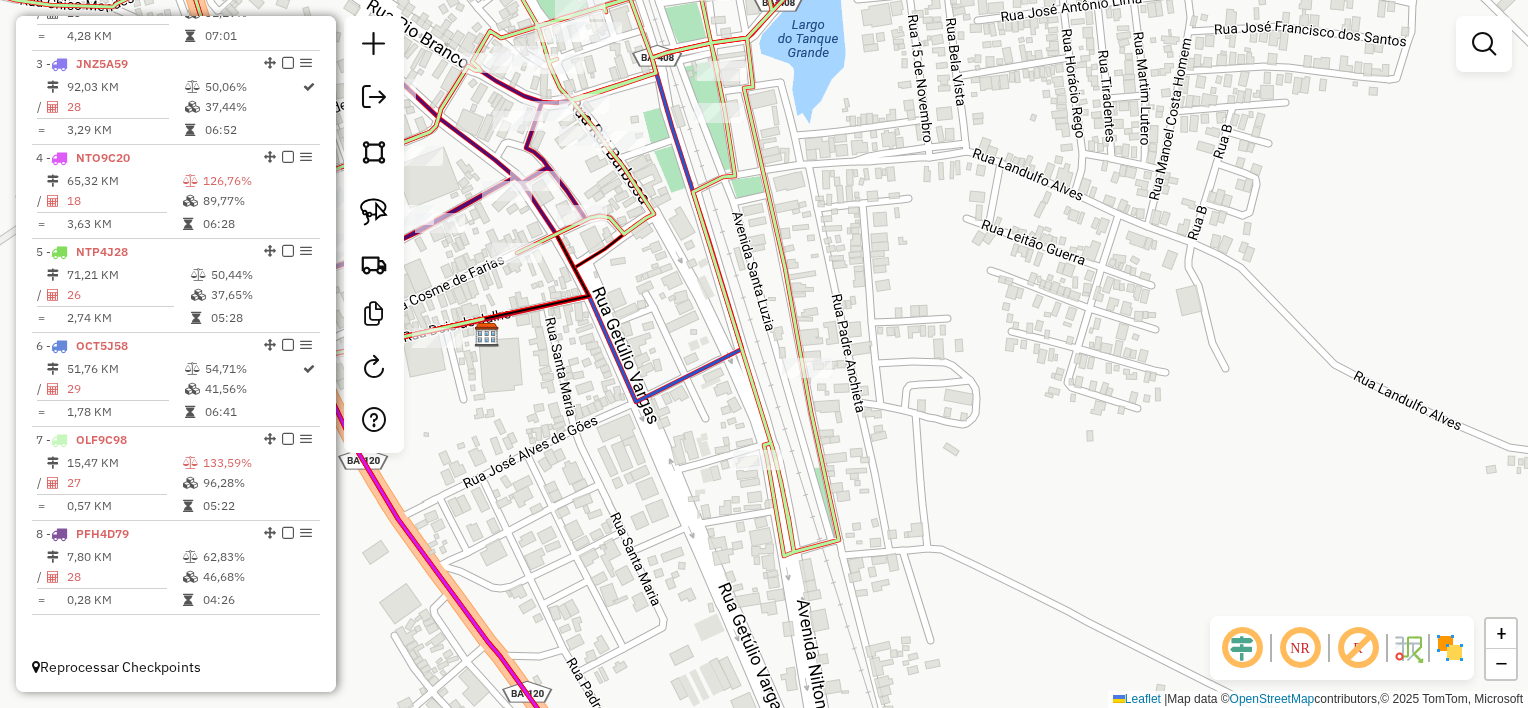 drag, startPoint x: 576, startPoint y: 399, endPoint x: 840, endPoint y: 417, distance: 264.6129 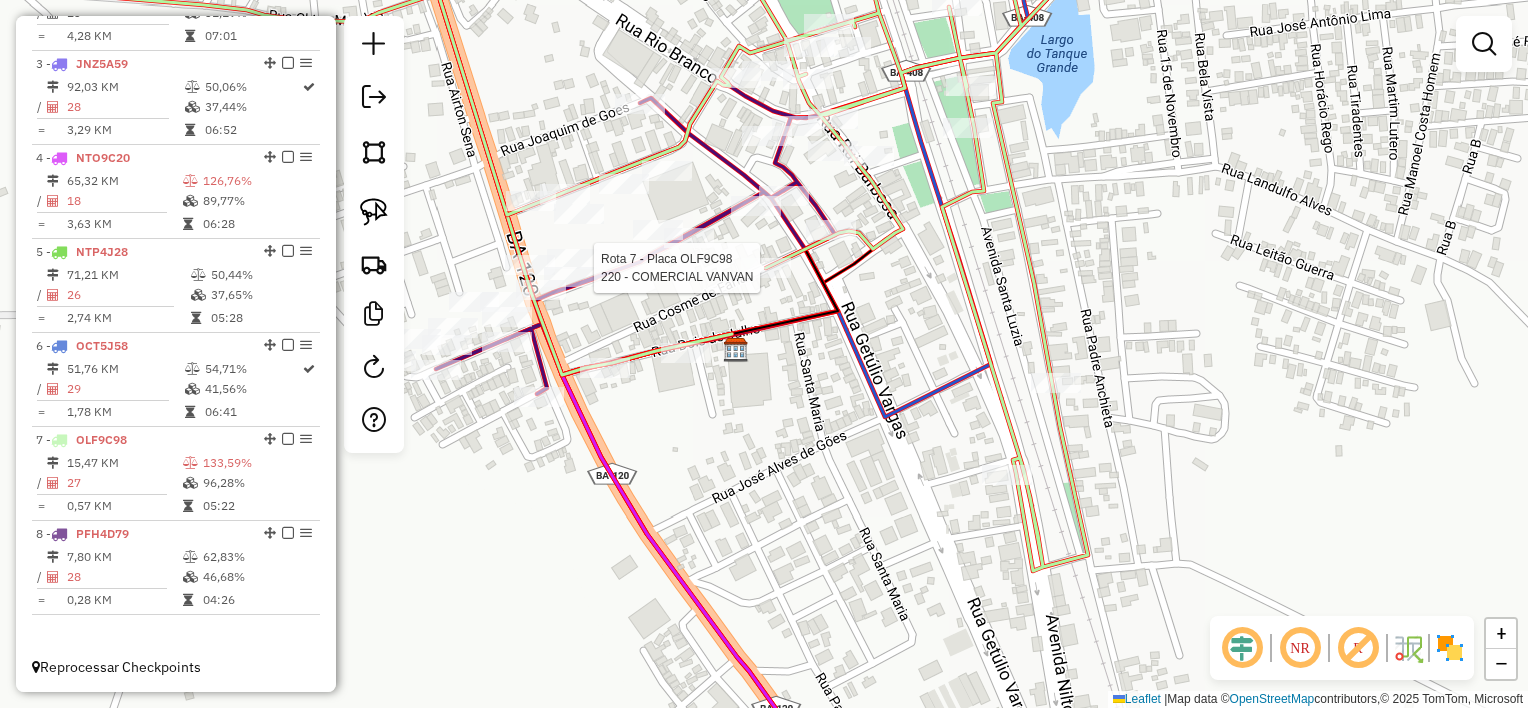 click 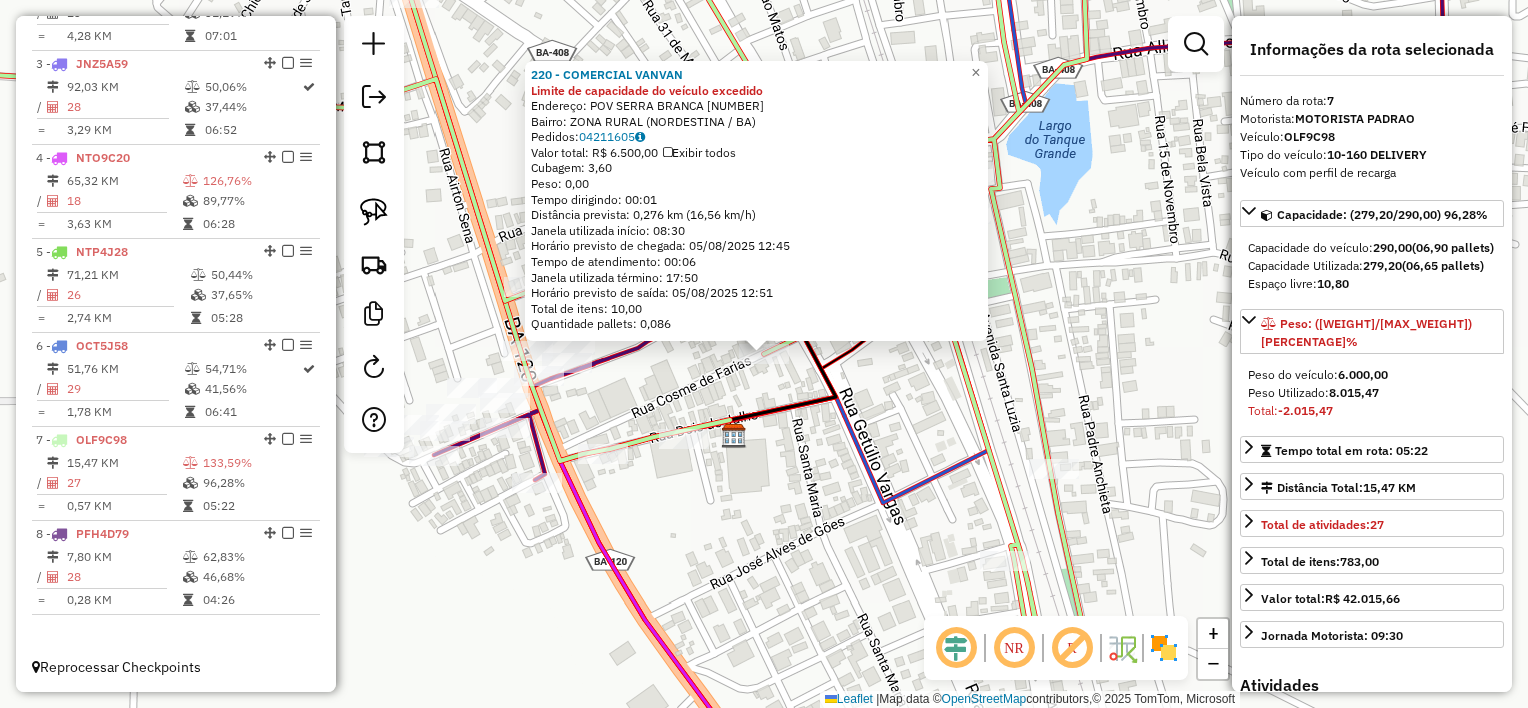 click on "Limite de capacidade do veículo excedido  Endereço:  [STREET] [NUMBER]   Bairro: [NEIGHBORHOOD] ([CITY] / [STATE])   Pedidos:  [ORDER_ID]   Valor total: [CURRENCY] [PRICE]   Exibir todos   Cubagem: [CUBAGE]  Peso: [WEIGHT]  Tempo dirigindo: [TIME]   Distância prevista: [DISTANCE] ([SPEED])   Janela utilizada início: [TIME]   Horário previsto de chegada: [DATE] [TIME]   Tempo de atendimento: [TIME]   Janela utilizada término: [TIME]   Horário previsto de saída: [DATE] [TIME]   Total de itens: [ITEMS]   Quantidade pallets: [PALLETS]  × Janela de atendimento Grade de atendimento Capacidade Transportadoras Veículos Cliente Pedidos  Rotas Selecione os dias de semana para filtrar as janelas de atendimento  Seg   Ter   Qua   Qui   Sex   Sáb   Dom  Informe o período da janela de atendimento: De: Até:  Filtrar exatamente a janela do cliente  Considerar janela de atendimento padrão  Selecione os dias de semana para filtrar as grades de atendimento  Seg   Ter   Qua   Qui   Sex   Sáb   Dom   De:   Até:" 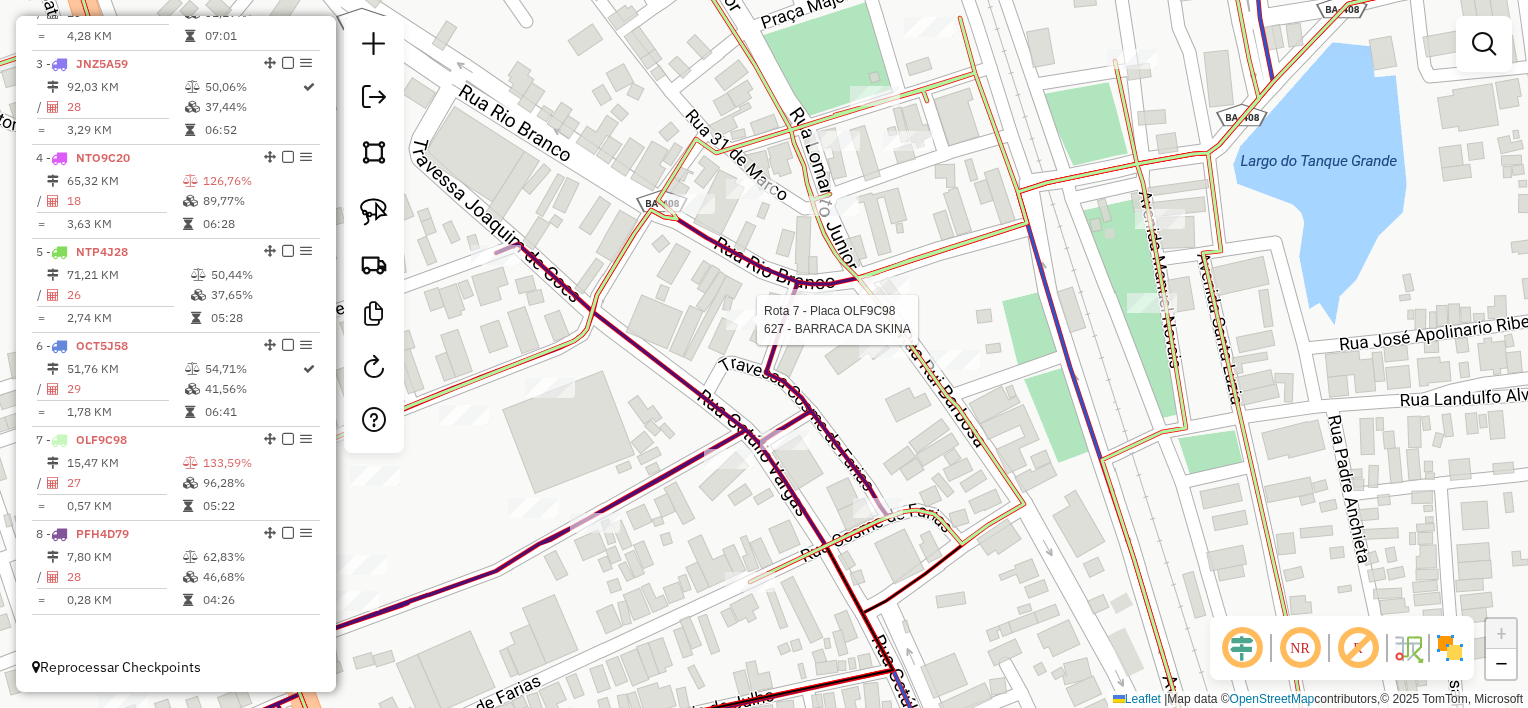 select on "*********" 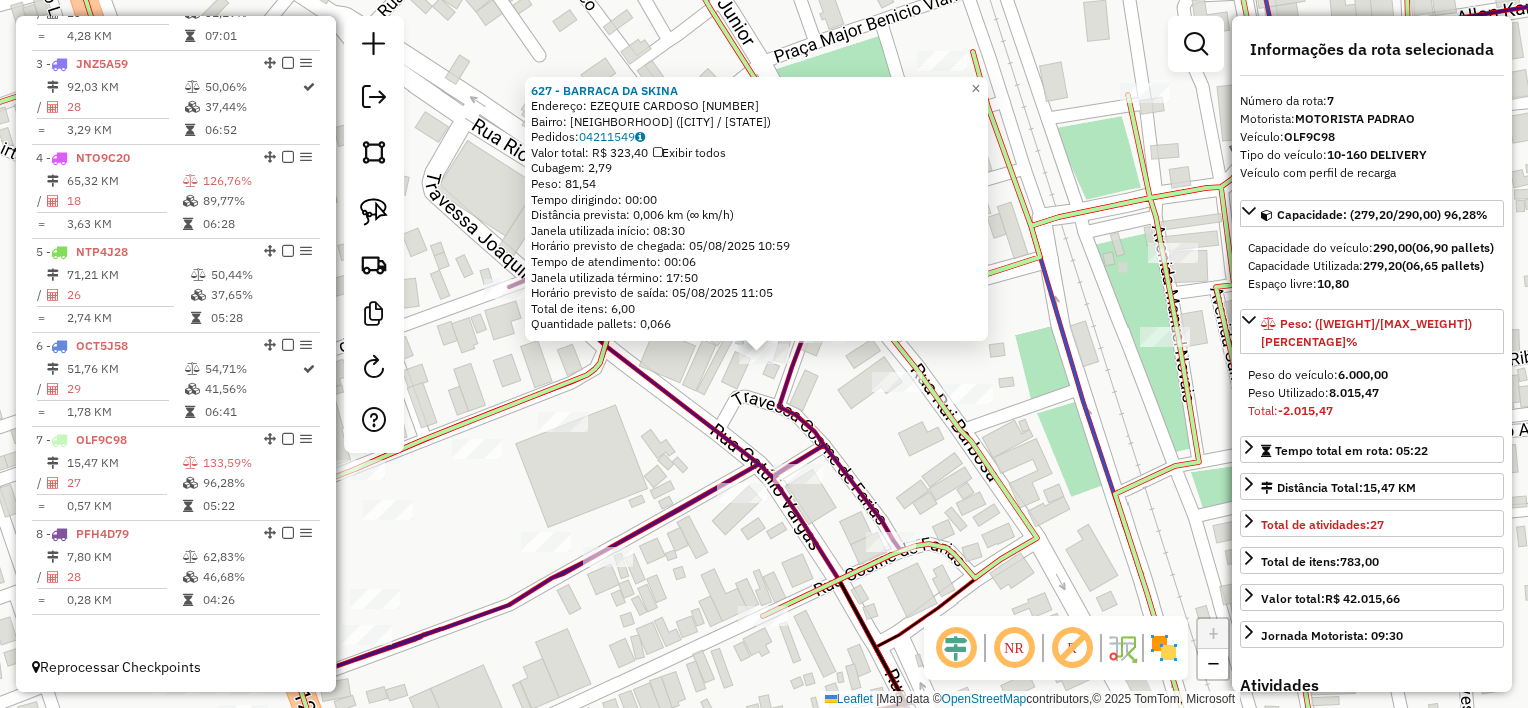 click on "627 - BARRACA DA SKINA  Endereço:  [STREET] [NUMBER]   Bairro: [NEIGHBORHOOD] ([CITY] / [STATE])   Pedidos:  [ORDER_ID]   Valor total: R$ [PRICE]   Exibir todos   Cubagem: [CUBAGE]  Peso: [WEIGHT]  Tempo dirigindo: [TIME]   Distância prevista: [DISTANCE] km ([SPEED] km/h)   Janela utilizada início: [TIME]   Horário previsto de chegada: [DATE] [TIME]   Tempo de atendimento: [TIME]   Janela utilizada término: [TIME]   Horário previsto de saída: [DATE] [TIME]   Total de itens: [ITEMS]   Quantidade pallets: [PALLETS]  × Janela de atendimento Grade de atendimento Capacidade Transportadoras Veículos Cliente Pedidos  Rotas Selecione os dias de semana para filtrar as janelas de atendimento  Seg   Ter   Qua   Qui   Sex   Sáb   Dom  Informe o período da janela de atendimento: De: Até:  Filtrar exatamente a janela do cliente  Considerar janela de atendimento padrão  Selecione os dias de semana para filtrar as grades de atendimento  Seg   Ter   Qua   Qui   Sex   Sáb   Dom   Considerar clientes sem dia de atendimento cadastrado  De:   Até:" 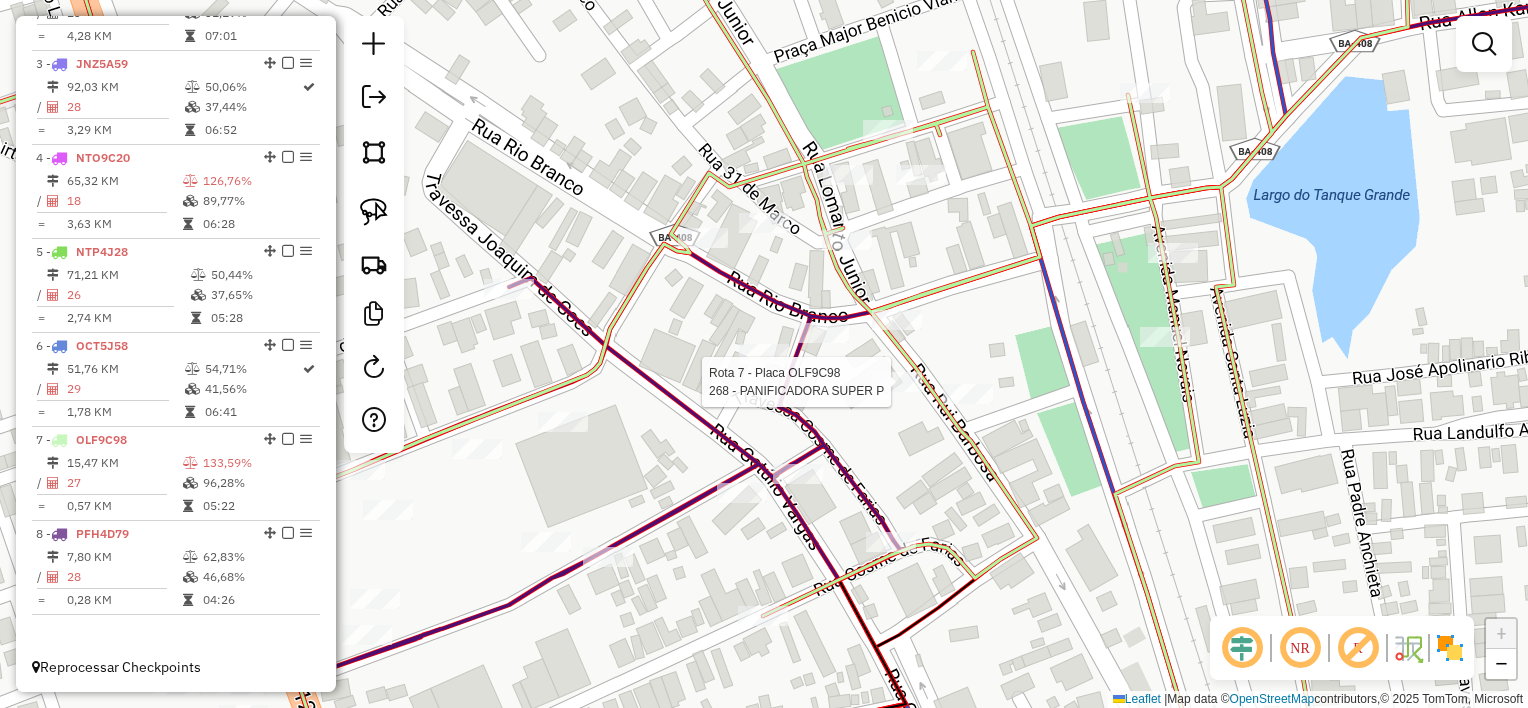 select on "*********" 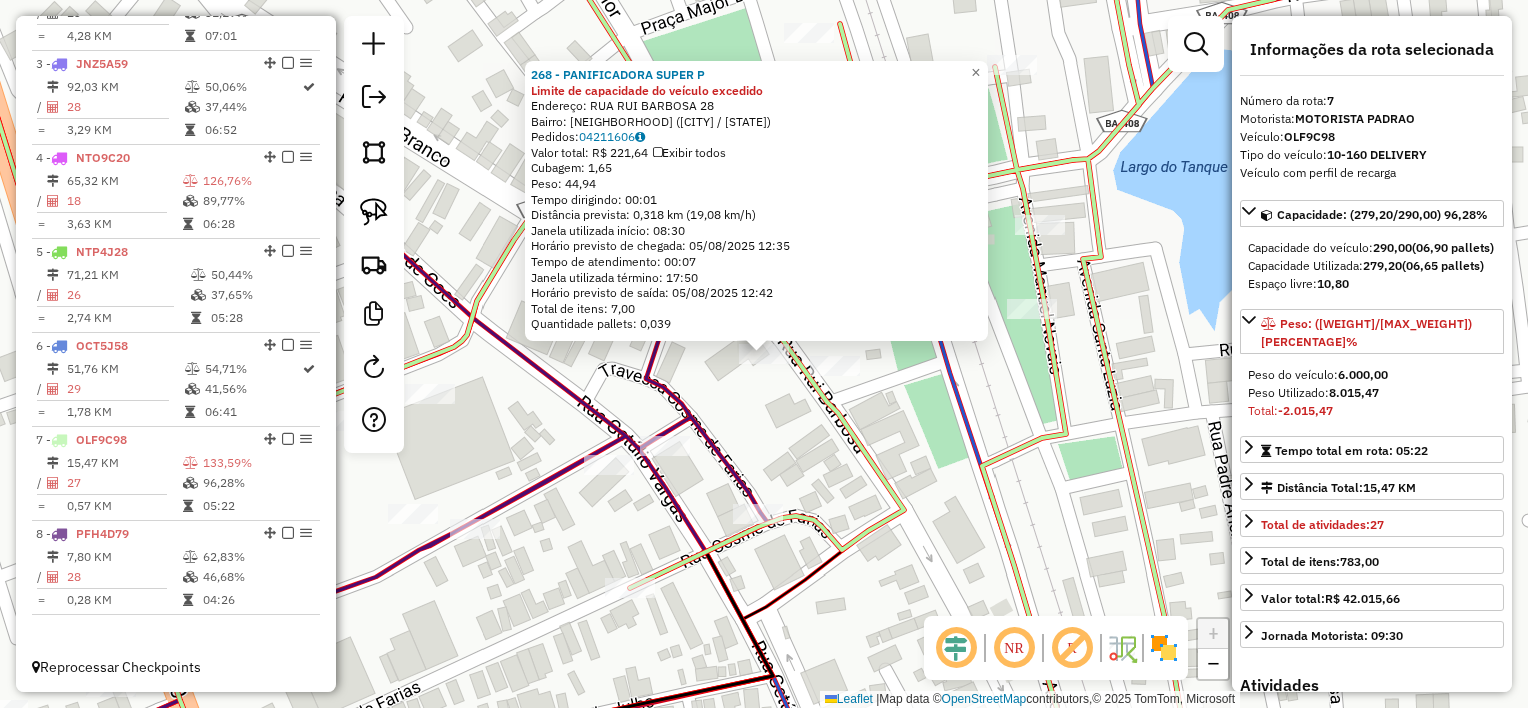 click on "Endereço: [STREET] [NUMBER] Bairro: [NEIGHBORHOOD] ([CITY] / [STATE]) Horário previsto de chegada: [DATE] [TIME] Horário previsto de saída: [DATE] [TIME]" 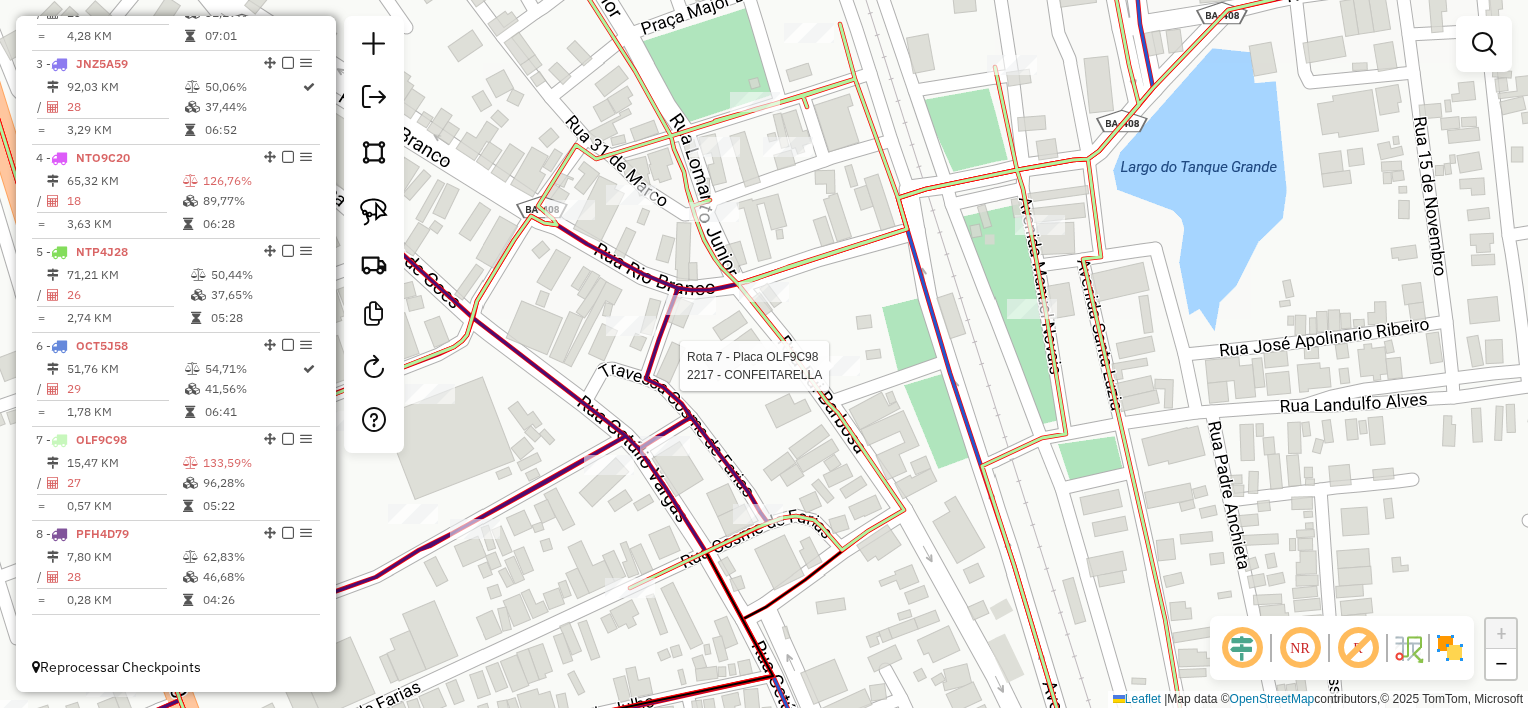 select on "*********" 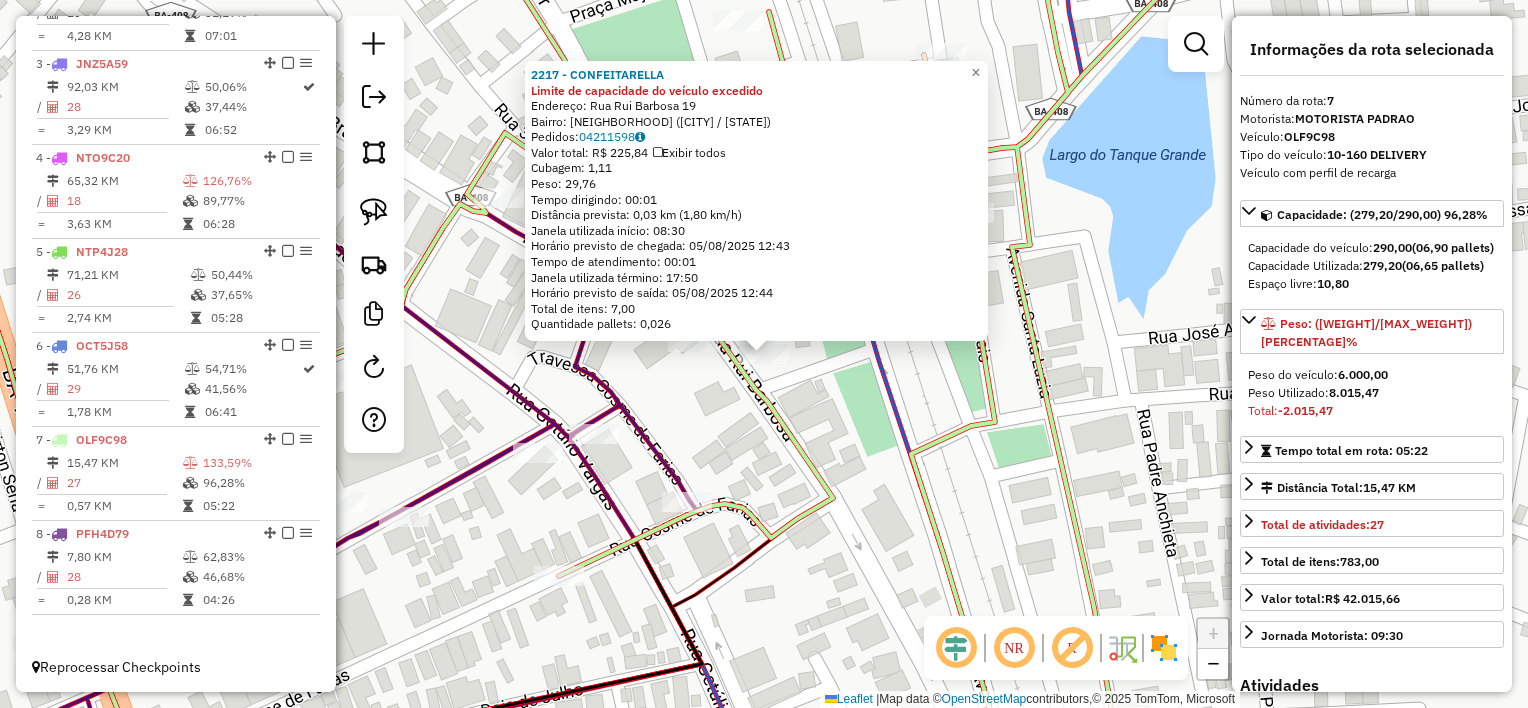 click on "2217 - CONFEITARELLA Limite de capacidade do veículo excedido  Endereço:  Rua Rui Barbosa 19   Bairro: CENTRO ([CITY] / [STATE])   Pedidos:  04211598   Valor total: R$ 225,84   Exibir todos   Cubagem: 1,11  Peso: 29,76  Tempo dirigindo: 00:01   Distância prevista: 0,03 km (1,80 km/h)   Janela utilizada início: 08:30   Horário previsto de chegada: 05/08/2025 12:43   Tempo de atendimento: 00:01   Janela utilizada término: 17:50   Horário previsto de saída: 05/08/2025 12:44   Total de itens: 7,00   Quantidade pallets: 0,026  × Janela de atendimento Grade de atendimento Capacidade Transportadoras Veículos Cliente Pedidos  Rotas Selecione os dias de semana para filtrar as janelas de atendimento  Seg   Ter   Qua   Qui   Sex   Sáb   Dom  Informe o período da janela de atendimento: De: Até:  Filtrar exatamente a janela do cliente  Considerar janela de atendimento padrão  Selecione os dias de semana para filtrar as grades de atendimento  Seg   Ter   Qua   Qui   Sex   Sáb   Dom   Peso mínimo:   De:   De:" 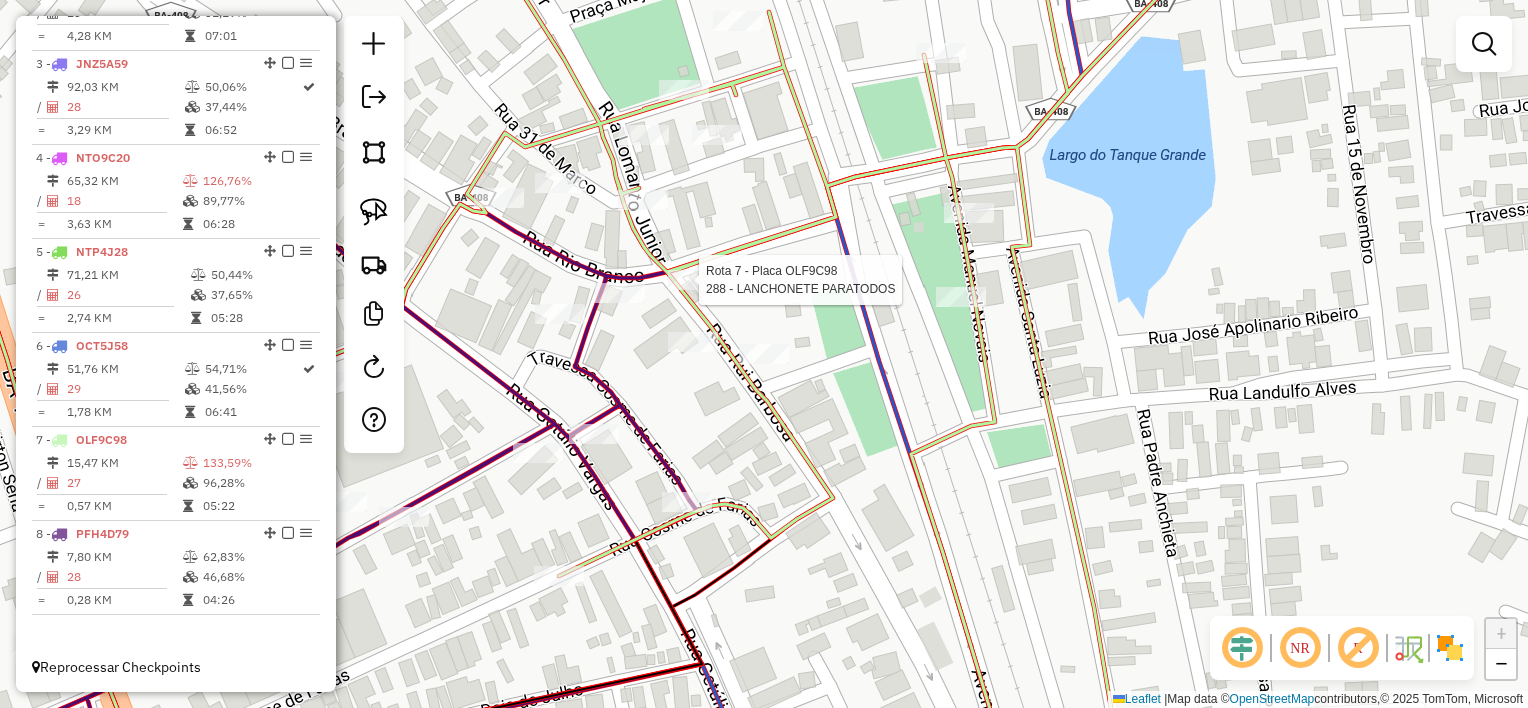 select on "*********" 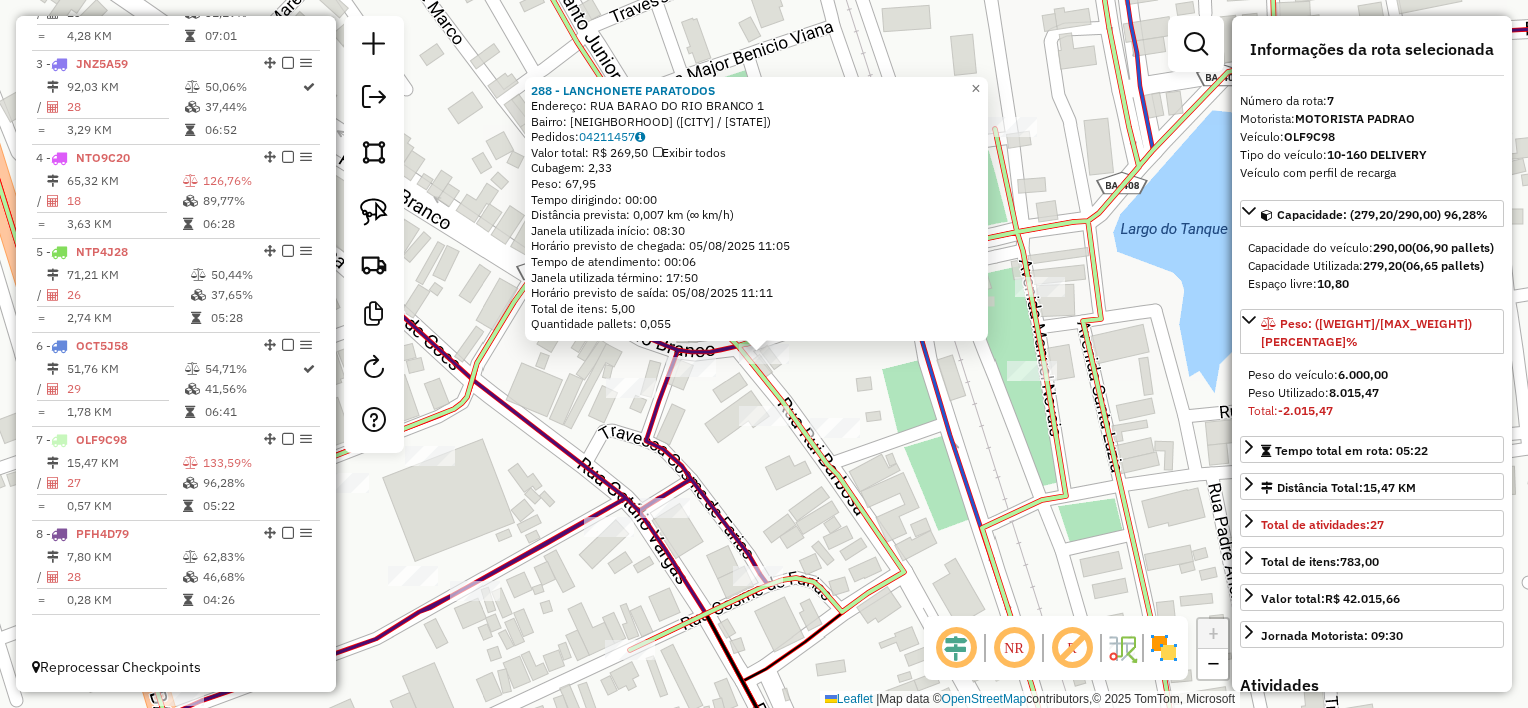 click on "288 - [BUSINESS_NAME] Endereço:  [STREET_NAME] [NUMBER]   Bairro: [NEIGHBORHOOD] ([DISTRICT] / [STATE])   Pedidos:  [ORDER_ID]   Valor total: R$ 269,50   Exibir todos   Cubagem: [VOLUME]  Peso: [WEIGHT]  Tempo dirigindo: [TIME]   Distância prevista: [DISTANCE] km ([SPEED] km/h)   Janela utilizada início: [TIME]   Horário previsto de chegada: [DATE] [TIME]   Tempo de atendimento: [TIME]   Janela utilizada término: [TIME]   Horário previsto de saída: [DATE] [TIME]   Total de itens: [QUANTITY]   Quantidade pallets: [QUANTITY]  × Janela de atendimento Grade de atendimento Capacidade Transportadoras Veículos Cliente Pedidos  Rotas Selecione os dias de semana para filtrar as janelas de atendimento  Seg   Ter   Qua   Qui   Sex   Sáb   Dom  Informe o período da janela de atendimento: De: Até:  Filtrar exatamente a janela do cliente  Considerar janela de atendimento padrão  Selecione os dias de semana para filtrar as grades de atendimento  Seg   Ter   Qua   Qui   Sex   Sáb   Dom   Considerar clientes sem dia de atendimento cadastrado +" 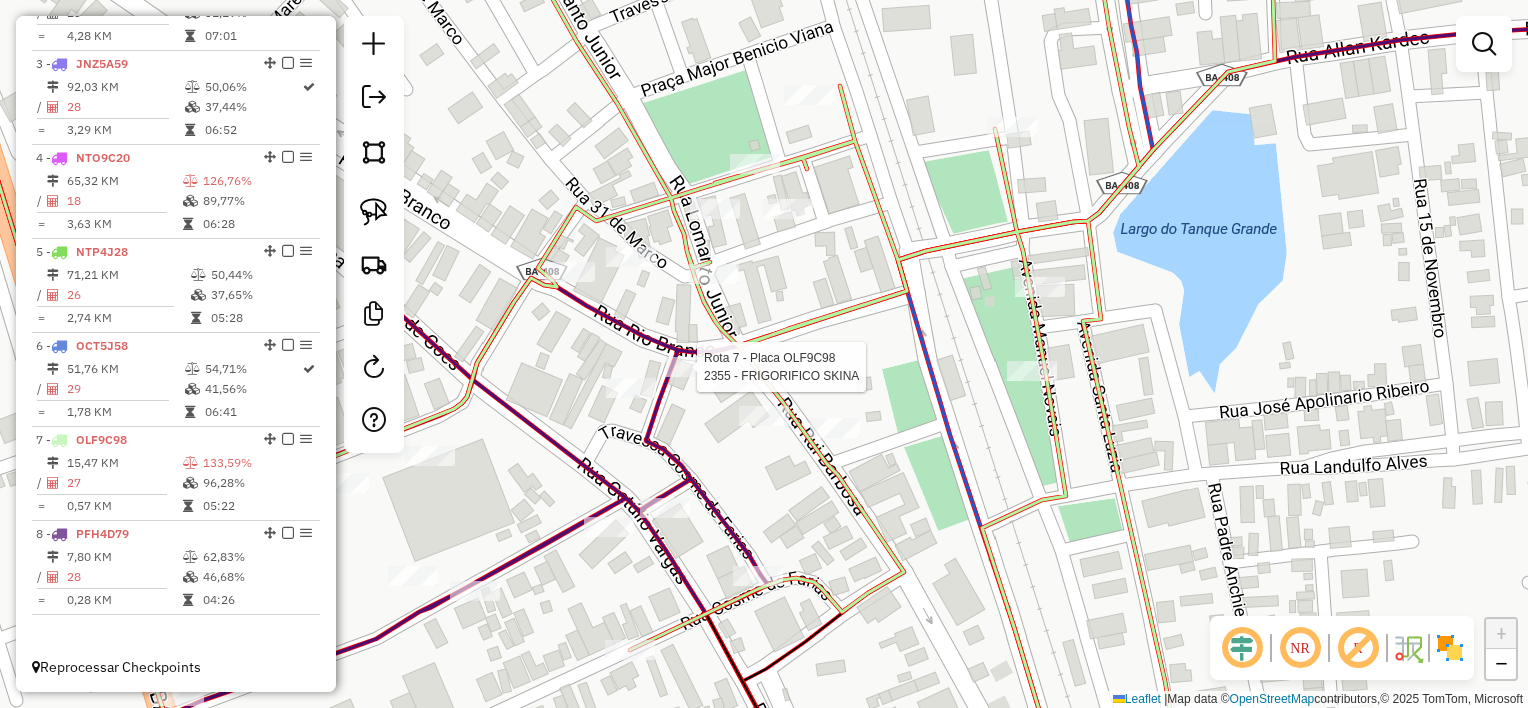 select on "*********" 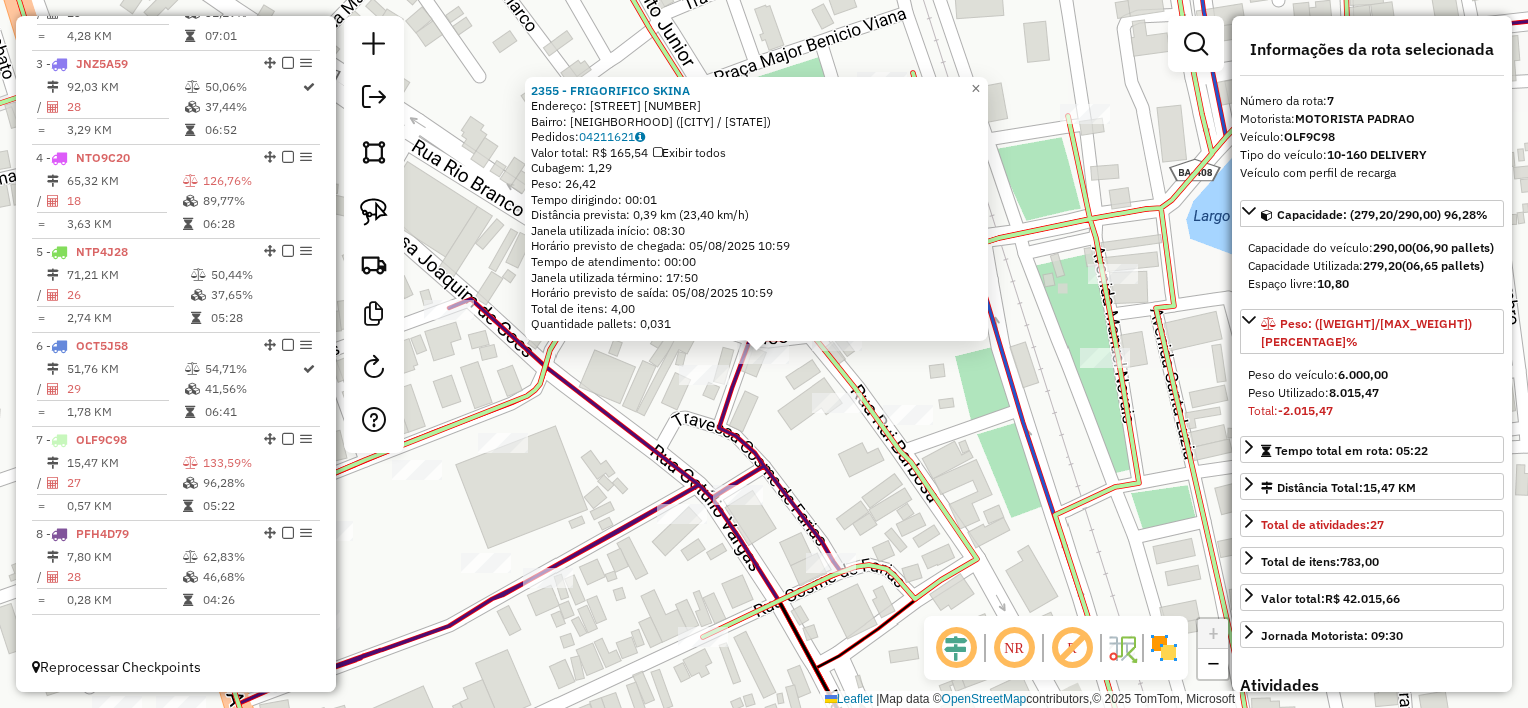 click 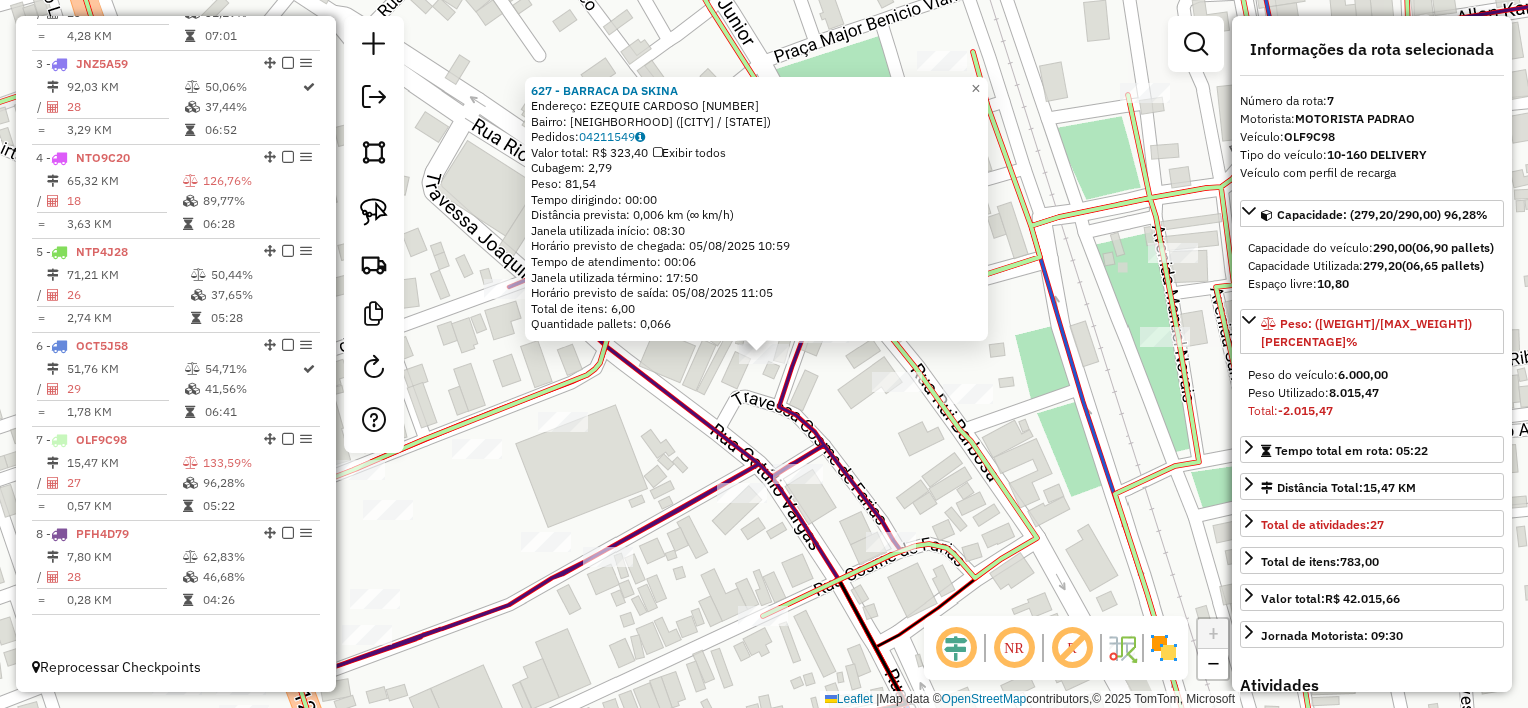 click on "627 - BARRACA DA SKINA  Endereço:  [STREET] [NUMBER]   Bairro: [NEIGHBORHOOD] ([CITY] / [STATE])   Pedidos:  [ORDER_ID]   Valor total: R$ [PRICE]   Exibir todos   Cubagem: [CUBAGE]  Peso: [WEIGHT]  Tempo dirigindo: [TIME]   Distância prevista: [DISTANCE] km ([SPEED] km/h)   Janela utilizada início: [TIME]   Horário previsto de chegada: [DATE] [TIME]   Tempo de atendimento: [TIME]   Janela utilizada término: [TIME]   Horário previsto de saída: [DATE] [TIME]   Total de itens: [ITEMS]   Quantidade pallets: [PALLETS]  × Janela de atendimento Grade de atendimento Capacidade Transportadoras Veículos Cliente Pedidos  Rotas Selecione os dias de semana para filtrar as janelas de atendimento  Seg   Ter   Qua   Qui   Sex   Sáb   Dom  Informe o período da janela de atendimento: De: Até:  Filtrar exatamente a janela do cliente  Considerar janela de atendimento padrão  Selecione os dias de semana para filtrar as grades de atendimento  Seg   Ter   Qua   Qui   Sex   Sáb   Dom   Considerar clientes sem dia de atendimento cadastrado  De:   Até:" 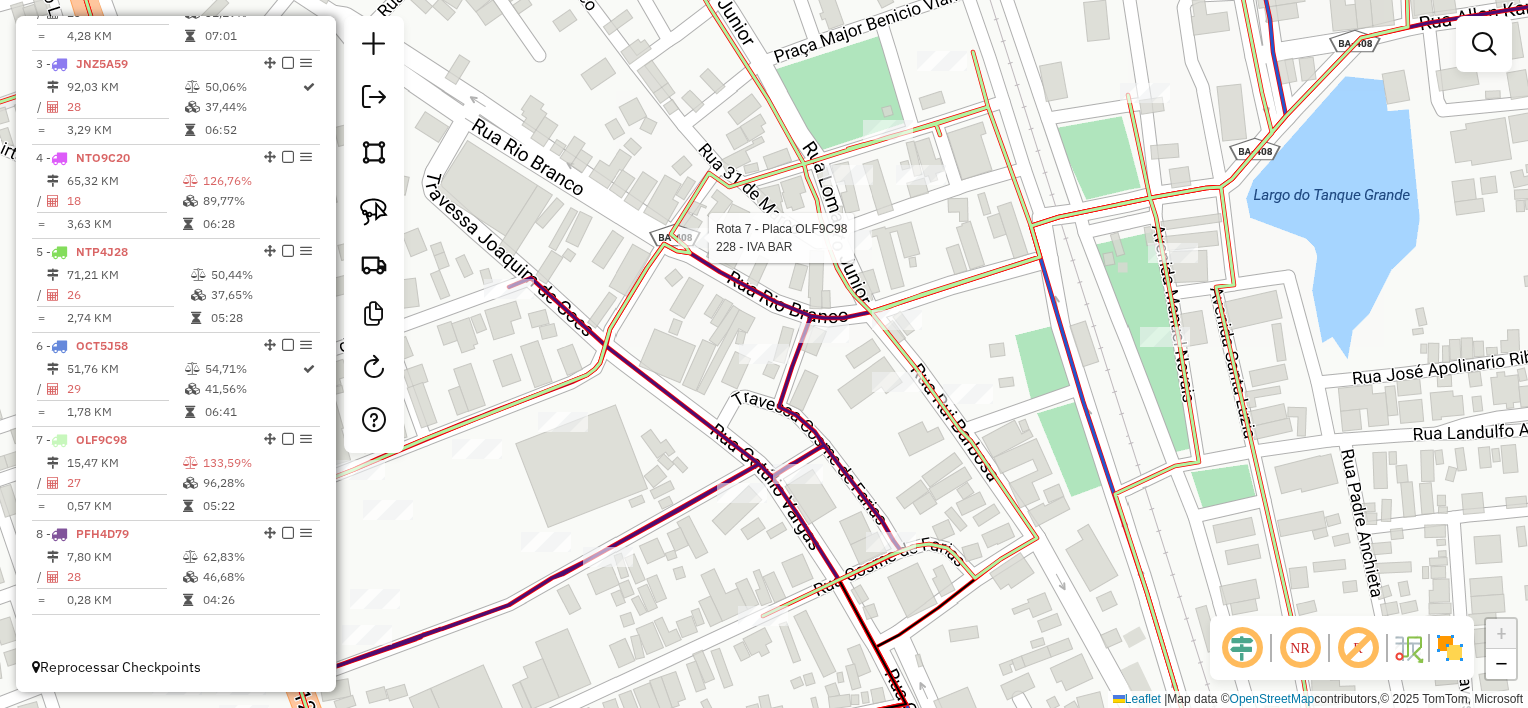 select on "*********" 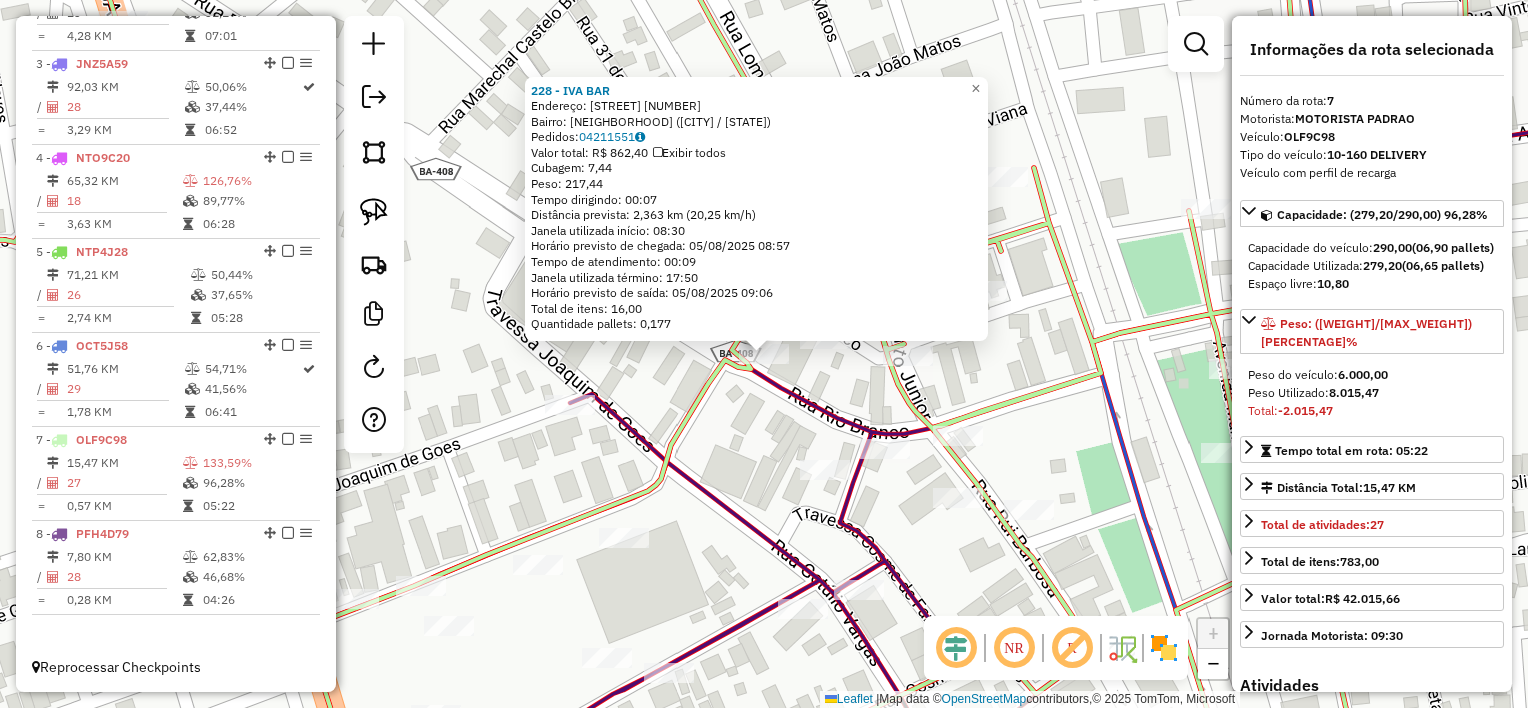 click on "228 - IVA BAR Endereço: RUA BARAO DO RIO BRANCO 306 Bairro: CENTRO ([CITY] / [STATE]) Pedidos: 04211551 Valor total: R$ 862,40 Exibir todos Cubagem: 7,44 Peso: 217,44 Tempo dirigindo: 00:07 Distância prevista: 2,363 km (20,25 km/h) Janela utilizada início: 08:30 Horário previsto de chegada: 05/08/2025 08:57 Tempo de atendimento: 00:09 Janela utilizada término: 17:50 Horário previsto de saída: 05/08/2025 09:06 Total de itens: 16,00 Quantidade pallets: 0,177 × Janela de atendimento Grade de atendimento Capacidade Transportadoras Veículos Cliente Pedidos Rotas Selecione os dias de semana para filtrar as janelas de atendimento Seg Ter Qua Qui Sex Sáb Dom Informe o período da janela de atendimento: De: Até: Filtrar exatamente a janela do cliente Considerar janela de atendimento padrão Selecione os dias de semana para filtrar as grades de atendimento Seg Ter Qua Qui Sex Sáb Dom Considerar clientes sem dia de atendimento cadastrado De: De:" 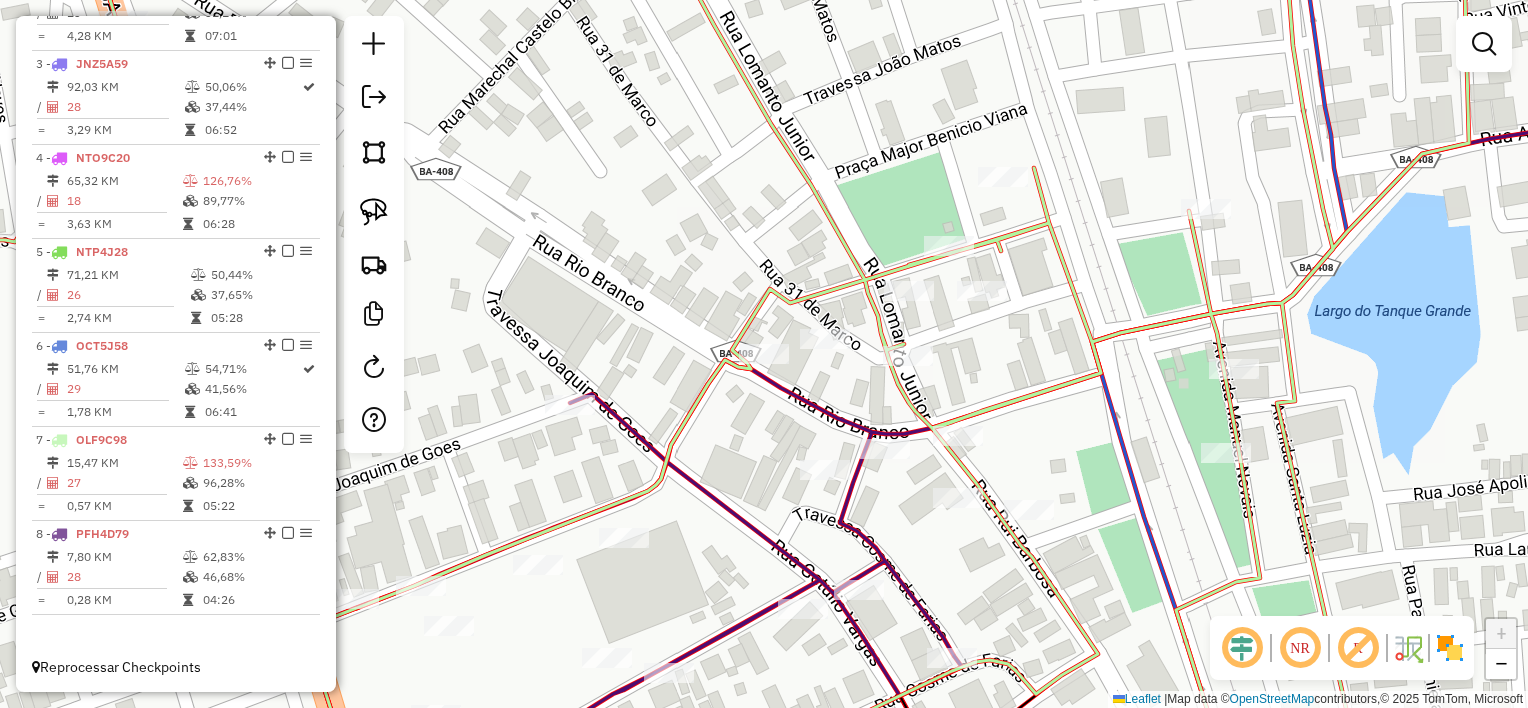 click on "Rota 7 - Placa [PLATE]  995 - [BUSINESS_NAME] CNPJ(LI Janela de atendimento Grade de atendimento Capacidade Transportadoras Veículos Cliente Pedidos  Rotas Selecione os dias de semana para filtrar as janelas de atendimento  Seg   Ter   Qua   Qui   Sex   Sáb   Dom  Informe o período da janela de atendimento: De: Até:  Filtrar exatamente a janela do cliente  Considerar janela de atendimento padrão  Selecione os dias de semana para filtrar as grades de atendimento  Seg   Ter   Qua   Qui   Sex   Sáb   Dom   Considerar clientes sem dia de atendimento cadastrado  Clientes fora do dia de atendimento selecionado Filtrar as atividades entre os valores definidos abaixo:  Peso mínimo:   Peso máximo:   Cubagem mínima:   Cubagem máxima:   De:   Até:  Filtrar as atividades entre o tempo de atendimento definido abaixo:  De:   Até:   Considerar capacidade total dos clientes não roteirizados Transportadora: Selecione um ou mais itens Tipo de veículo: Selecione um ou mais itens Veículo: Selecione um ou mais itens +" 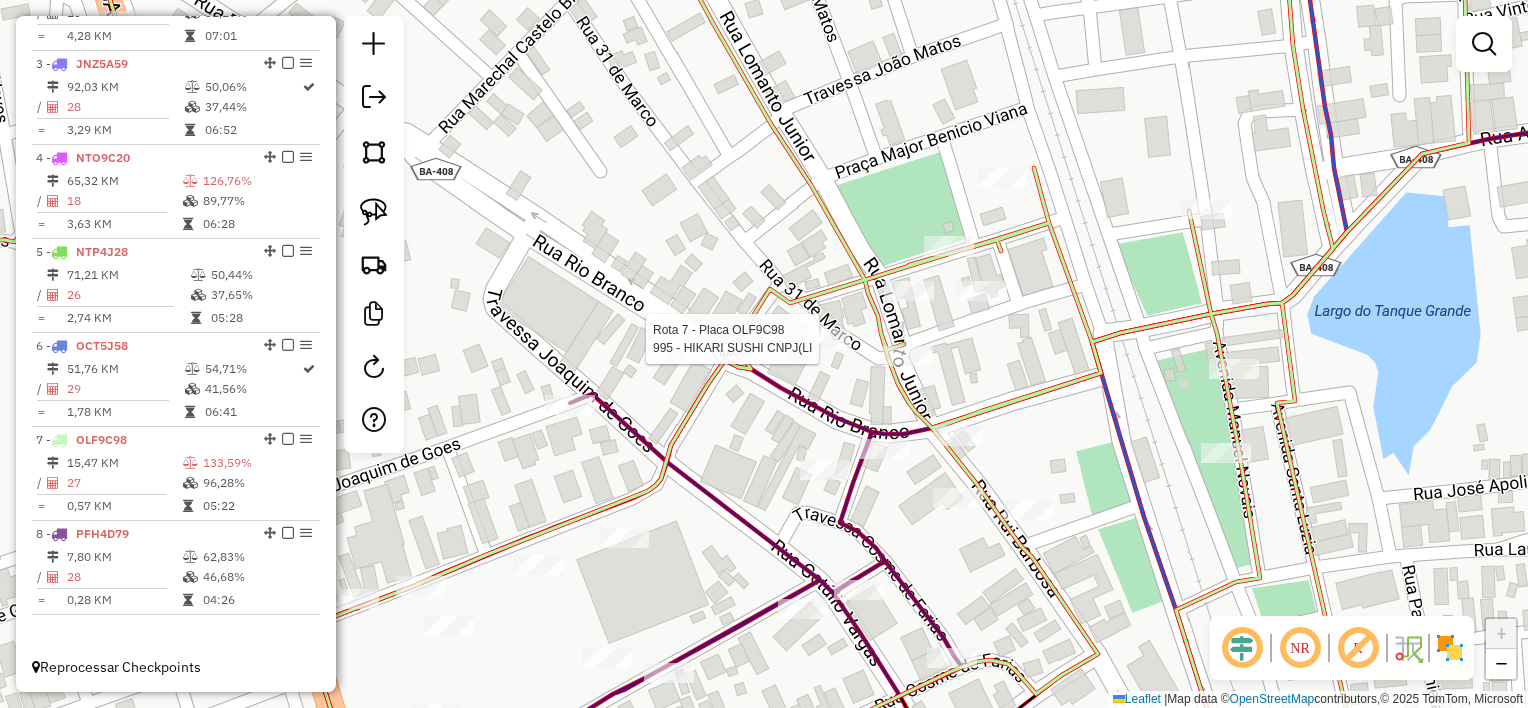 select on "*********" 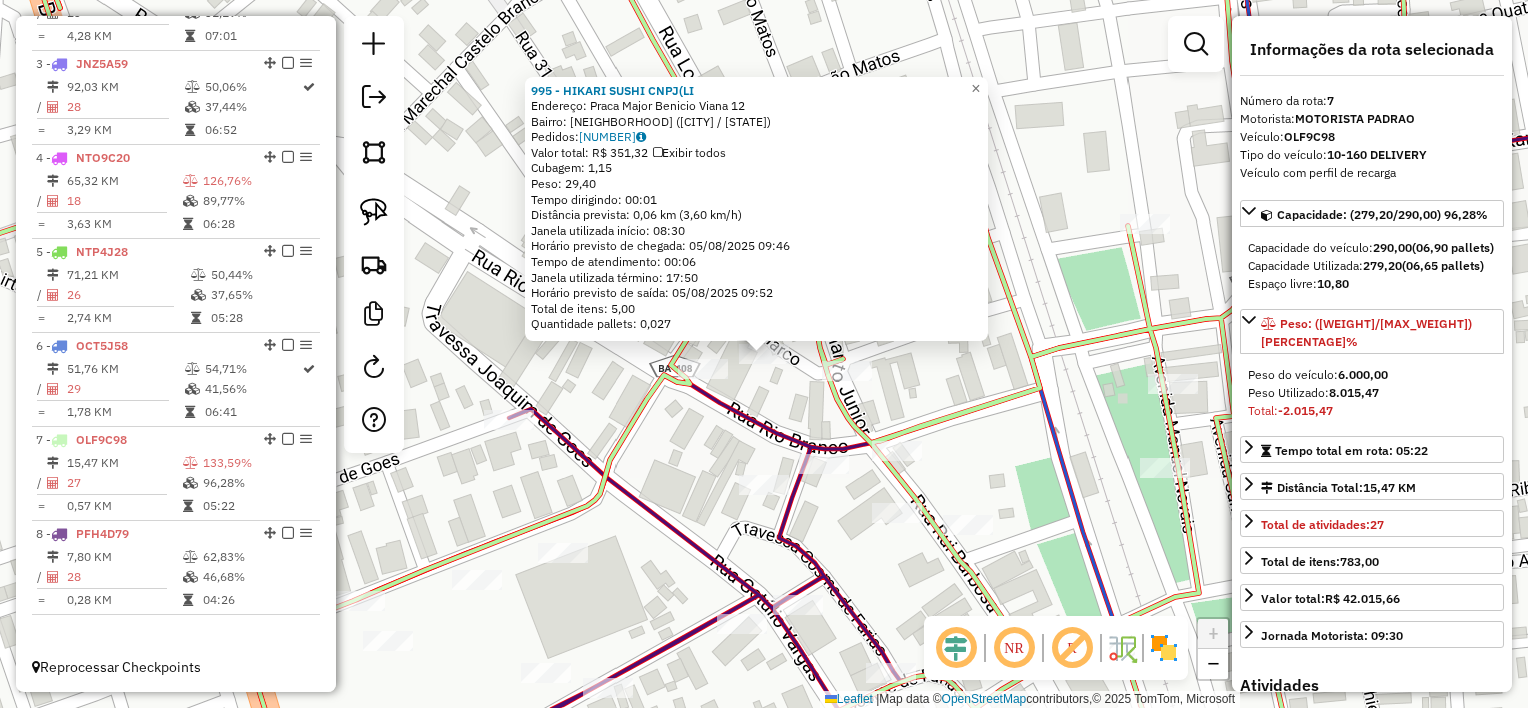 click on "995 - HIKARI SUSHI CNPJ(LI  Endereço:  Praca Major Benicio Viana 12   Bairro: CENTRO ([CITY] / [STATE])   Pedidos:  04211420   Valor total: R$ 351,32   Exibir todos   Cubagem: 1,15  Peso: 29,40  Tempo dirigindo: 00:01   Distância prevista: 0,06 km (3,60 km/h)   Janela utilizada início: 08:30   Horário previsto de chegada: 05/08/2025 09:46   Tempo de atendimento: 00:06   Janela utilizada término: 17:50   Horário previsto de saída: 05/08/2025 09:52   Total de itens: 5,00   Quantidade pallets: 0,027  × Janela de atendimento Grade de atendimento Capacidade Transportadoras Veículos Cliente Pedidos  Rotas Selecione os dias de semana para filtrar as janelas de atendimento  Seg   Ter   Qua   Qui   Sex   Sáb   Dom  Informe o período da janela de atendimento: De: Até:  Filtrar exatamente a janela do cliente  Considerar janela de atendimento padrão  Selecione os dias de semana para filtrar as grades de atendimento  Seg   Ter   Qua   Qui   Sex   Sáb   Dom   Considerar clientes sem dia de atendimento cadastrado" 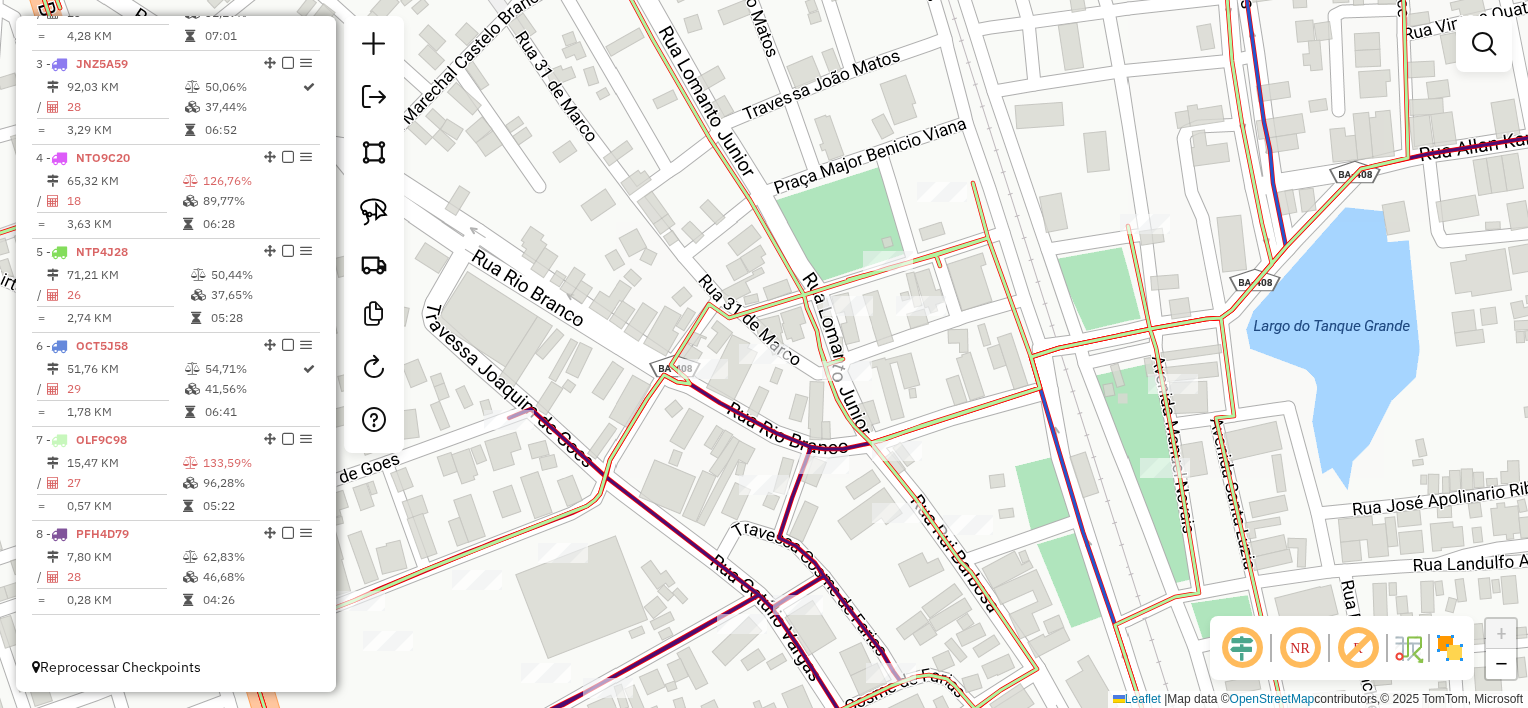 click 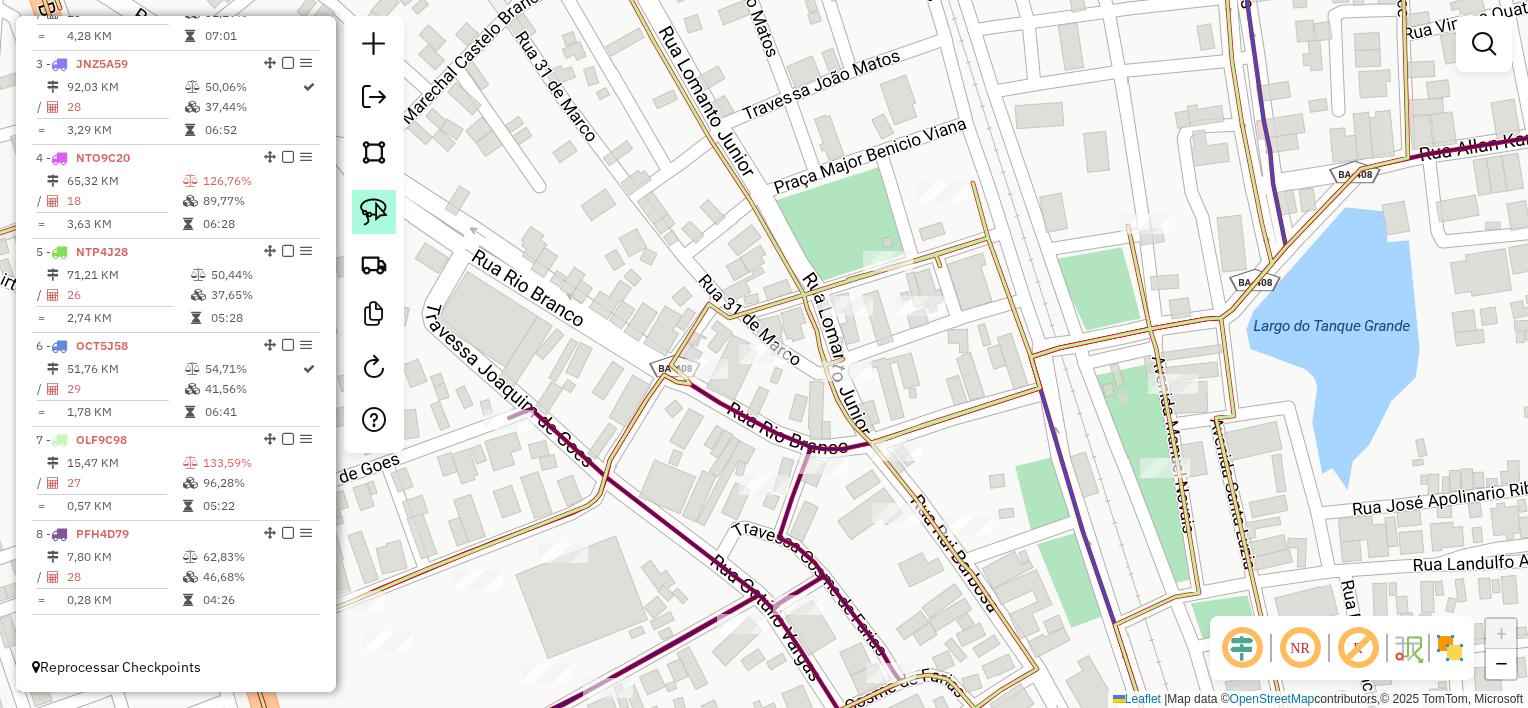 click 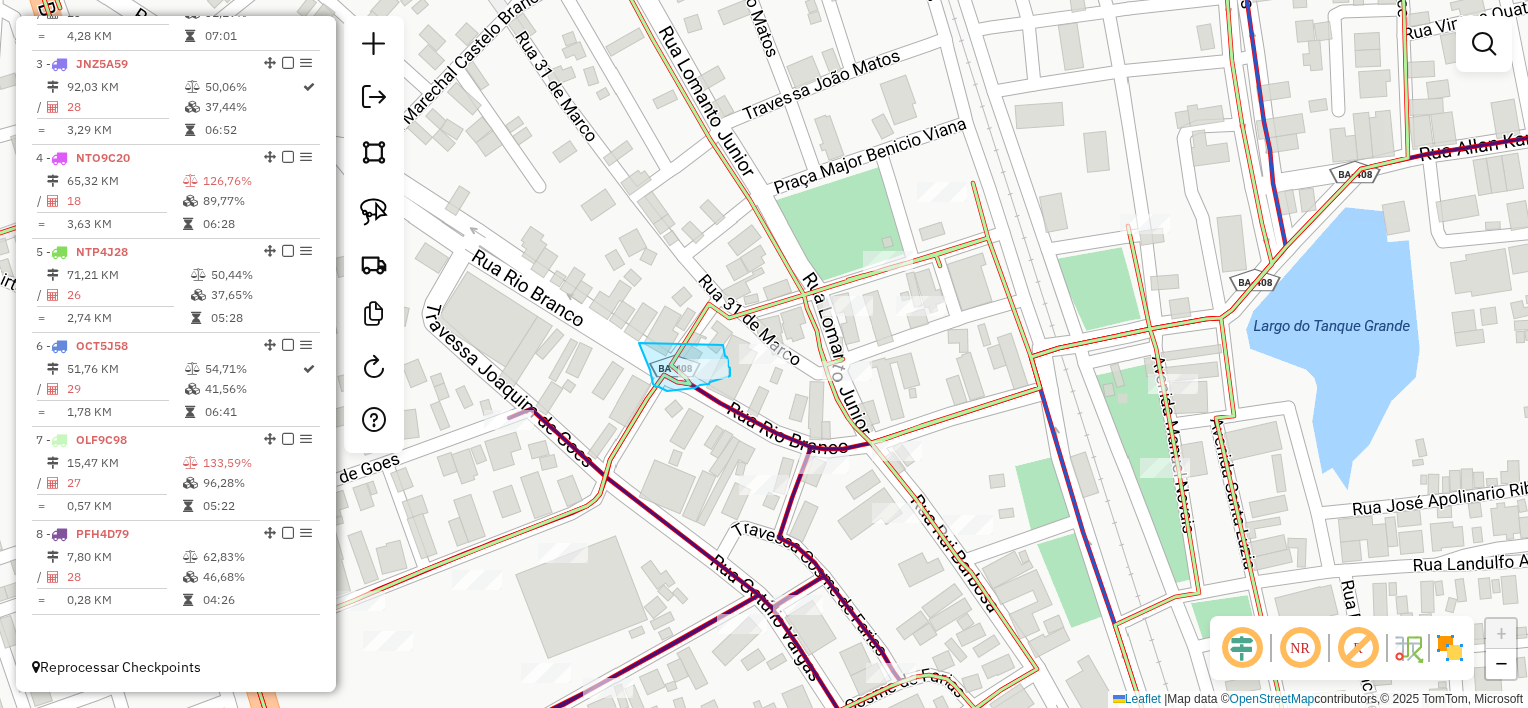 drag, startPoint x: 650, startPoint y: 370, endPoint x: 723, endPoint y: 345, distance: 77.16217 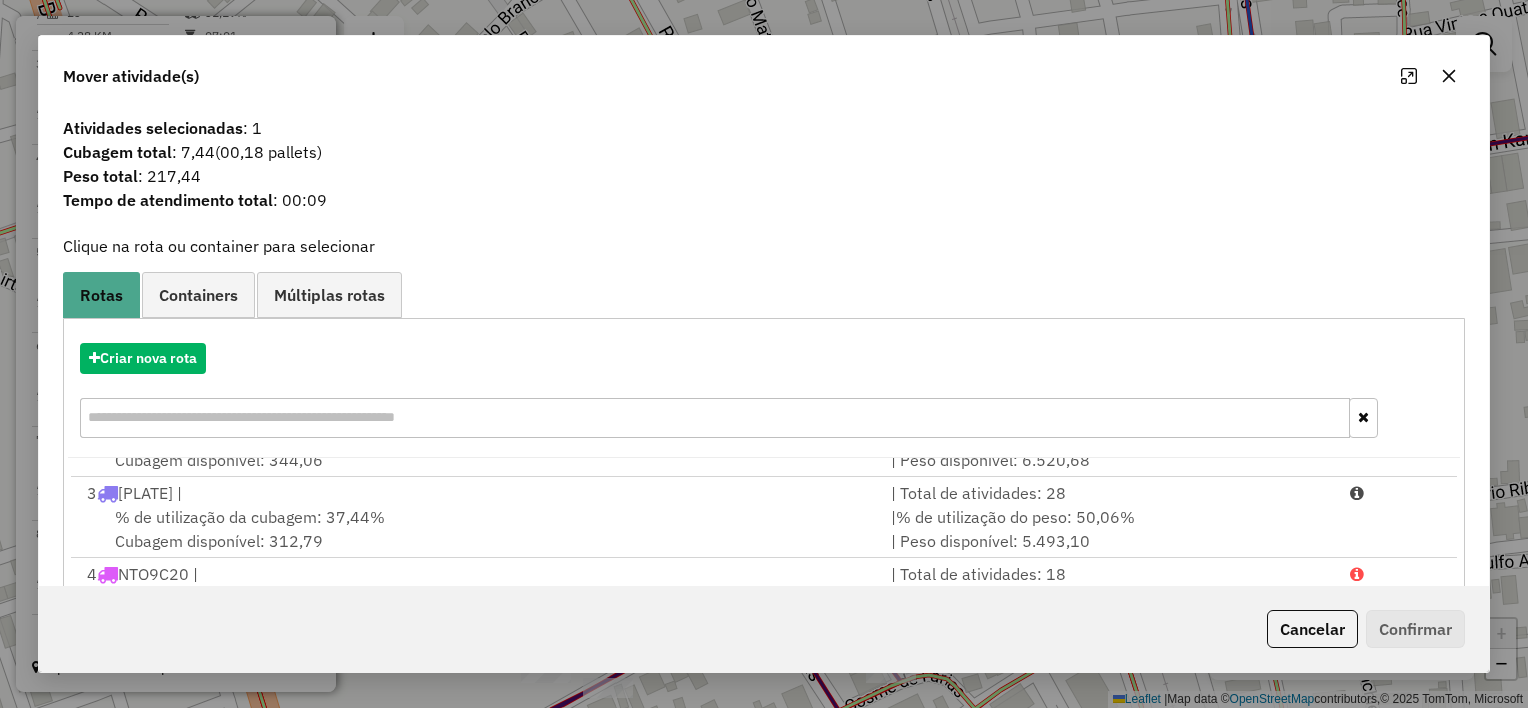 scroll, scrollTop: 165, scrollLeft: 0, axis: vertical 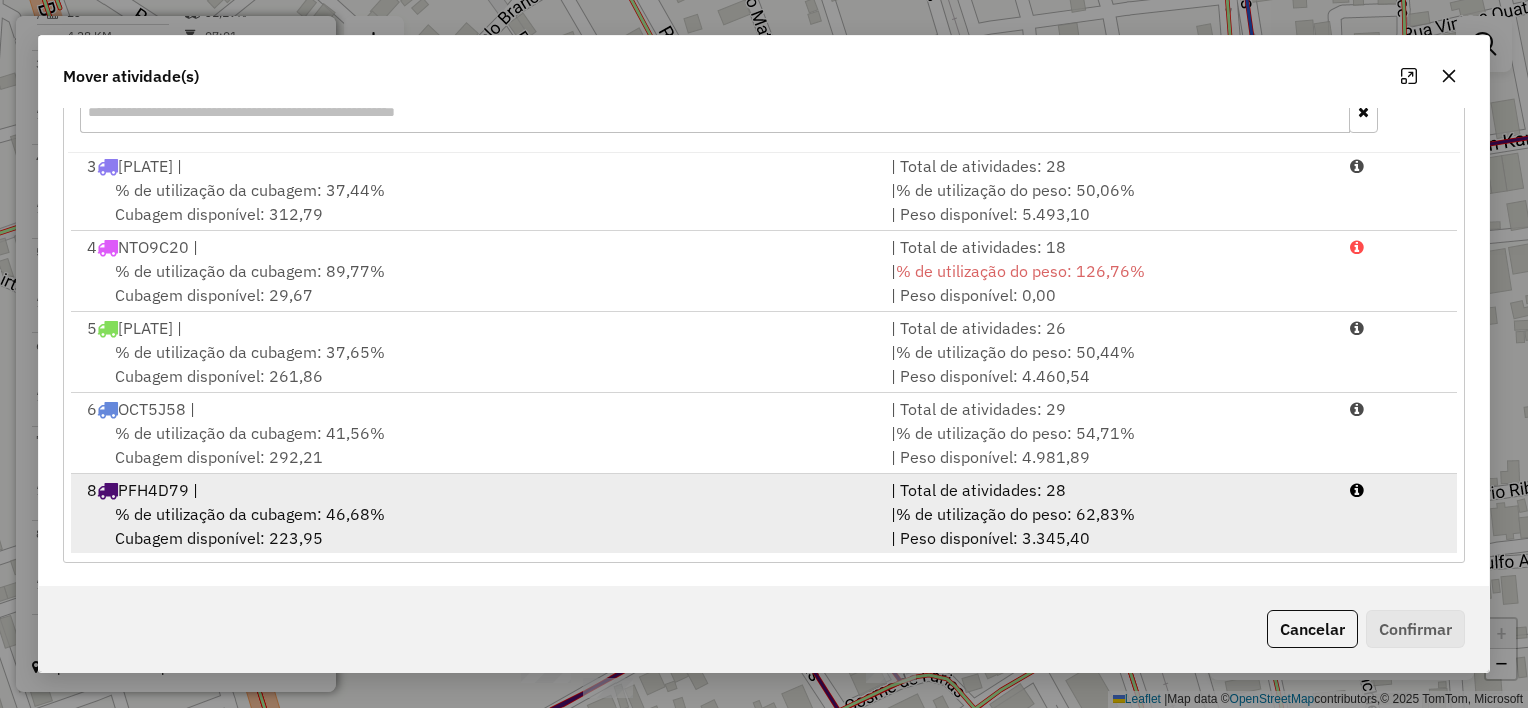 click on "8 PFH4D79 |" at bounding box center [477, 490] 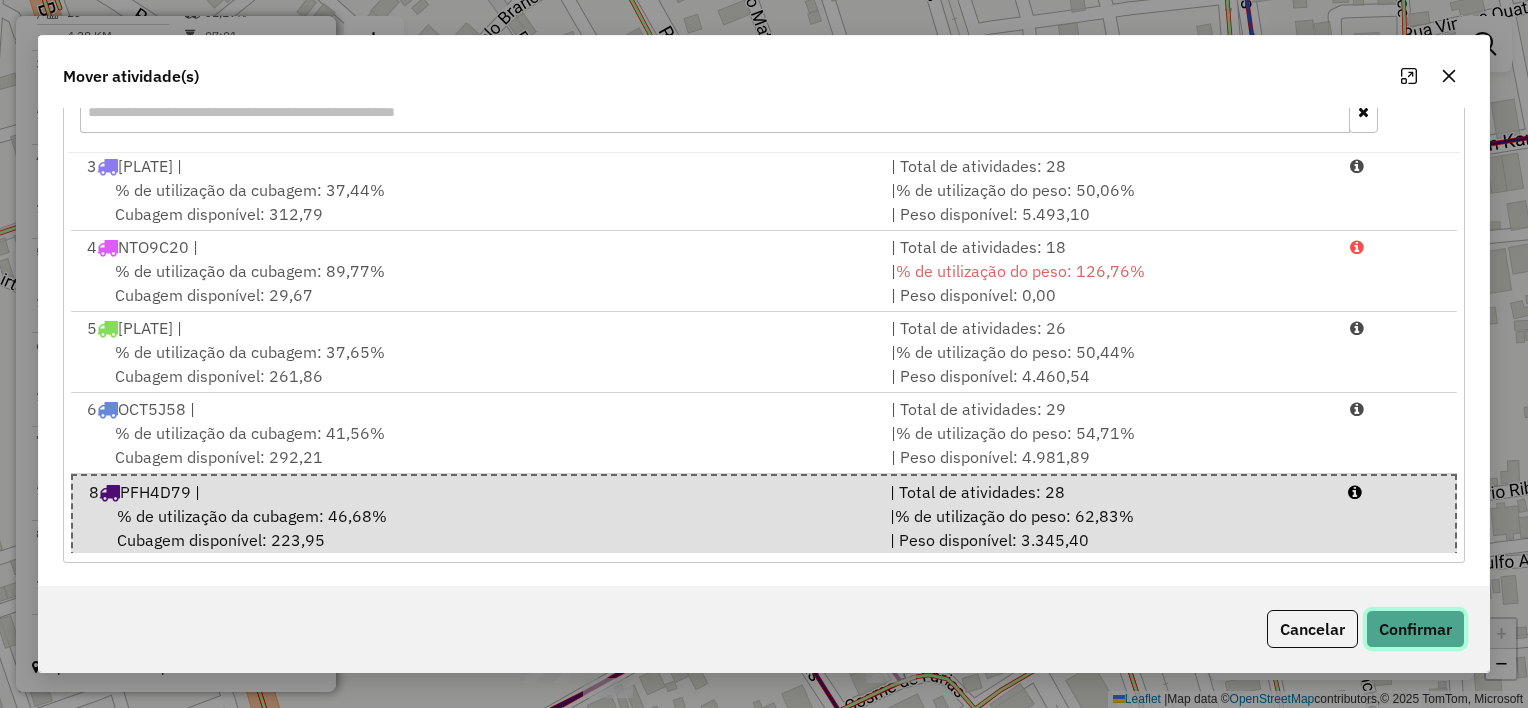 click on "Confirmar" 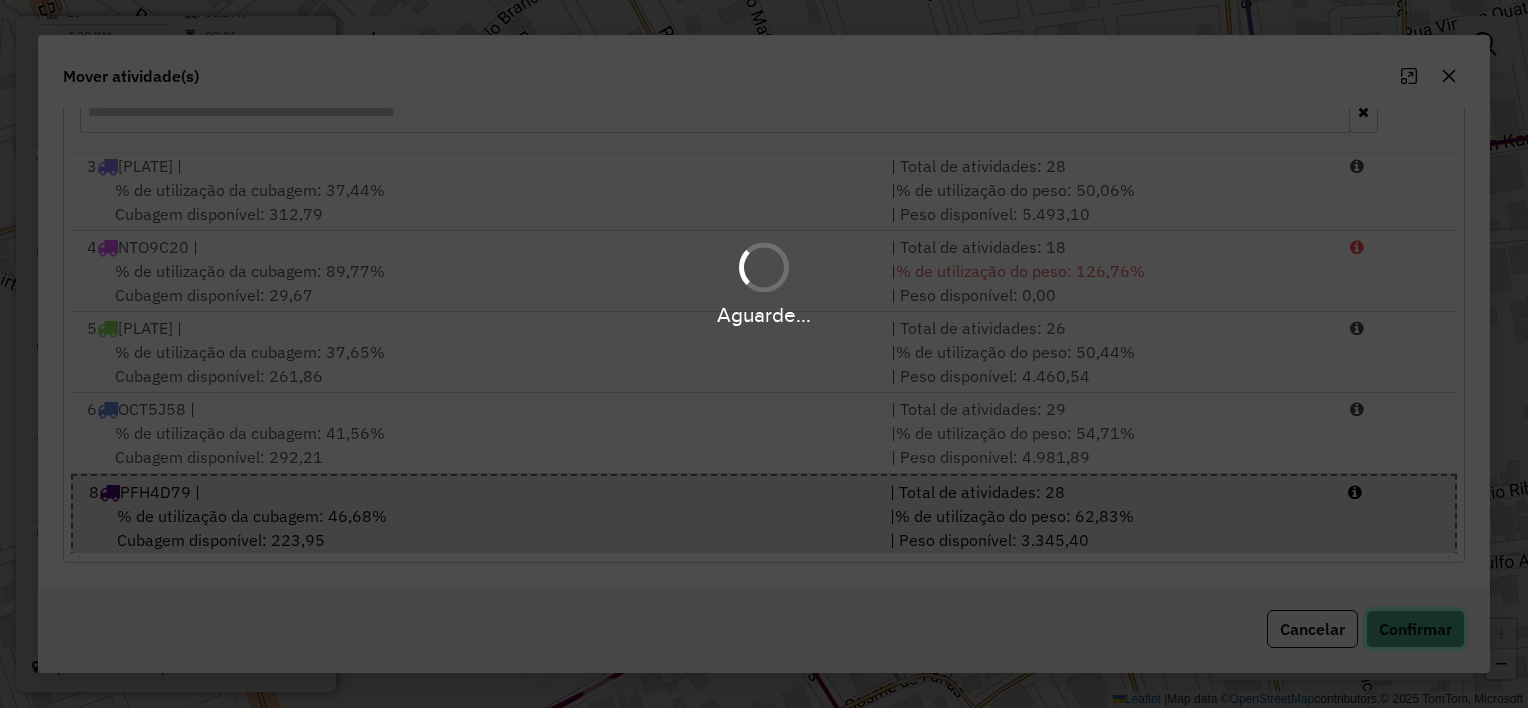 type 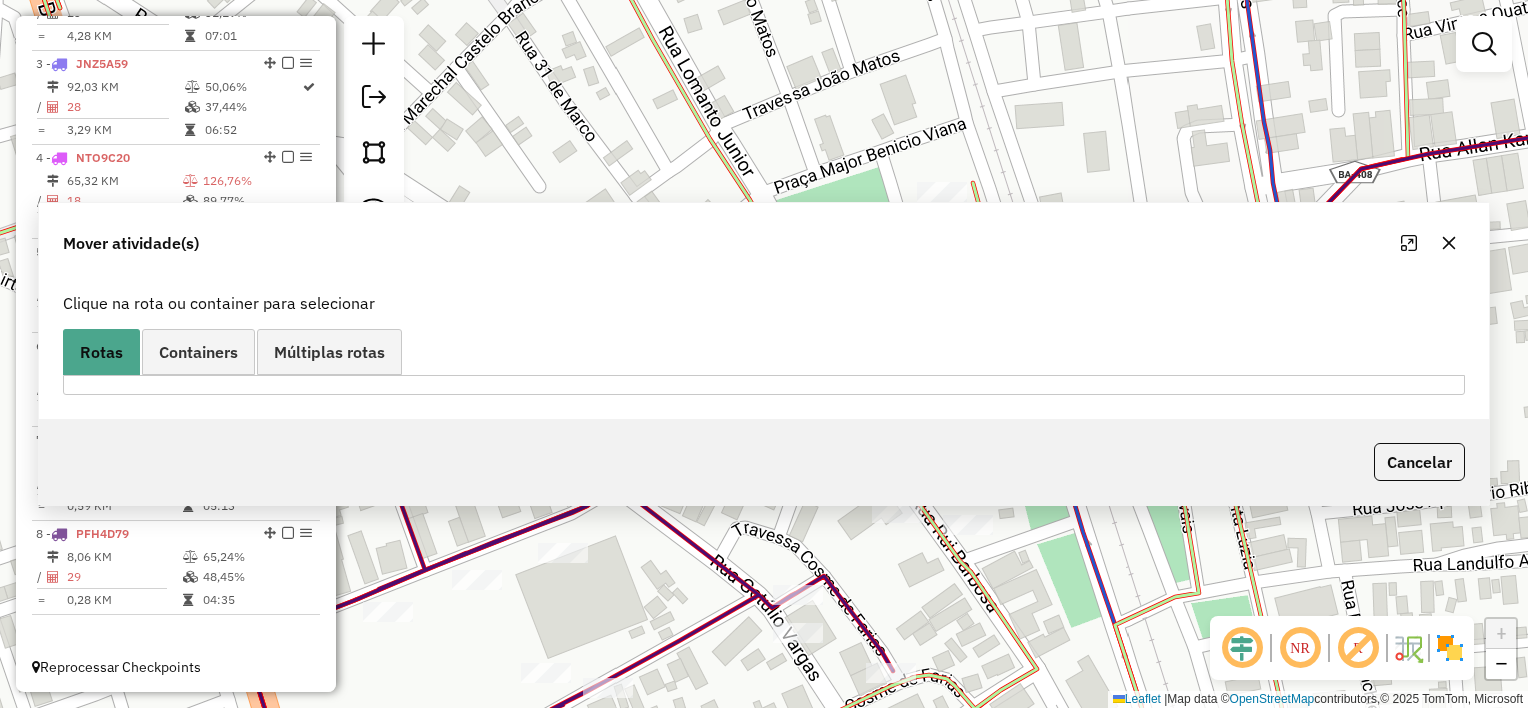 scroll, scrollTop: 0, scrollLeft: 0, axis: both 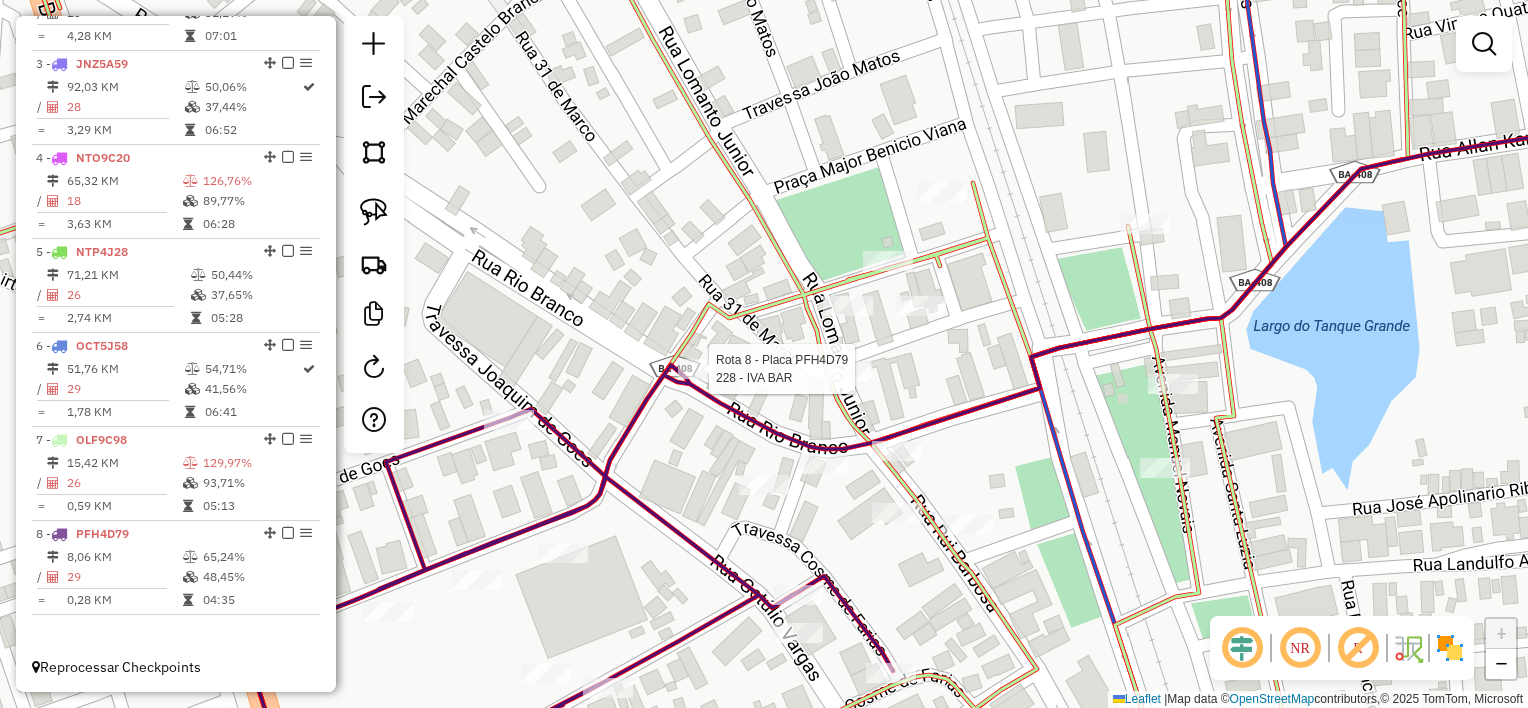 select on "*********" 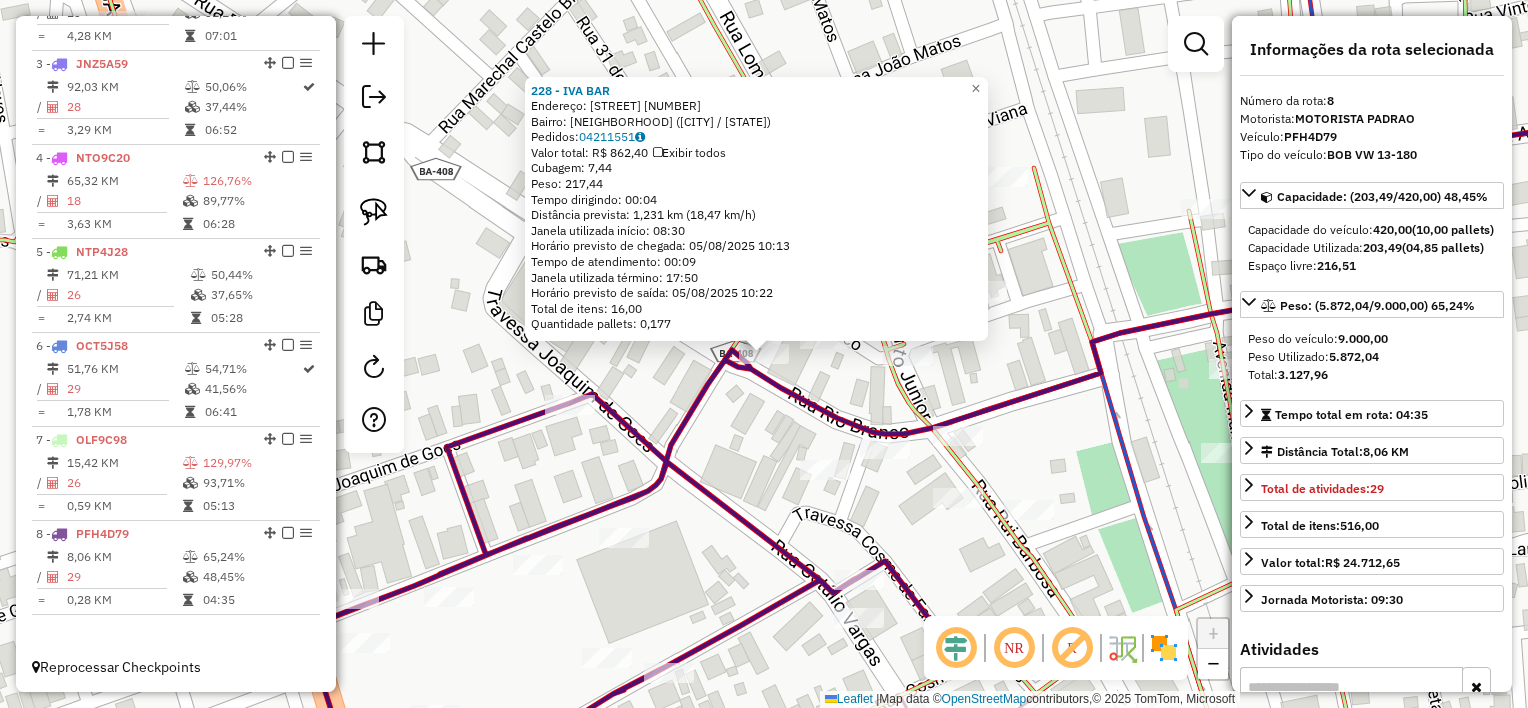 click on "Endereço: [STREET] [NUMBER] Bairro: [NEIGHBORHOOD] ([CITY] / [STATE]) Pedidos: [ORDER_ID] Horário previsto de chegada: [DATE] [TIME] Horário previsto de saída: [DATE] [TIME]" 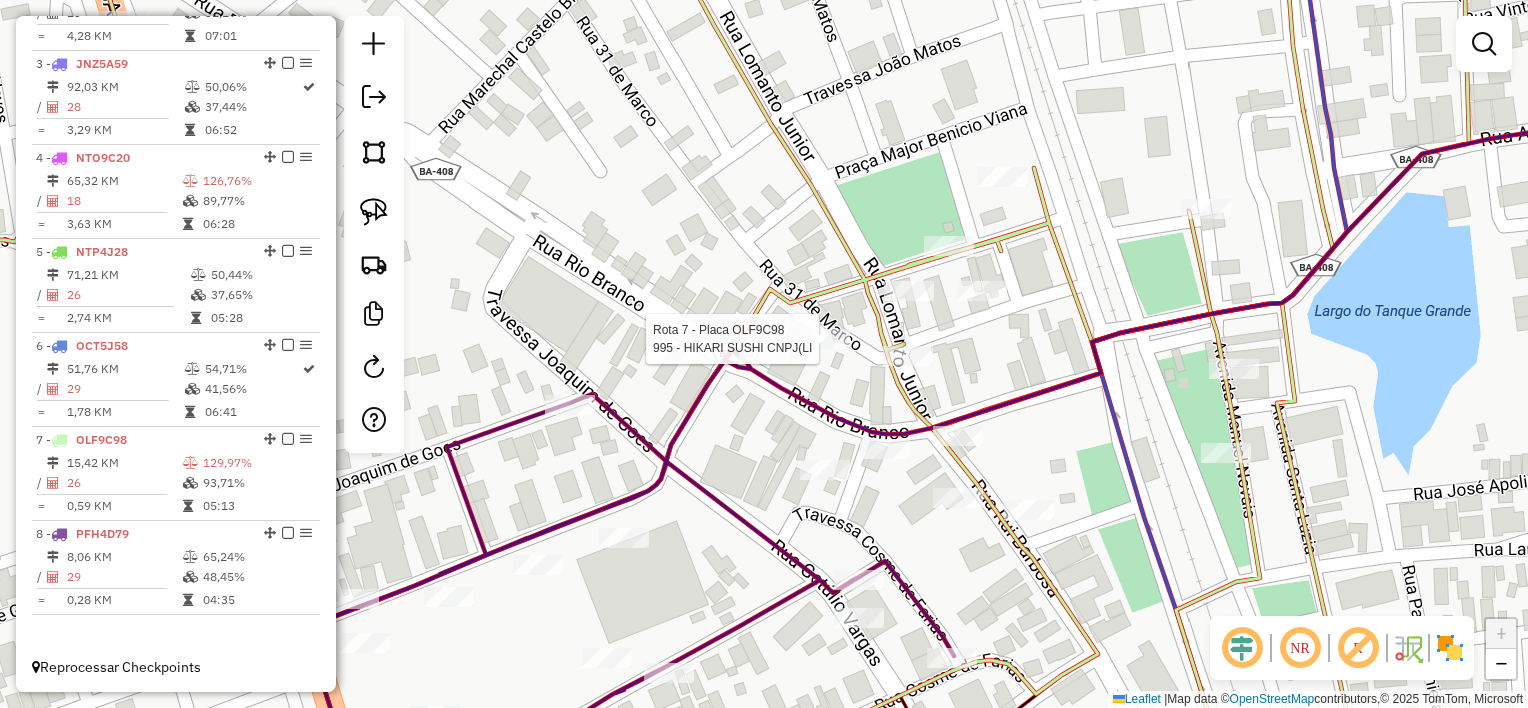 select on "*********" 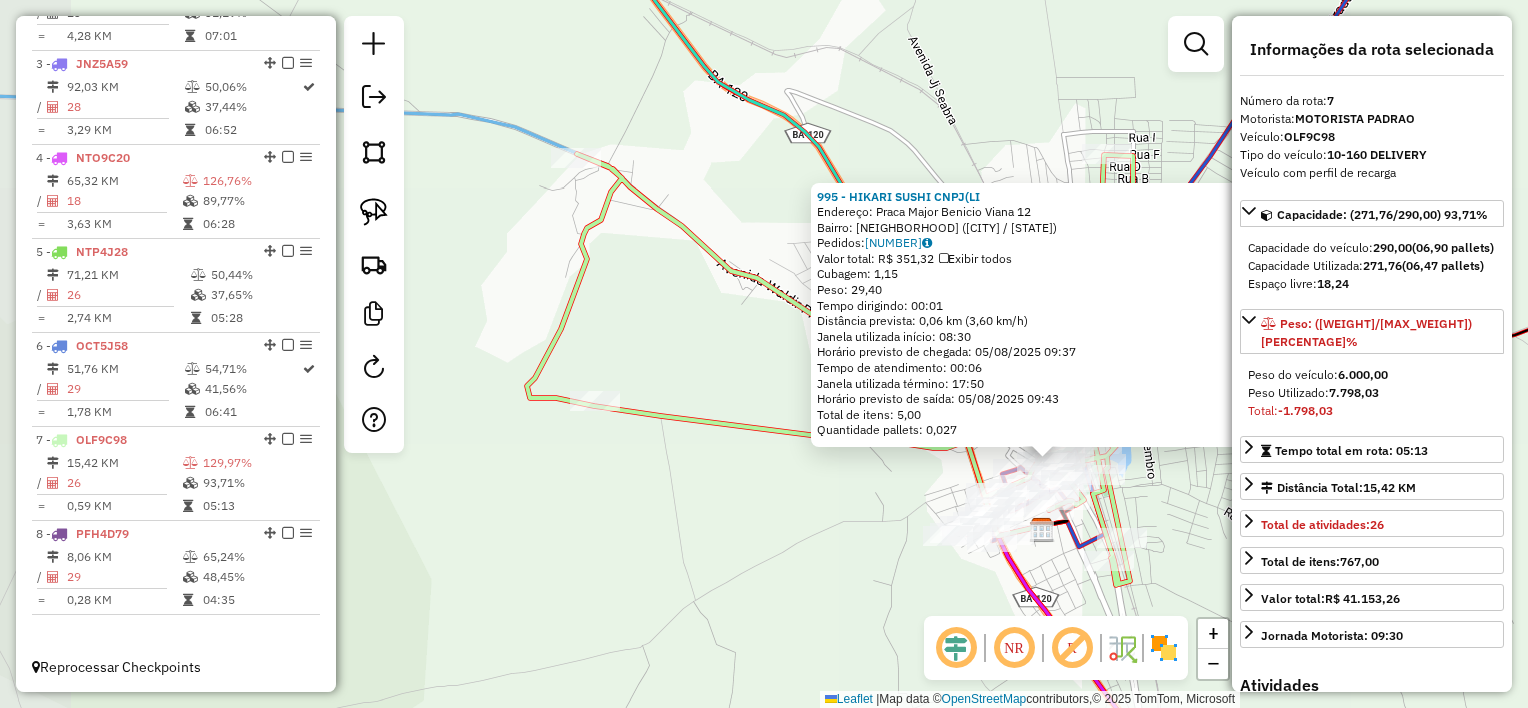 click on "995 - [BUSINESS_NAME] CNPJ(LI  Endereço:  [STREET_NAME] [NUMBER]   Bairro: [NEIGHBORHOOD] ([DISTRICT] / [STATE])   Pedidos:  [ORDER_ID]   Valor total: R$ 351,32   Exibir todos   Cubagem: [VOLUME]  Peso: [WEIGHT]  Tempo dirigindo: [TIME]   Distância prevista: [DISTANCE] km ([SPEED] km/h)   Janela utilizada início: [TIME]   Horário previsto de chegada: [DATE] [TIME]   Tempo de atendimento: [TIME]   Janela utilizada término: [TIME]   Horário previsto de saída: [DATE] [TIME]   Total de itens: [QUANTITY]   Quantidade pallets: [QUANTITY]  × Janela de atendimento Grade de atendimento Capacidade Transportadoras Veículos Cliente Pedidos  Rotas Selecione os dias de semana para filtrar as janelas de atendimento  Seg   Ter   Qua   Qui   Sex   Sáb   Dom  Informe o período da janela de atendimento: De: Até:  Filtrar exatamente a janela do cliente  Considerar janela de atendimento padrão  Selecione os dias de semana para filtrar as grades de atendimento  Seg   Ter   Qua   Qui   Sex   Sáb   Dom   Considerar clientes sem dia de atendimento cadastrado" 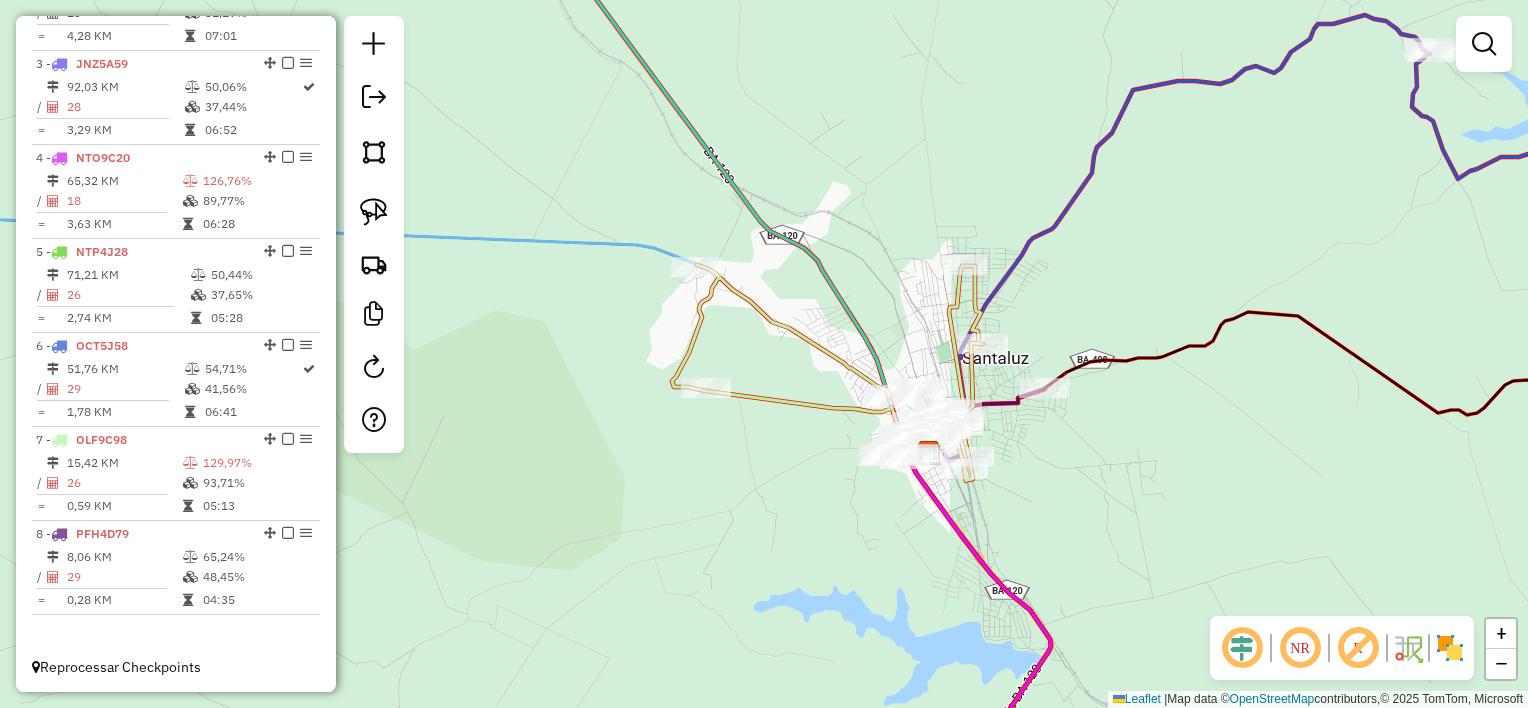 click on "Janela de atendimento Grade de atendimento Capacidade Transportadoras Veículos Cliente Pedidos  Rotas Selecione os dias de semana para filtrar as janelas de atendimento  Seg   Ter   Qua   Qui   Sex   Sáb   Dom  Informe o período da janela de atendimento: De: Até:  Filtrar exatamente a janela do cliente  Considerar janela de atendimento padrão  Selecione os dias de semana para filtrar as grades de atendimento  Seg   Ter   Qua   Qui   Sex   Sáb   Dom   Considerar clientes sem dia de atendimento cadastrado  Clientes fora do dia de atendimento selecionado Filtrar as atividades entre os valores definidos abaixo:  Peso mínimo:   Peso máximo:   Cubagem mínima:   Cubagem máxima:   De:   Até:  Filtrar as atividades entre o tempo de atendimento definido abaixo:  De:   Até:   Considerar capacidade total dos clientes não roteirizados Transportadora: Selecione um ou mais itens Tipo de veículo: Selecione um ou mais itens Veículo: Selecione um ou mais itens Motorista: Selecione um ou mais itens Nome: Rótulo:" 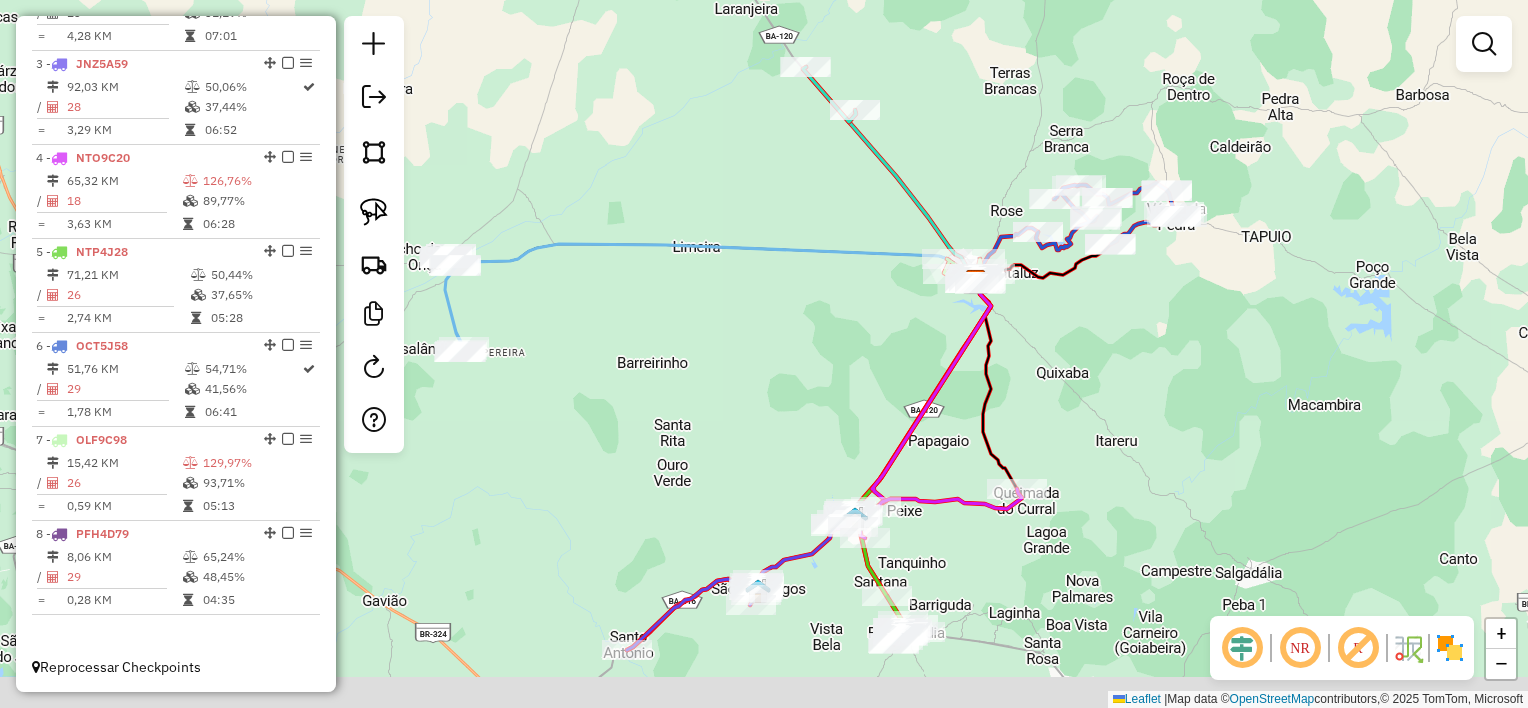 drag, startPoint x: 942, startPoint y: 521, endPoint x: 1111, endPoint y: 400, distance: 207.8509 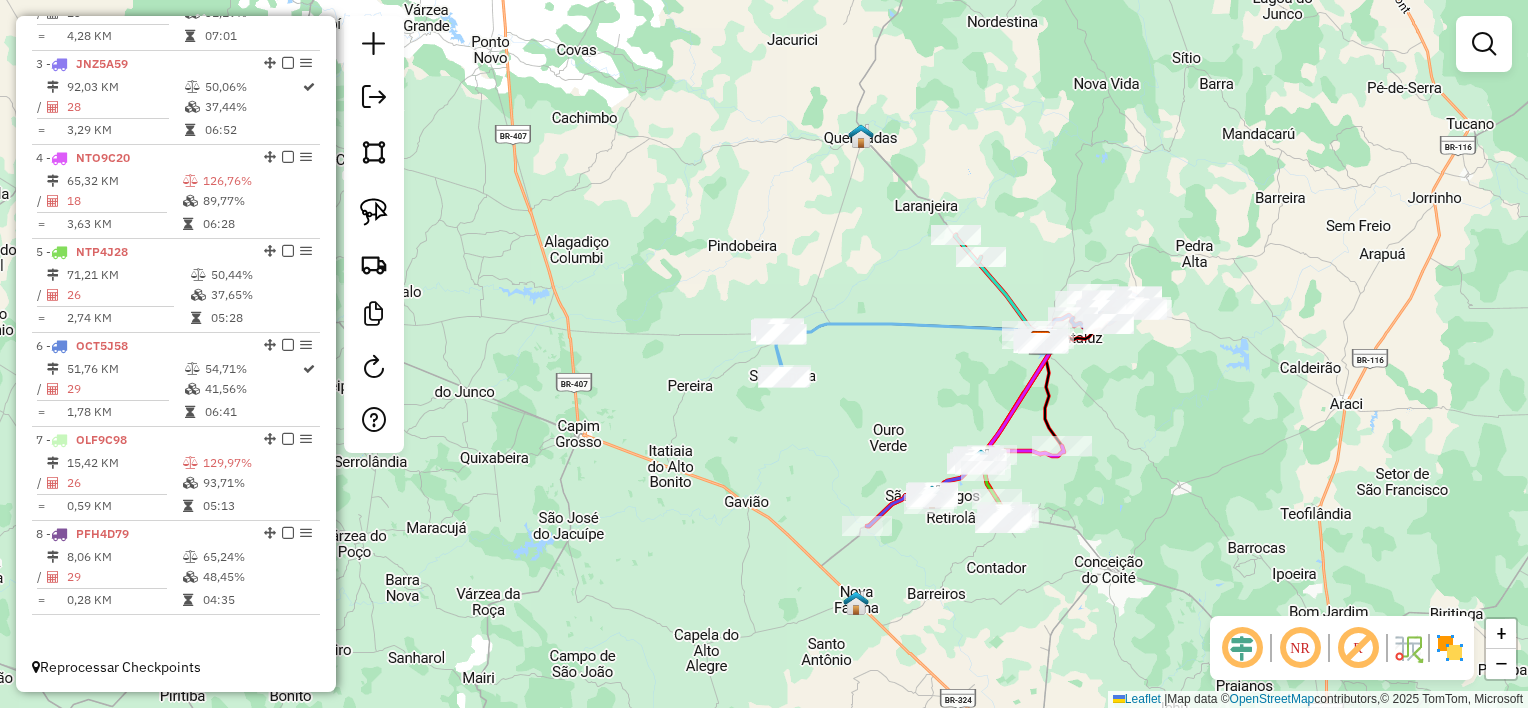 drag, startPoint x: 963, startPoint y: 391, endPoint x: 911, endPoint y: 432, distance: 66.21933 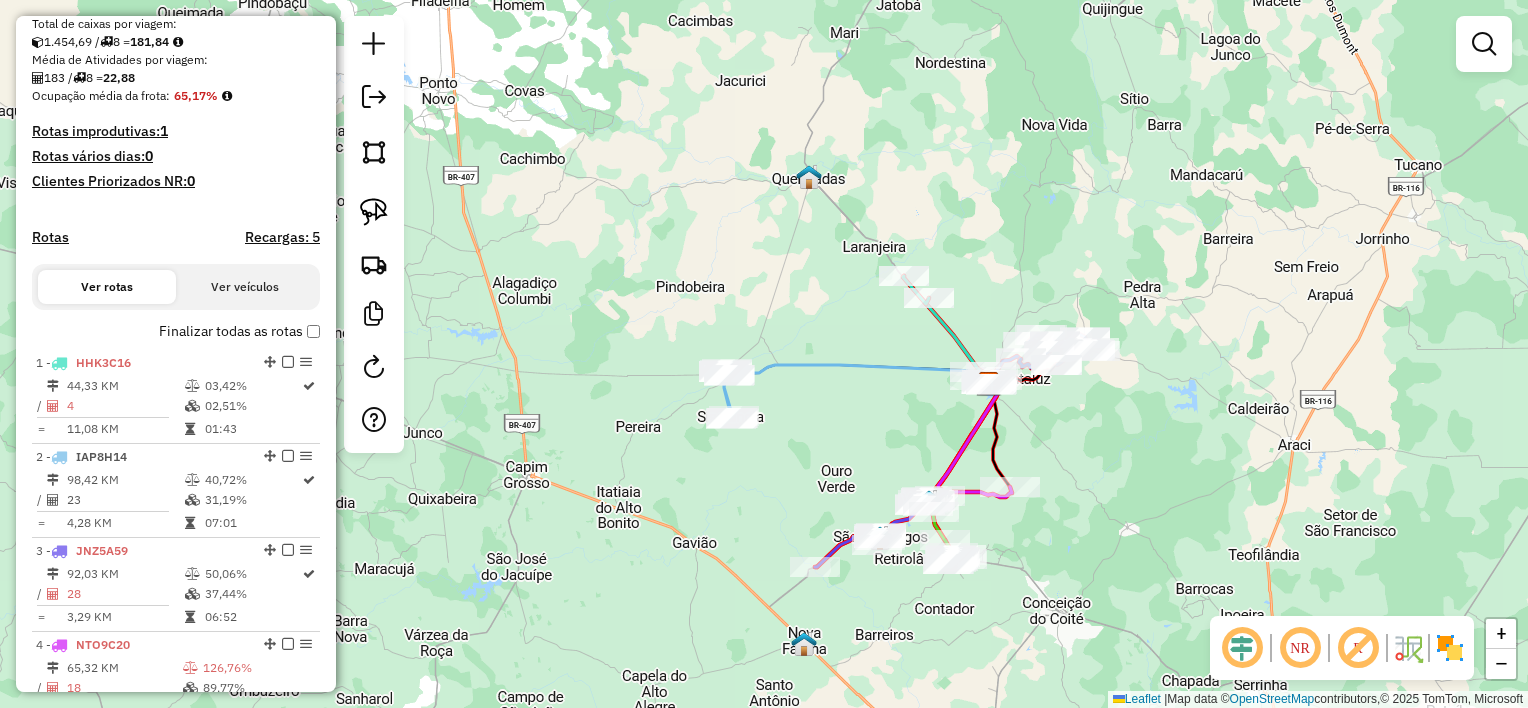 scroll, scrollTop: 427, scrollLeft: 0, axis: vertical 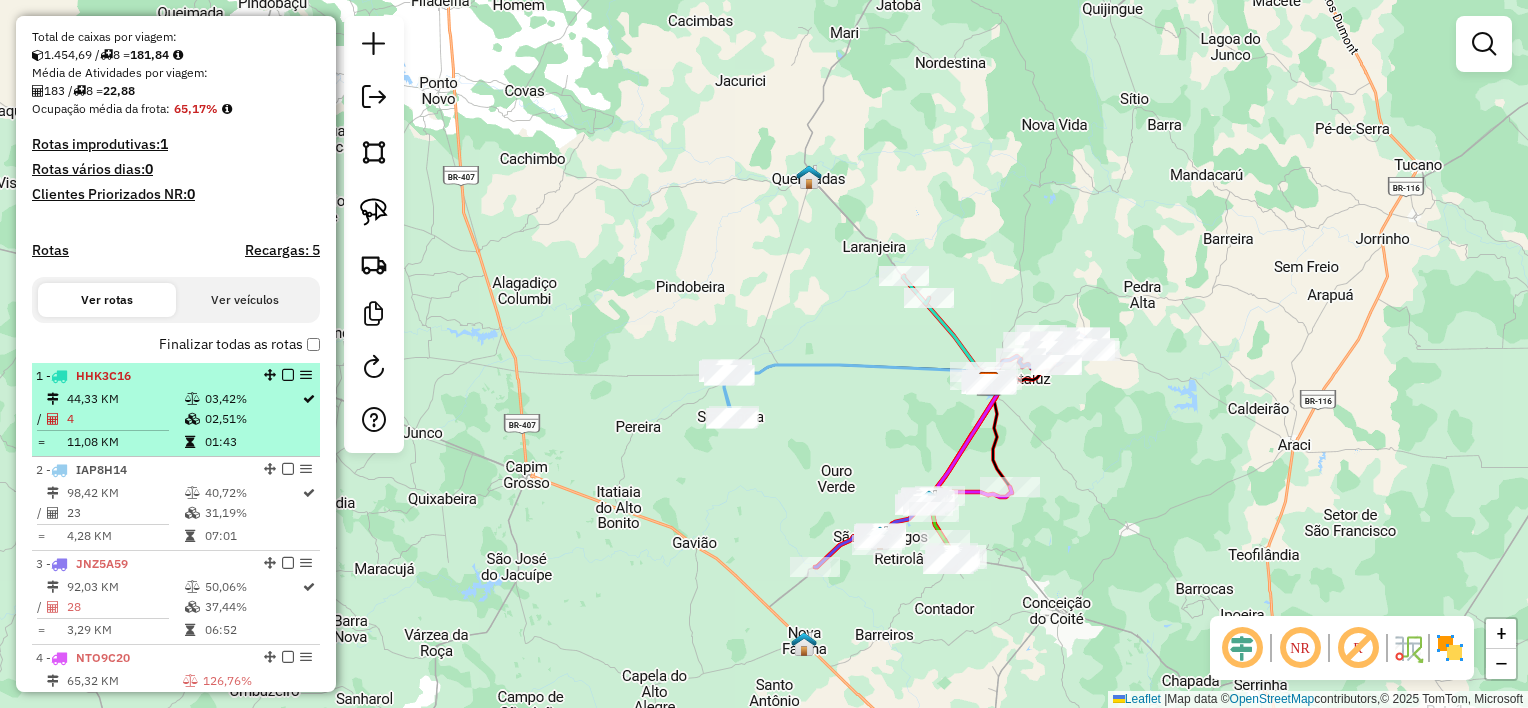 click on "44,33 KM" at bounding box center [125, 399] 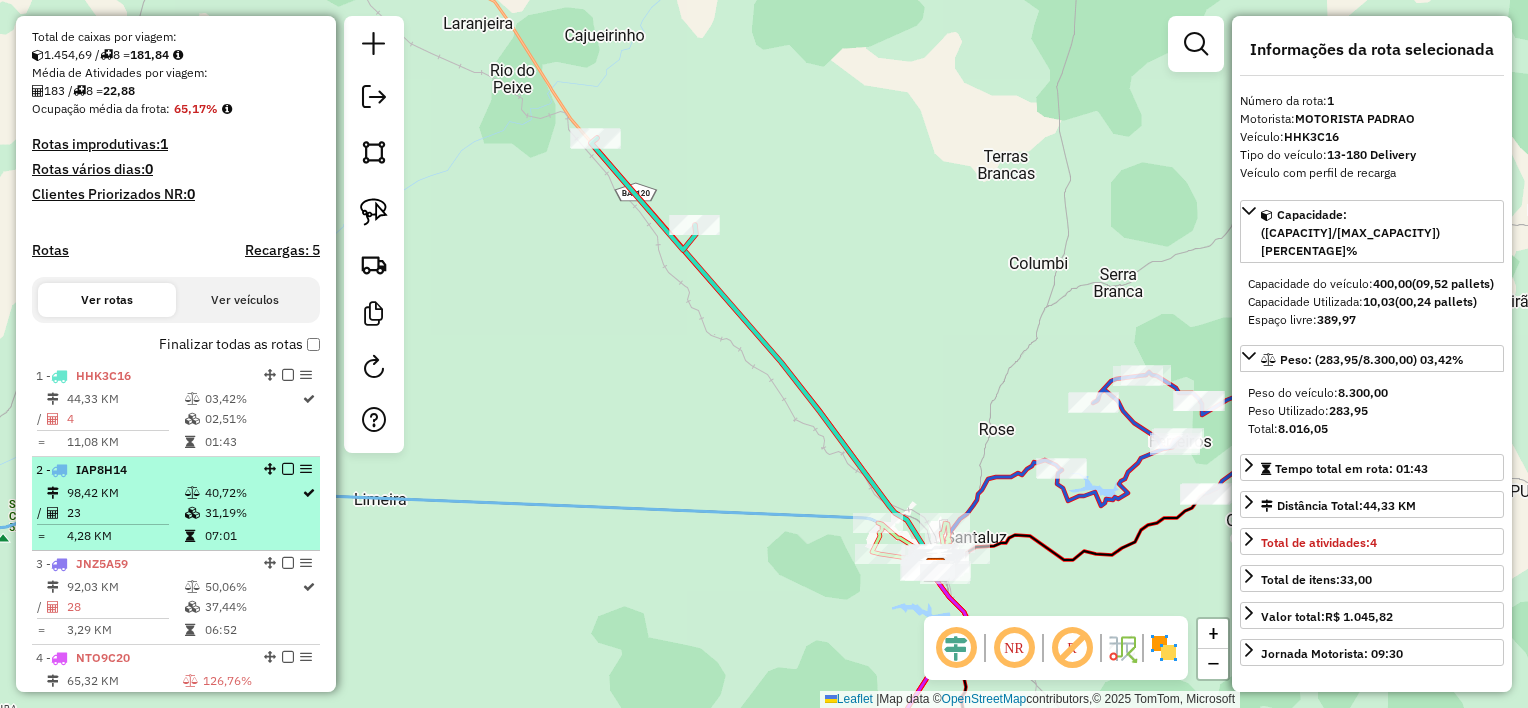 click on "23" at bounding box center (125, 513) 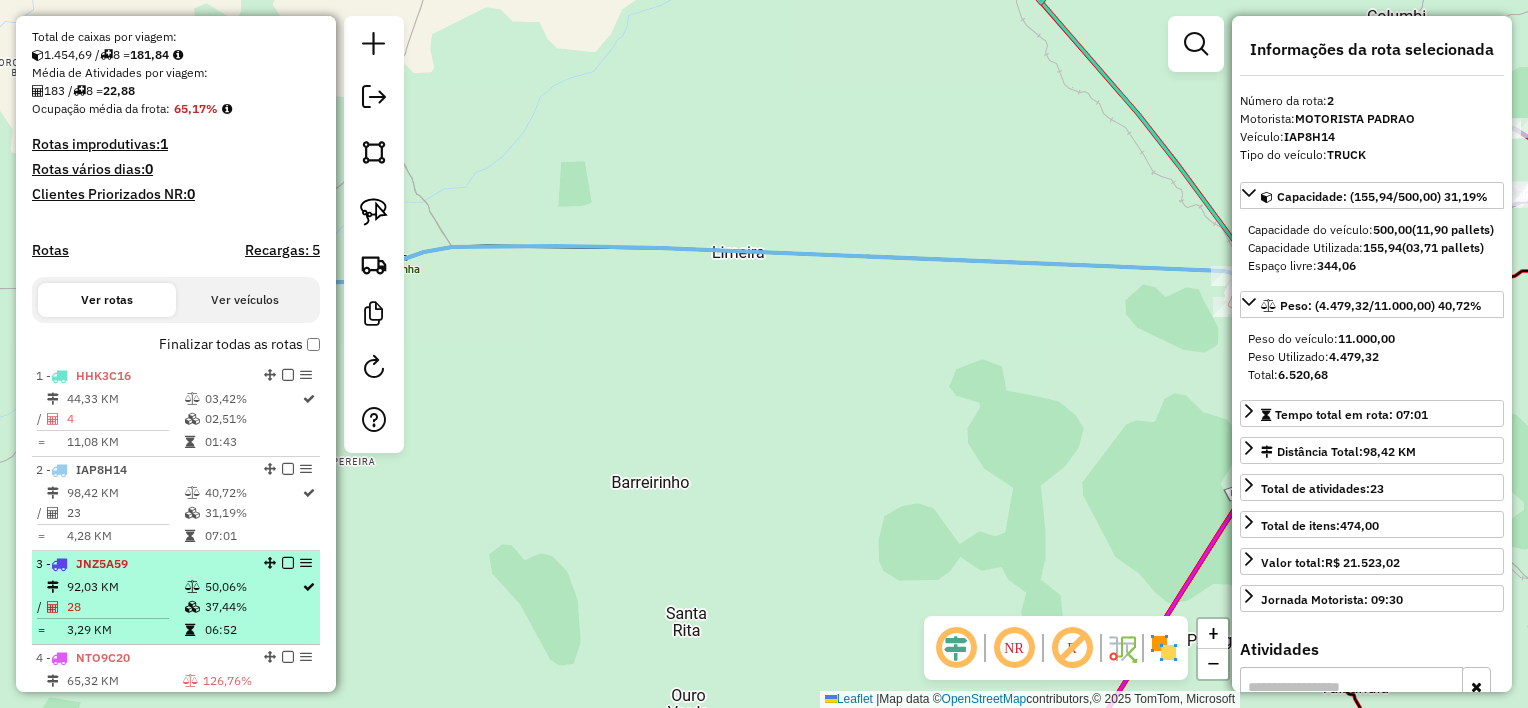 click on "3 -       [PLATE]" at bounding box center (142, 564) 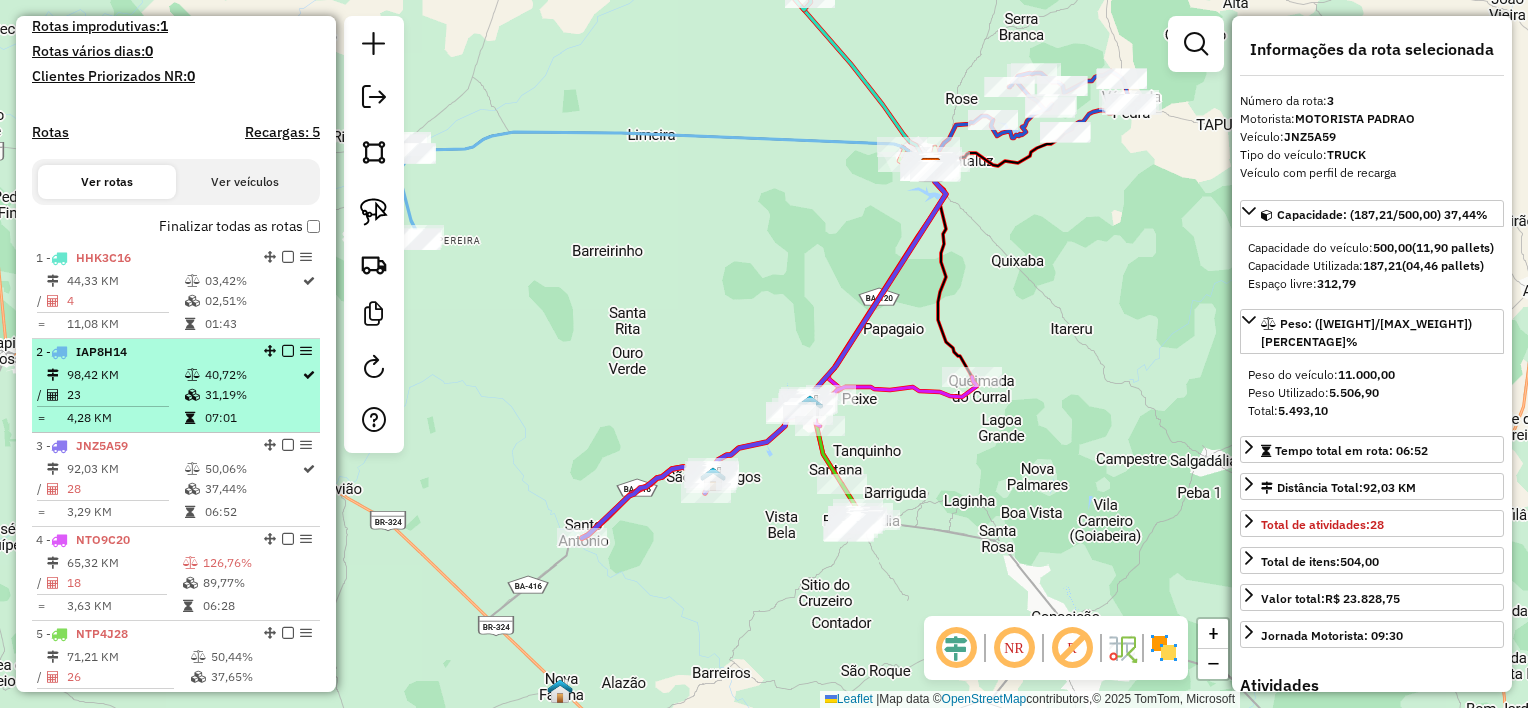 scroll, scrollTop: 627, scrollLeft: 0, axis: vertical 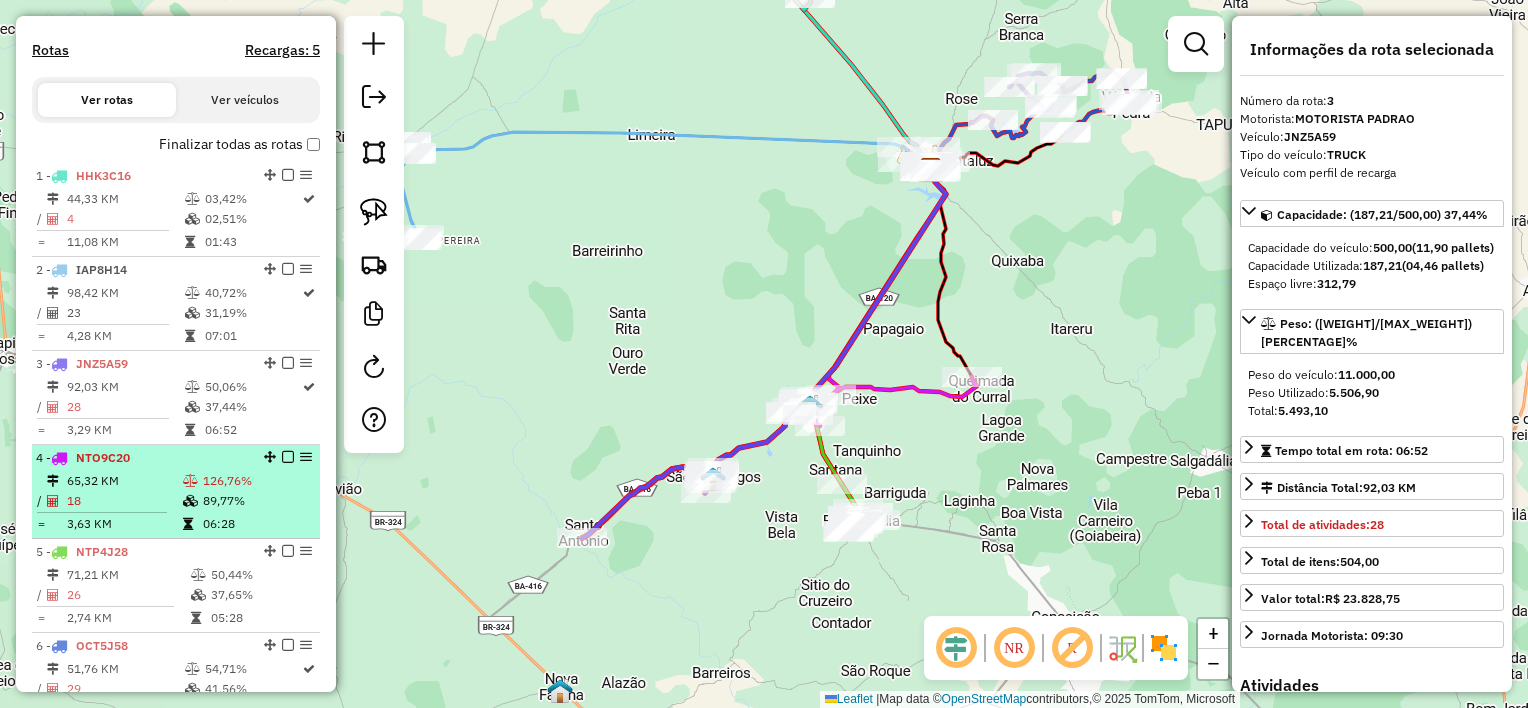 click on "65,32 KM" at bounding box center (124, 481) 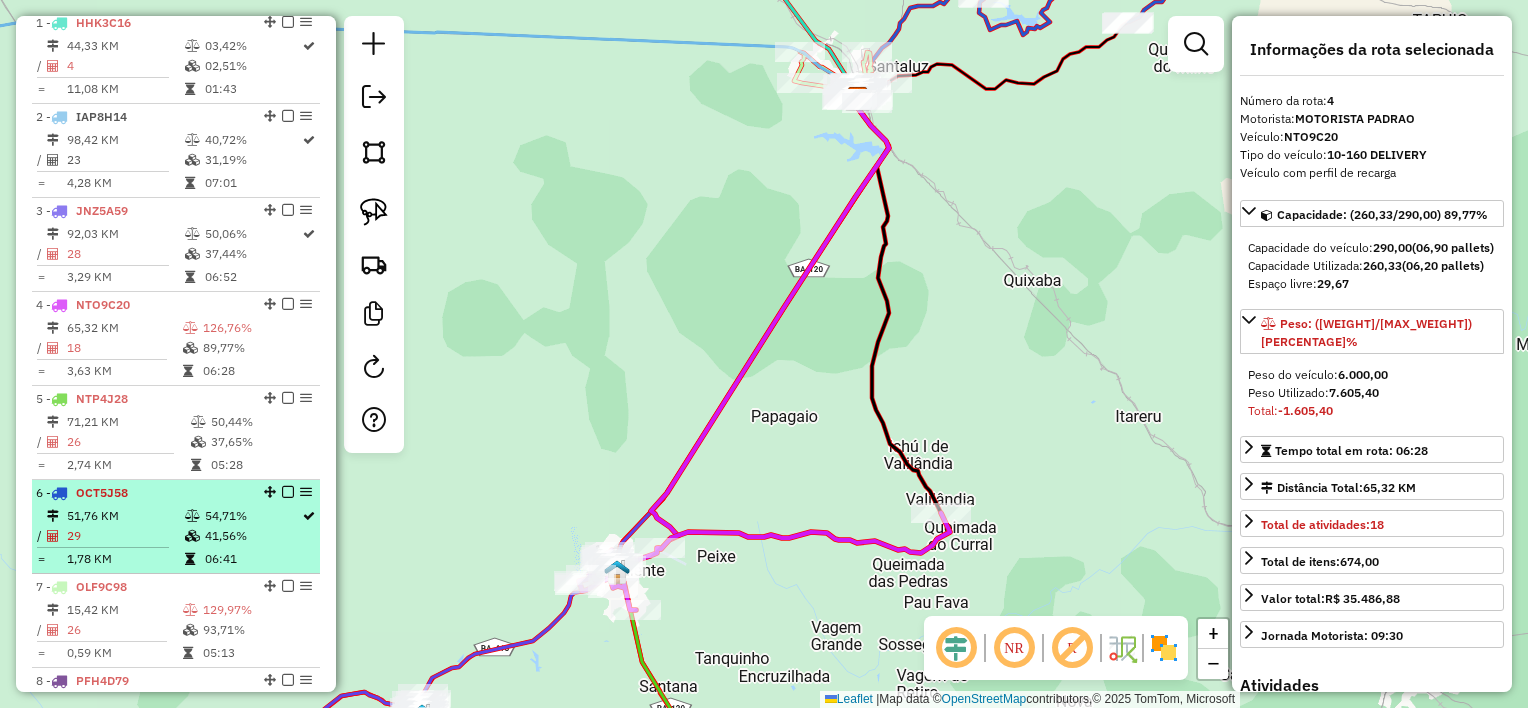 scroll, scrollTop: 827, scrollLeft: 0, axis: vertical 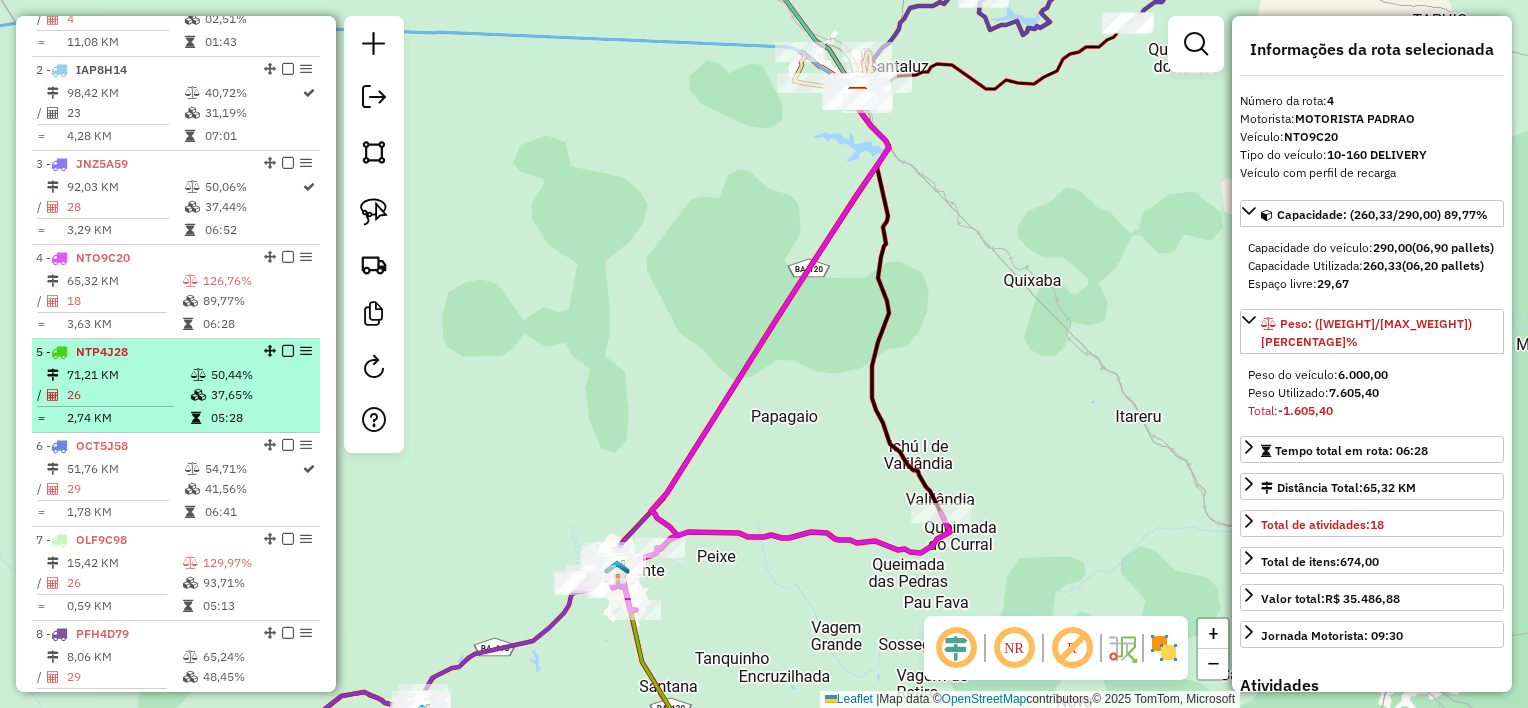 click on "26" at bounding box center (128, 395) 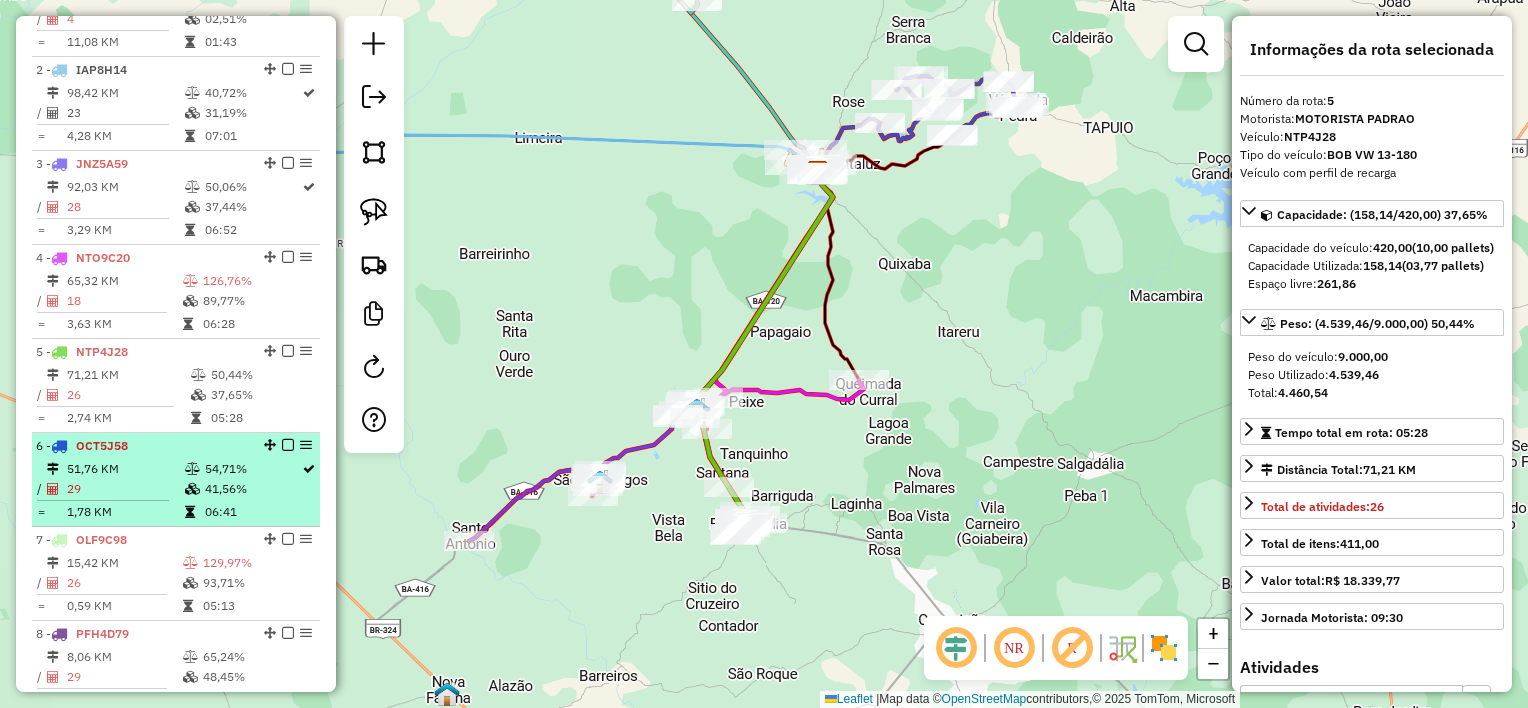 click on "1,78 KM" at bounding box center [125, 512] 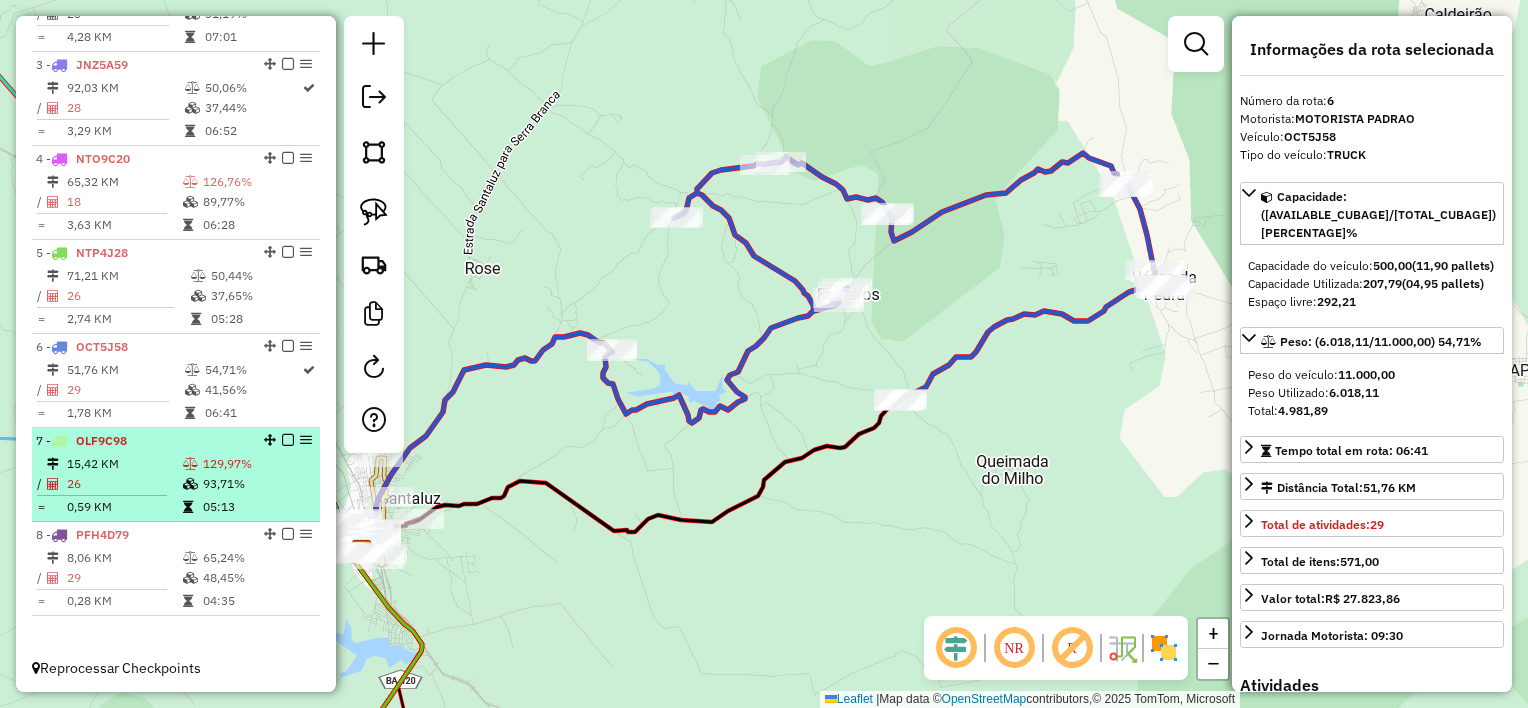 scroll, scrollTop: 927, scrollLeft: 0, axis: vertical 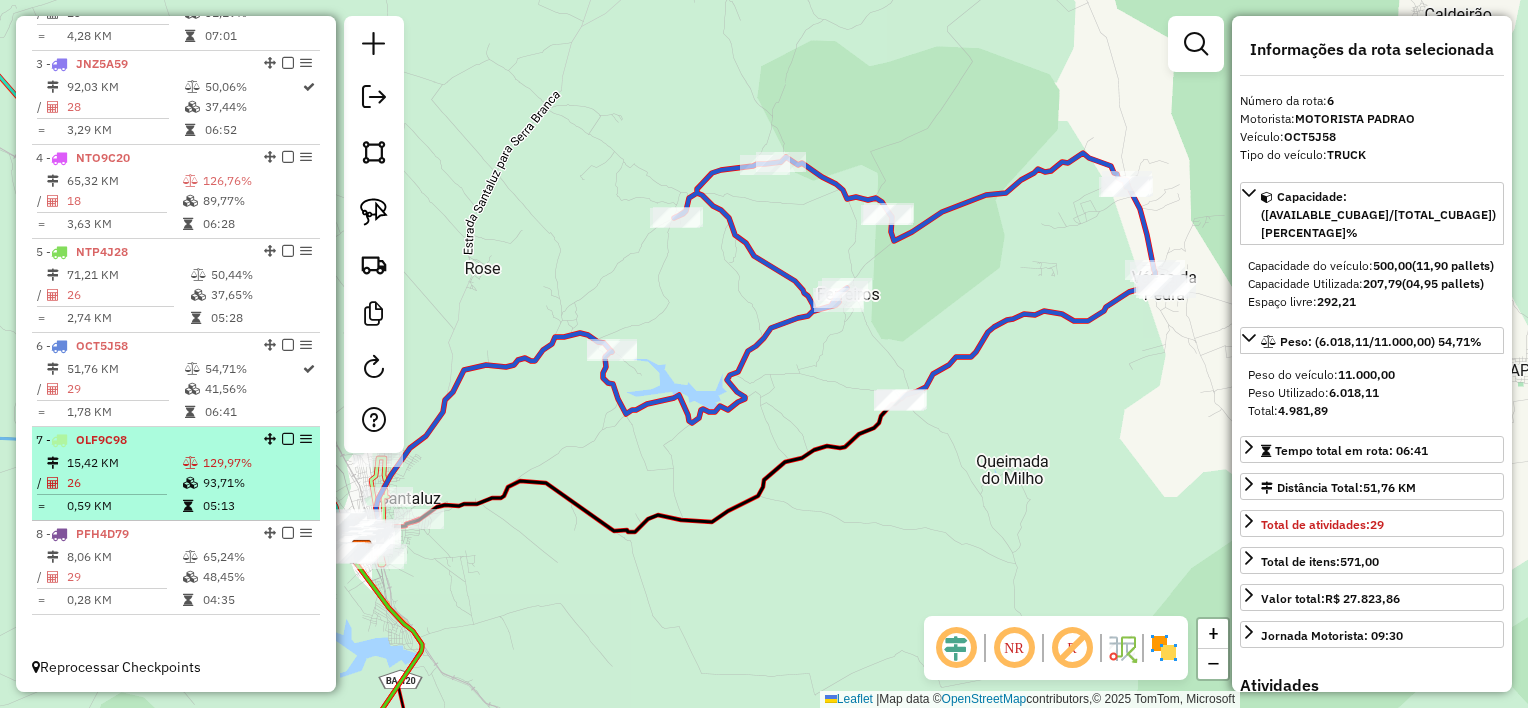 click on "15,42 KM" at bounding box center (124, 463) 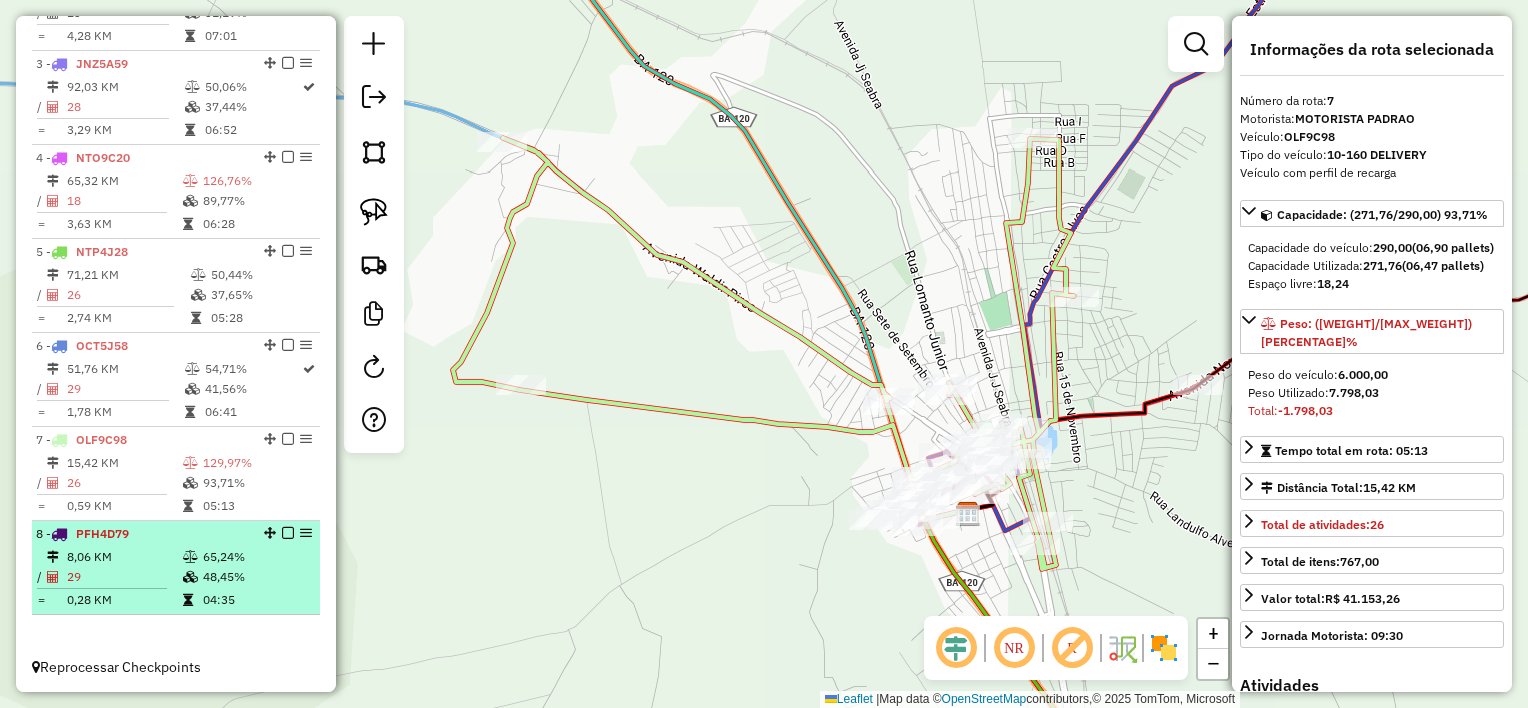 click on "PFH4D79" at bounding box center (102, 533) 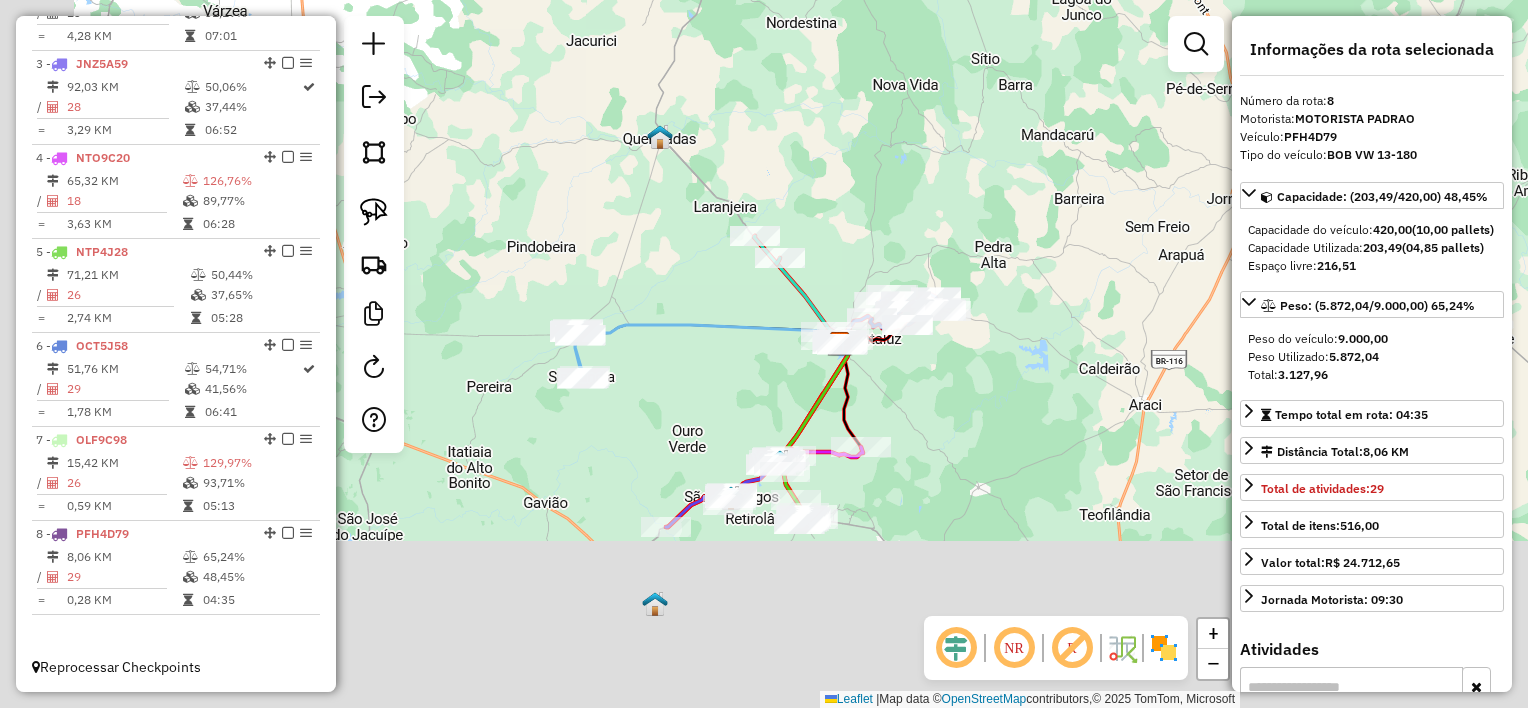 drag, startPoint x: 666, startPoint y: 580, endPoint x: 778, endPoint y: 361, distance: 245.97765 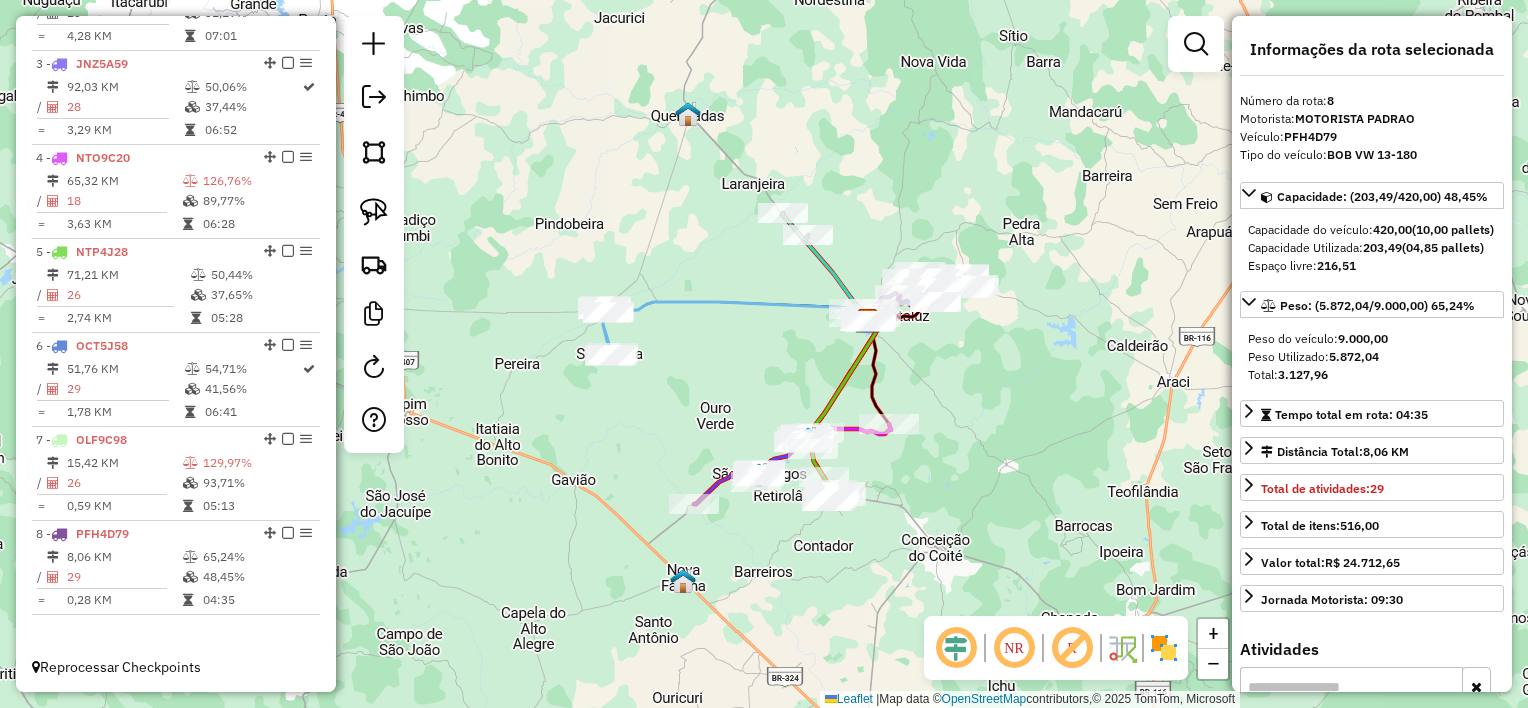drag, startPoint x: 771, startPoint y: 366, endPoint x: 782, endPoint y: 376, distance: 14.866069 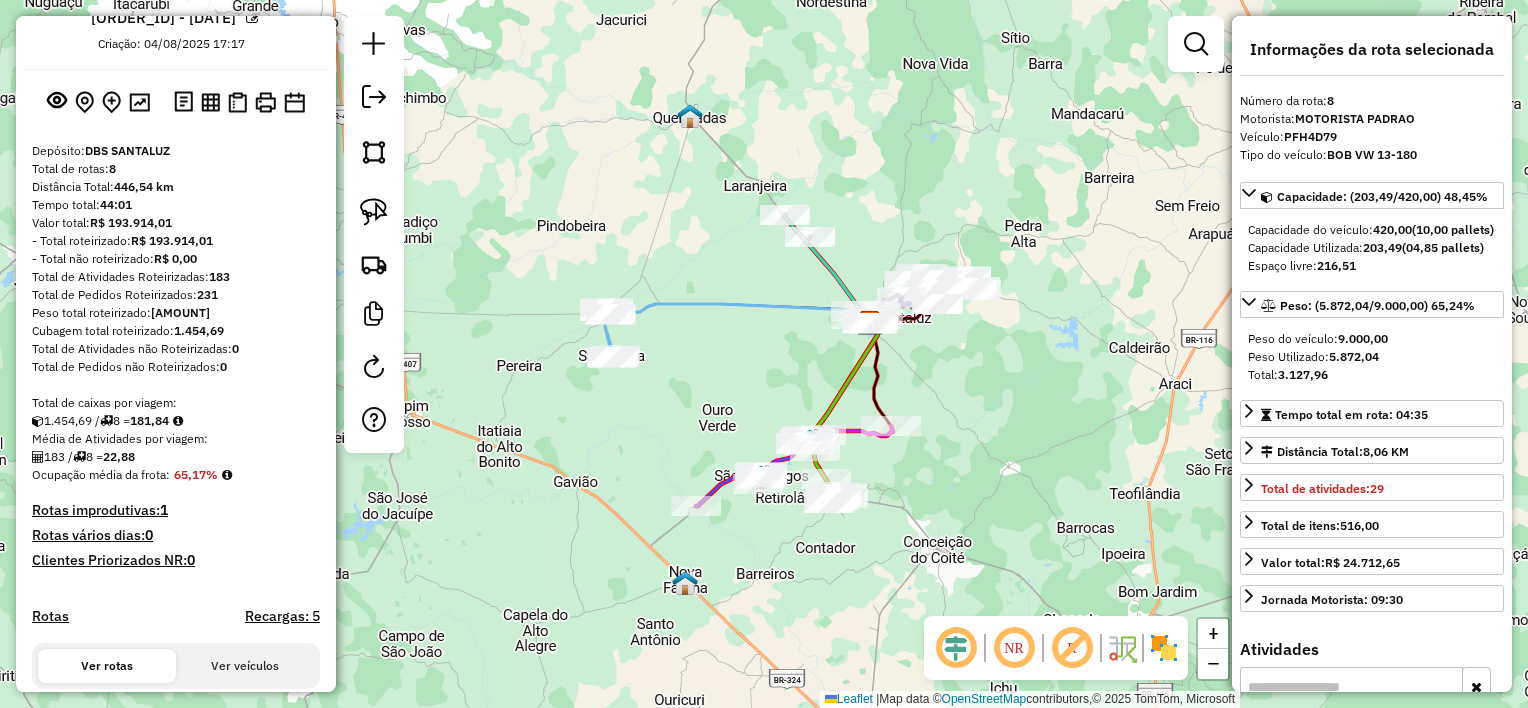 scroll, scrollTop: 0, scrollLeft: 0, axis: both 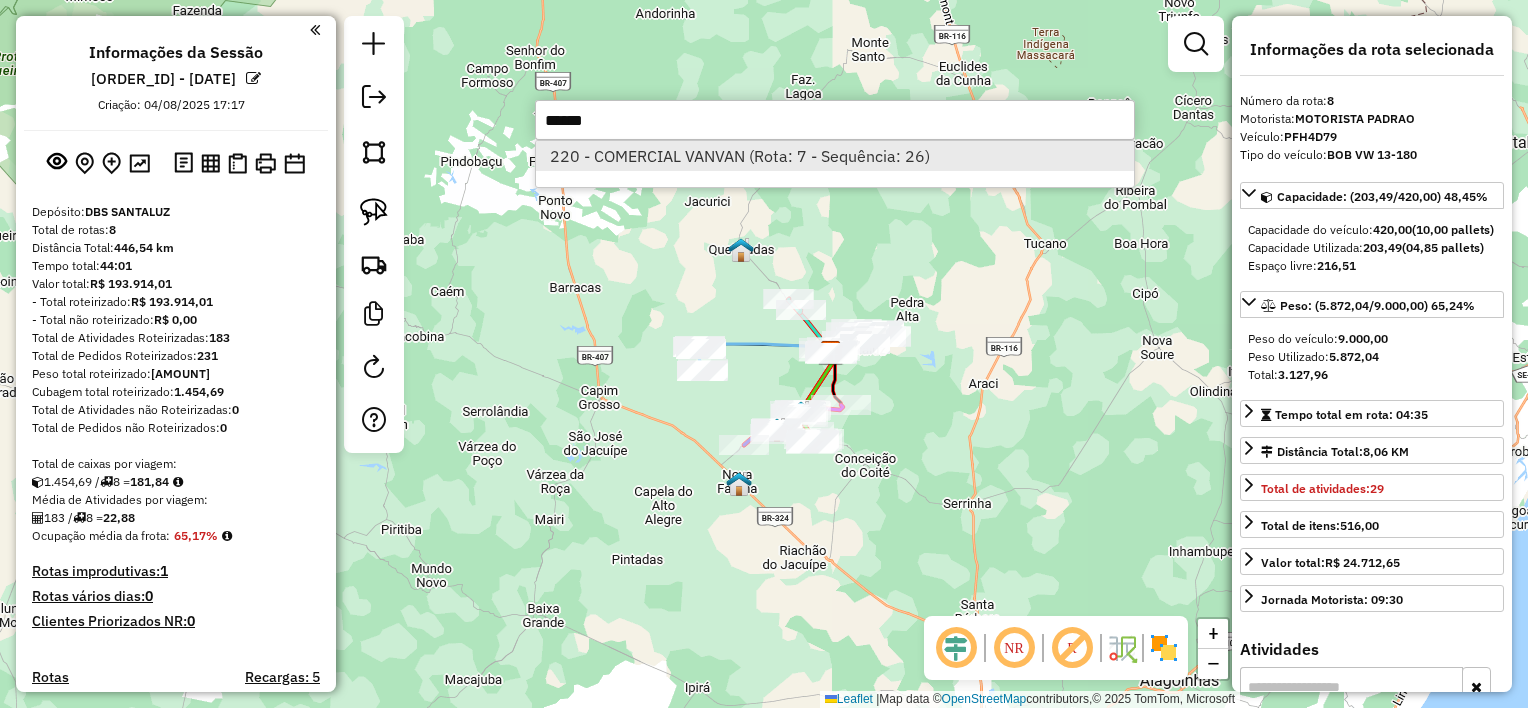 type on "******" 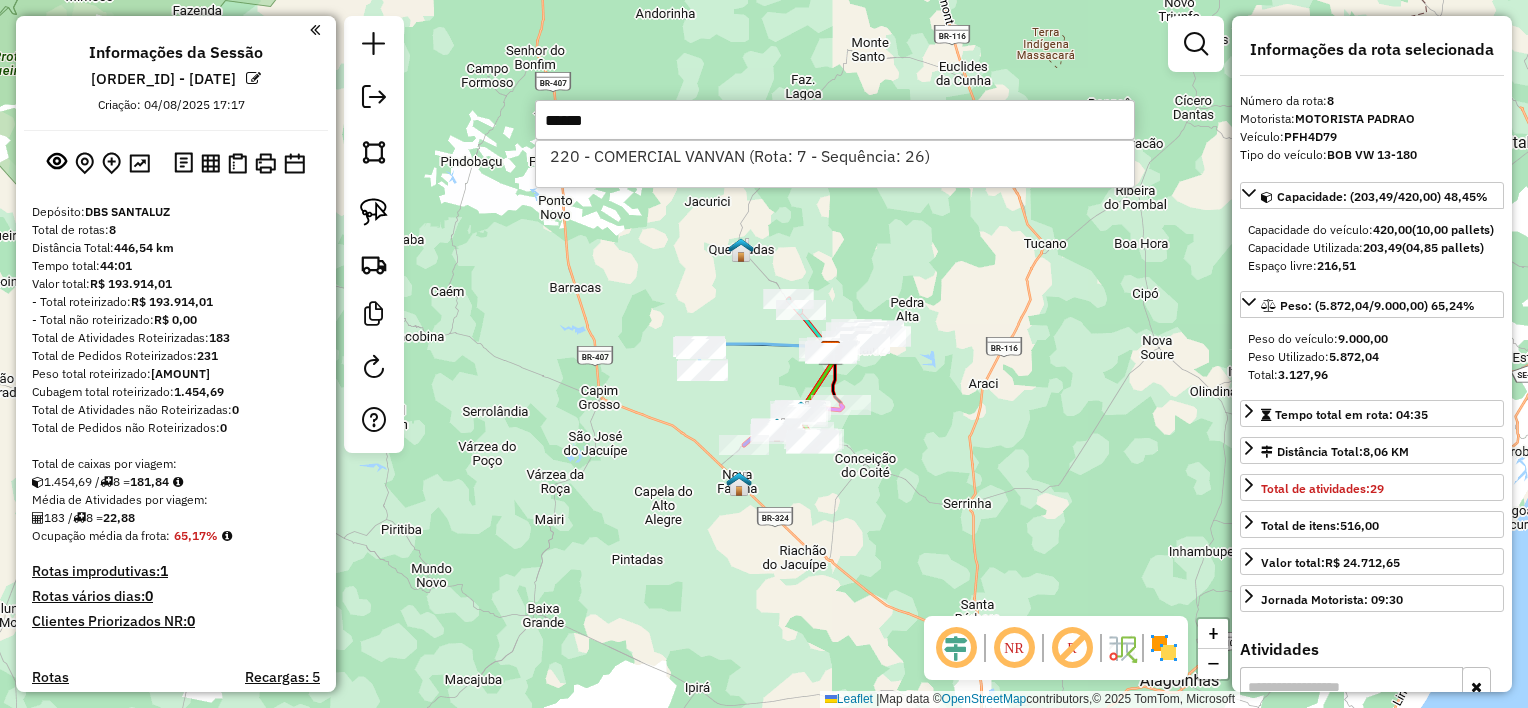 click on "Janela de atendimento Grade de atendimento Capacidade Transportadoras Veículos Cliente Pedidos  Rotas Selecione os dias de semana para filtrar as janelas de atendimento  Seg   Ter   Qua   Qui   Sex   Sáb   Dom  Informe o período da janela de atendimento: De: Até:  Filtrar exatamente a janela do cliente  Considerar janela de atendimento padrão  Selecione os dias de semana para filtrar as grades de atendimento  Seg   Ter   Qua   Qui   Sex   Sáb   Dom   Considerar clientes sem dia de atendimento cadastrado  Clientes fora do dia de atendimento selecionado Filtrar as atividades entre os valores definidos abaixo:  Peso mínimo:   Peso máximo:   Cubagem mínima:   Cubagem máxima:   De:   Até:  Filtrar as atividades entre o tempo de atendimento definido abaixo:  De:   Até:   Considerar capacidade total dos clientes não roteirizados Transportadora: Selecione um ou mais itens Tipo de veículo: Selecione um ou mais itens Veículo: Selecione um ou mais itens Motorista: Selecione um ou mais itens Nome: Rótulo:" 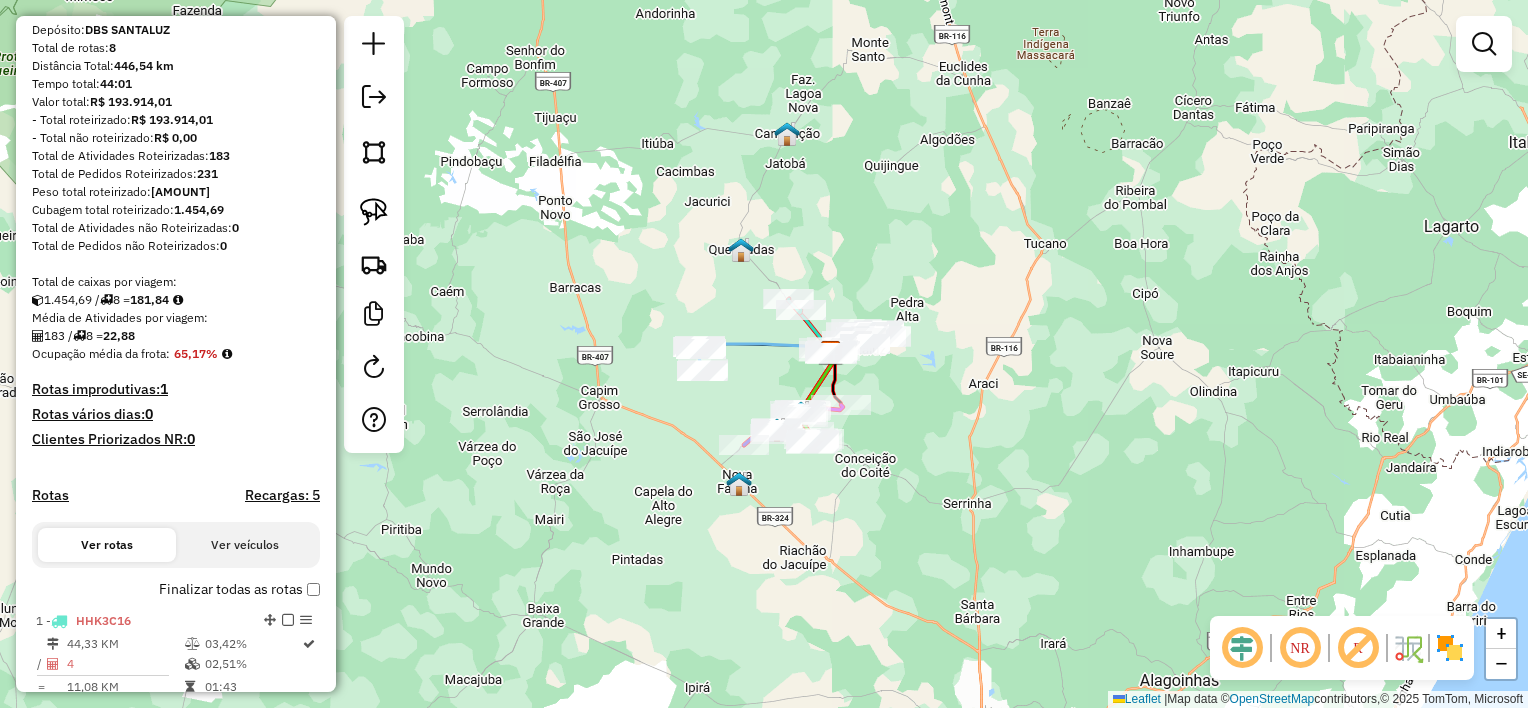 scroll, scrollTop: 300, scrollLeft: 0, axis: vertical 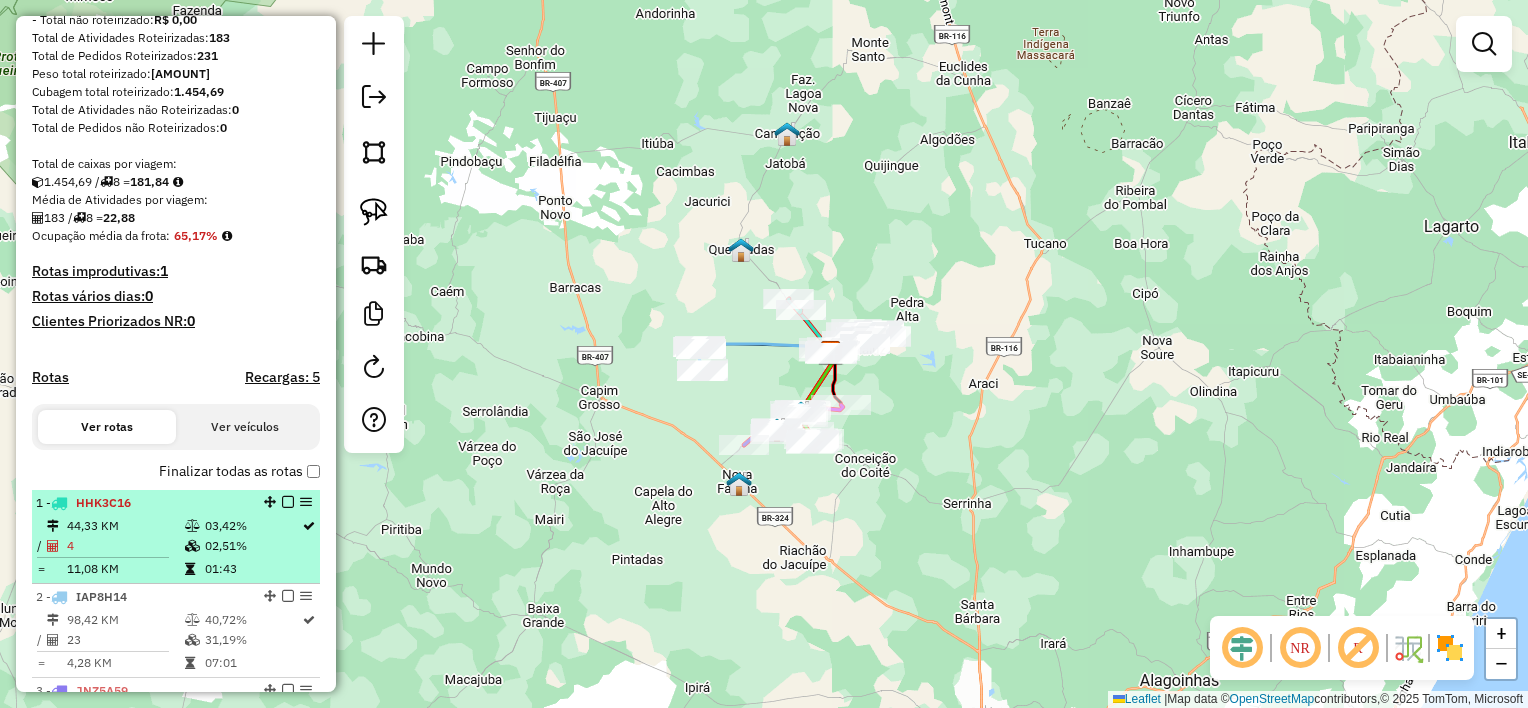 click on "44,33 KM" at bounding box center [125, 526] 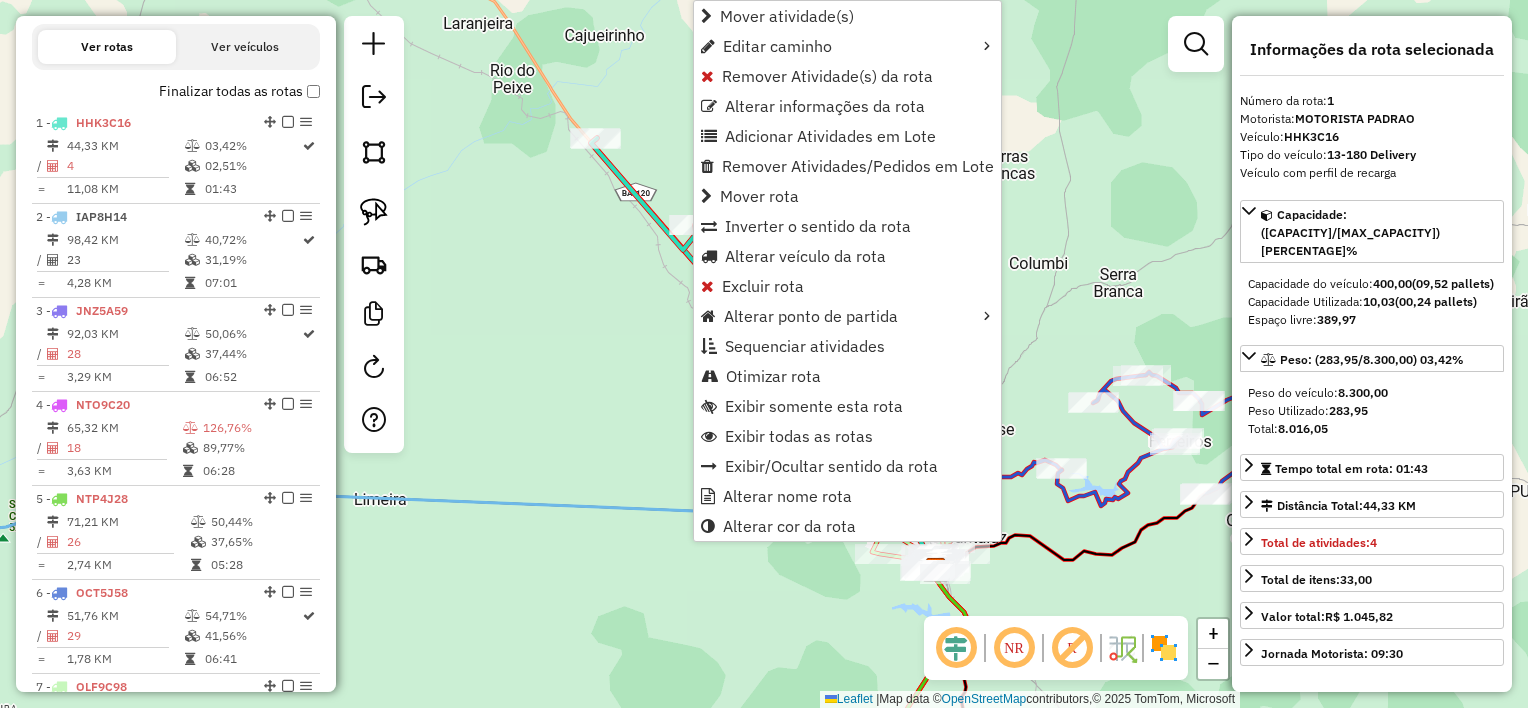 scroll, scrollTop: 774, scrollLeft: 0, axis: vertical 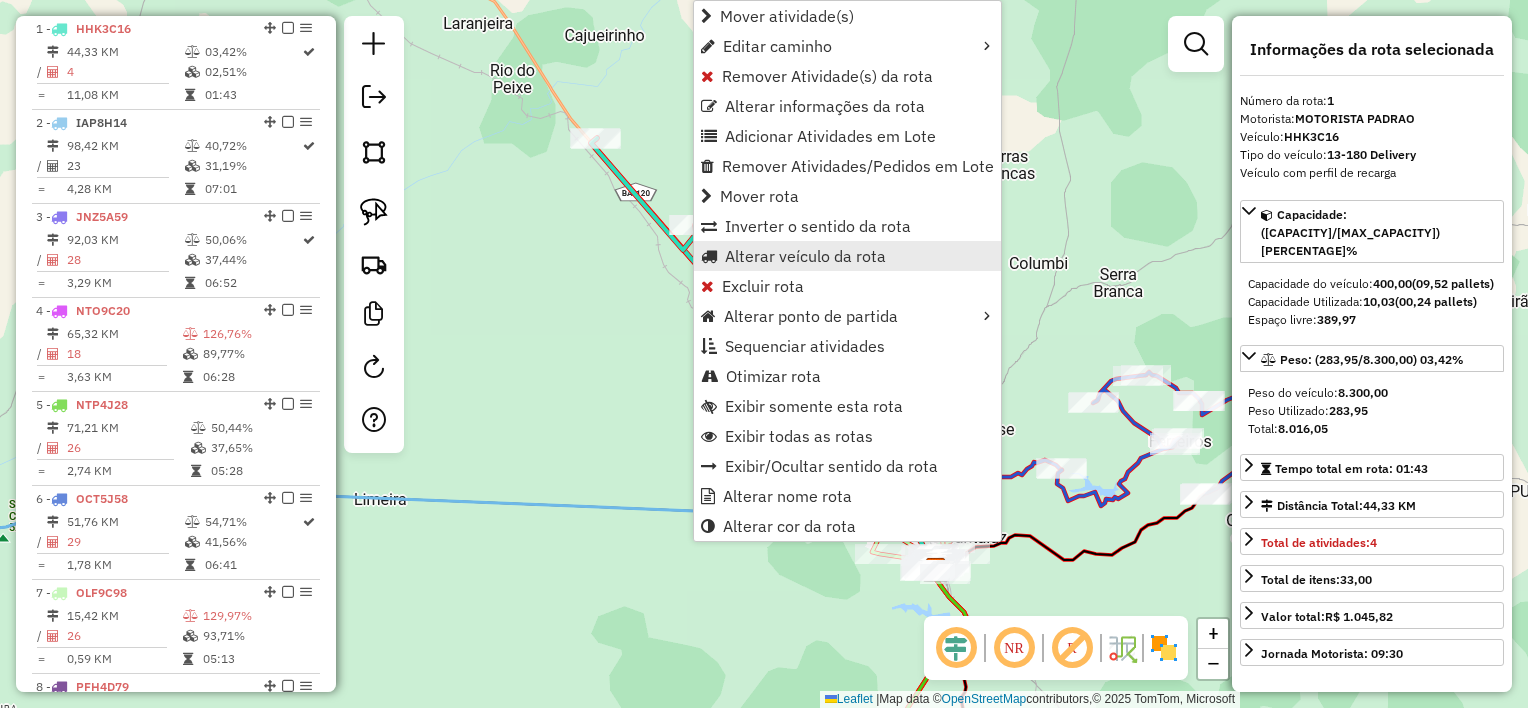 click on "Alterar veículo da rota" at bounding box center (805, 256) 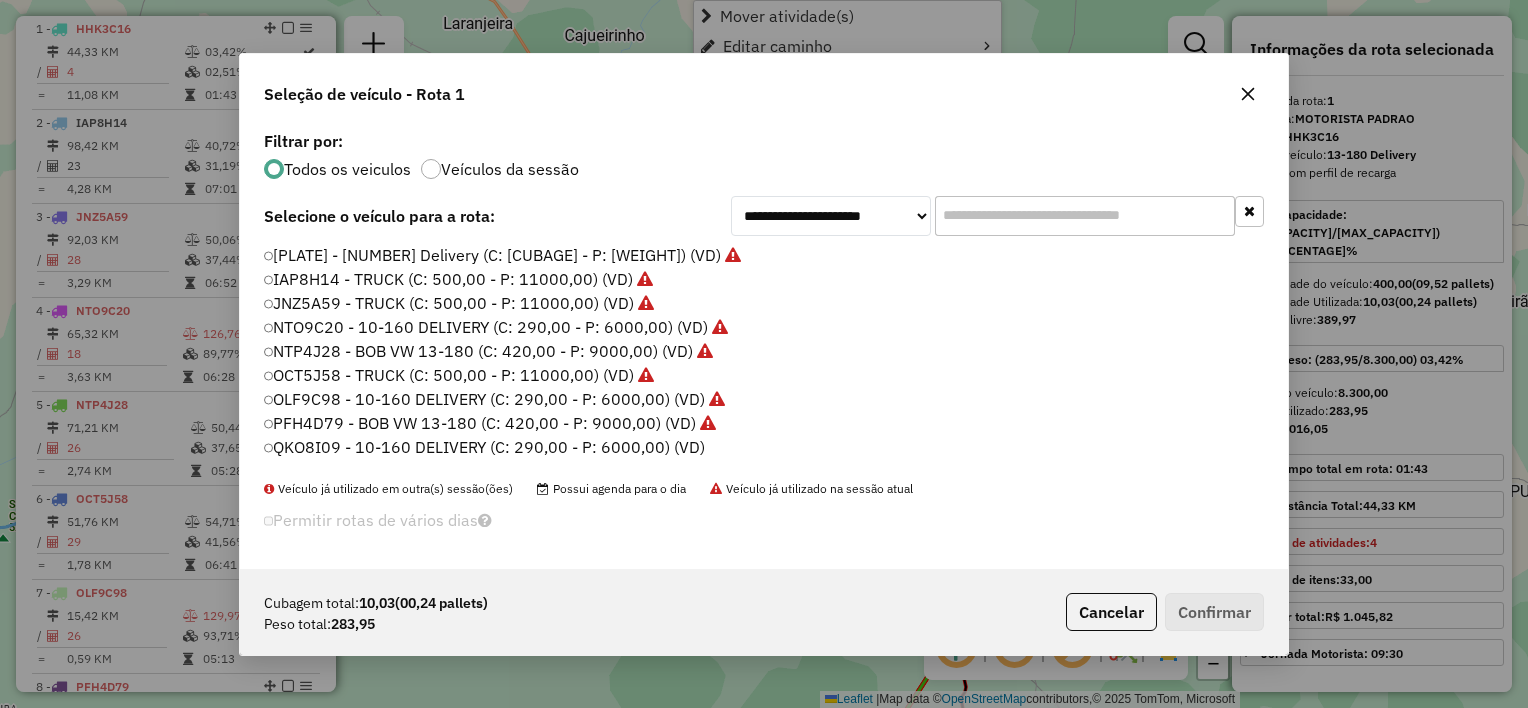 scroll, scrollTop: 10, scrollLeft: 6, axis: both 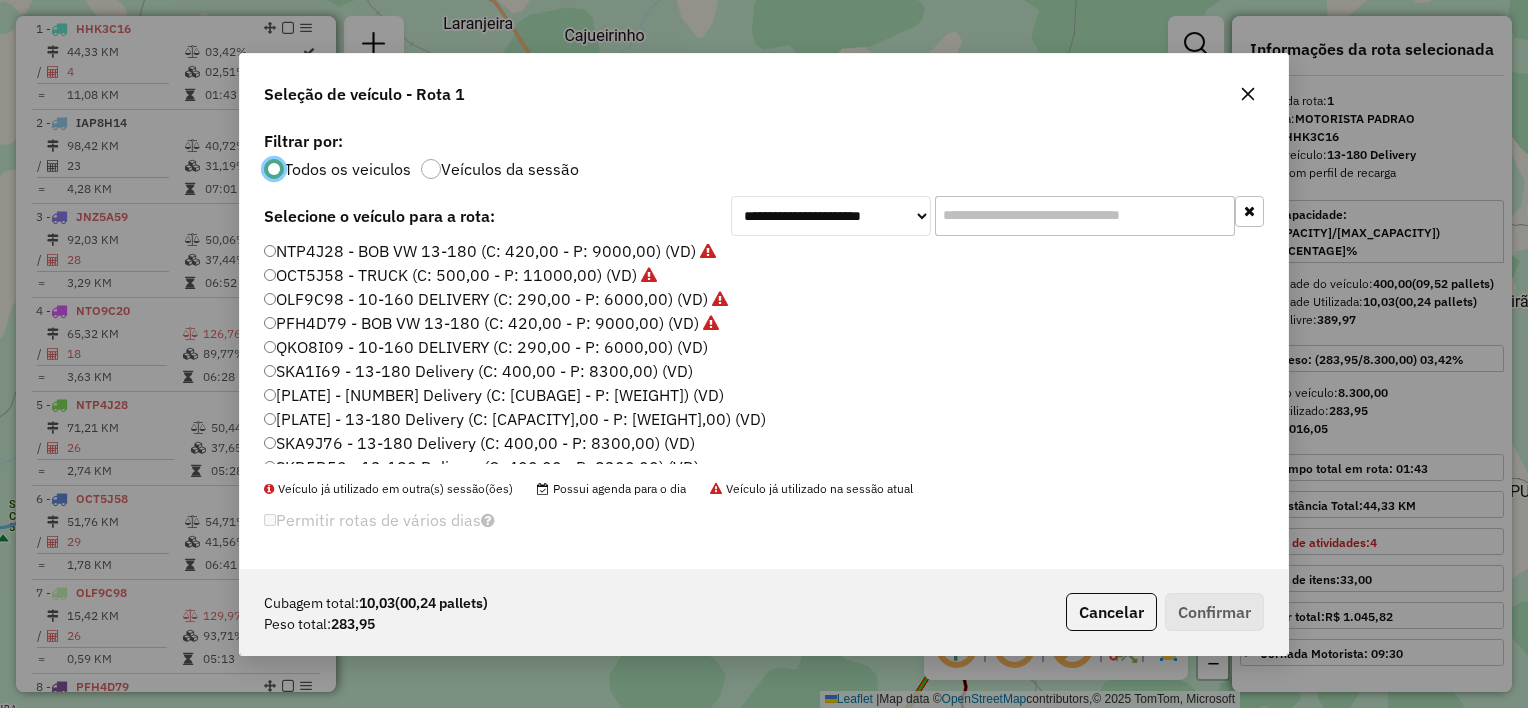 click on "[PLATE] - 13-180 Delivery  (C: [CAPACITY],00 - P: [WEIGHT],00) (VD)" 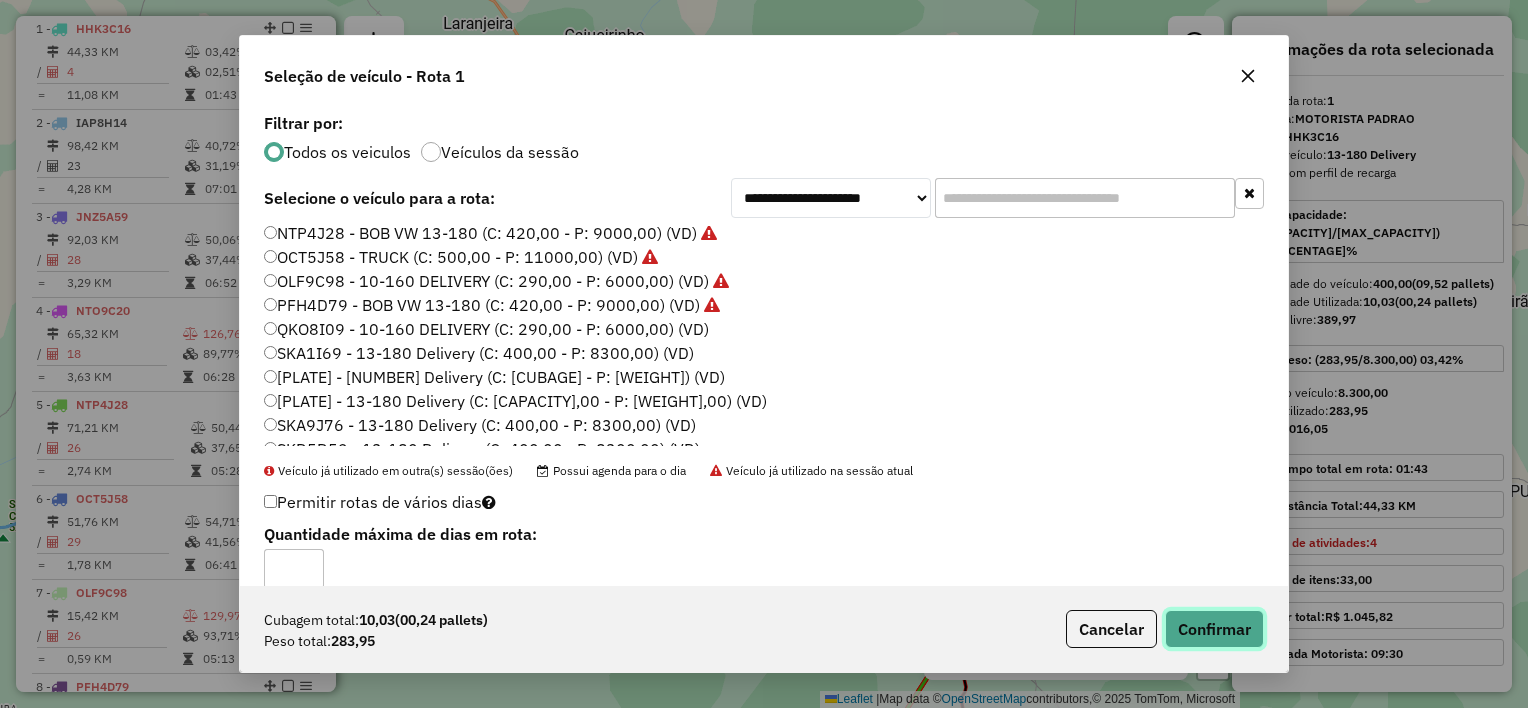 click on "Confirmar" 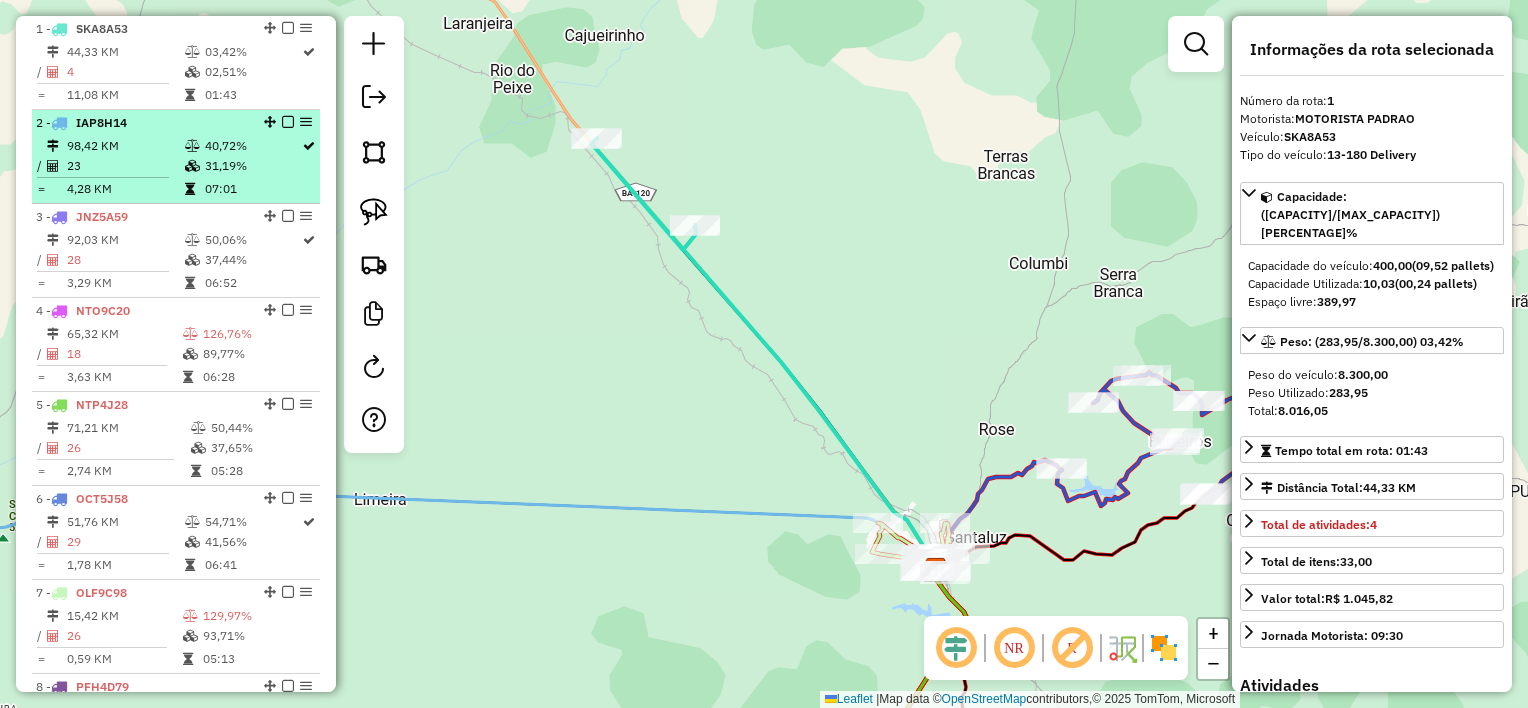 click at bounding box center (110, 177) 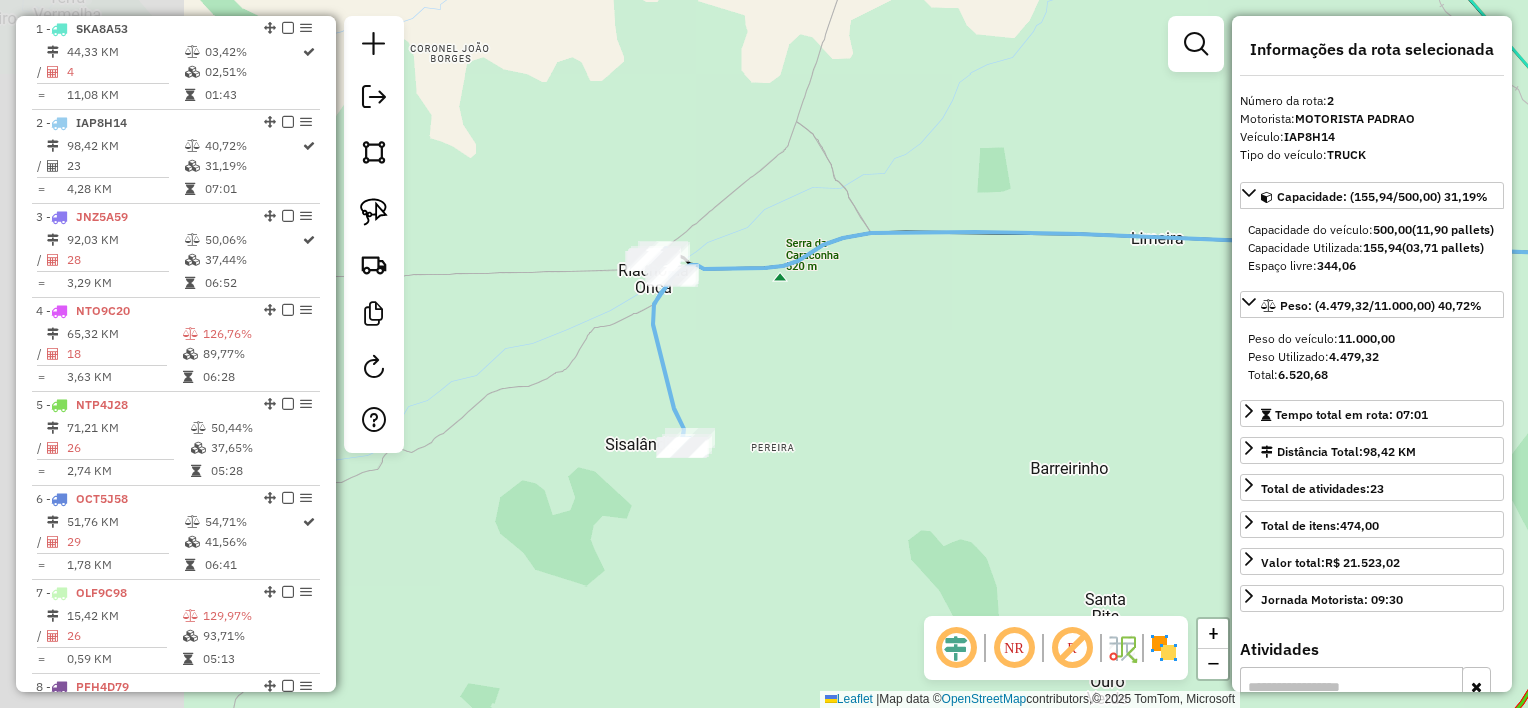 drag, startPoint x: 739, startPoint y: 352, endPoint x: 977, endPoint y: 326, distance: 239.41595 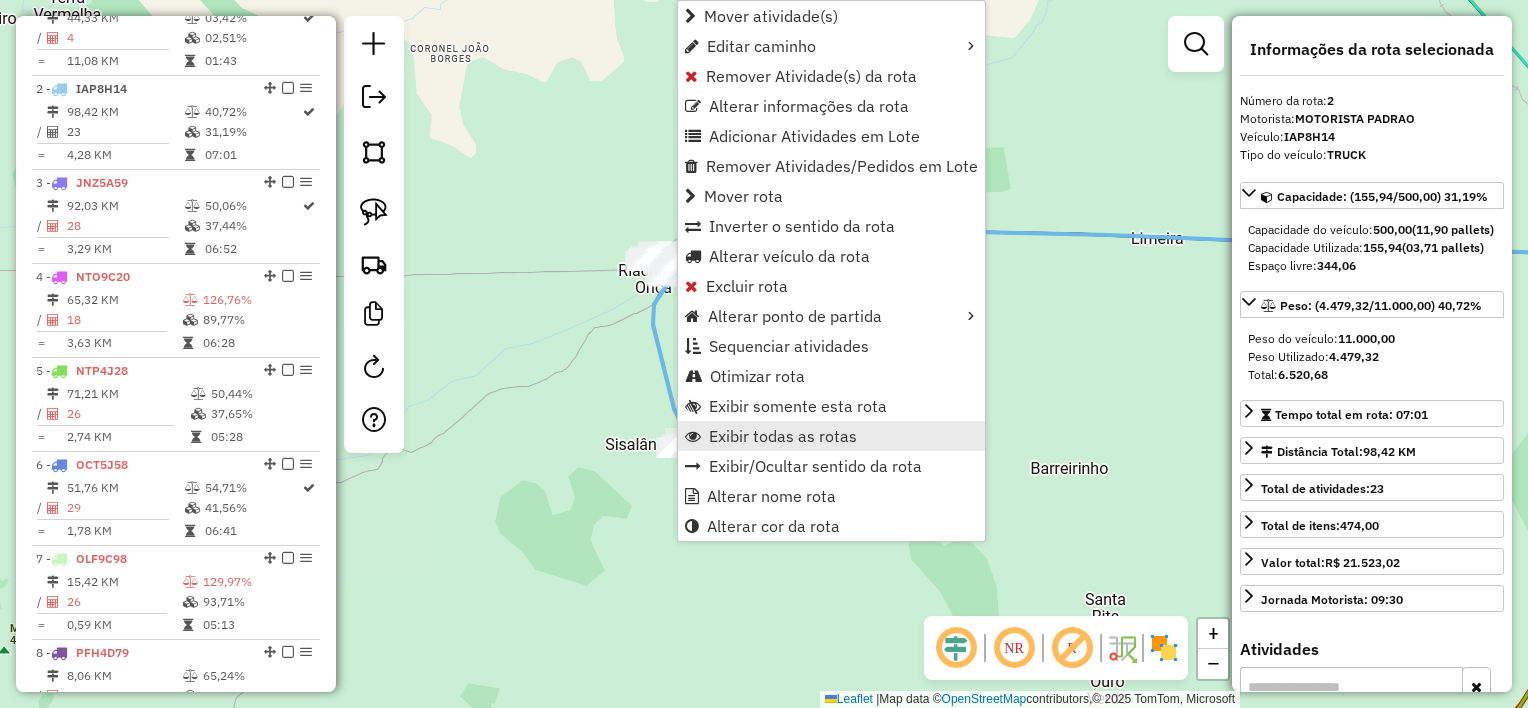 scroll, scrollTop: 868, scrollLeft: 0, axis: vertical 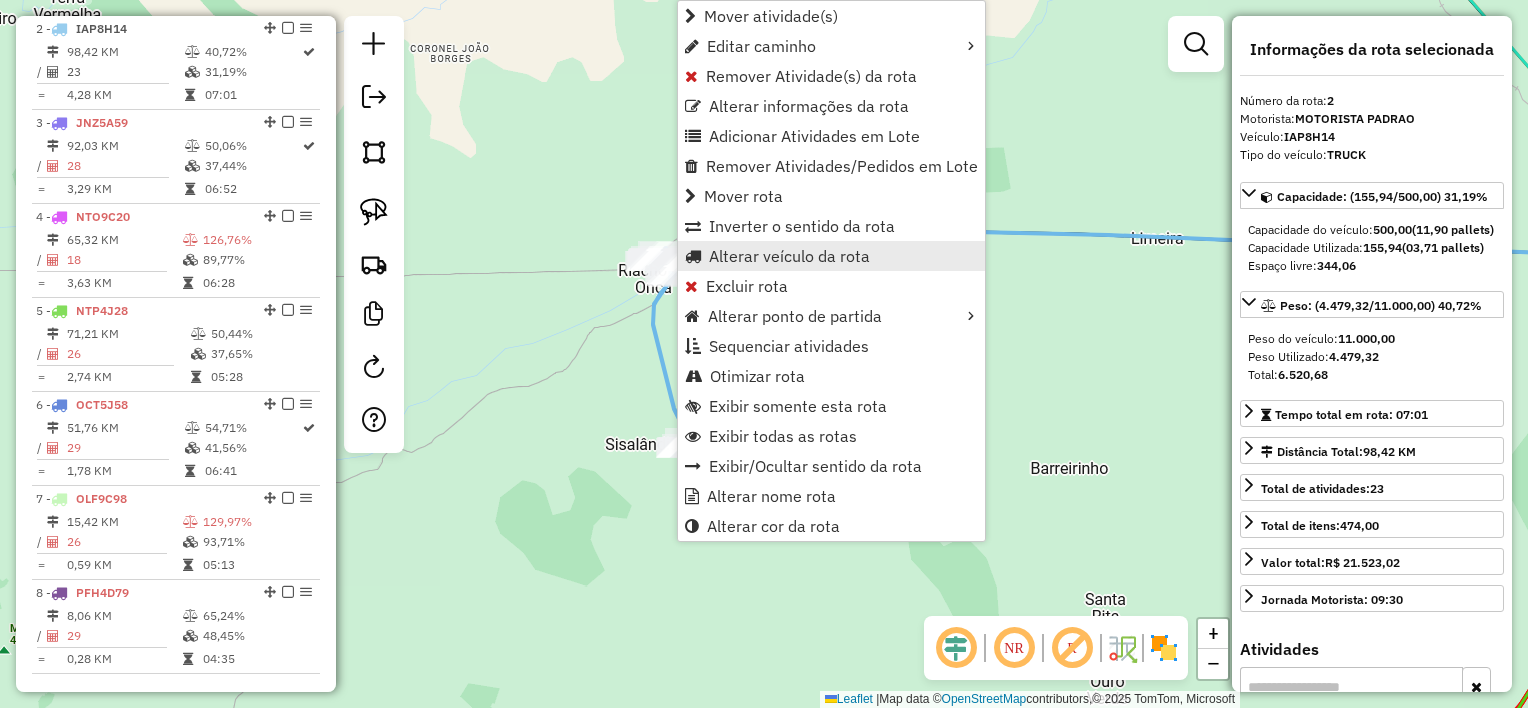 click on "Alterar veículo da rota" at bounding box center [789, 256] 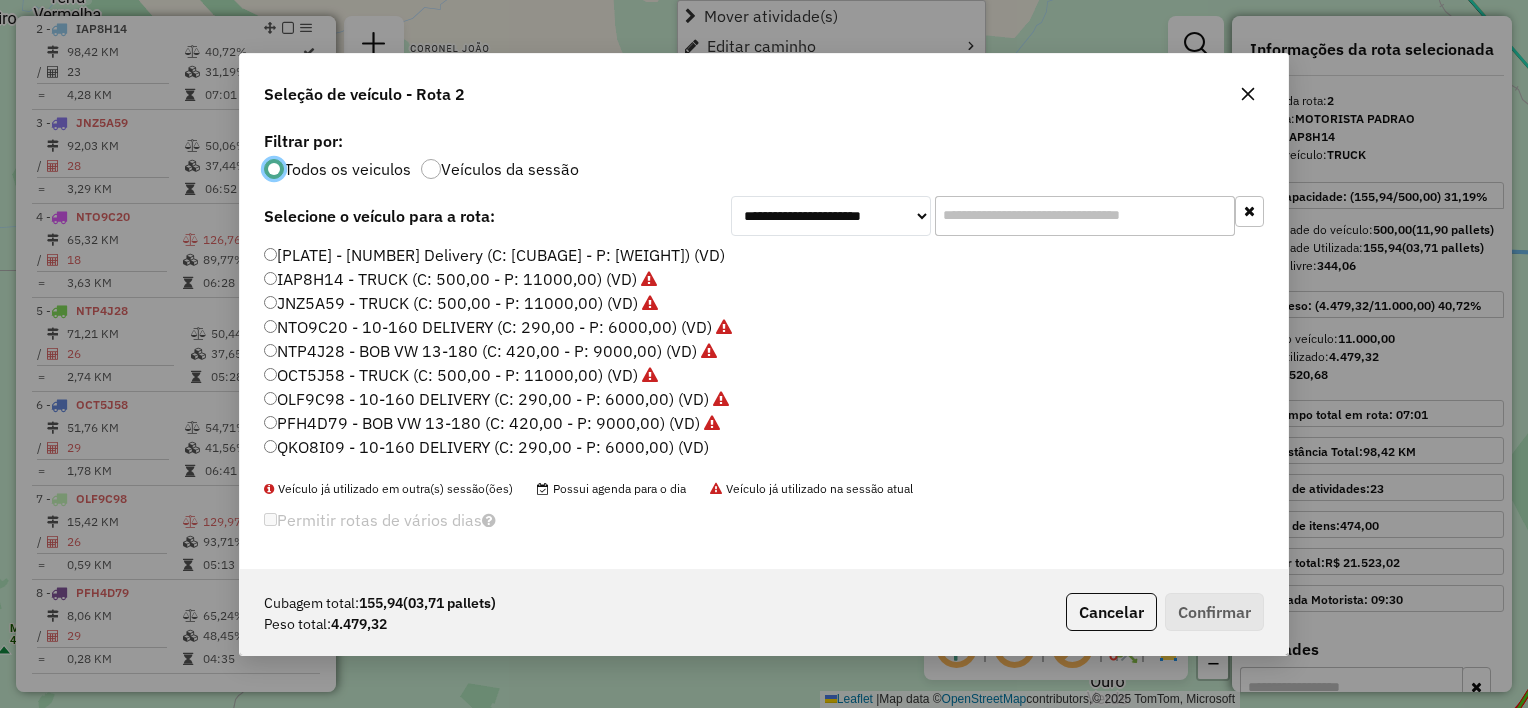 scroll, scrollTop: 10, scrollLeft: 6, axis: both 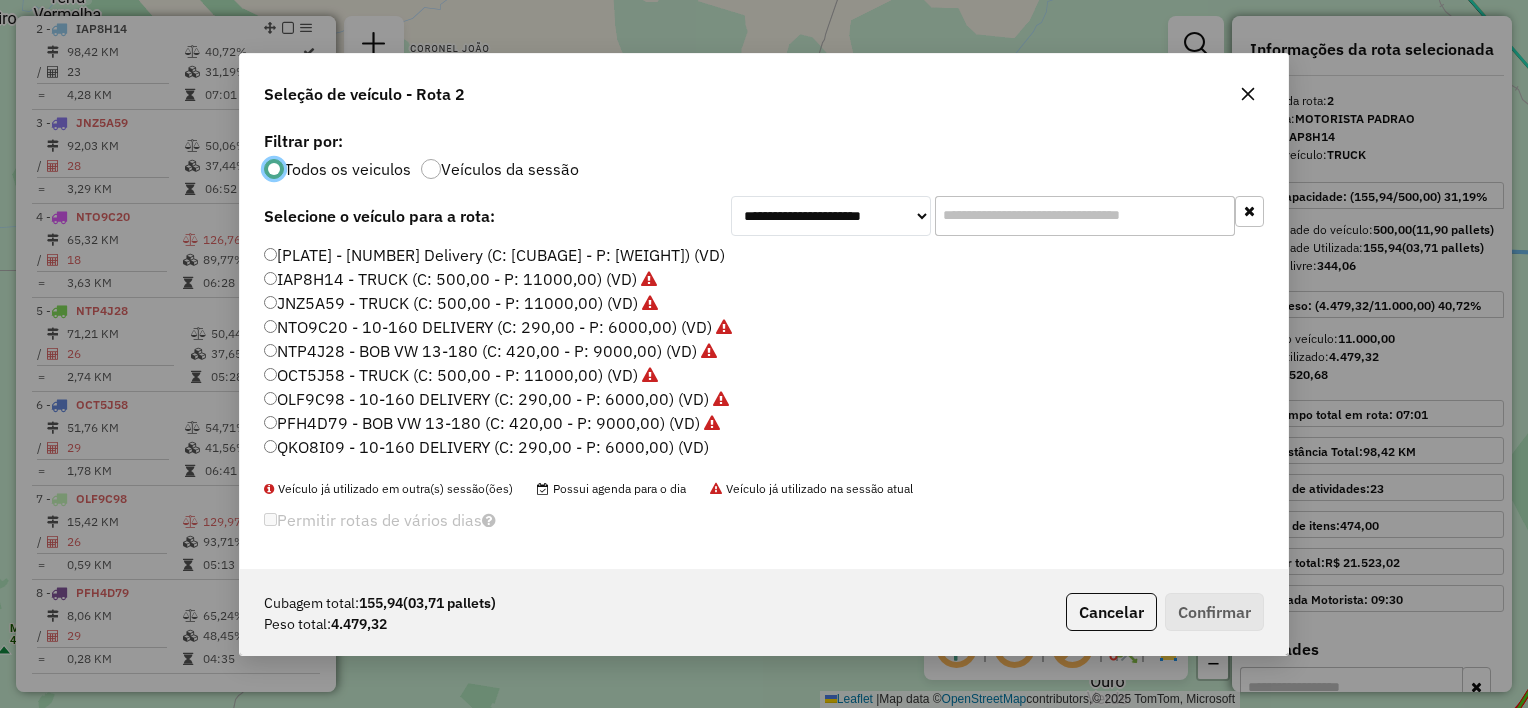 click on "PFH4D79 - BOB VW 13-180 (C: 420,00 - P: 9000,00) (VD)" 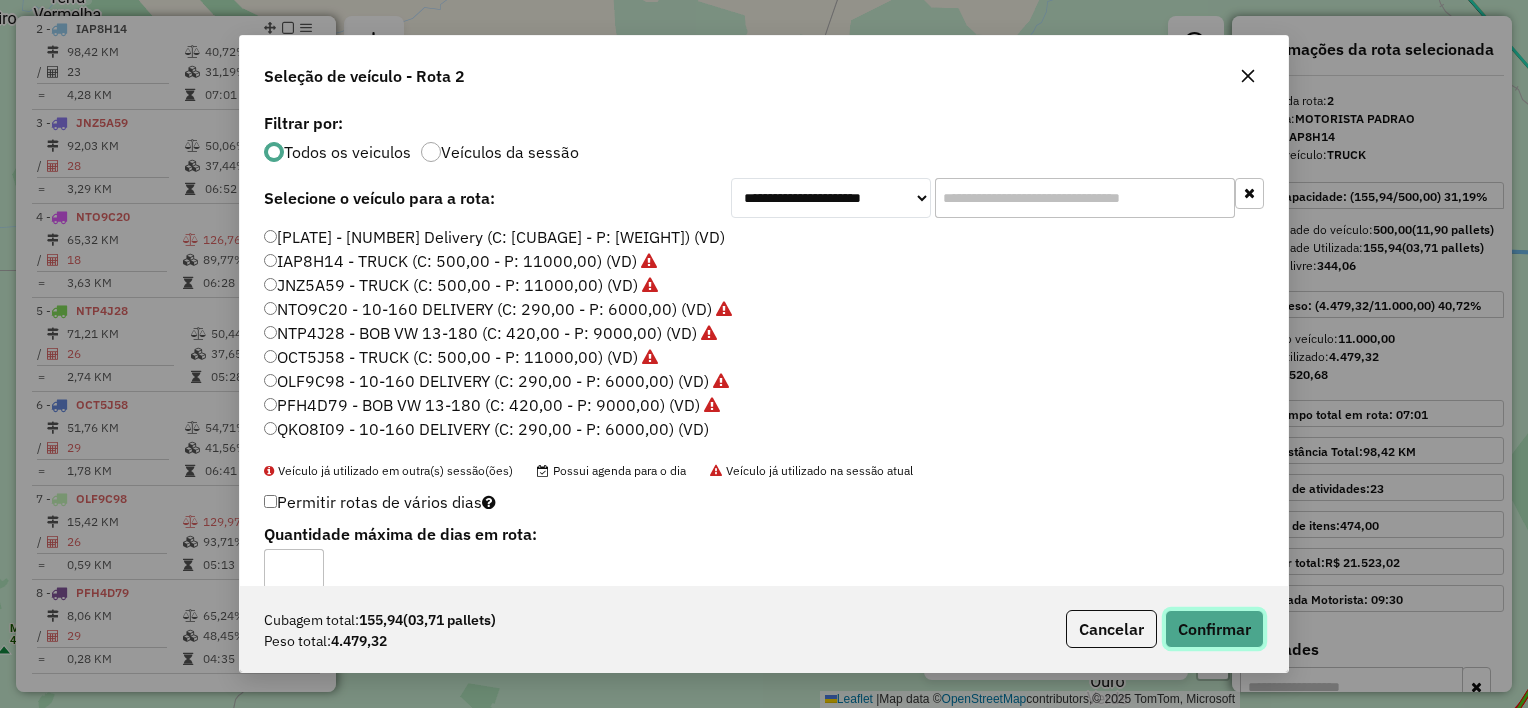 click on "Confirmar" 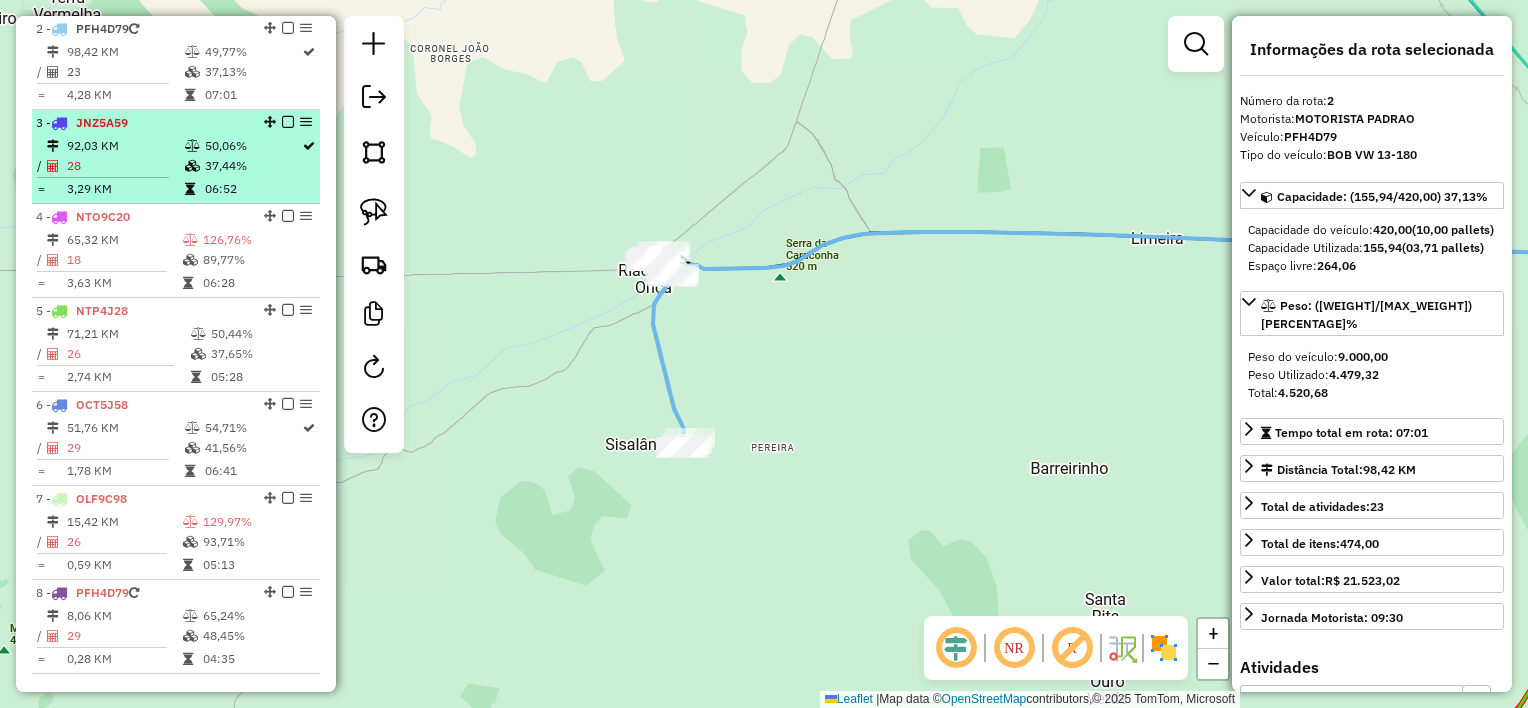 click on "28" at bounding box center [125, 166] 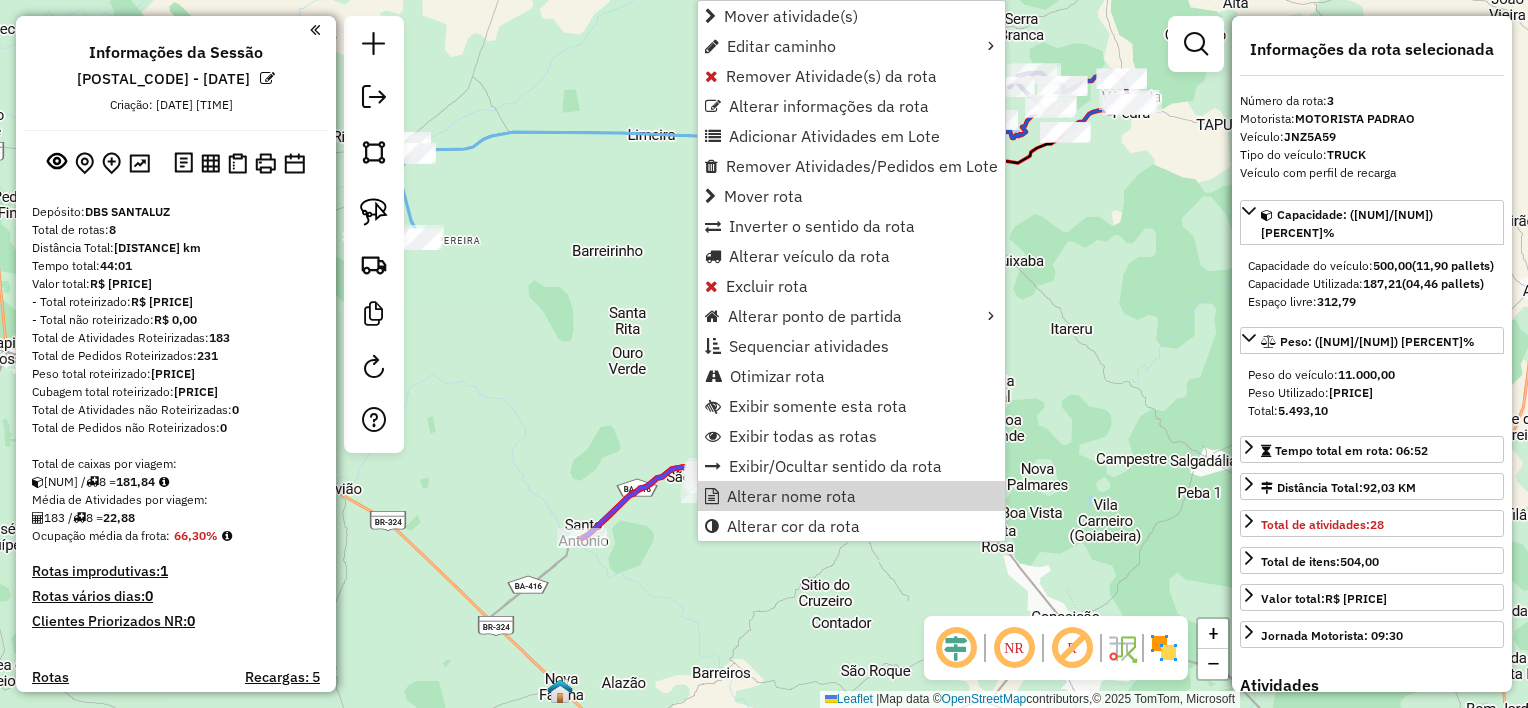 select on "*********" 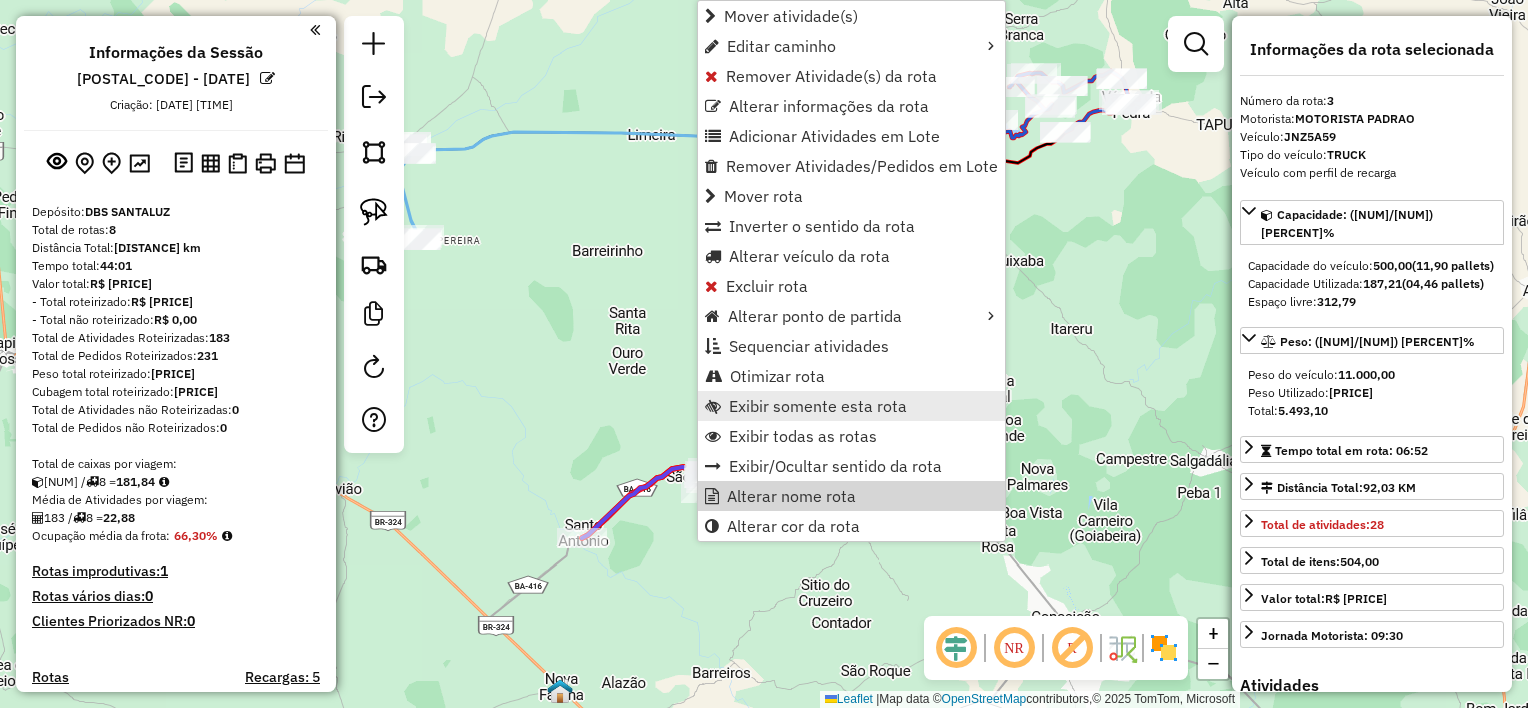 scroll, scrollTop: 927, scrollLeft: 0, axis: vertical 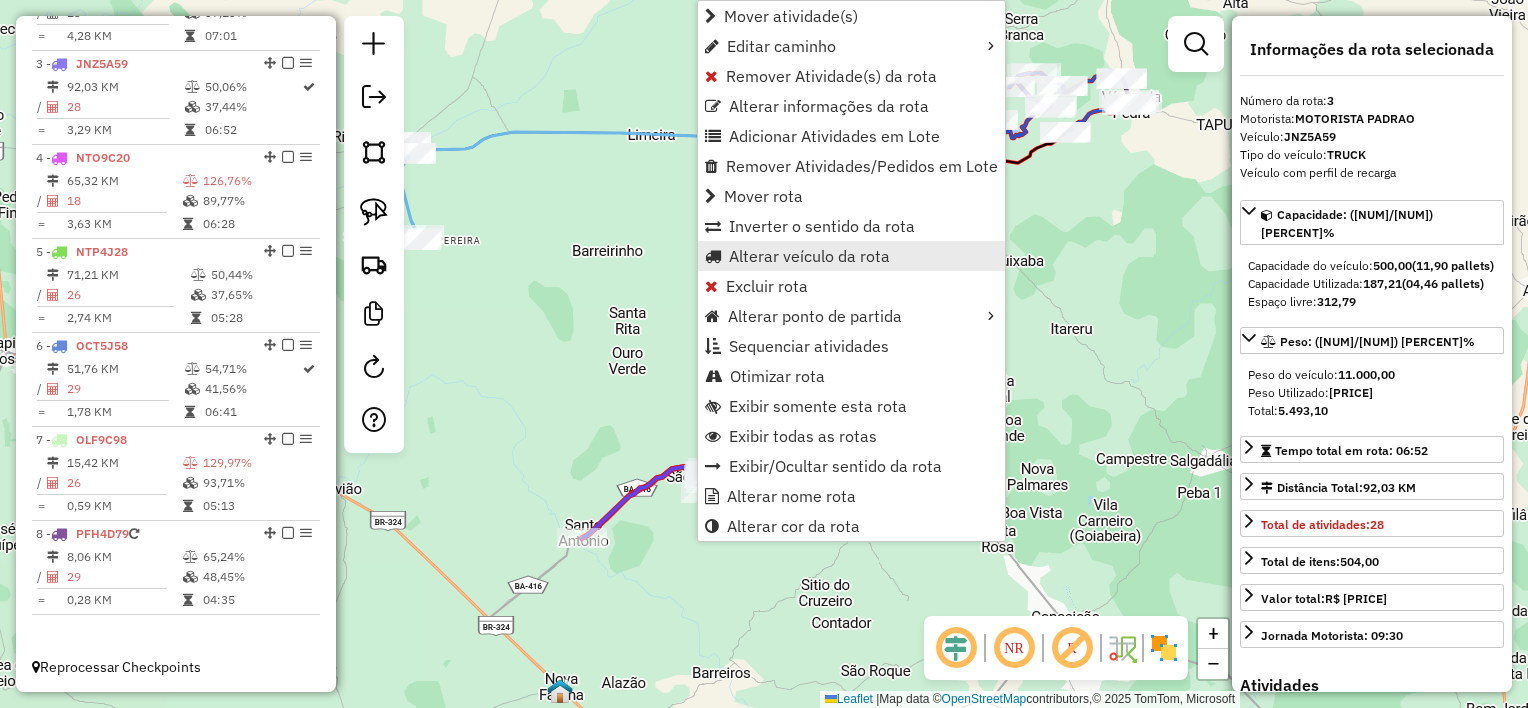 click on "Alterar veículo da rota" at bounding box center (809, 256) 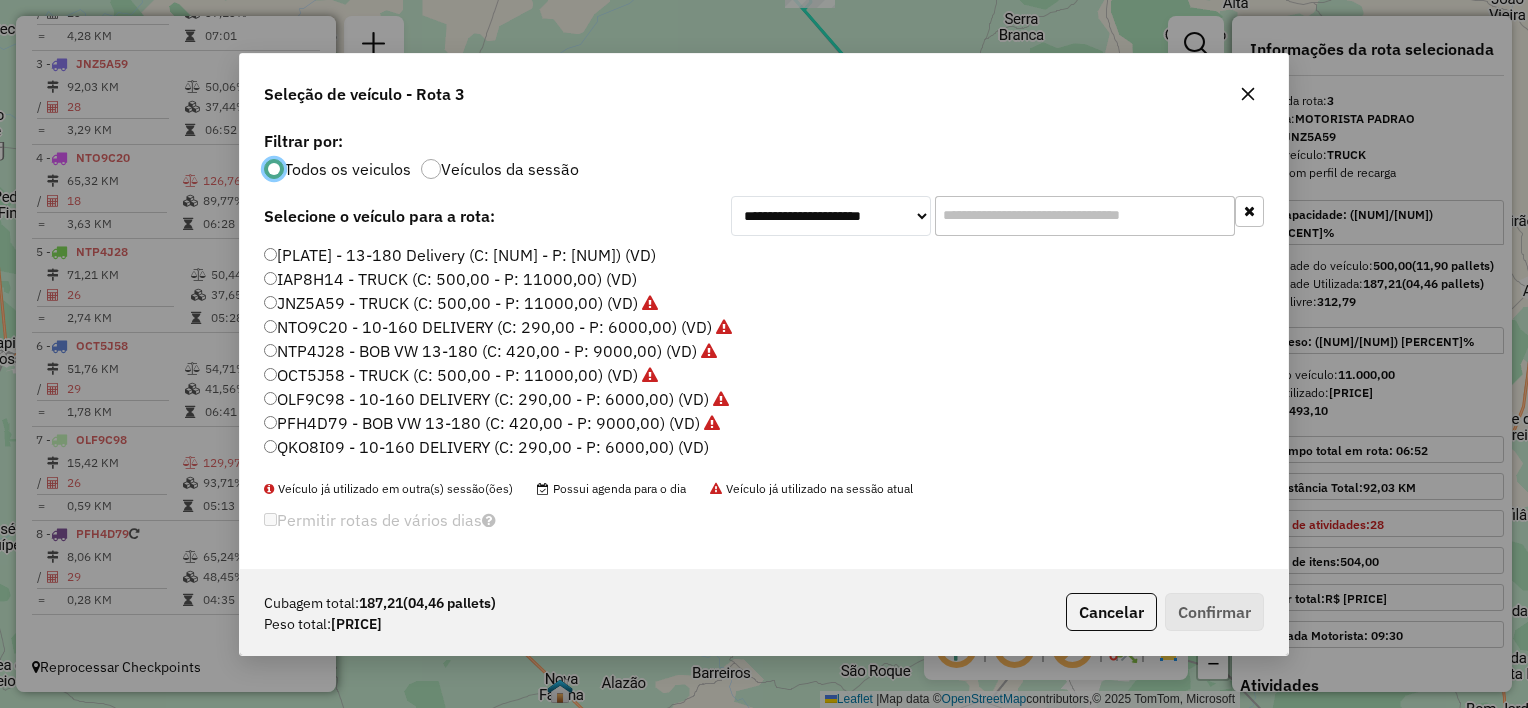 scroll, scrollTop: 10, scrollLeft: 6, axis: both 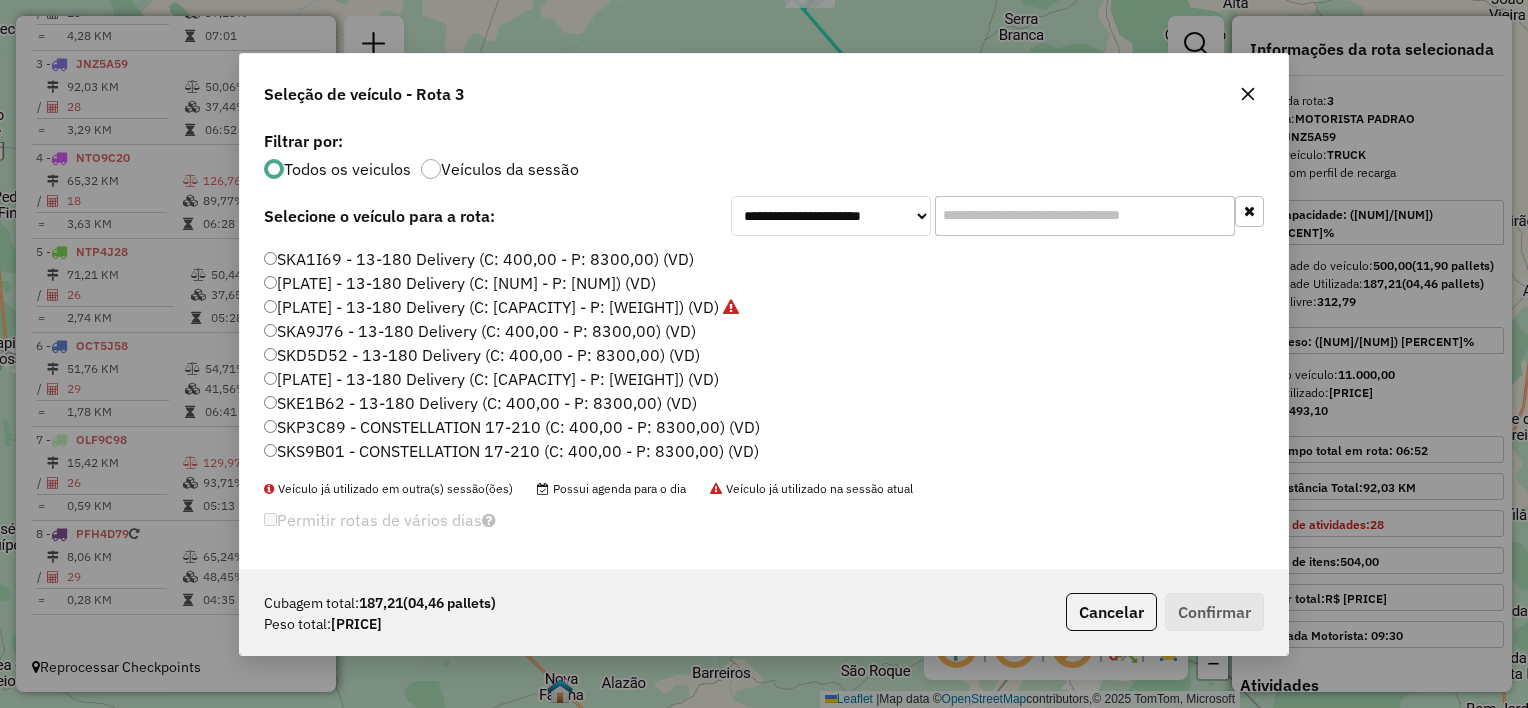 click on "SKP3C89 - CONSTELLATION 17-210 (C: 400,00 - P: 8300,00) (VD)" 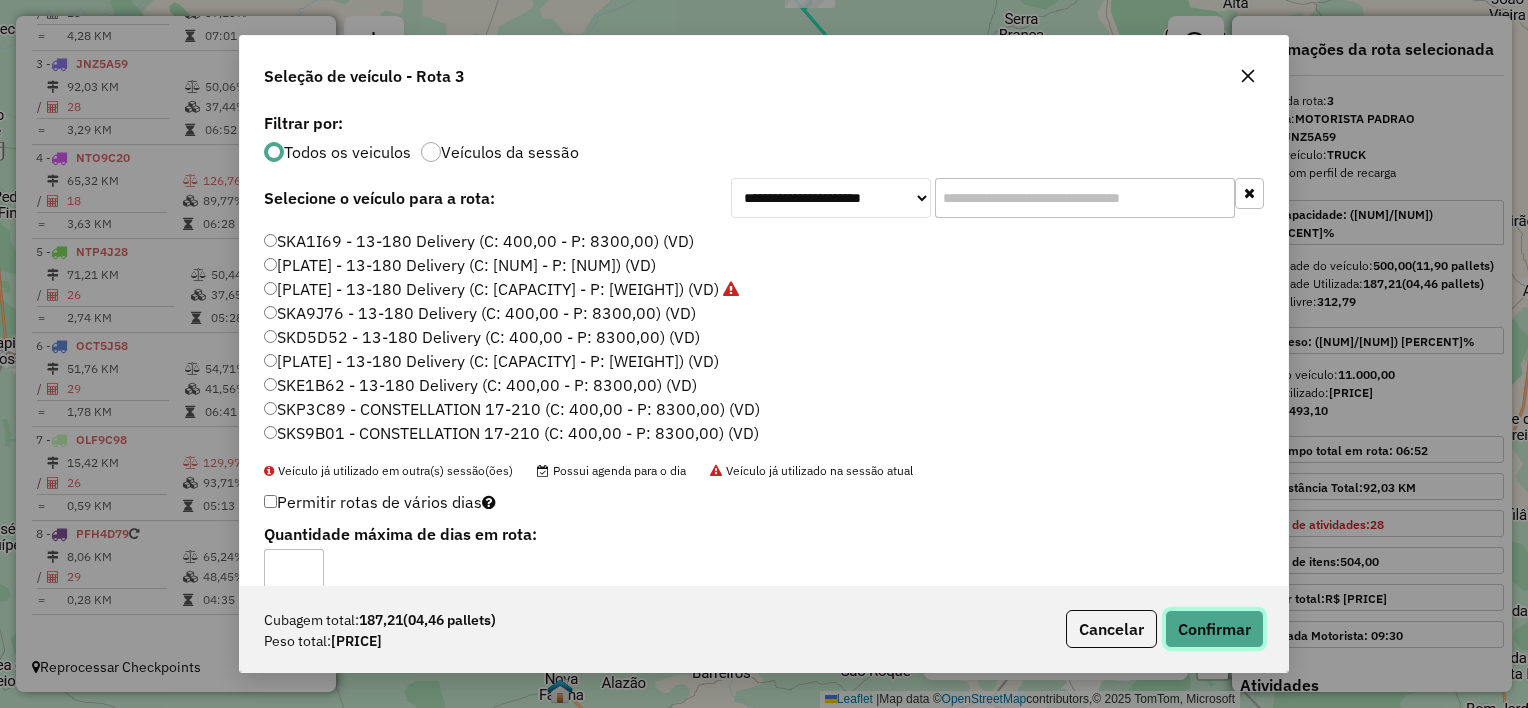 click on "Confirmar" 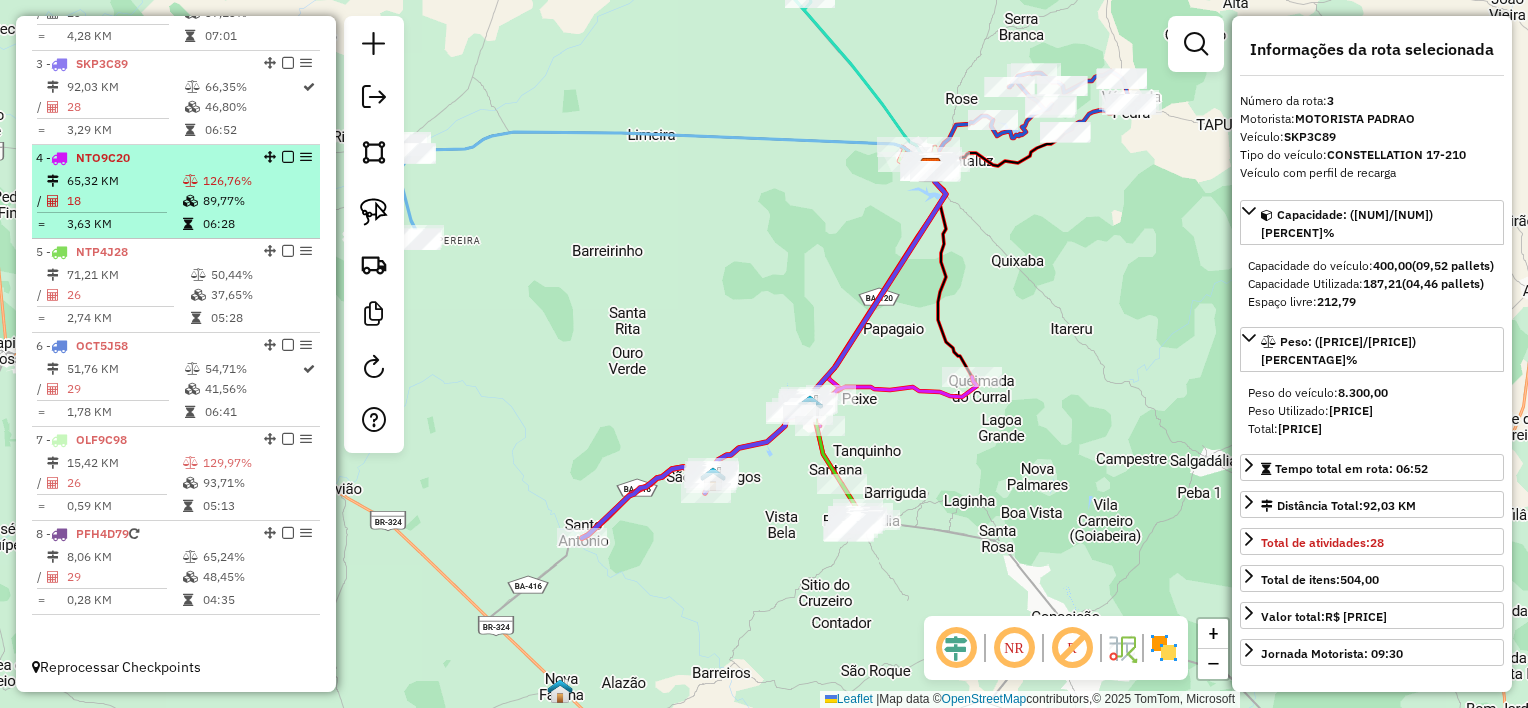 click on "65,32 KM" at bounding box center (124, 181) 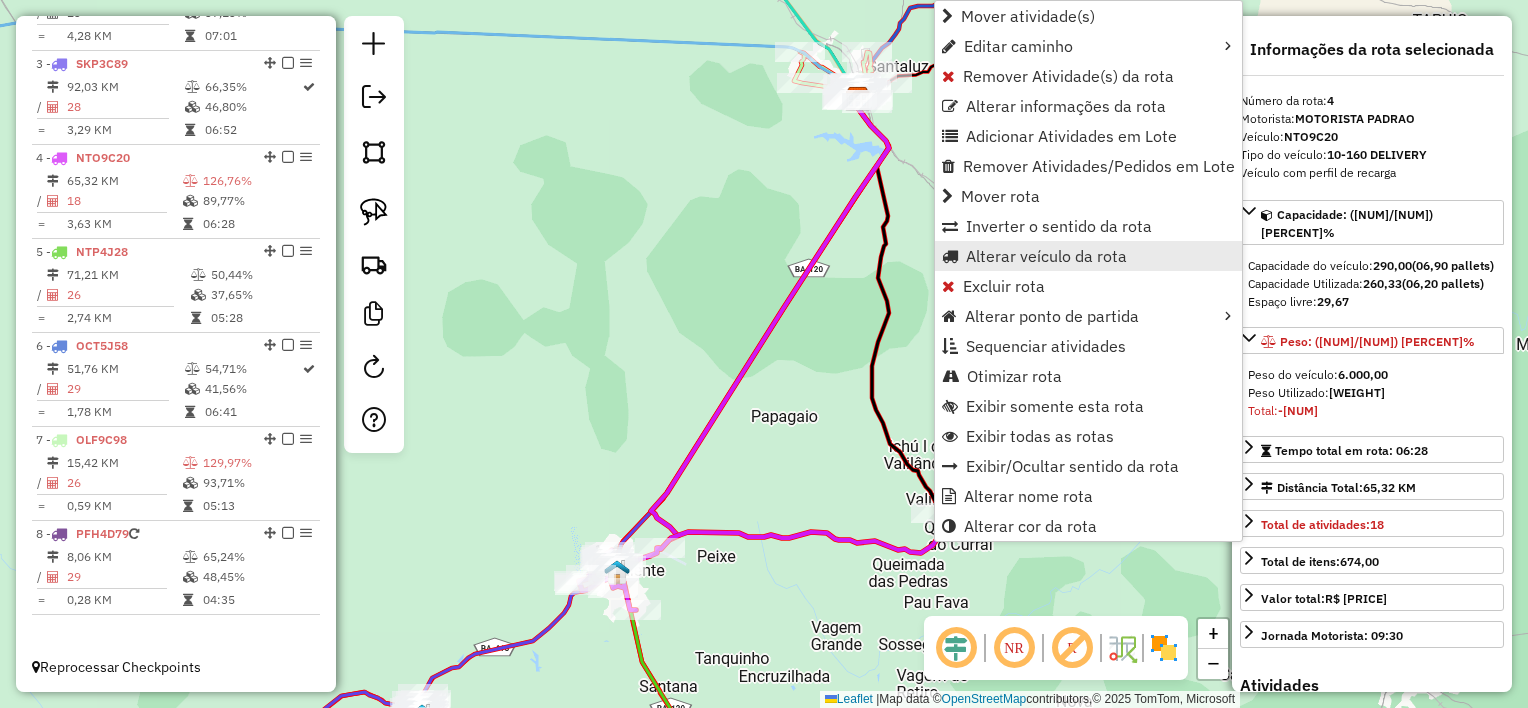 click on "Alterar veículo da rota" at bounding box center [1046, 256] 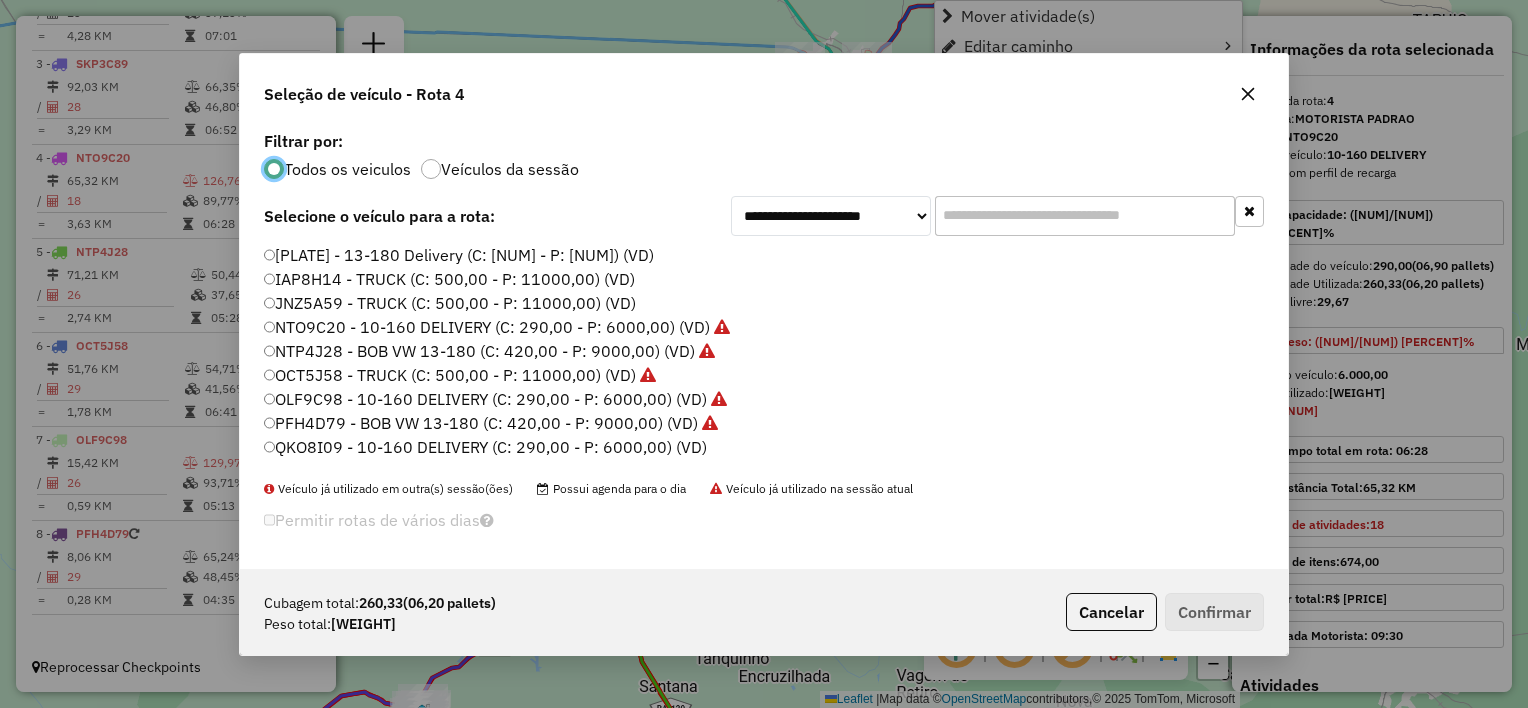 scroll, scrollTop: 10, scrollLeft: 6, axis: both 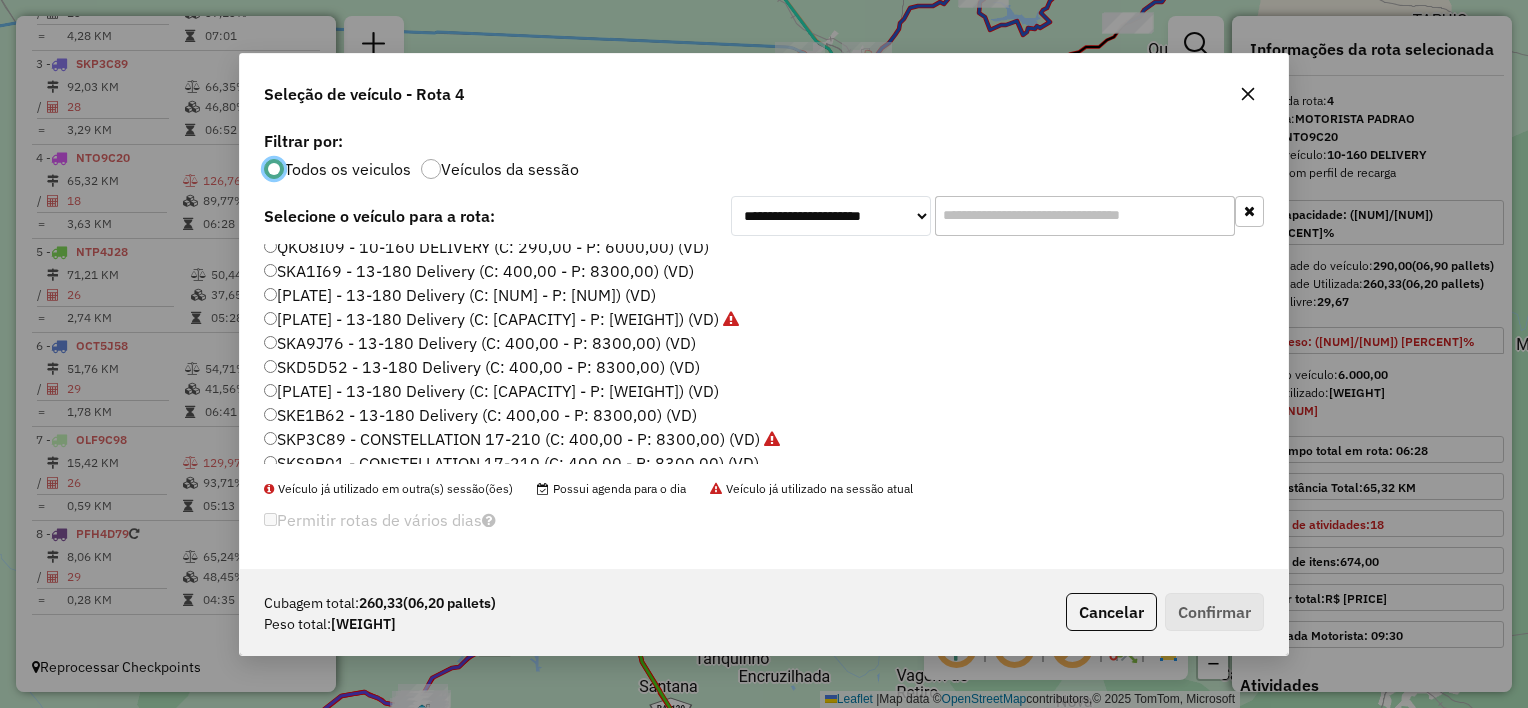 click on "[PLATE] - [NUMBER] Delivery  (C: [CUBAGE] - P: [WEIGHT]) (VD)" 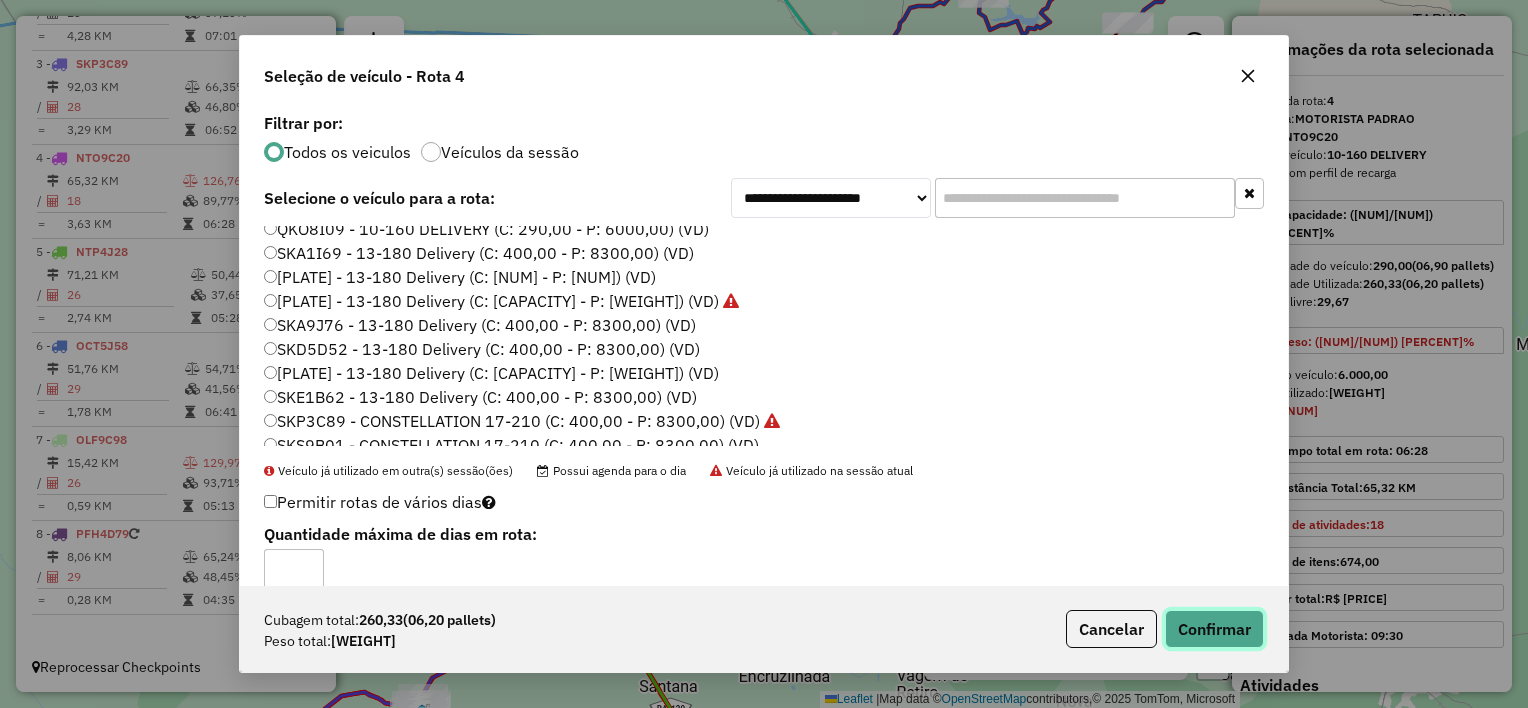 click on "Confirmar" 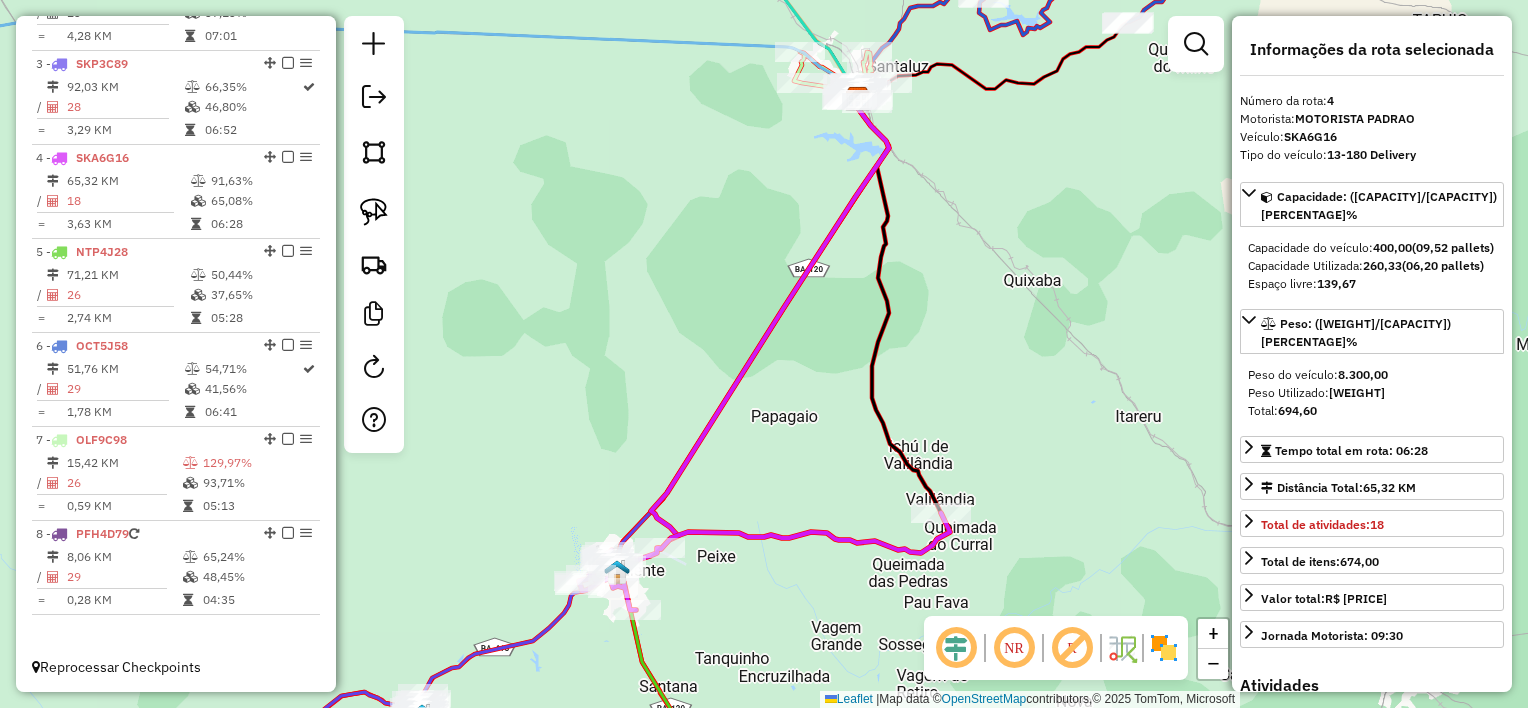 click on "71,21 KM" at bounding box center (128, 275) 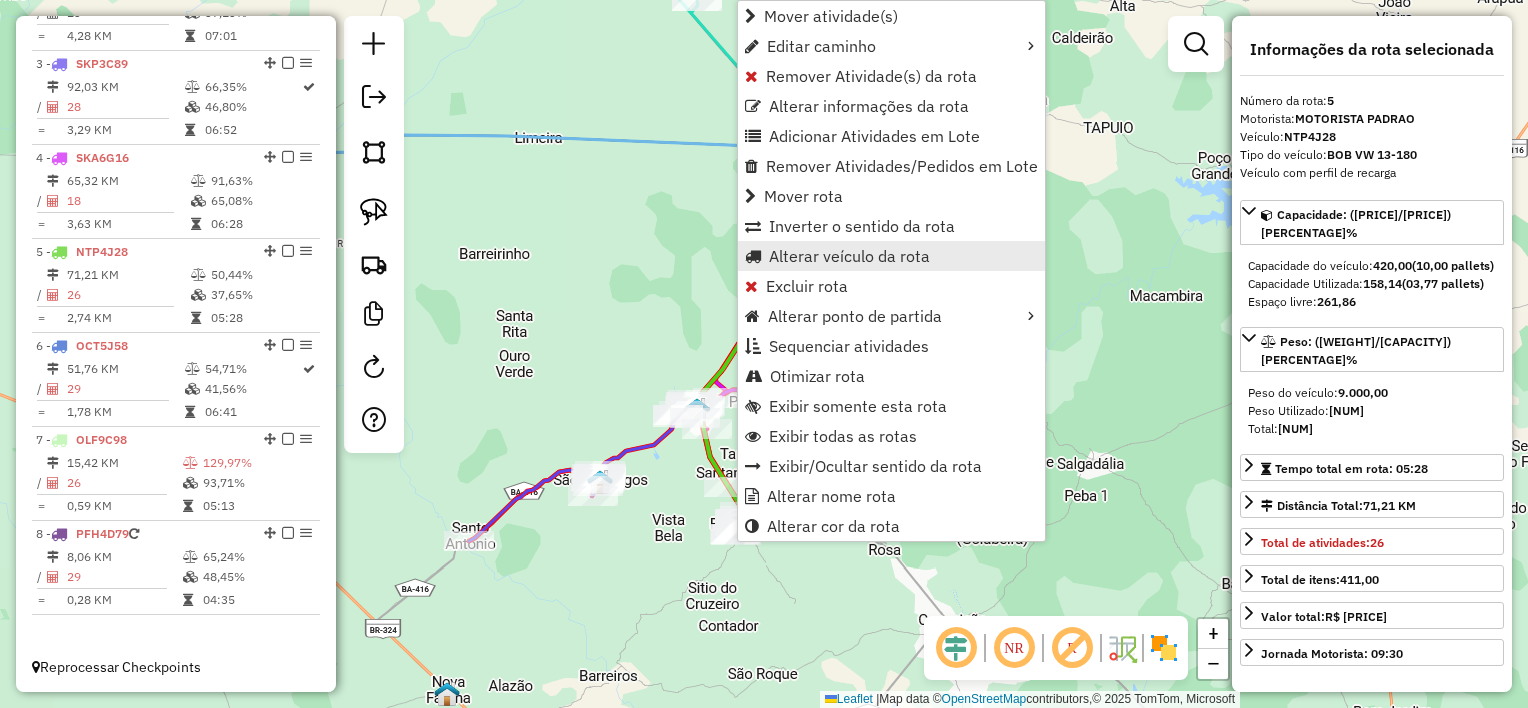 click on "Alterar veículo da rota" at bounding box center [849, 256] 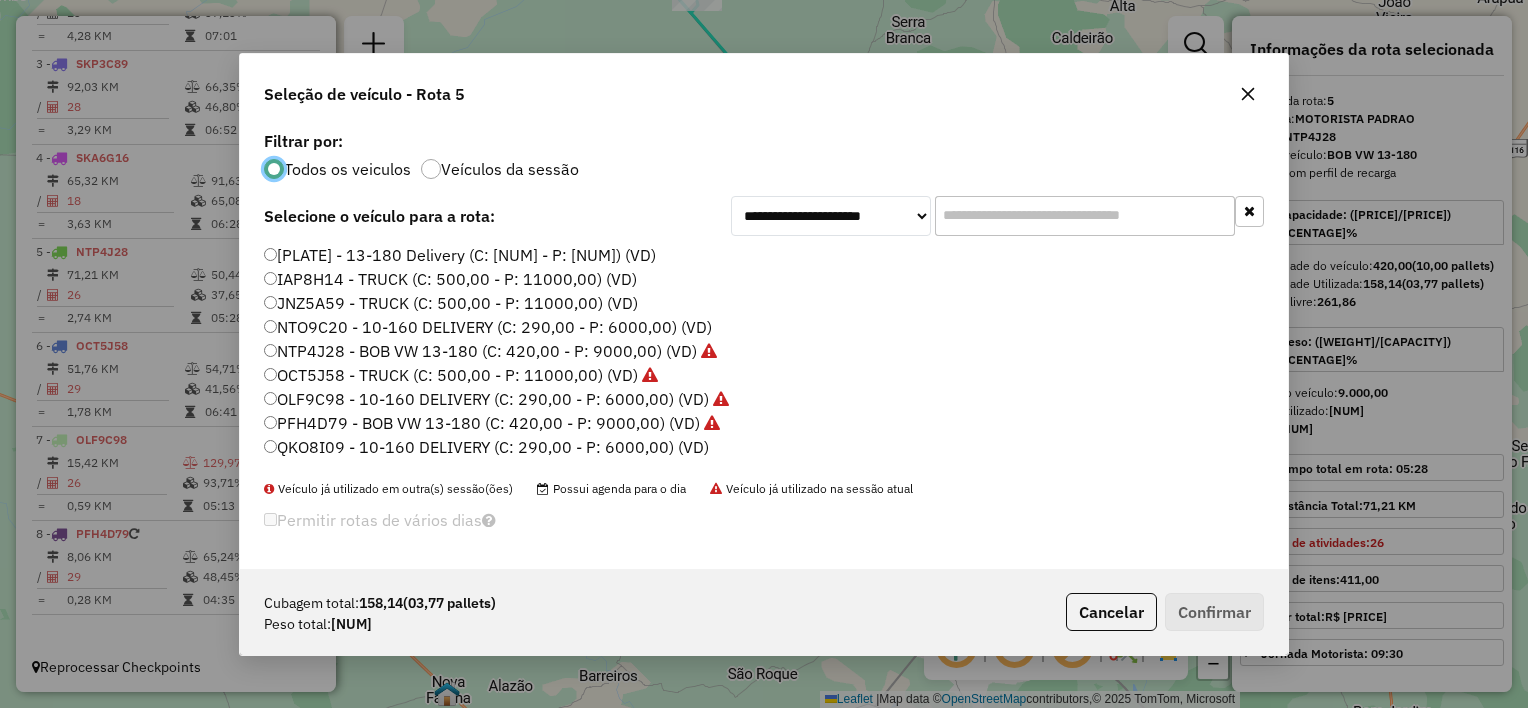 scroll, scrollTop: 10, scrollLeft: 6, axis: both 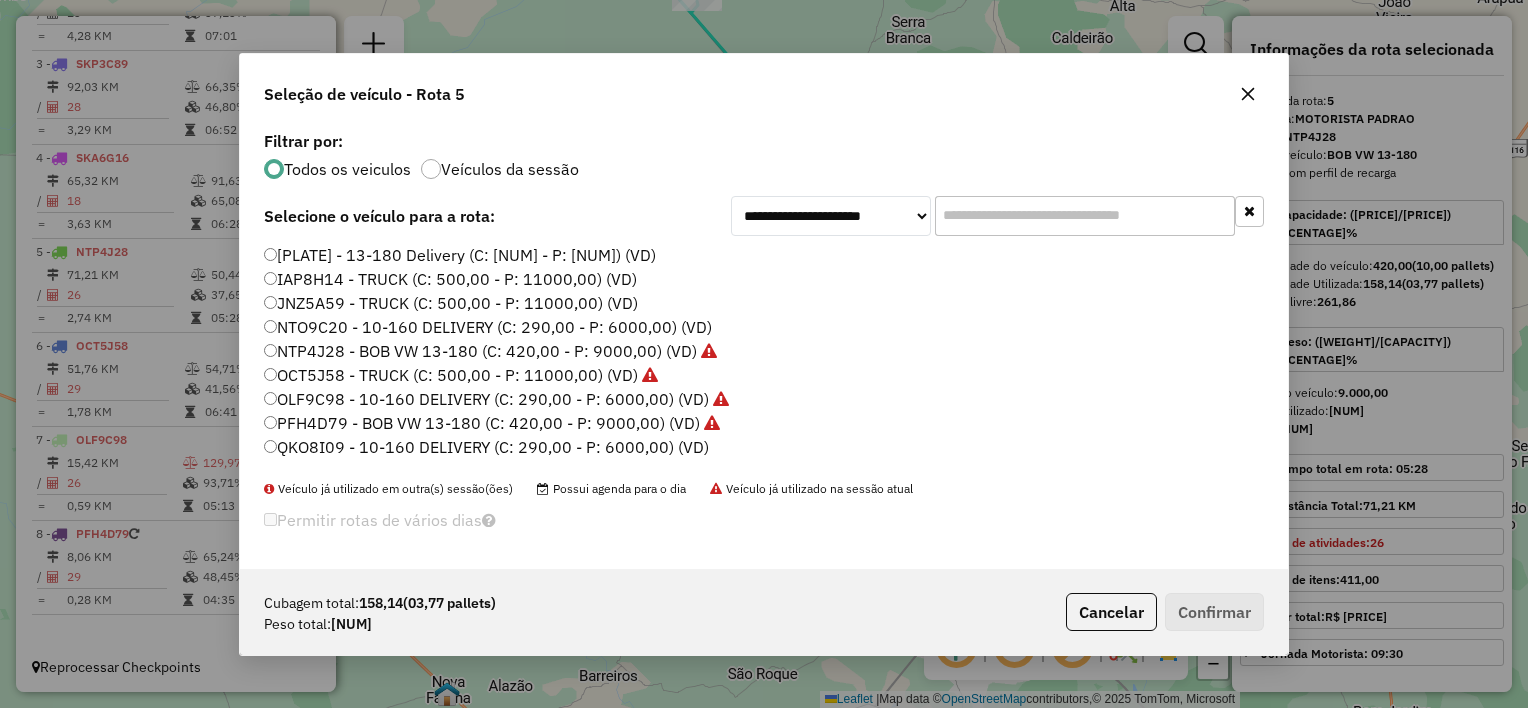 click on "OLF9C98 - 10-160 DELIVERY (C: 290,00 - P: 6000,00) (VD)" 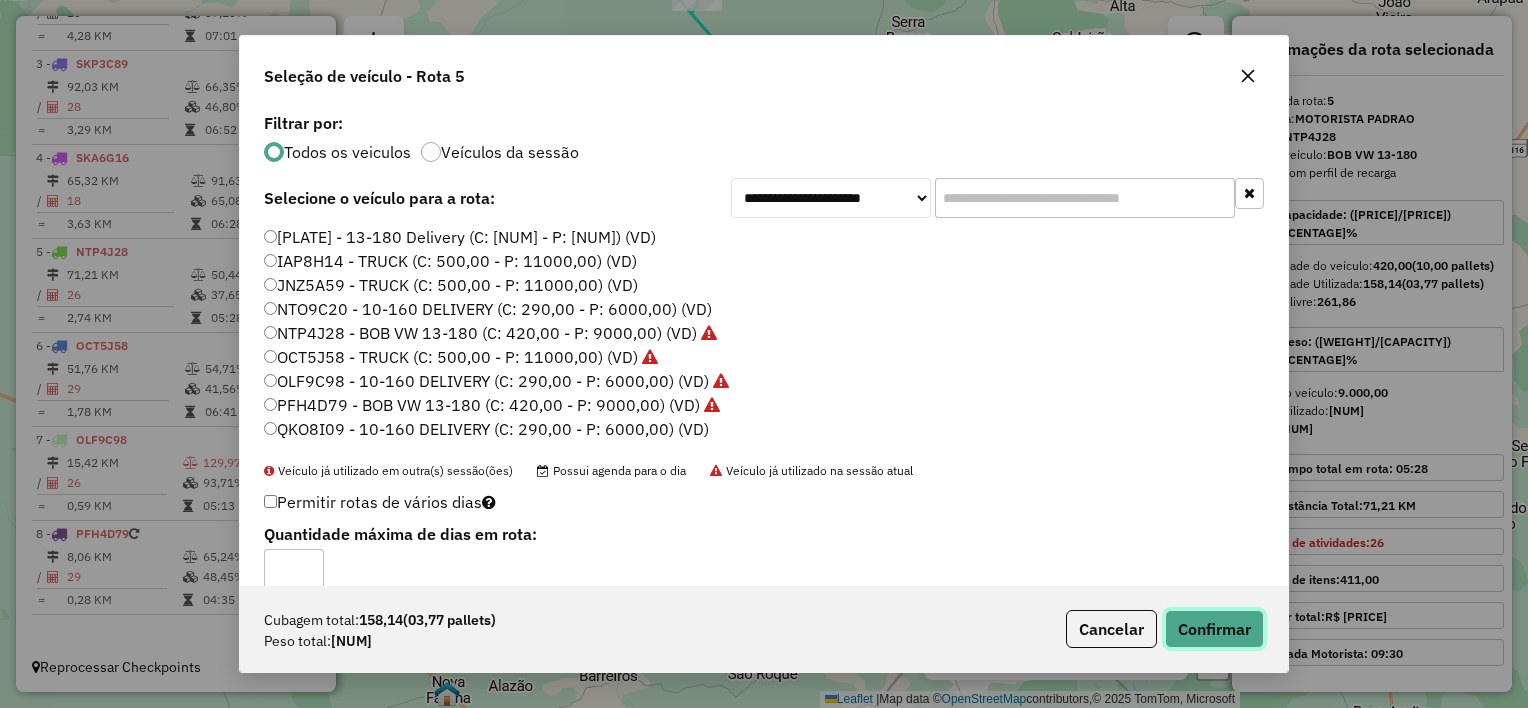 click on "Confirmar" 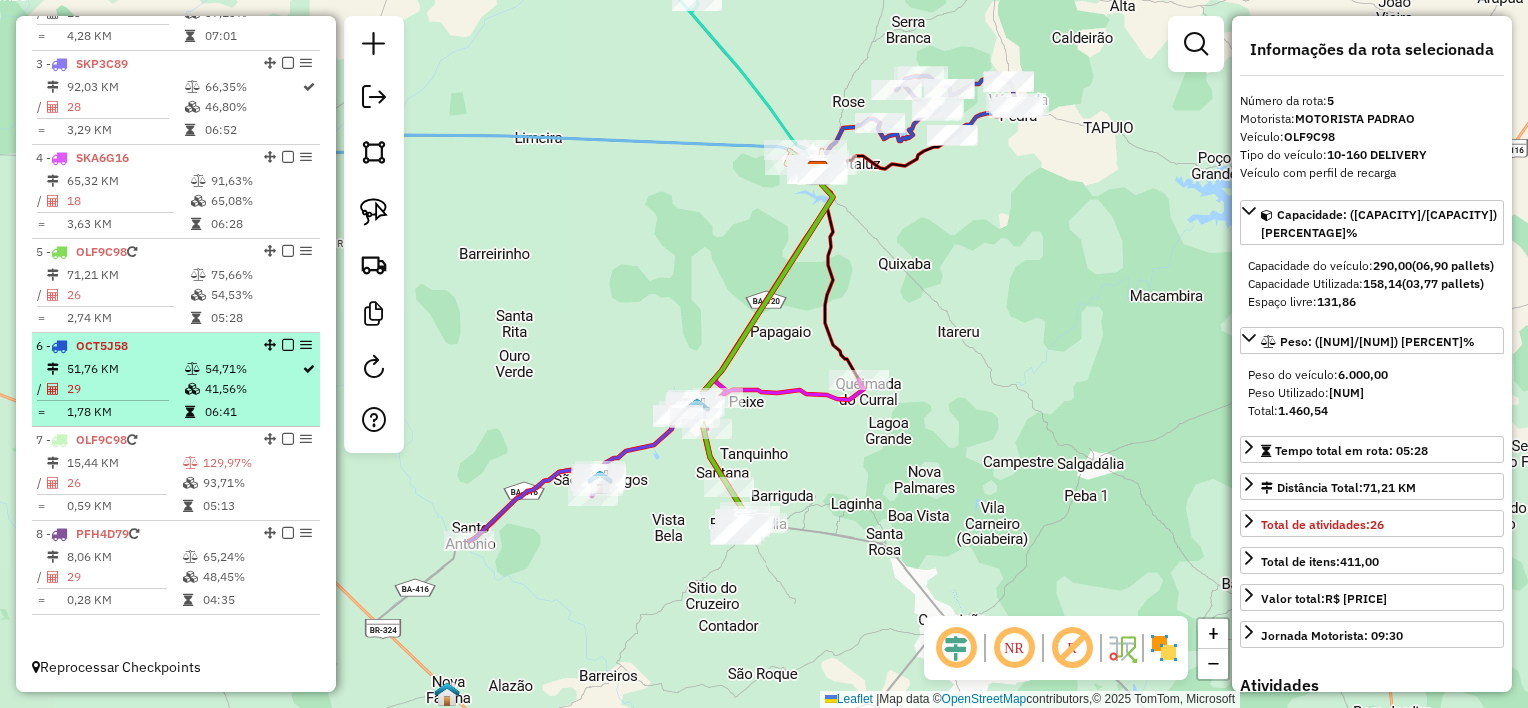 click on "51,76 KM" at bounding box center [125, 369] 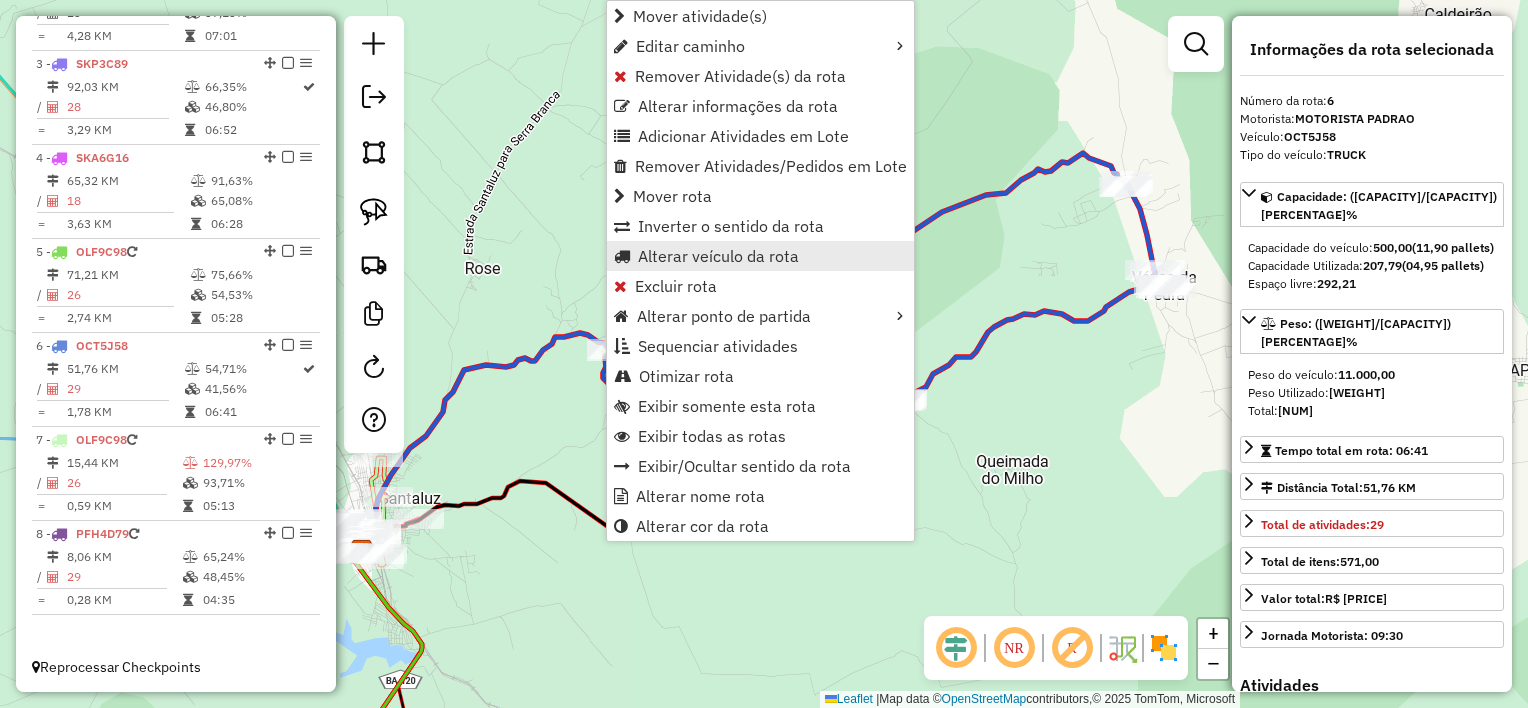 click on "Alterar veículo da rota" at bounding box center (718, 256) 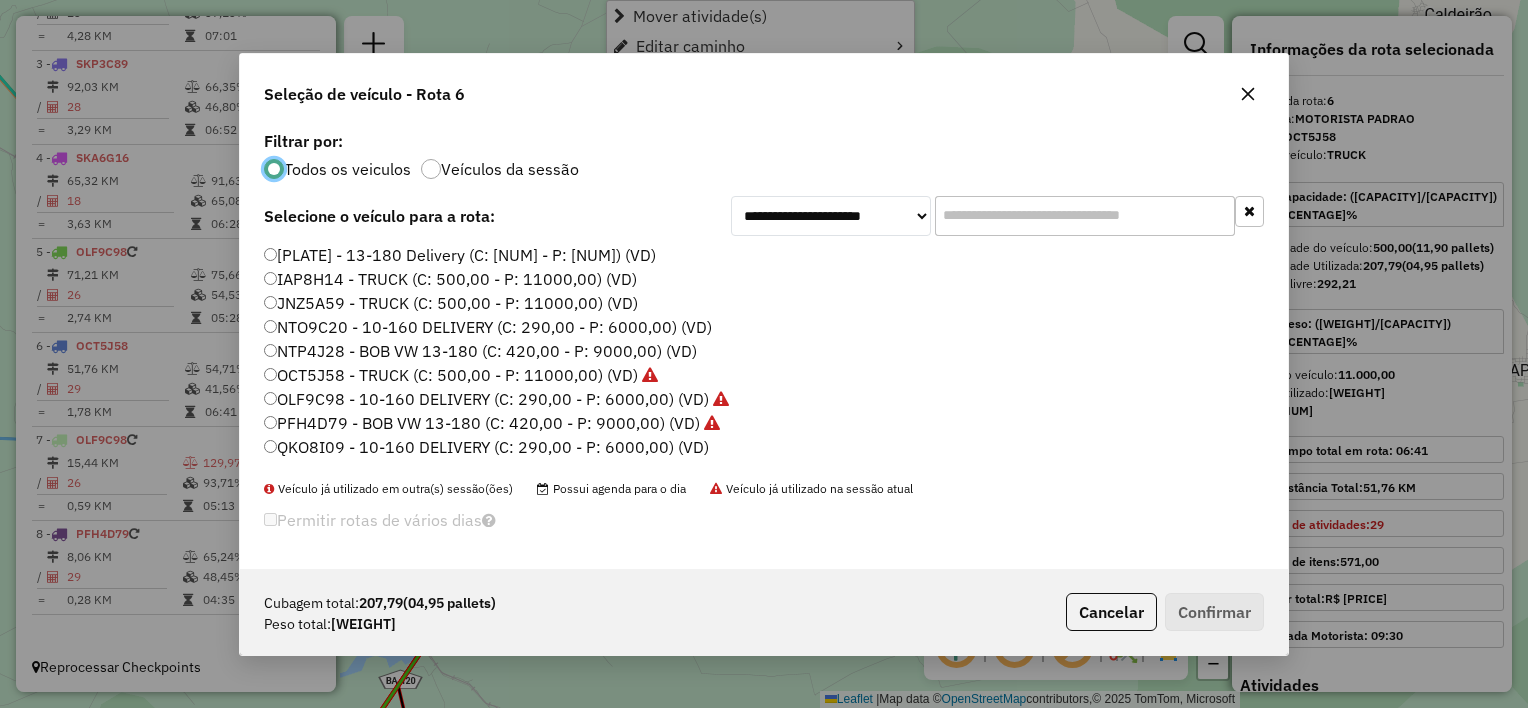scroll, scrollTop: 10, scrollLeft: 6, axis: both 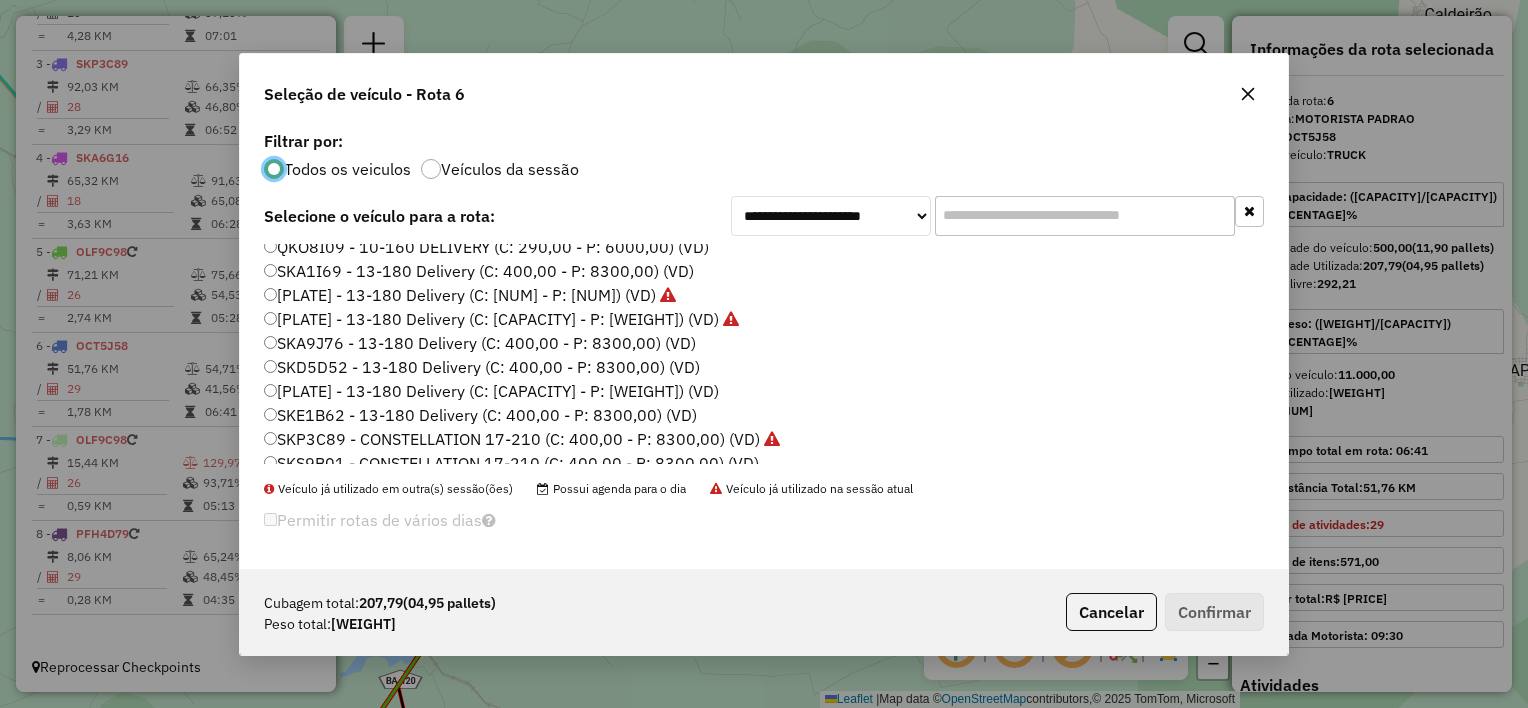 click on "SKD5D52 - 13-180 Delivery  (C: 400,00 - P: 8300,00) (VD)" 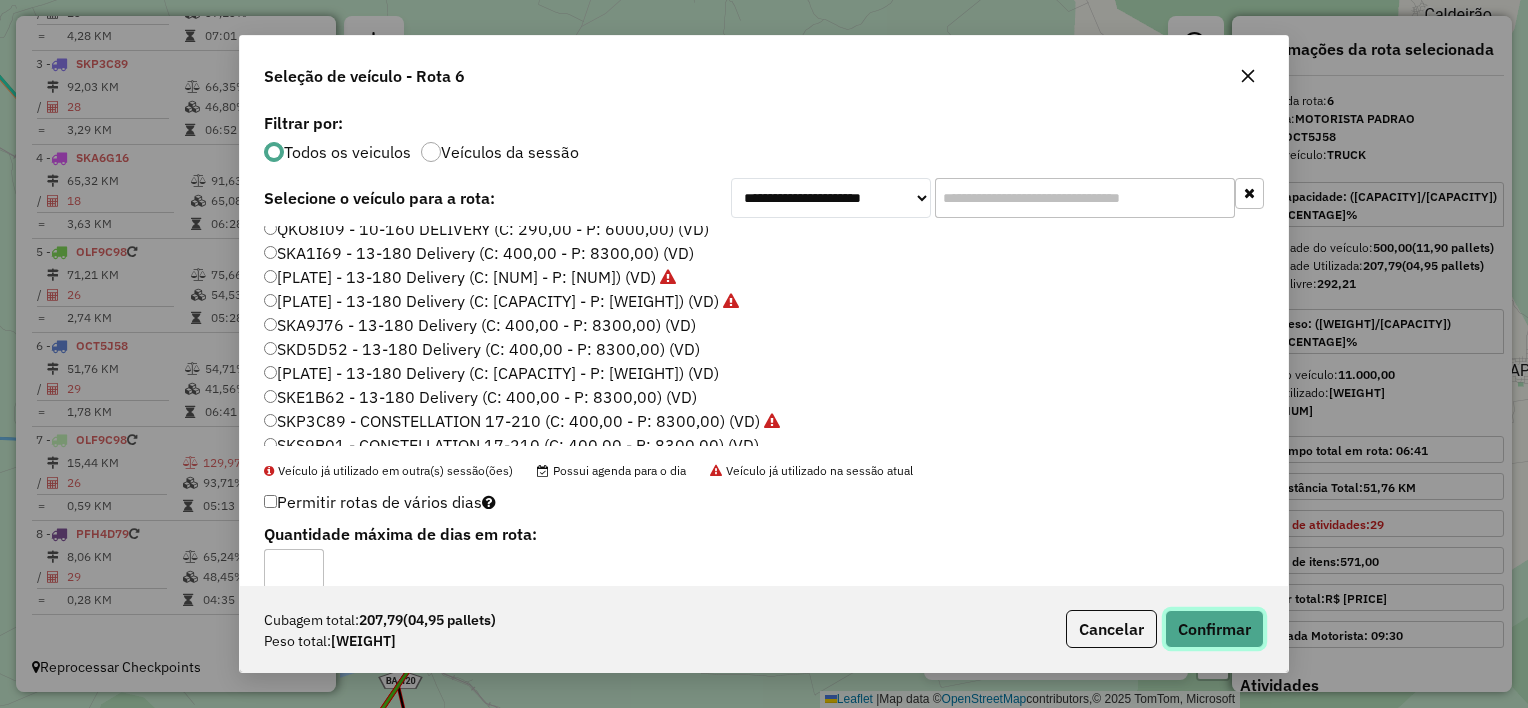 click on "Confirmar" 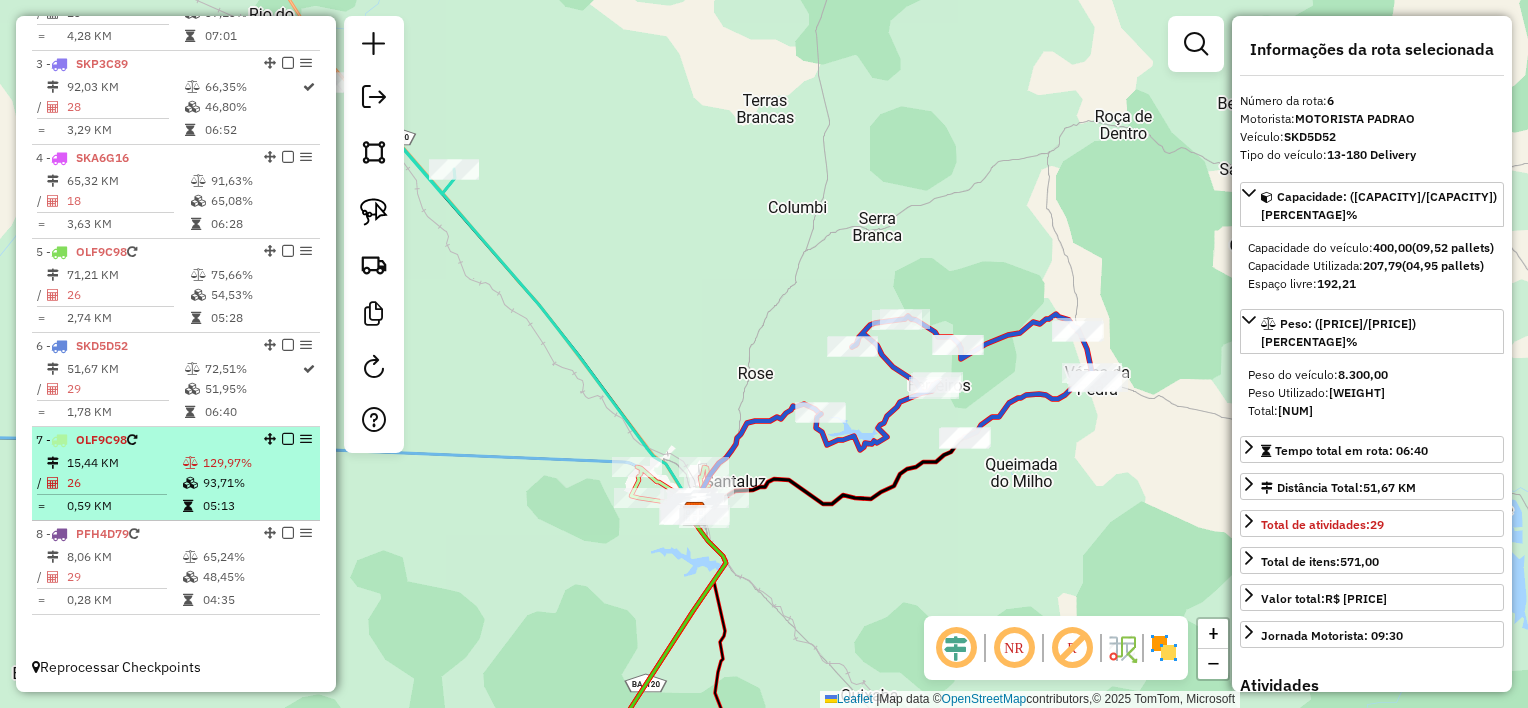 click on "15,44 KM" at bounding box center [124, 463] 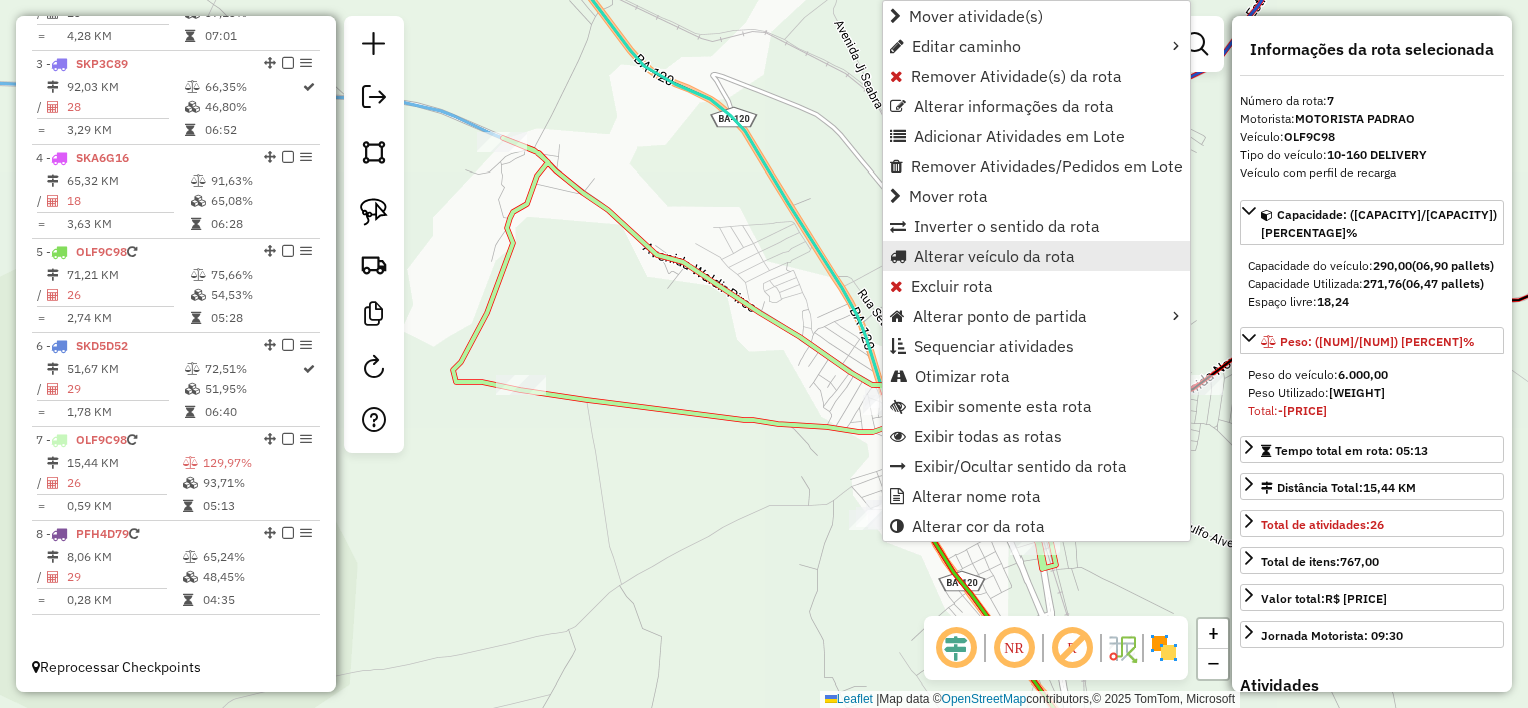 click on "Alterar veículo da rota" at bounding box center (994, 256) 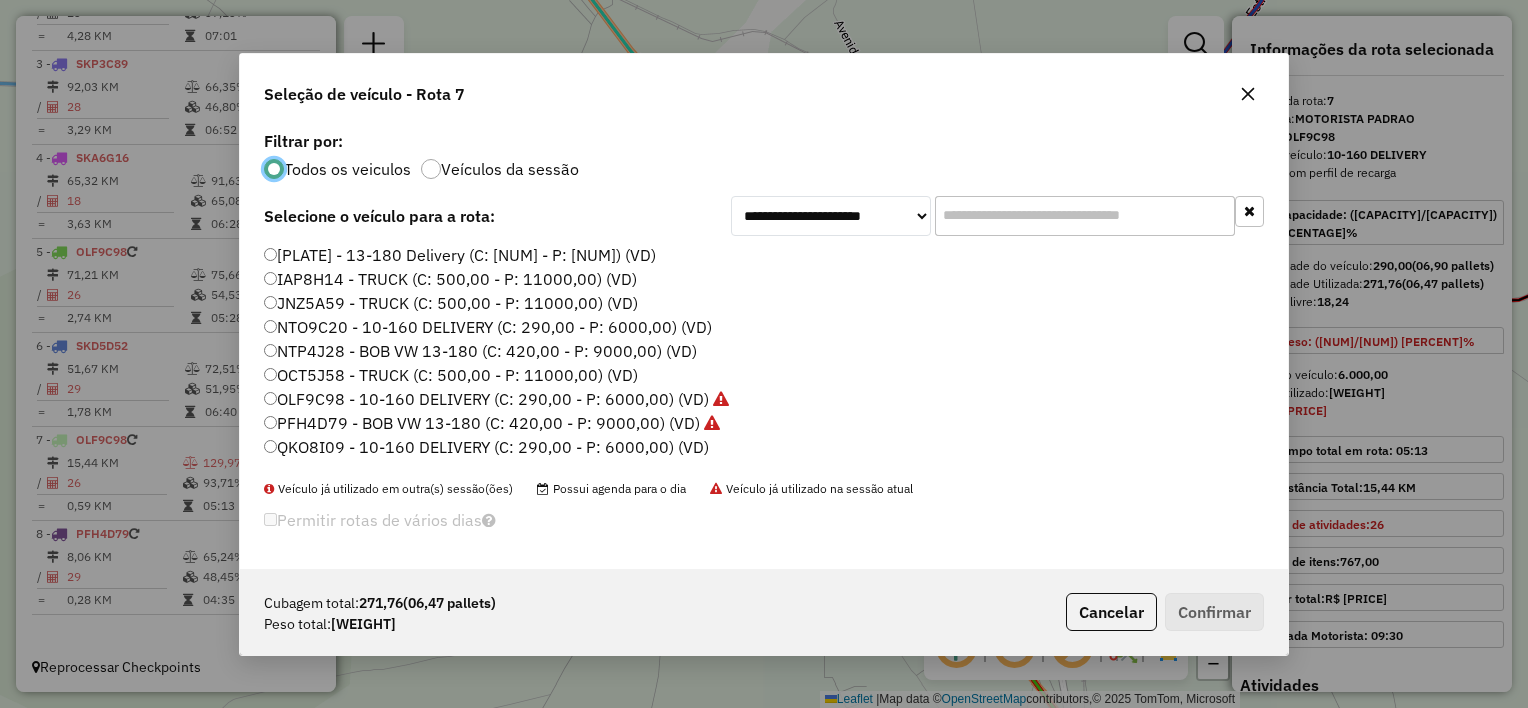 scroll, scrollTop: 10, scrollLeft: 6, axis: both 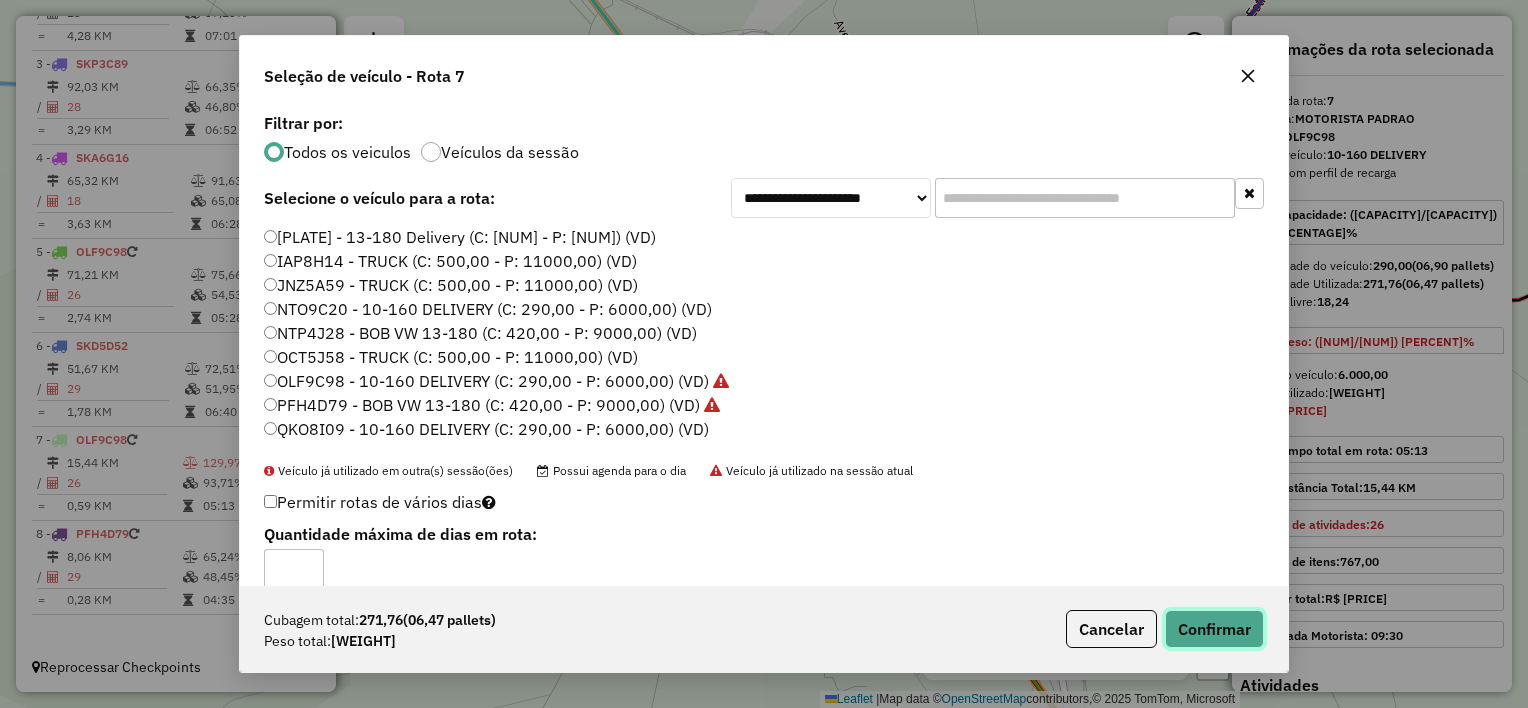 click on "Confirmar" 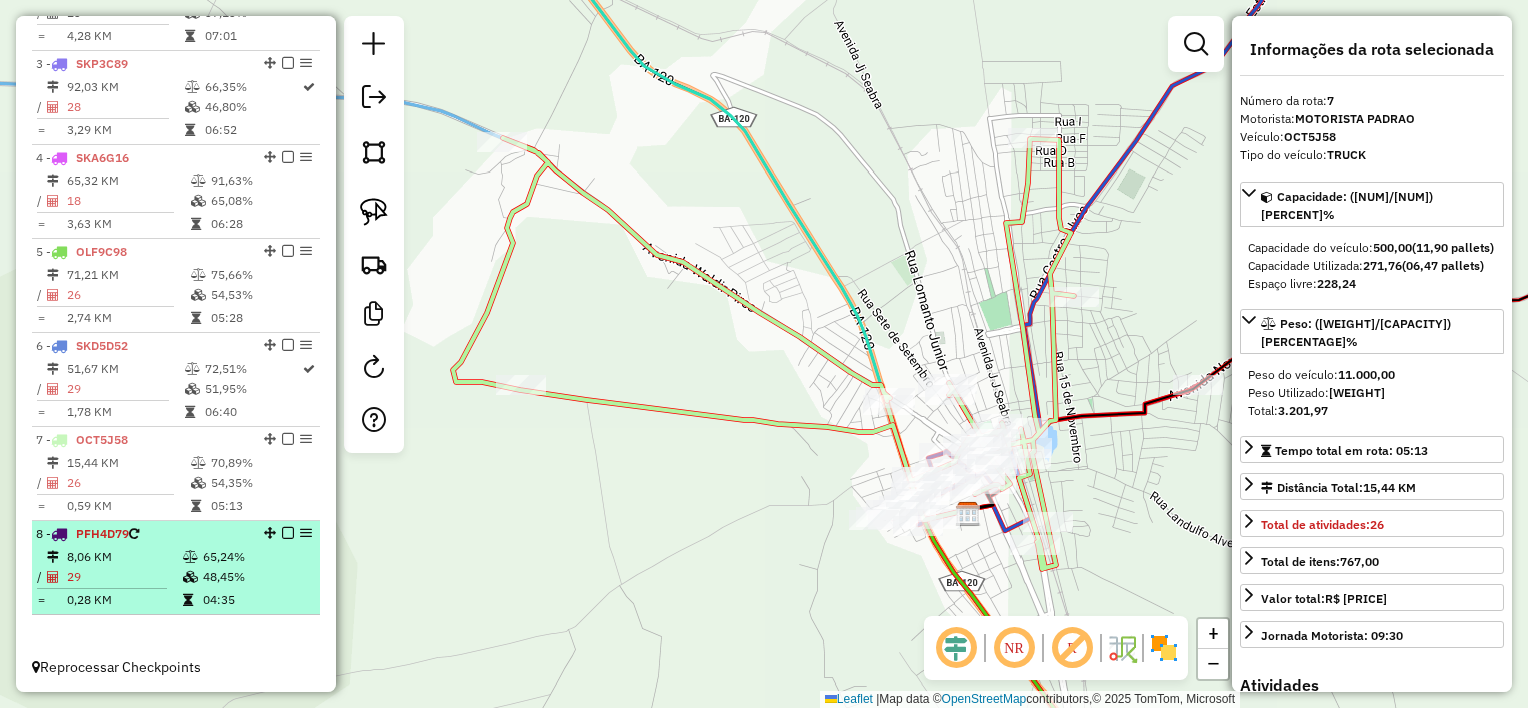 click on "8,06 KM" at bounding box center (124, 557) 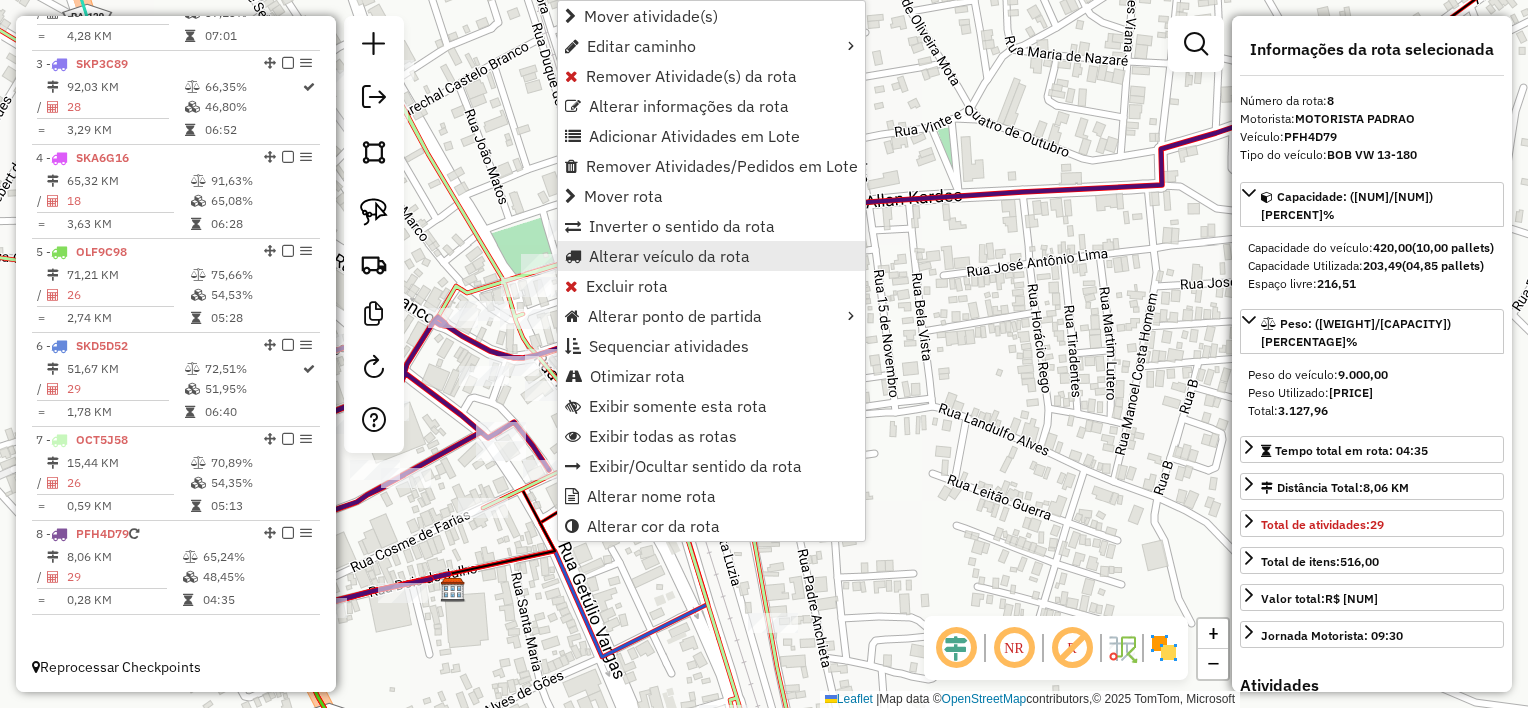click on "Alterar veículo da rota" at bounding box center (669, 256) 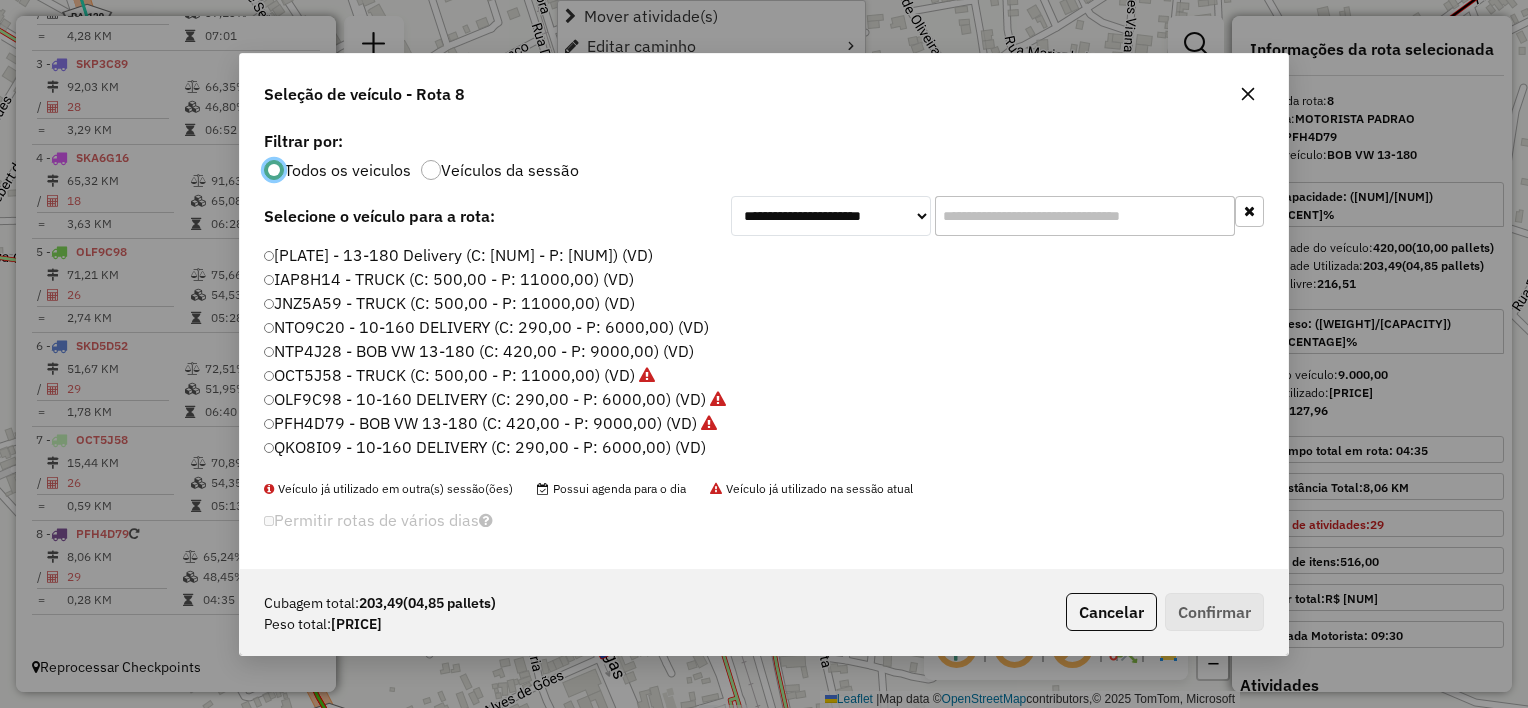 scroll, scrollTop: 10, scrollLeft: 6, axis: both 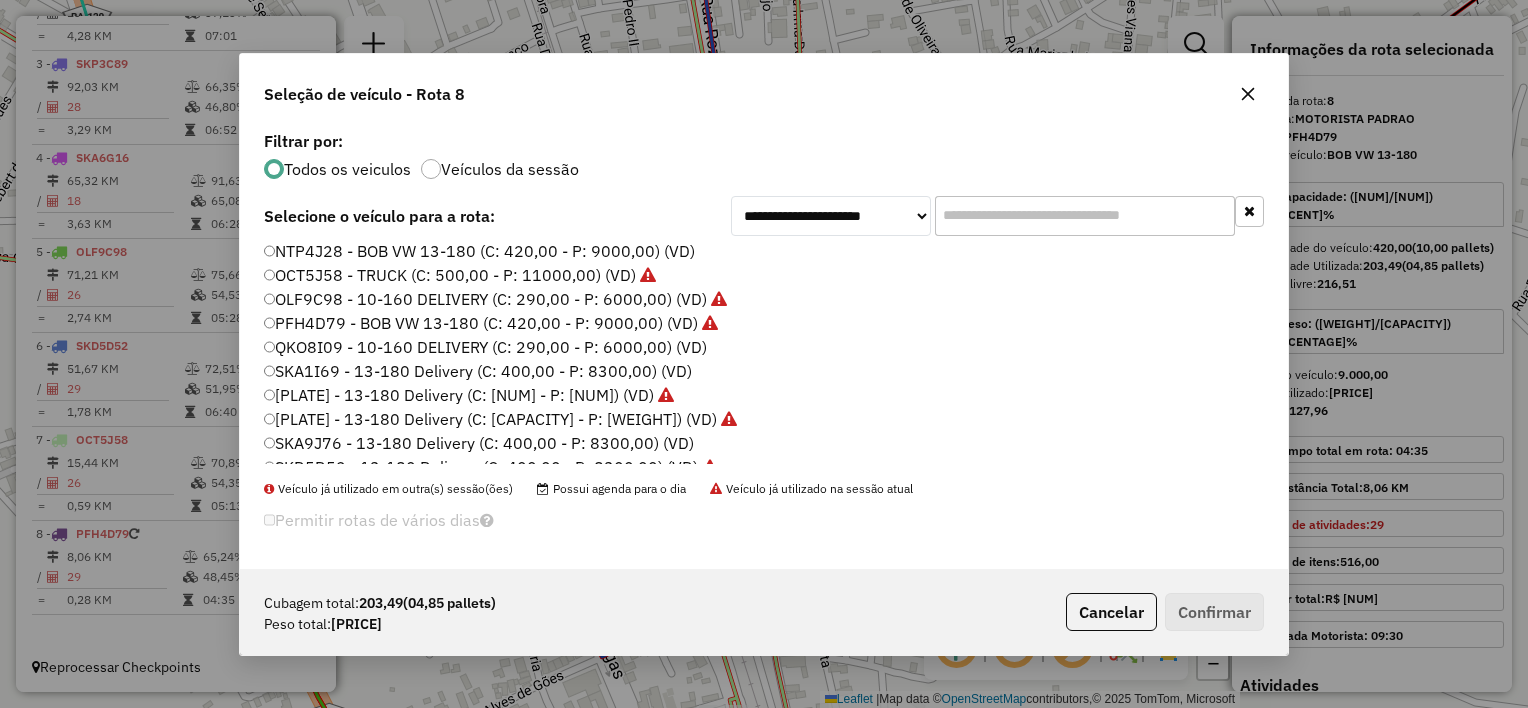 click on "SKA9J76 - 13-180 Delivery  (C: 400,00 - P: 8300,00) (VD)" 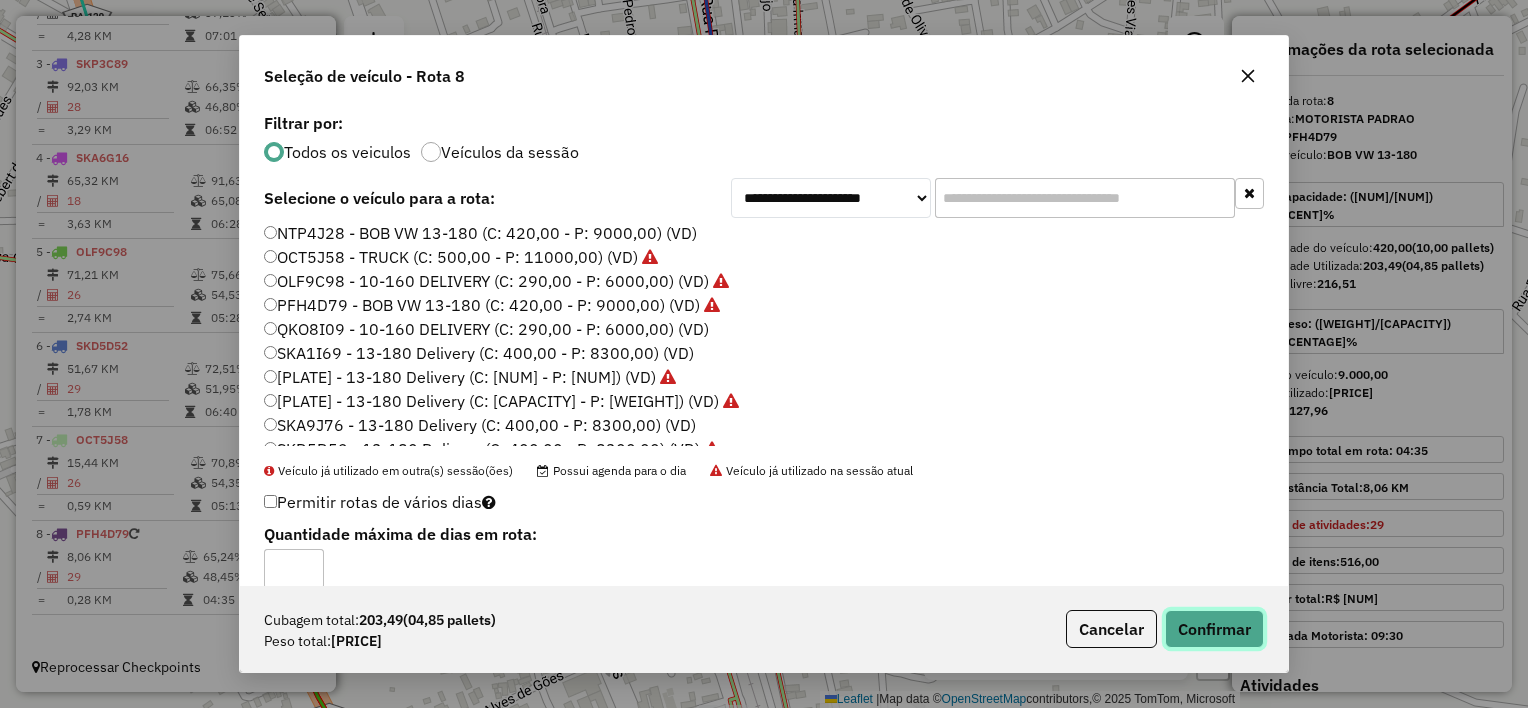 click on "Confirmar" 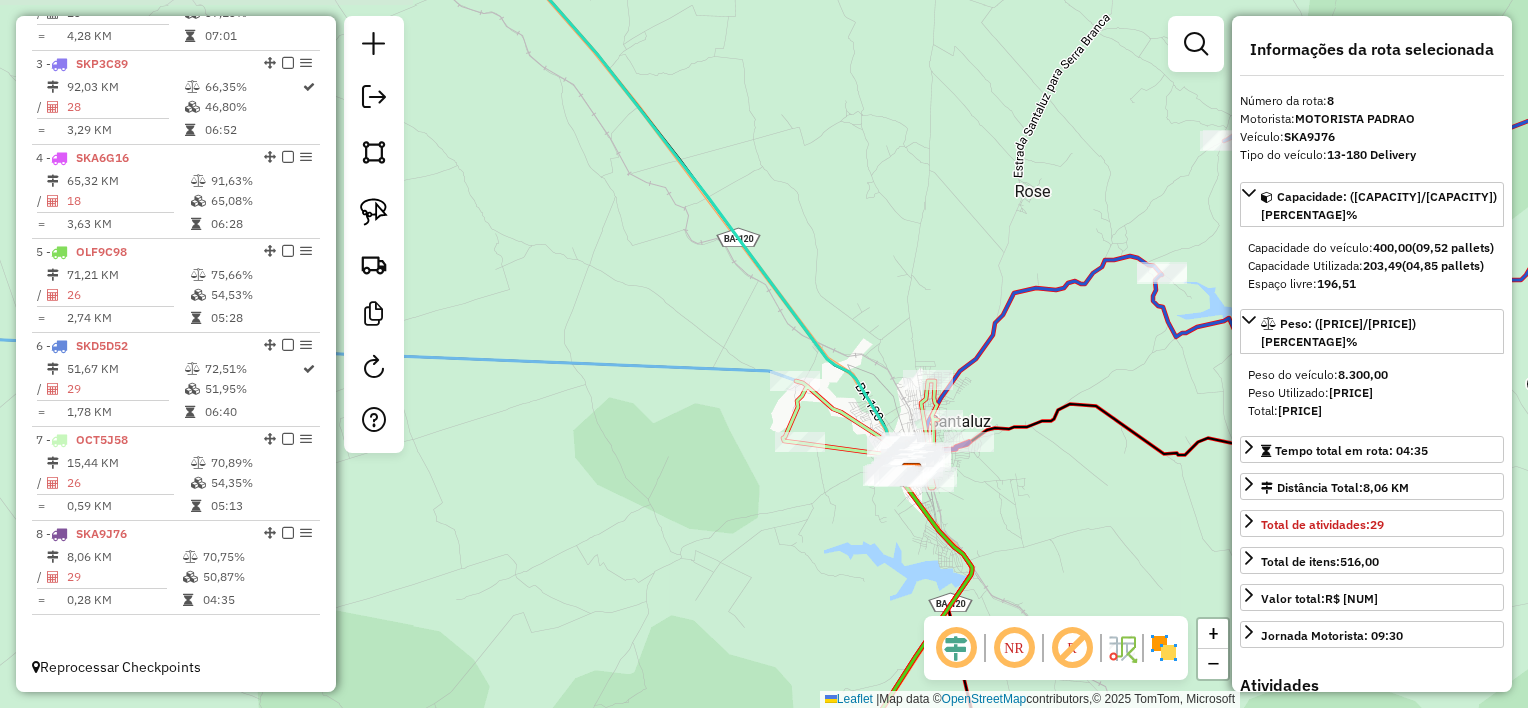 drag, startPoint x: 1026, startPoint y: 513, endPoint x: 984, endPoint y: 444, distance: 80.77747 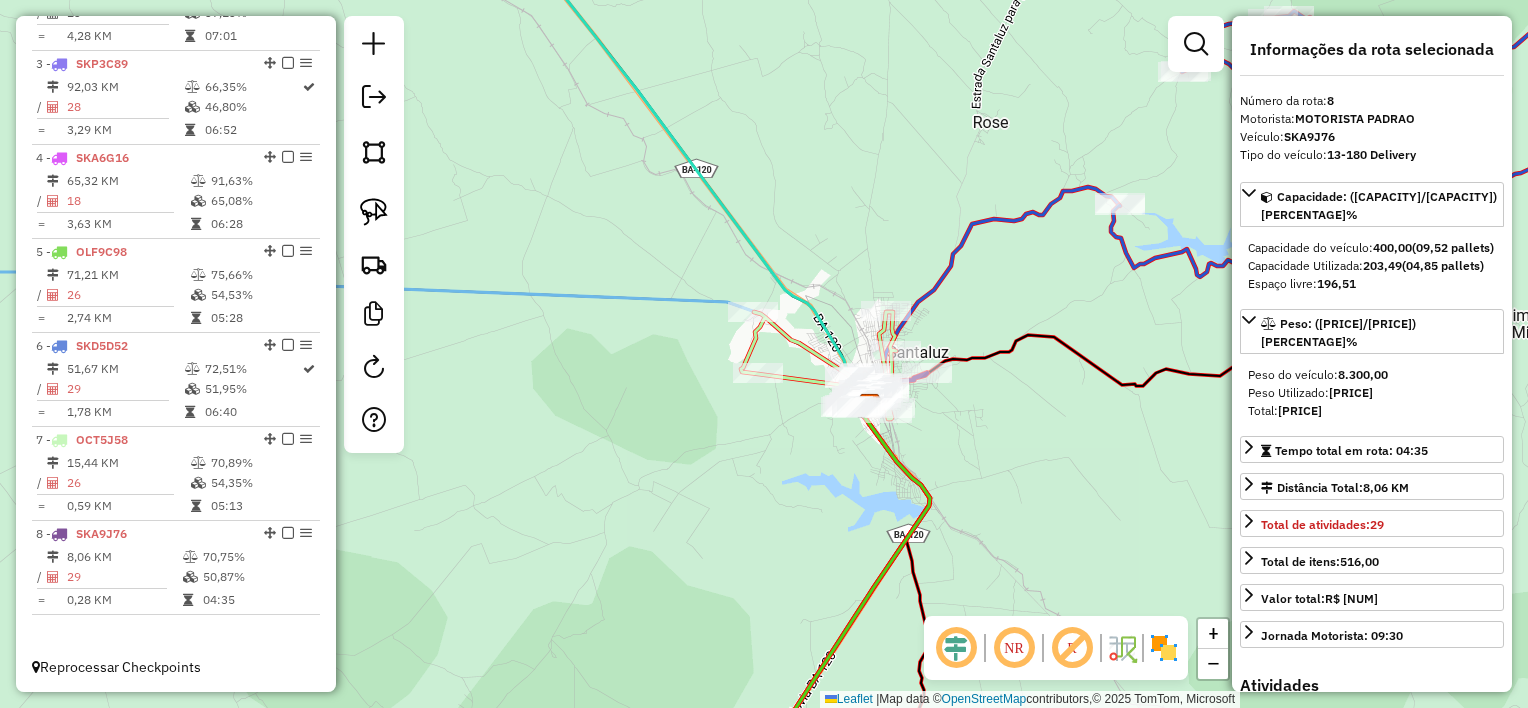 click on "Janela de atendimento Grade de atendimento Capacidade Transportadoras Veículos Cliente Pedidos  Rotas Selecione os dias de semana para filtrar as janelas de atendimento  Seg   Ter   Qua   Qui   Sex   Sáb   Dom  Informe o período da janela de atendimento: De: Até:  Filtrar exatamente a janela do cliente  Considerar janela de atendimento padrão  Selecione os dias de semana para filtrar as grades de atendimento  Seg   Ter   Qua   Qui   Sex   Sáb   Dom   Considerar clientes sem dia de atendimento cadastrado  Clientes fora do dia de atendimento selecionado Filtrar as atividades entre os valores definidos abaixo:  Peso mínimo:   Peso máximo:   Cubagem mínima:   Cubagem máxima:   De:   Até:  Filtrar as atividades entre o tempo de atendimento definido abaixo:  De:   Até:   Considerar capacidade total dos clientes não roteirizados Transportadora: Selecione um ou mais itens Tipo de veículo: Selecione um ou mais itens Veículo: Selecione um ou mais itens Motorista: Selecione um ou mais itens Nome: Rótulo:" 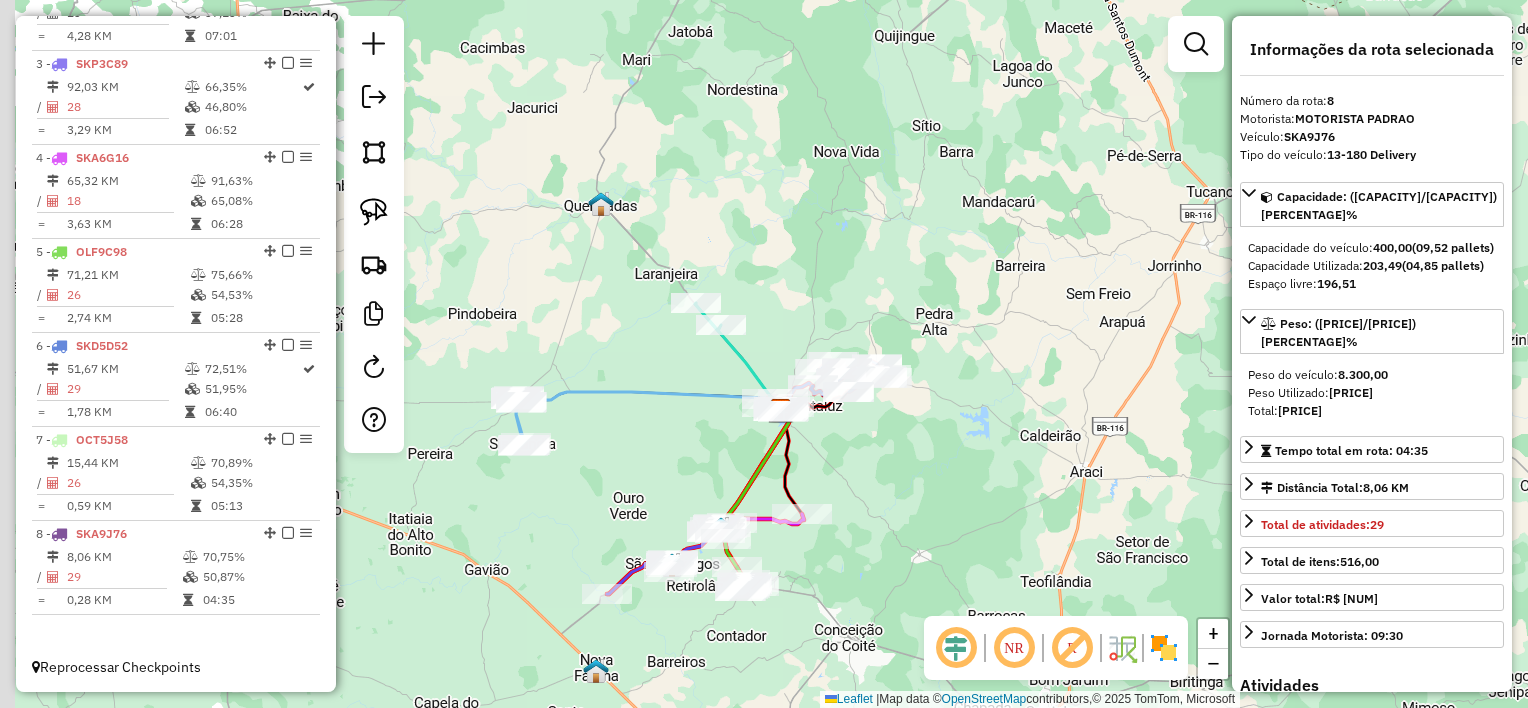 drag, startPoint x: 632, startPoint y: 519, endPoint x: 774, endPoint y: 391, distance: 191.17531 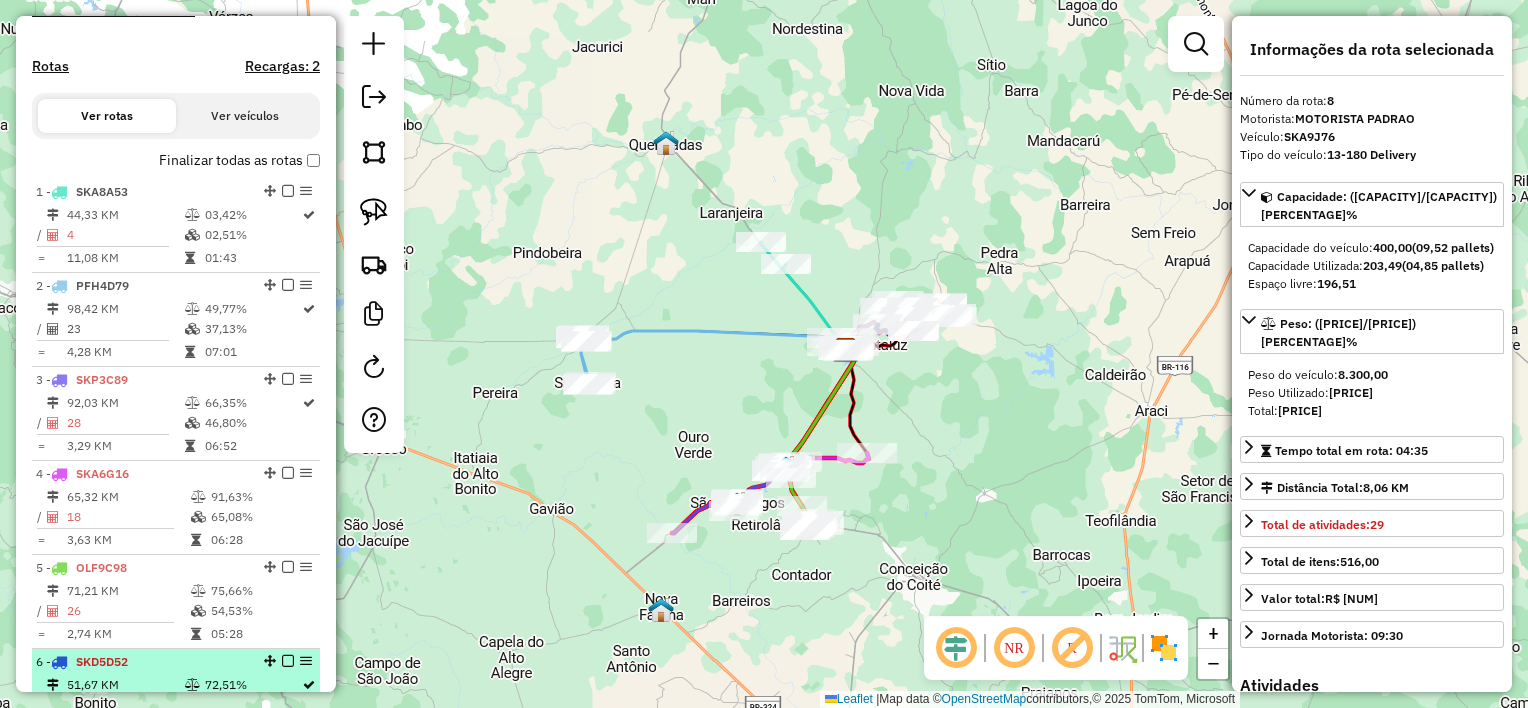 scroll, scrollTop: 527, scrollLeft: 0, axis: vertical 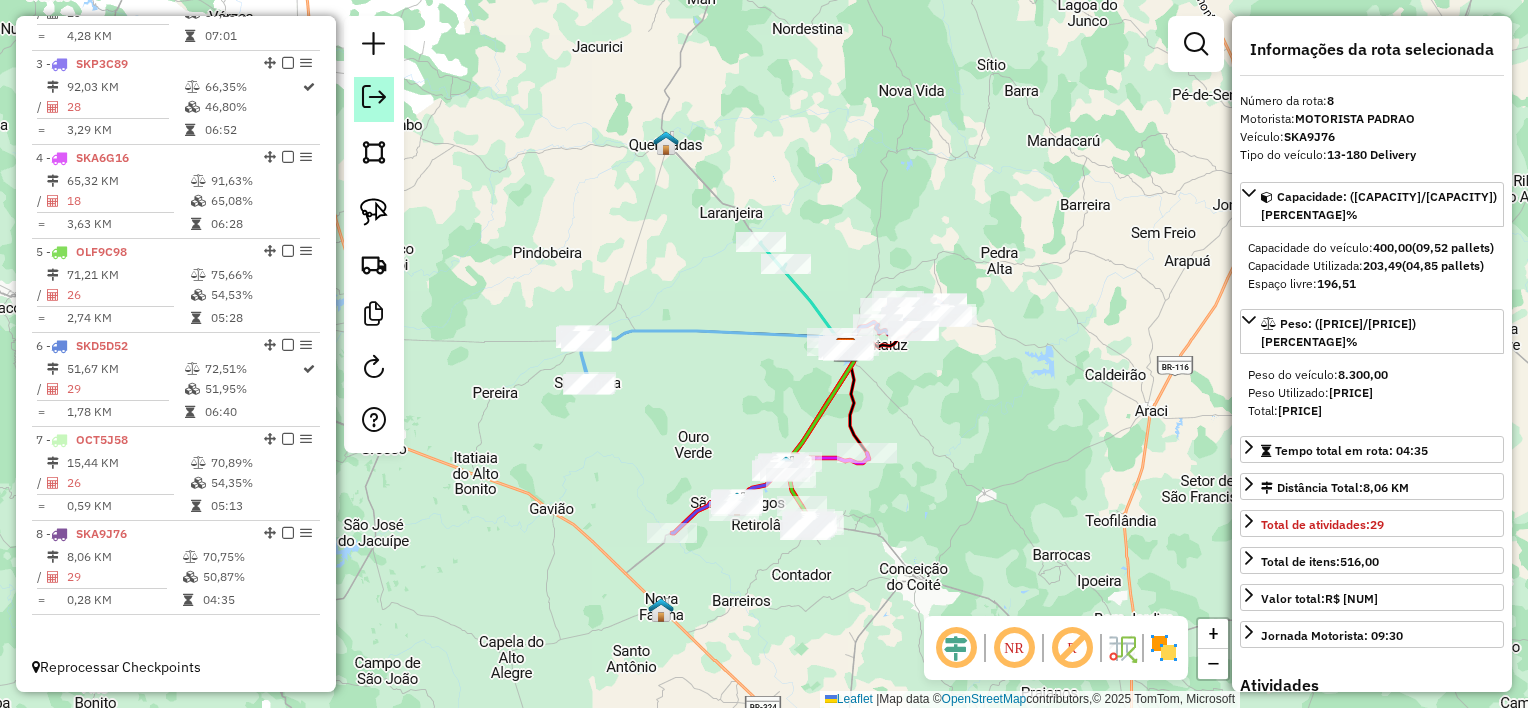 click 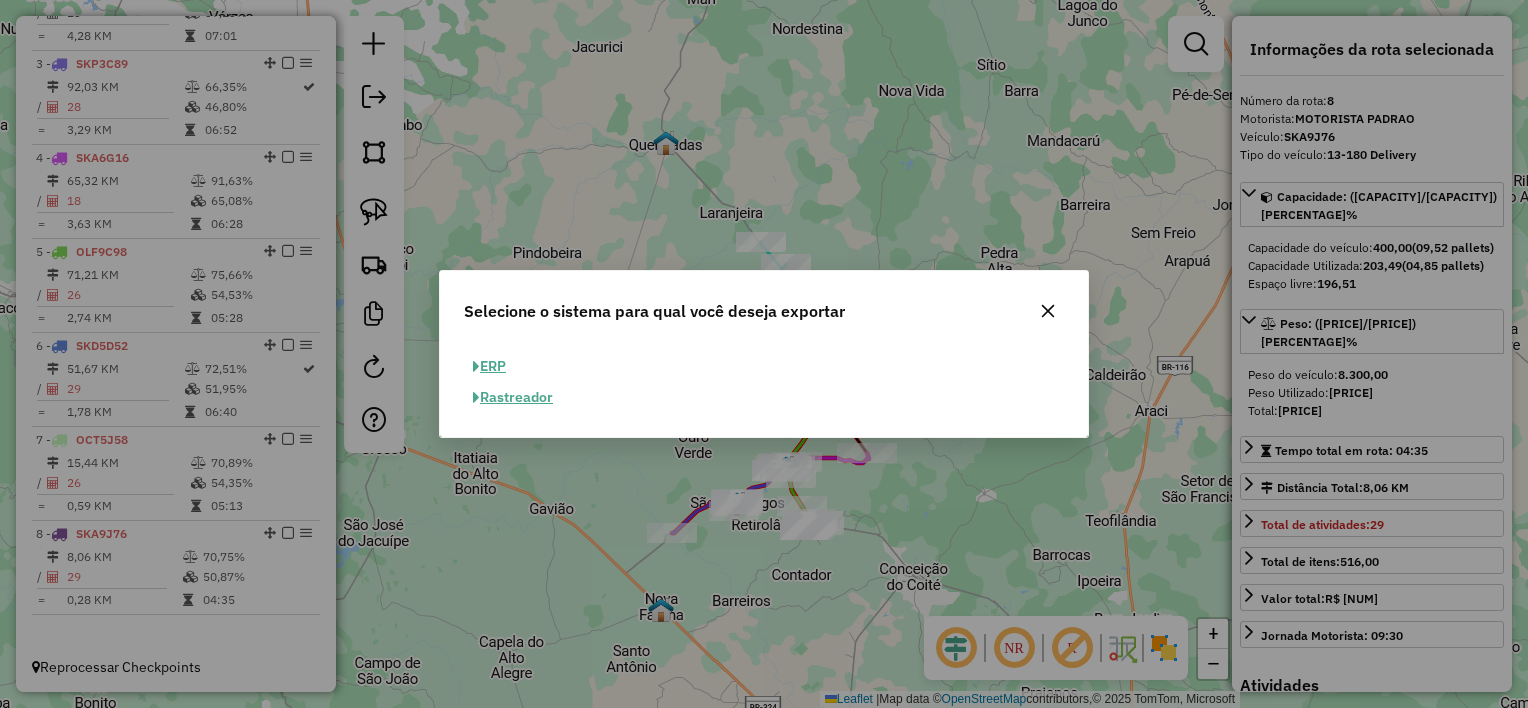 click on "ERP" 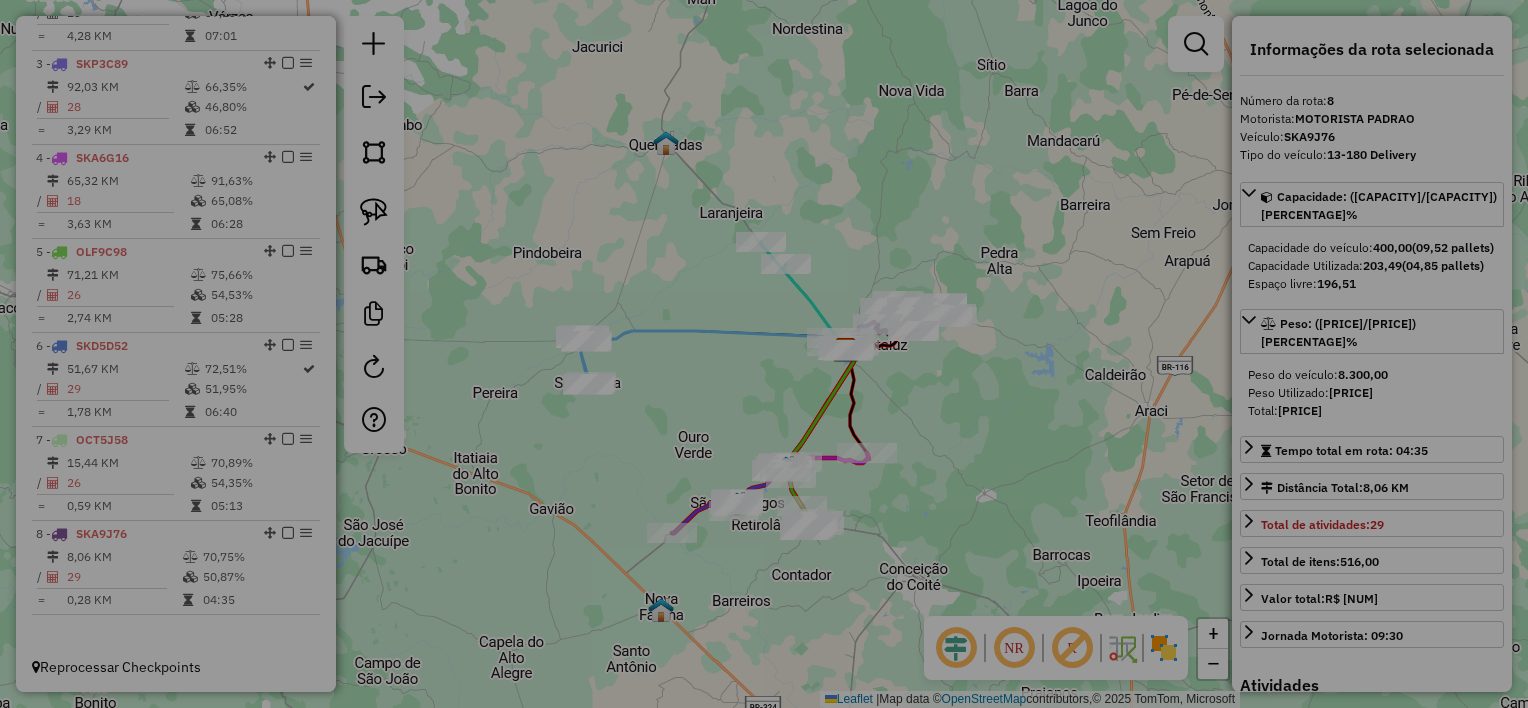 select on "**" 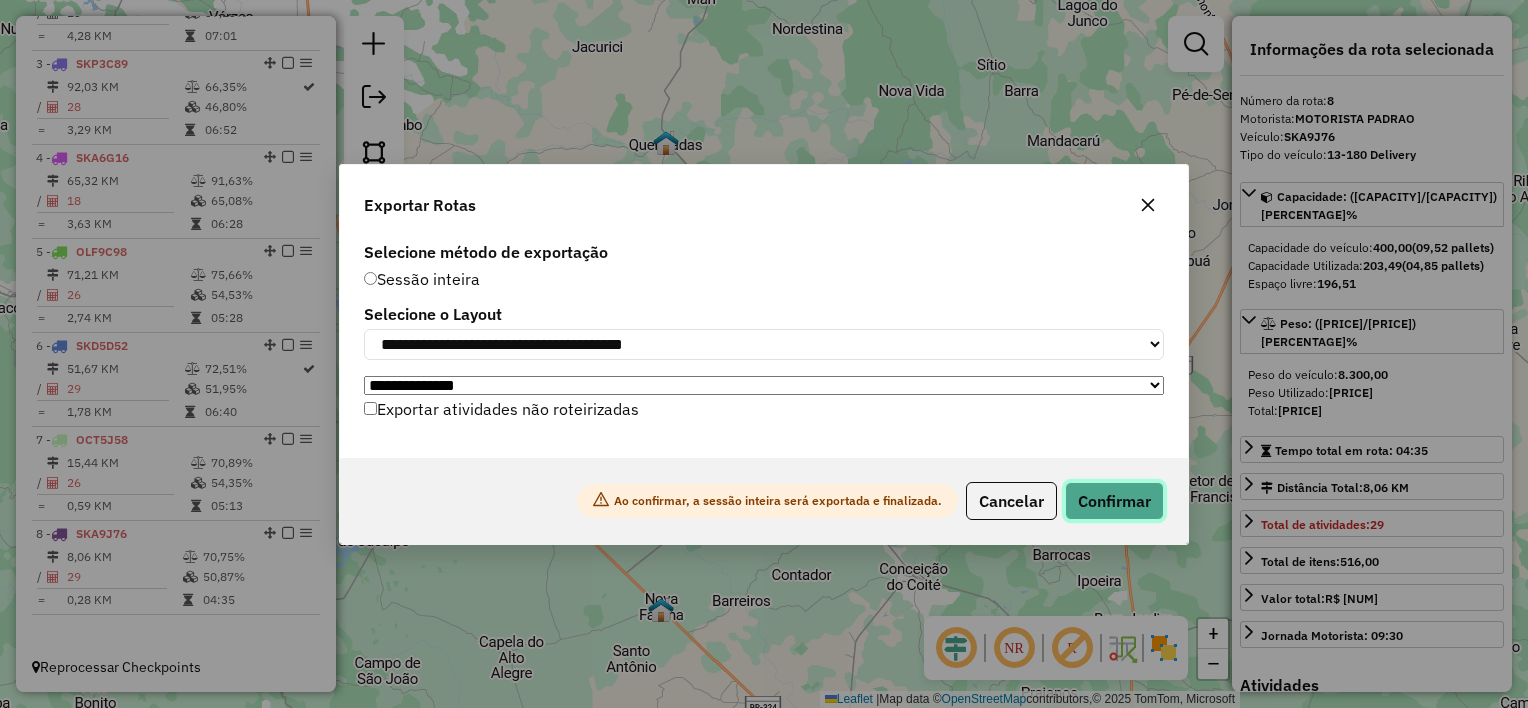 click on "Confirmar" 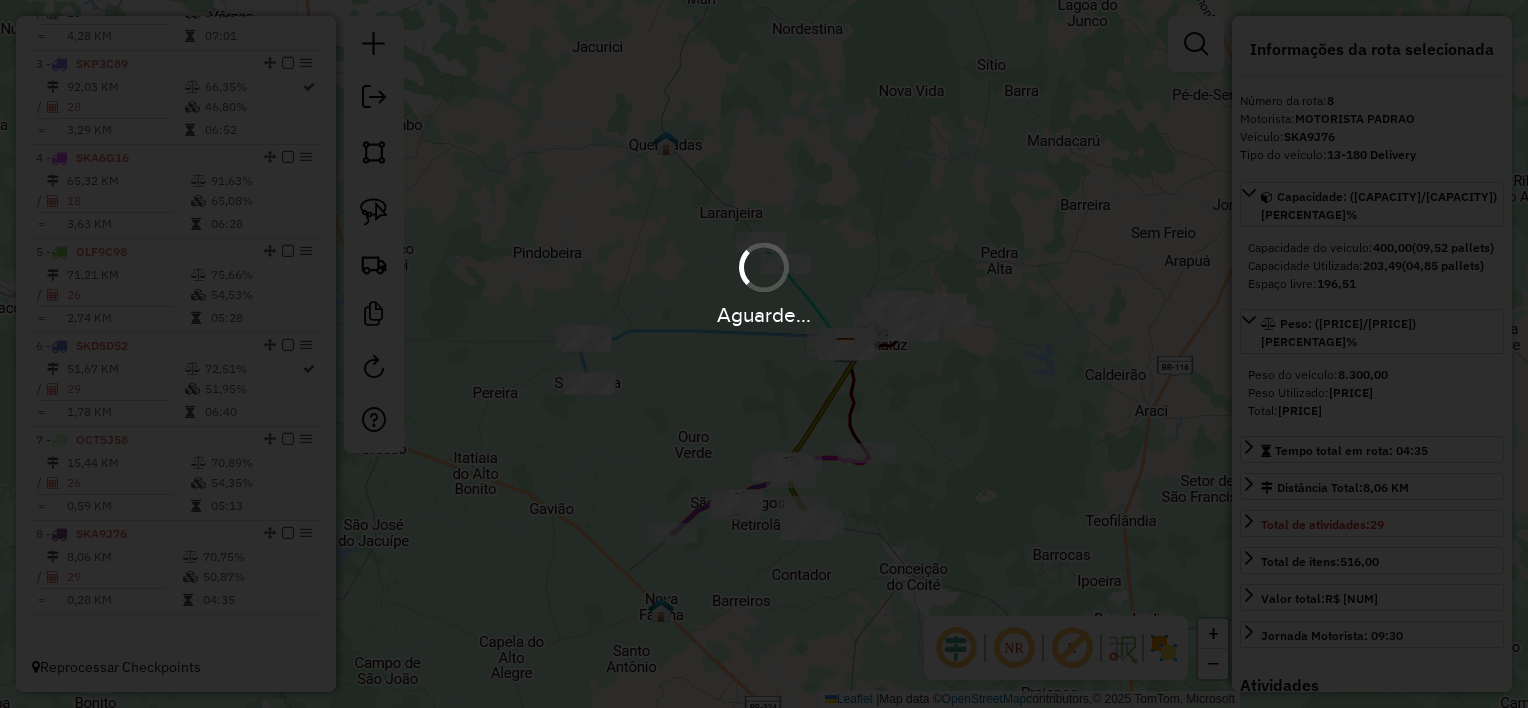 scroll, scrollTop: 896, scrollLeft: 0, axis: vertical 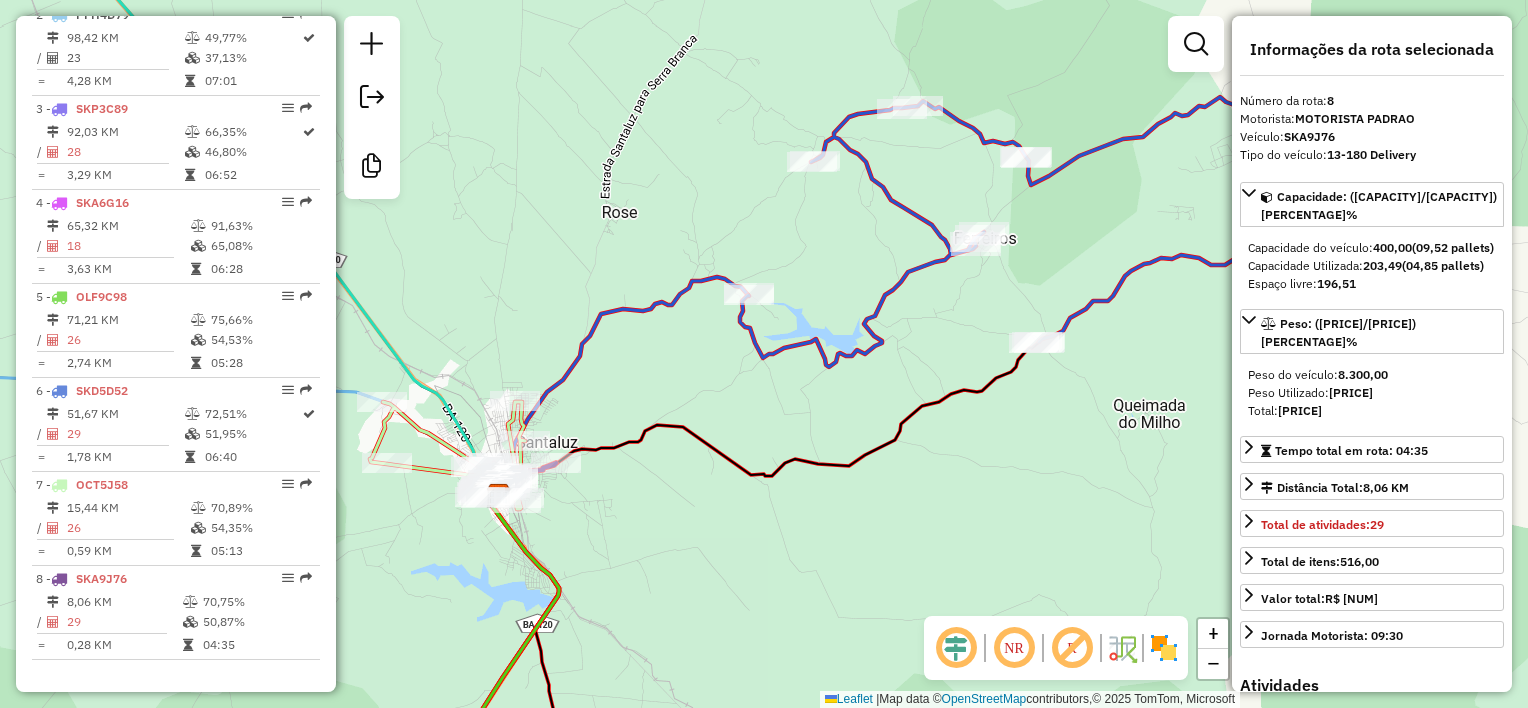 drag, startPoint x: 628, startPoint y: 383, endPoint x: 663, endPoint y: 377, distance: 35.510563 